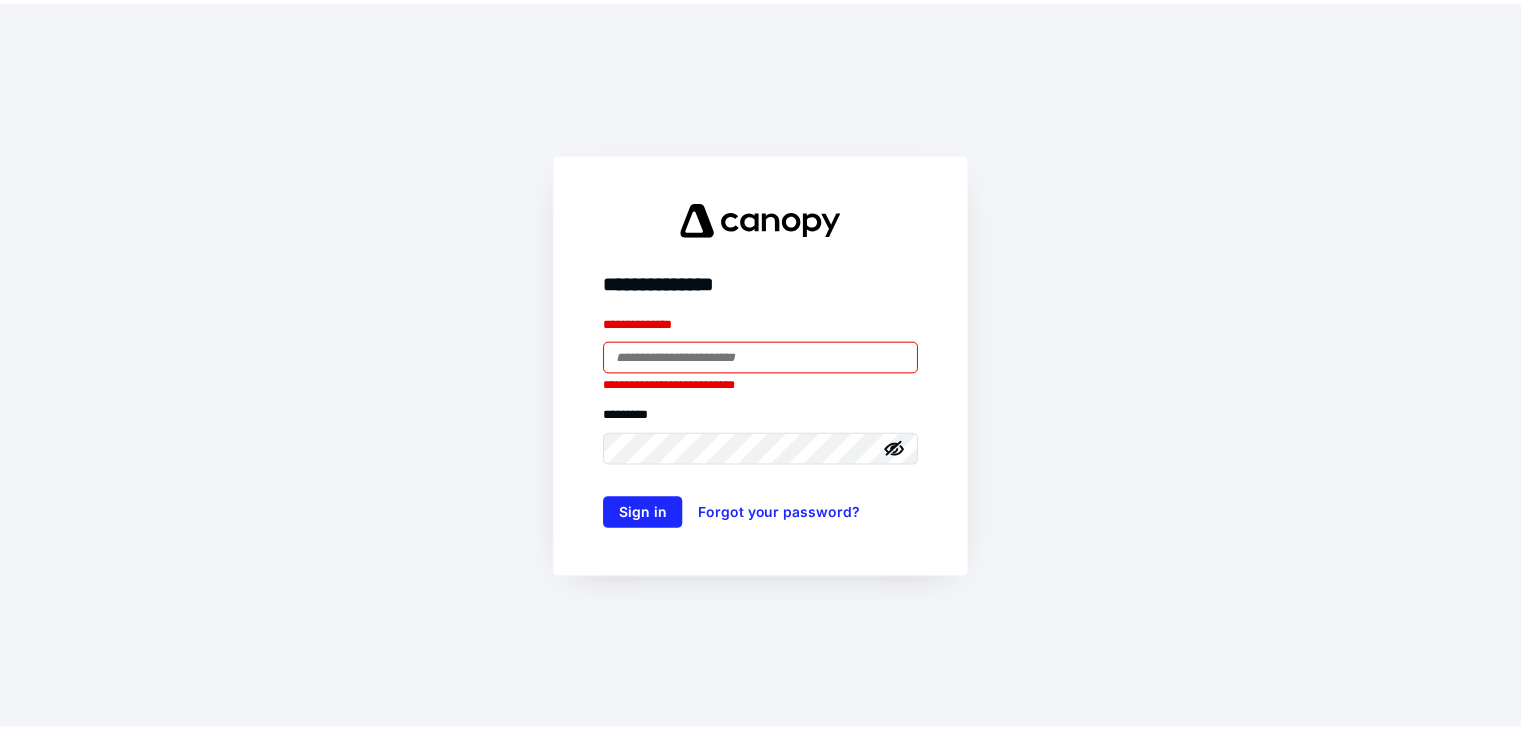 scroll, scrollTop: 0, scrollLeft: 0, axis: both 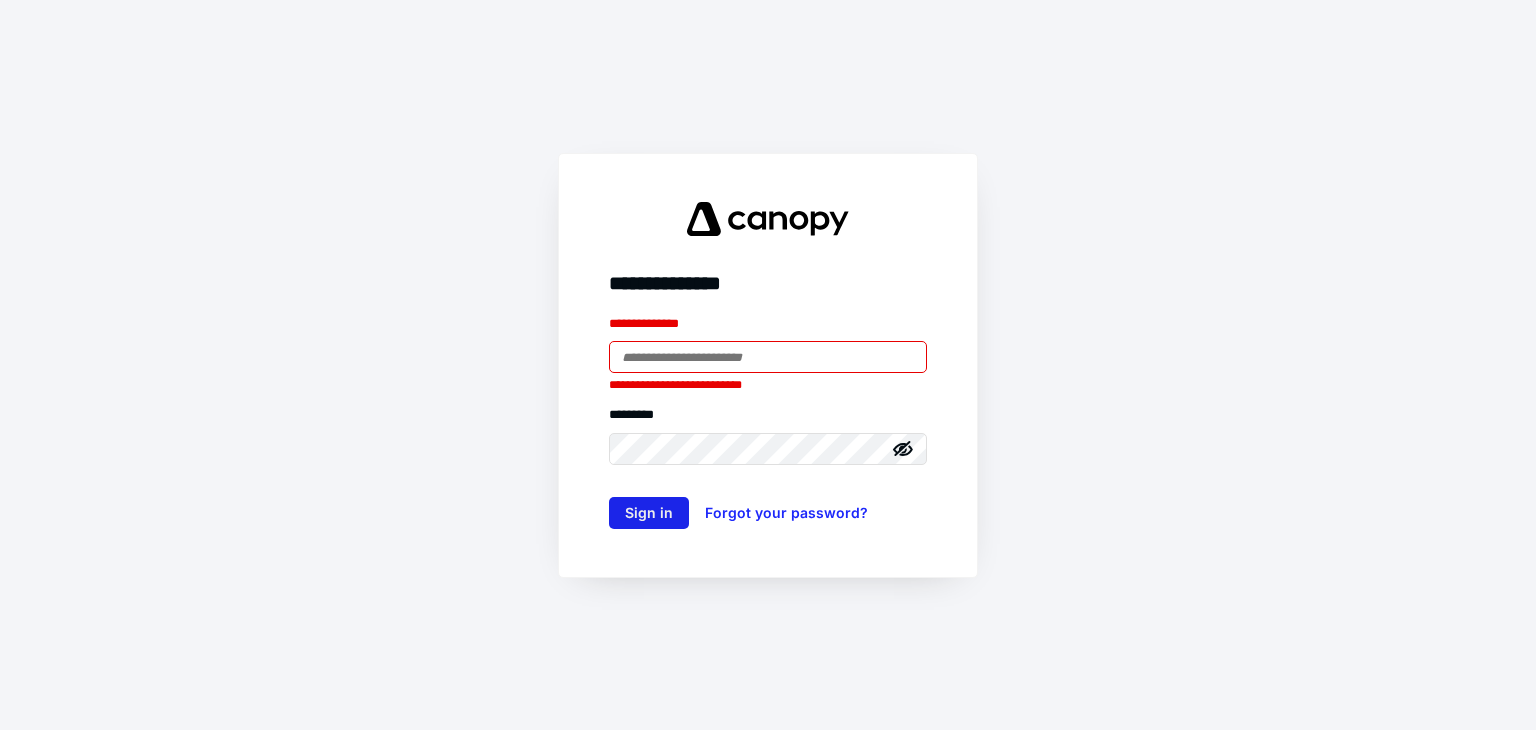 type on "**********" 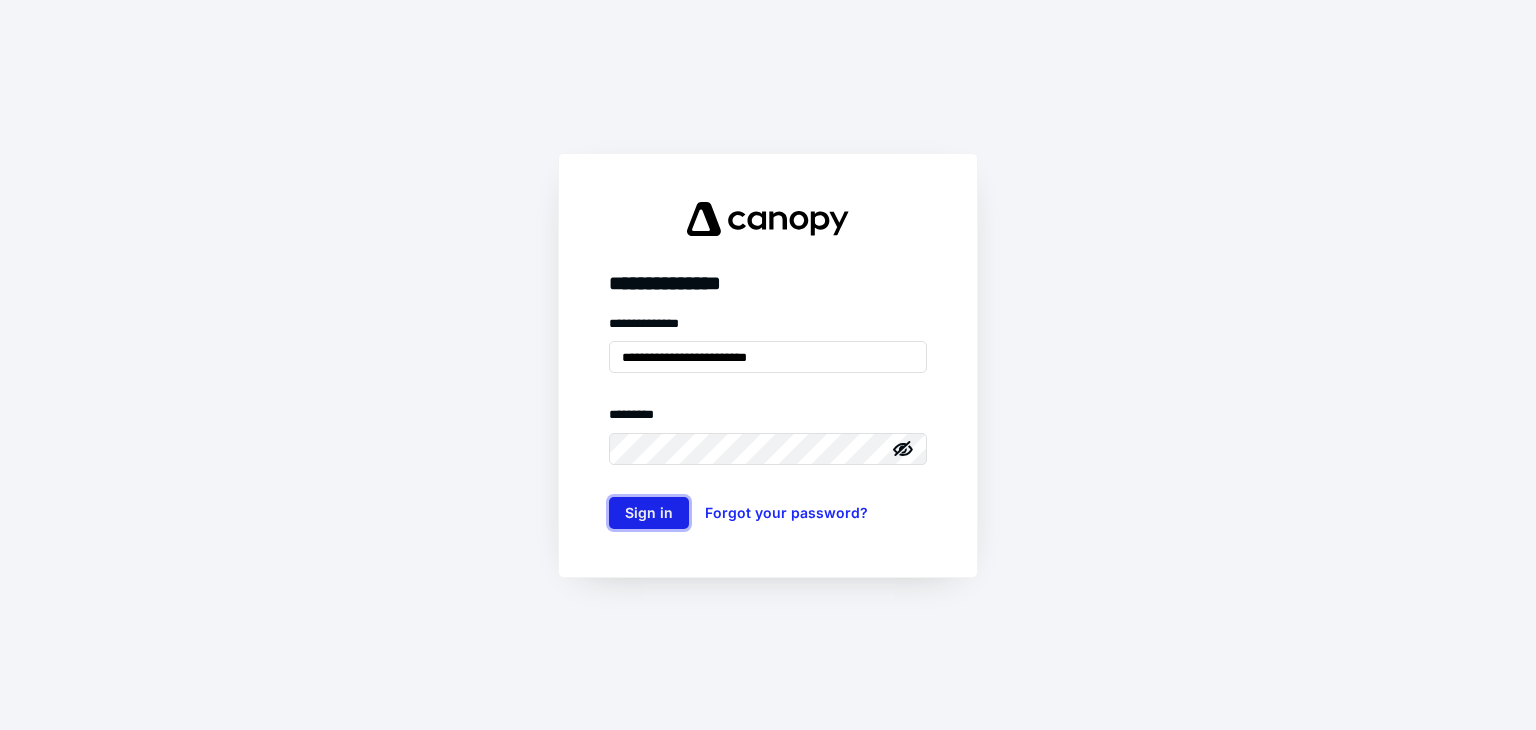 click on "Sign in" at bounding box center [649, 513] 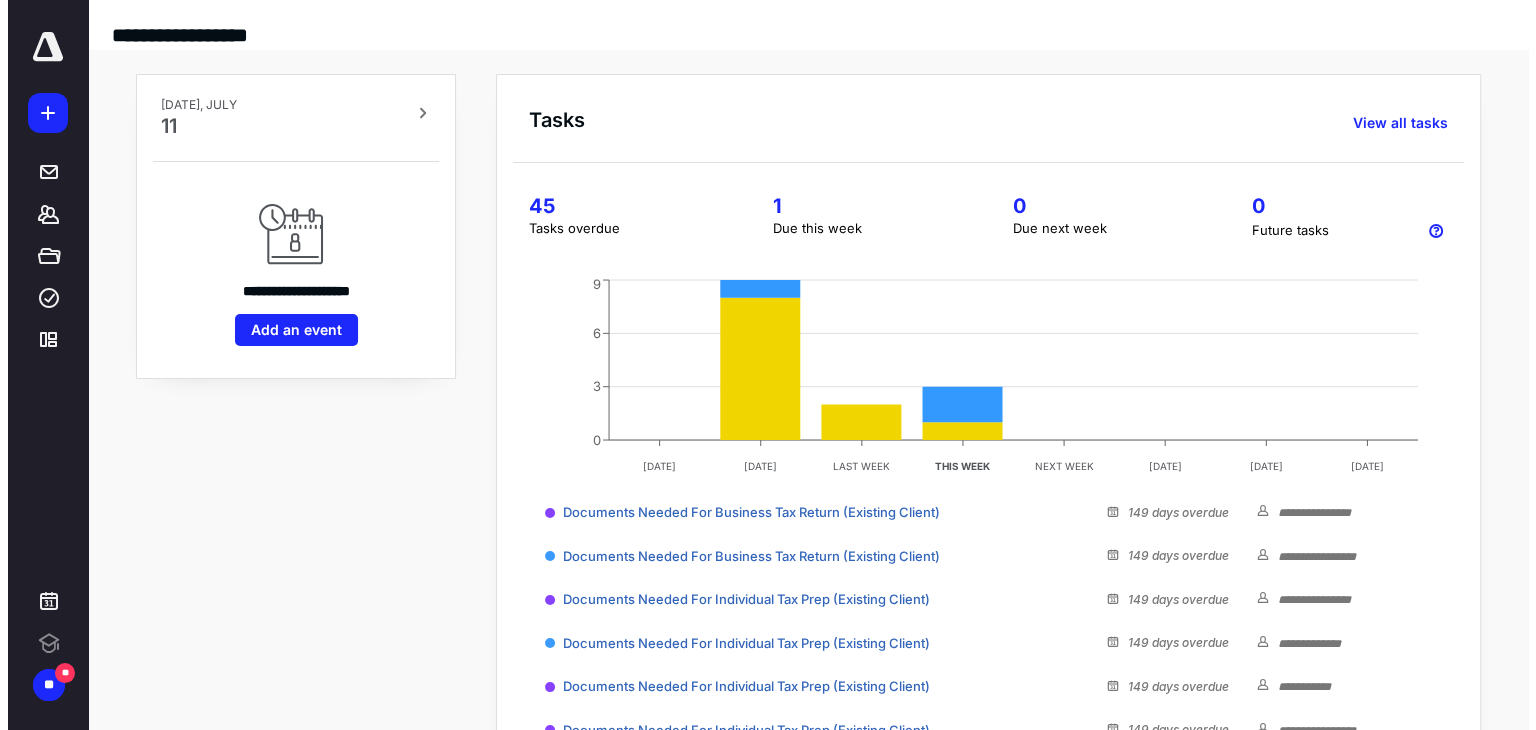 scroll, scrollTop: 0, scrollLeft: 0, axis: both 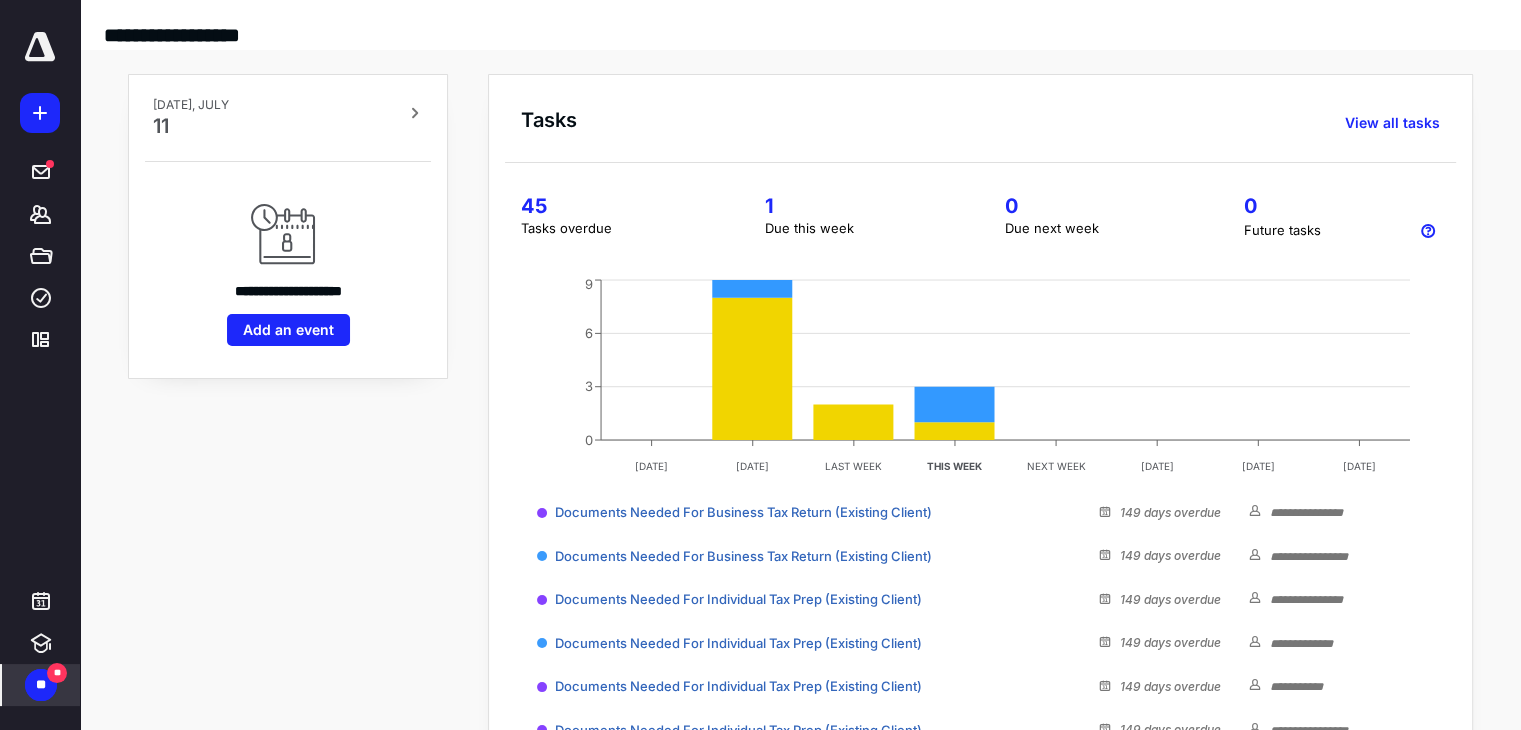 click on "**" at bounding box center (41, 685) 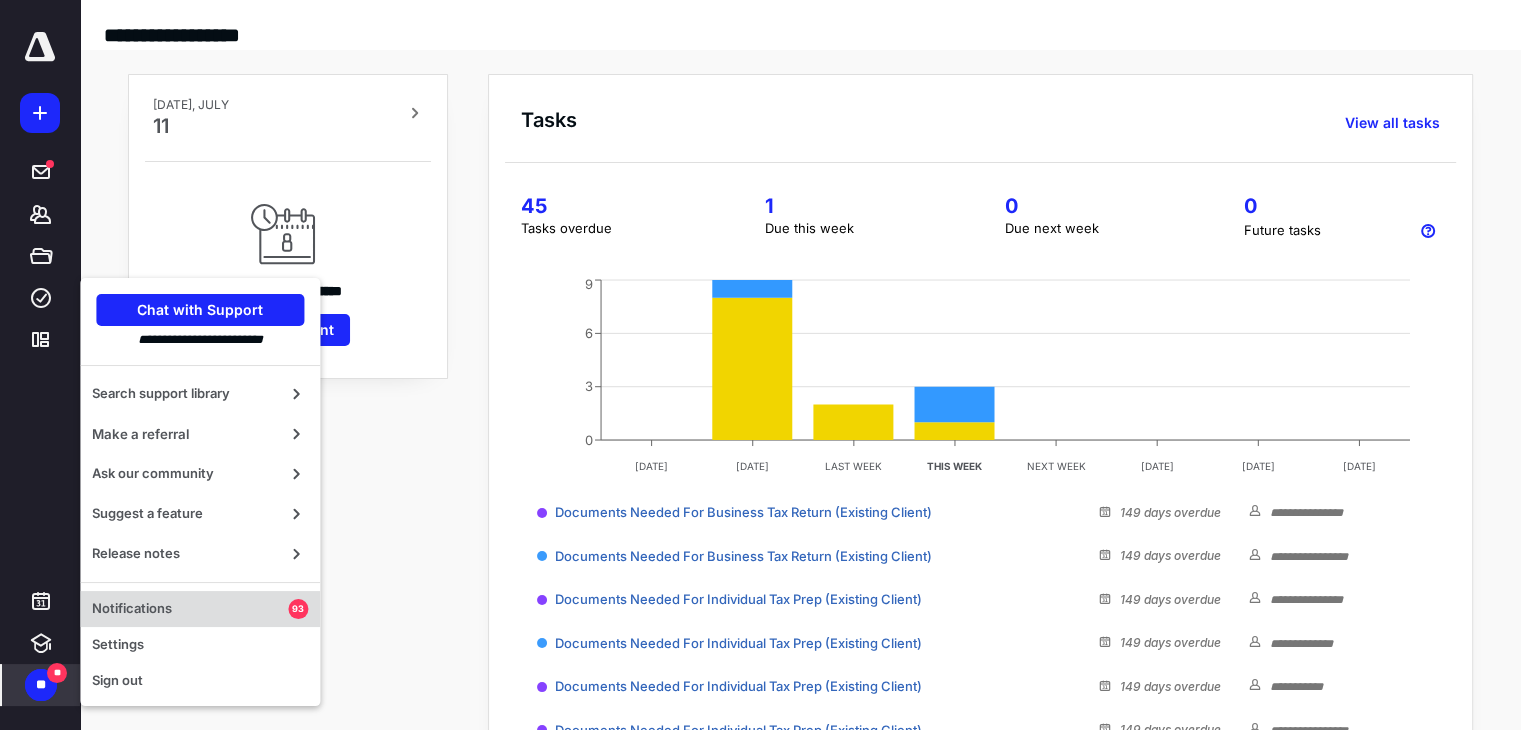 click on "Notifications" at bounding box center (190, 609) 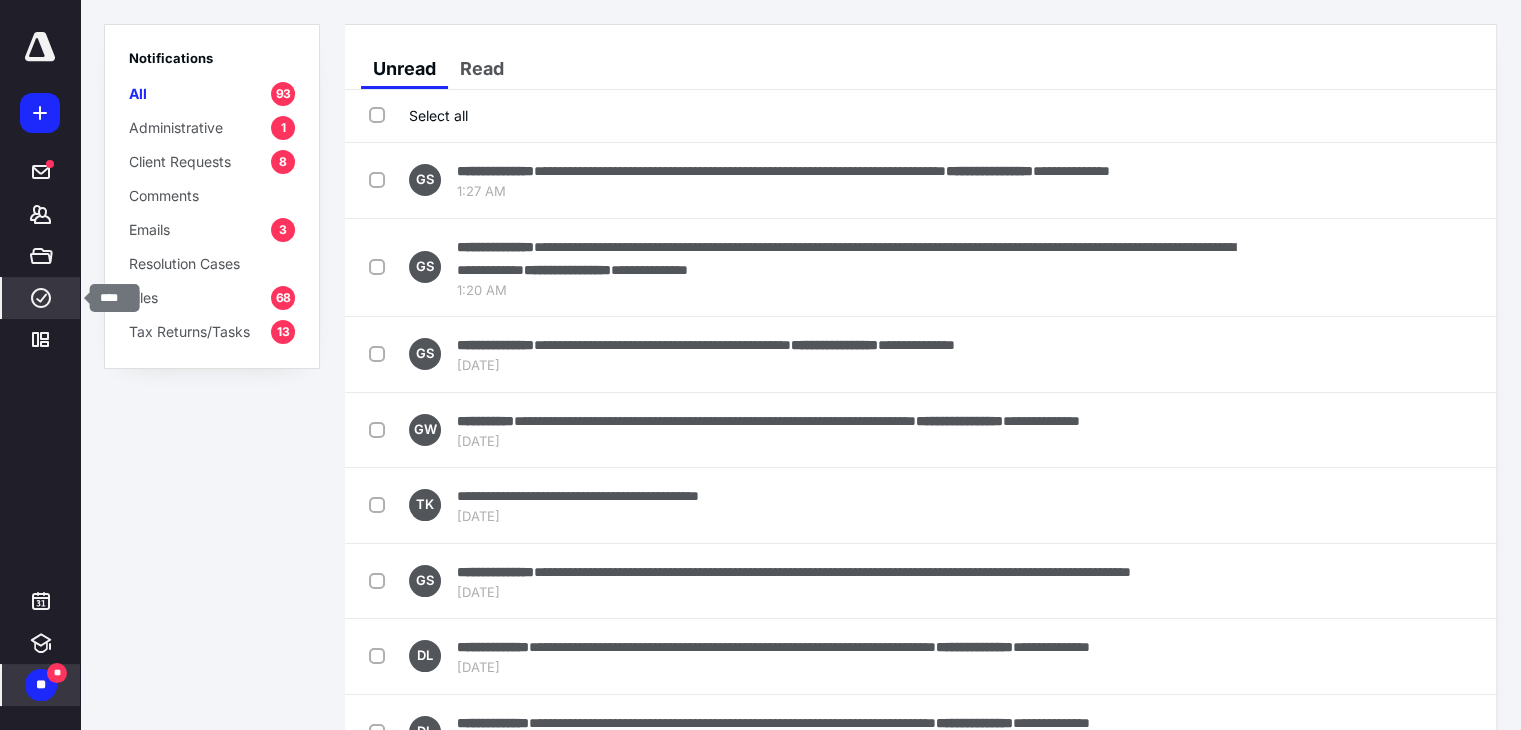click 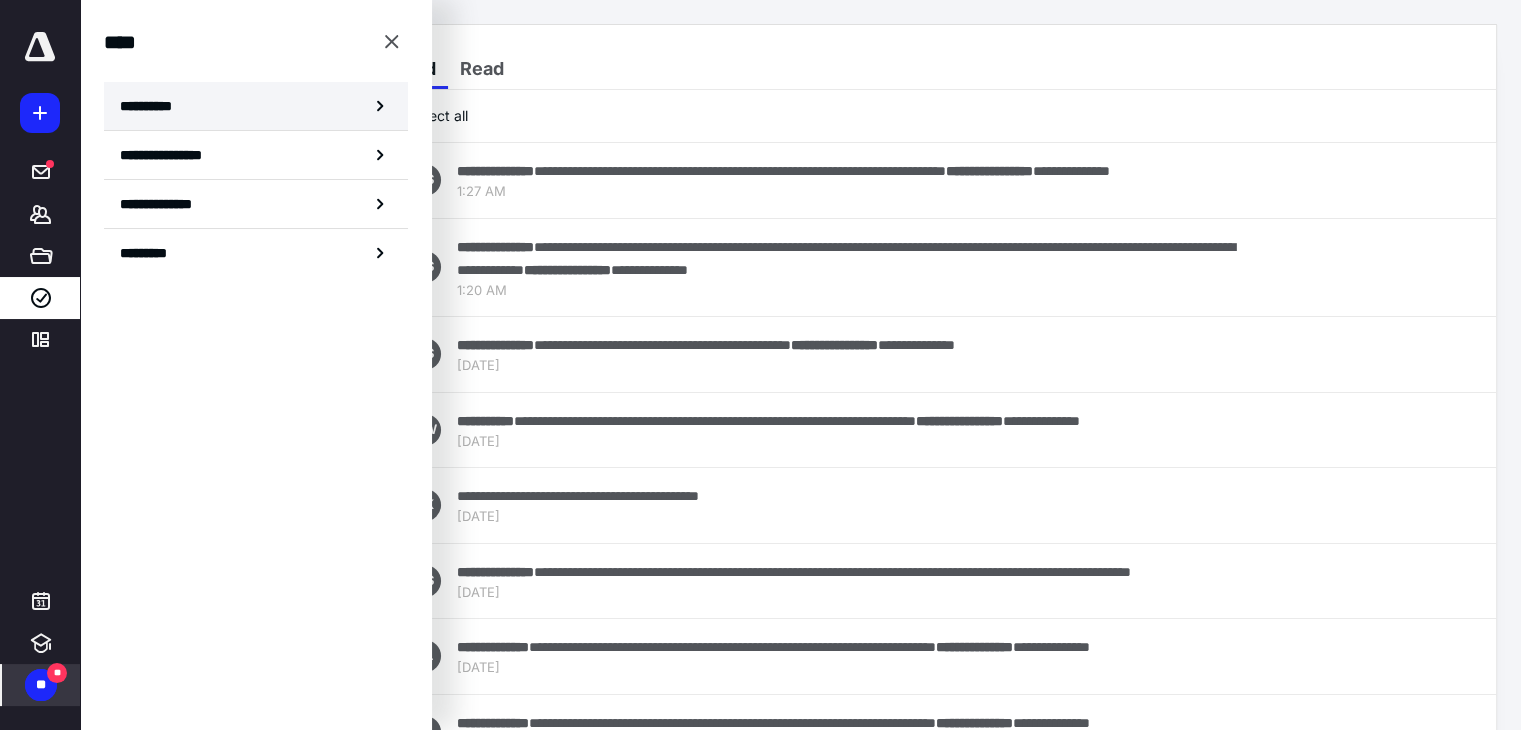 click on "**********" at bounding box center (153, 106) 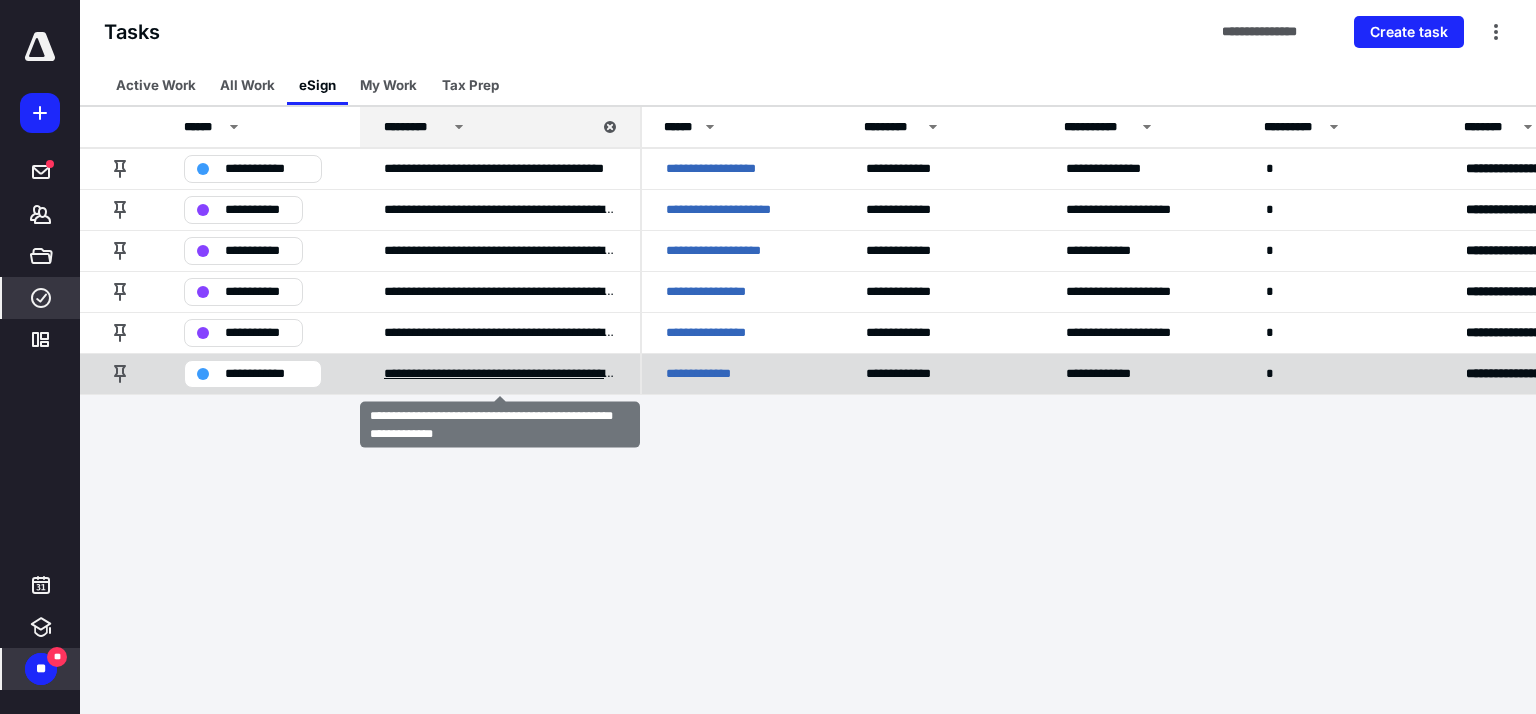 click on "**********" at bounding box center [500, 374] 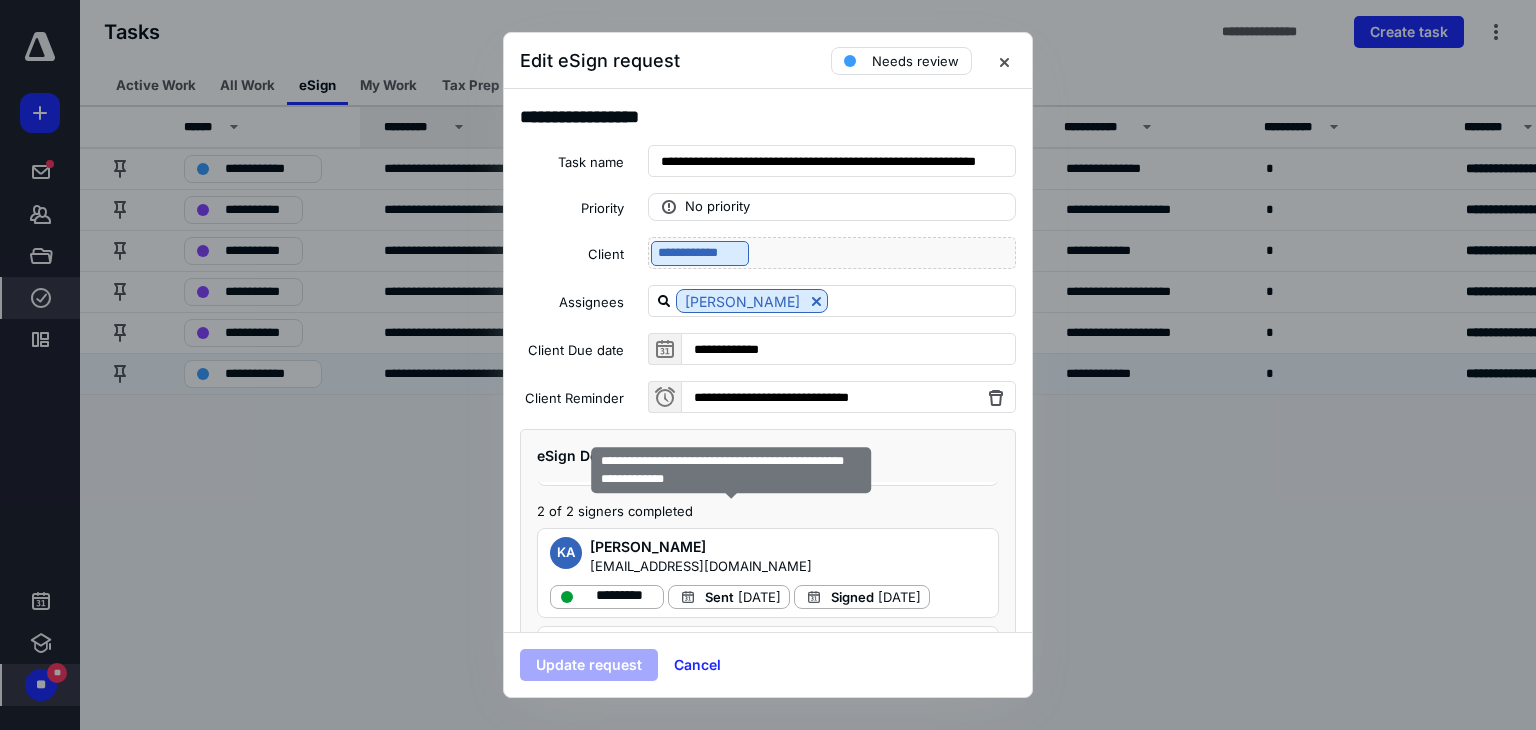 scroll, scrollTop: 124, scrollLeft: 0, axis: vertical 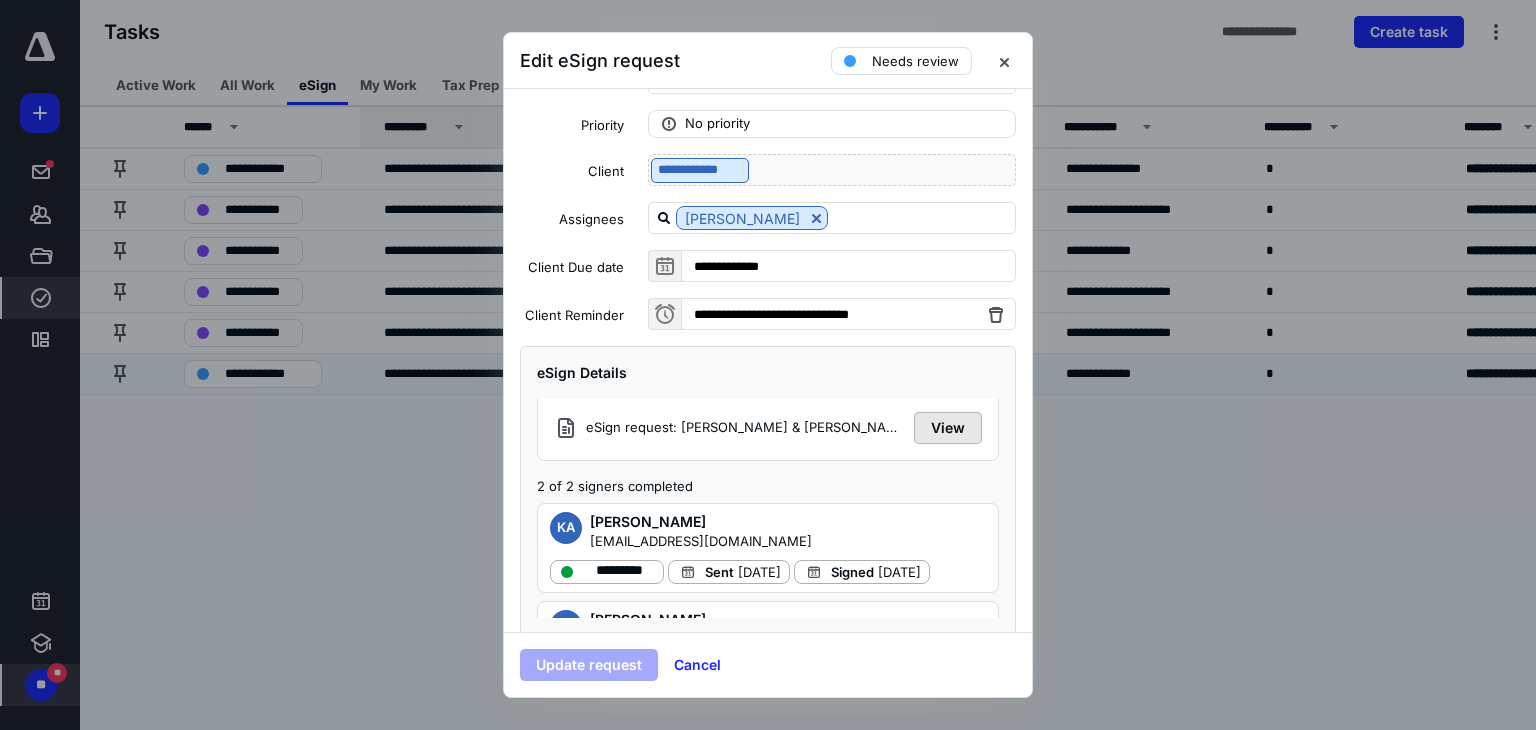 click on "View" at bounding box center (948, 428) 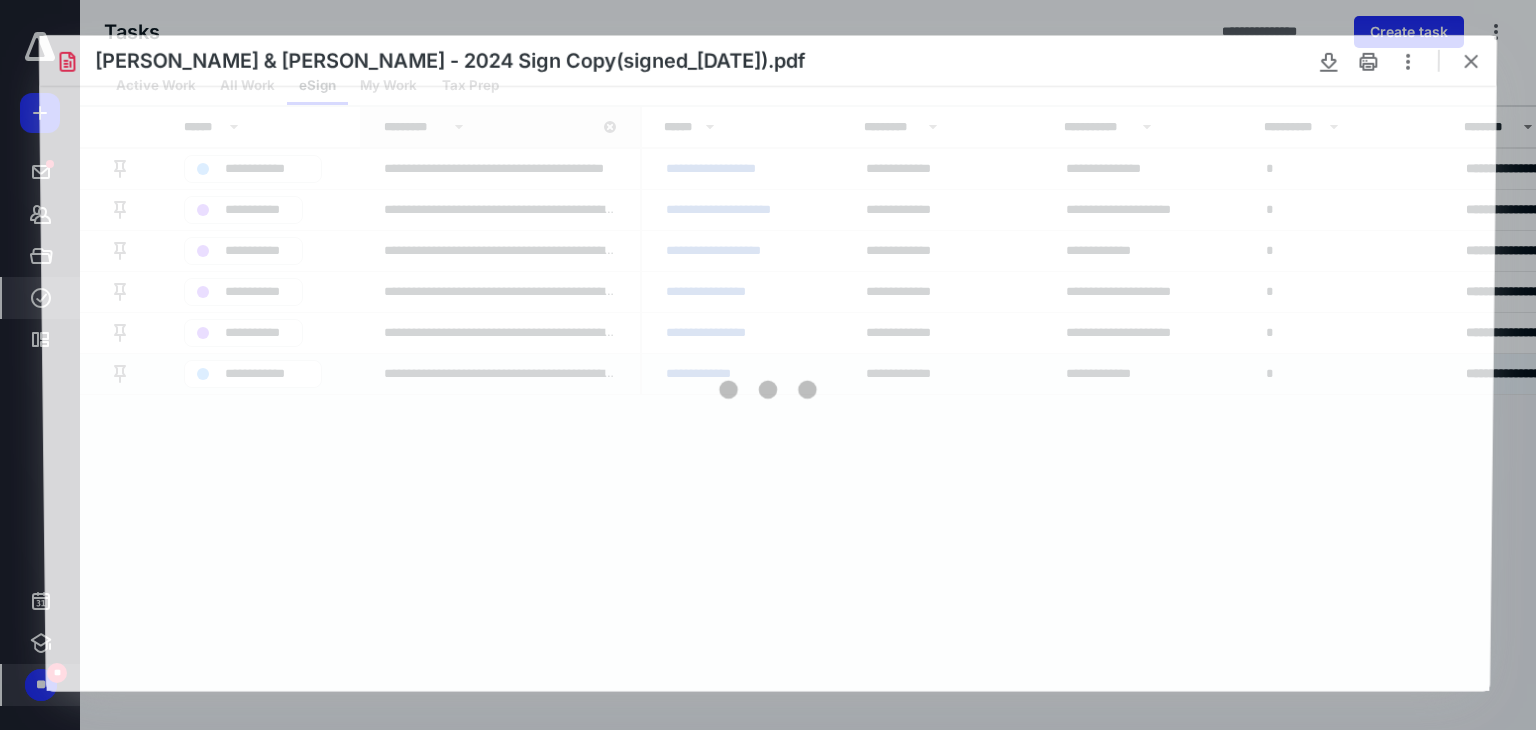 scroll, scrollTop: 0, scrollLeft: 0, axis: both 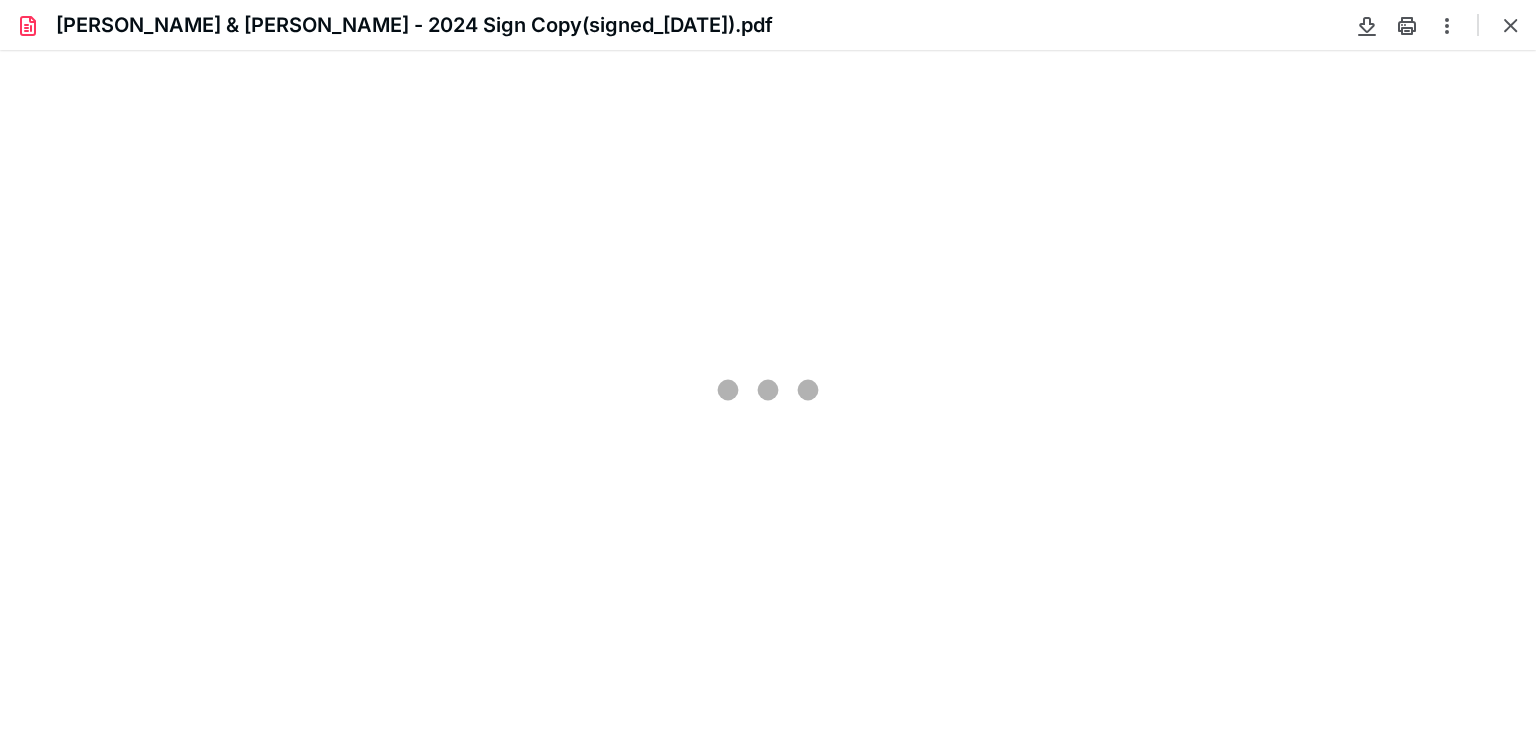 type on "81" 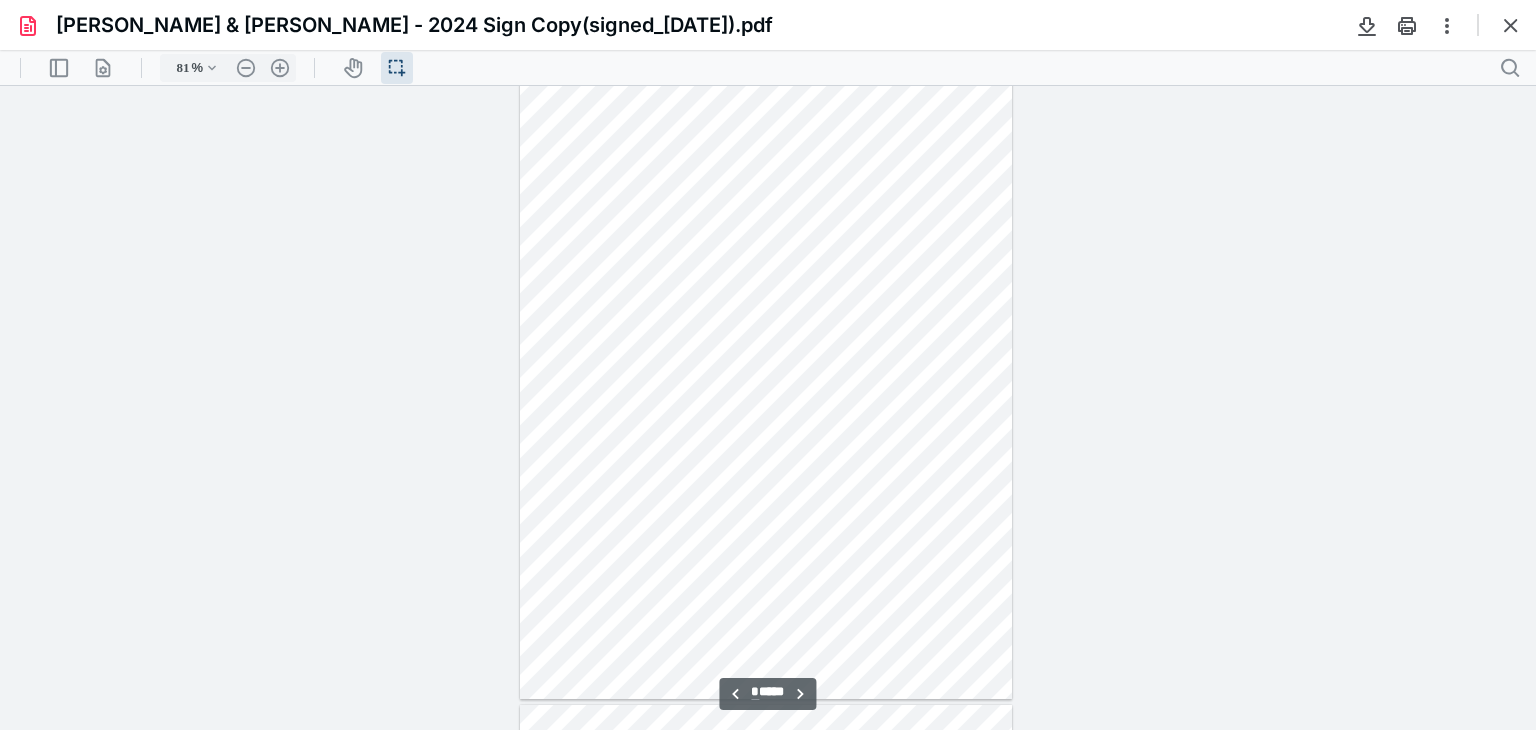 scroll, scrollTop: 4556, scrollLeft: 0, axis: vertical 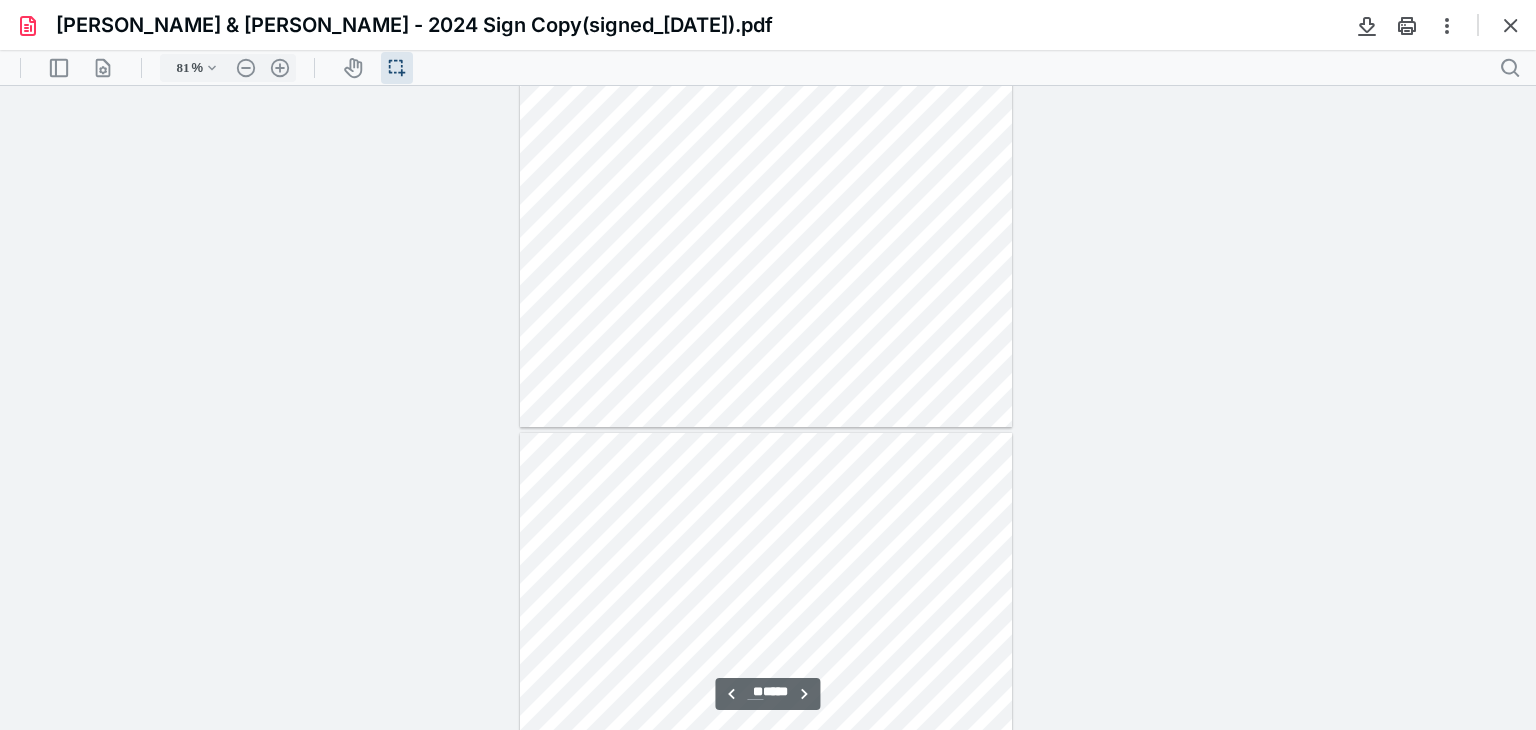 type on "**" 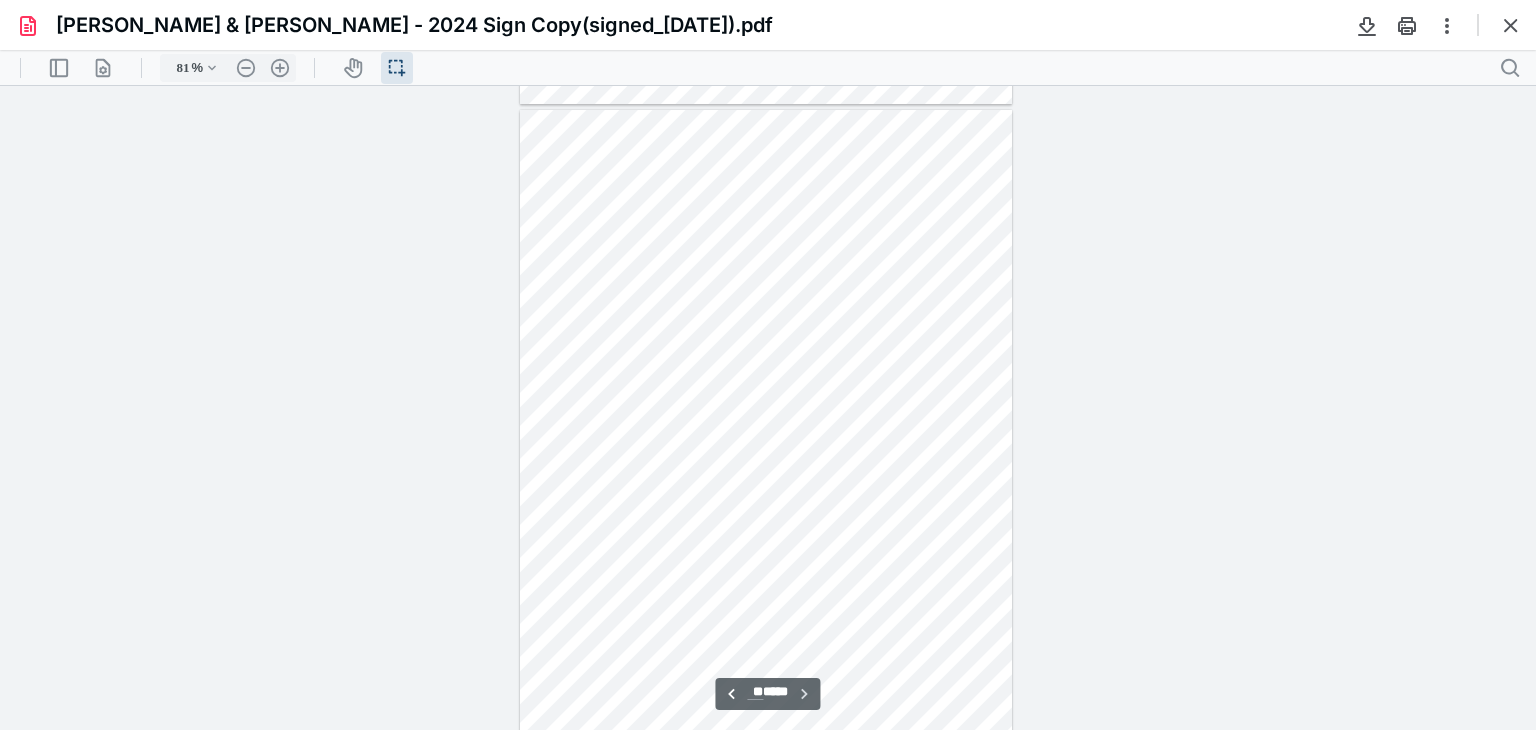 scroll, scrollTop: 12859, scrollLeft: 0, axis: vertical 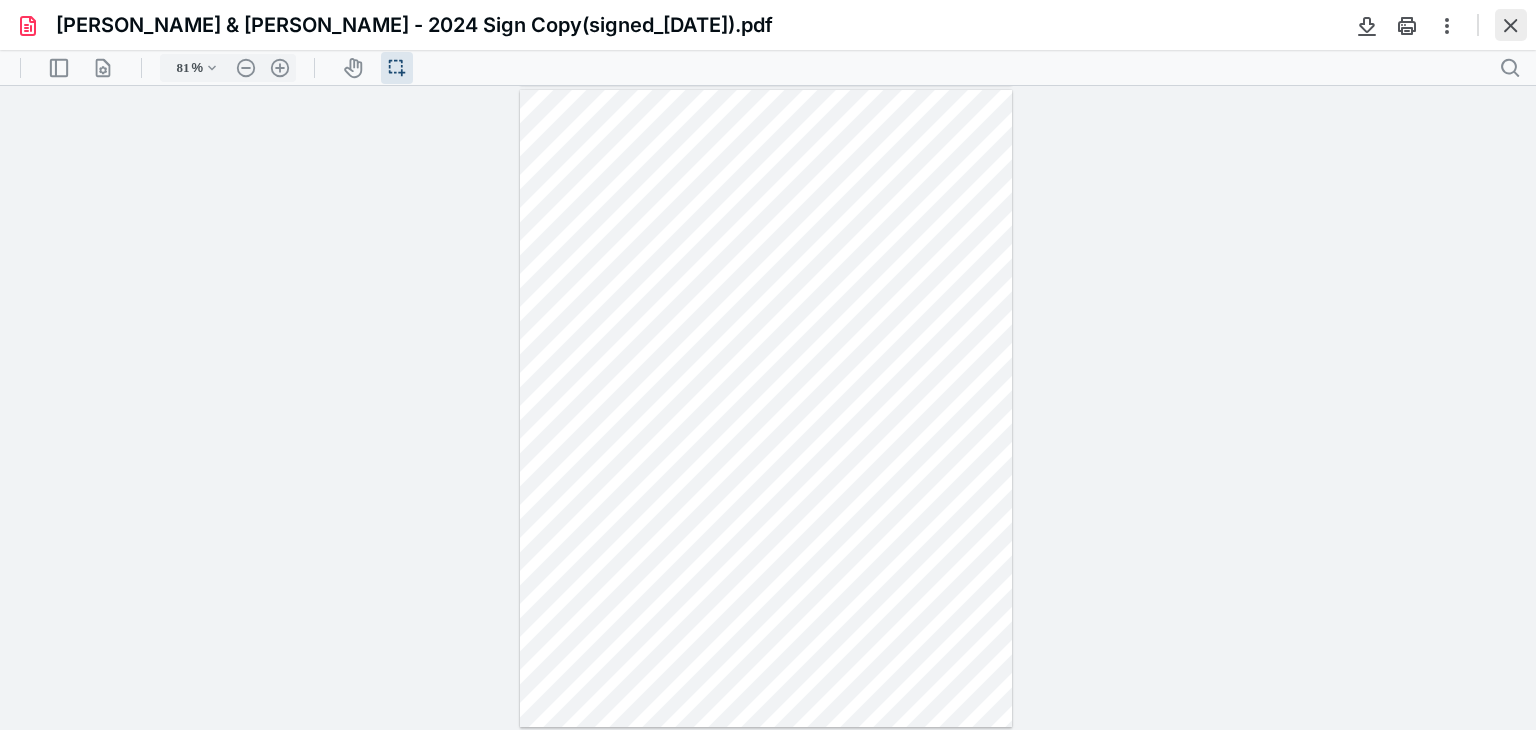 click at bounding box center [1511, 25] 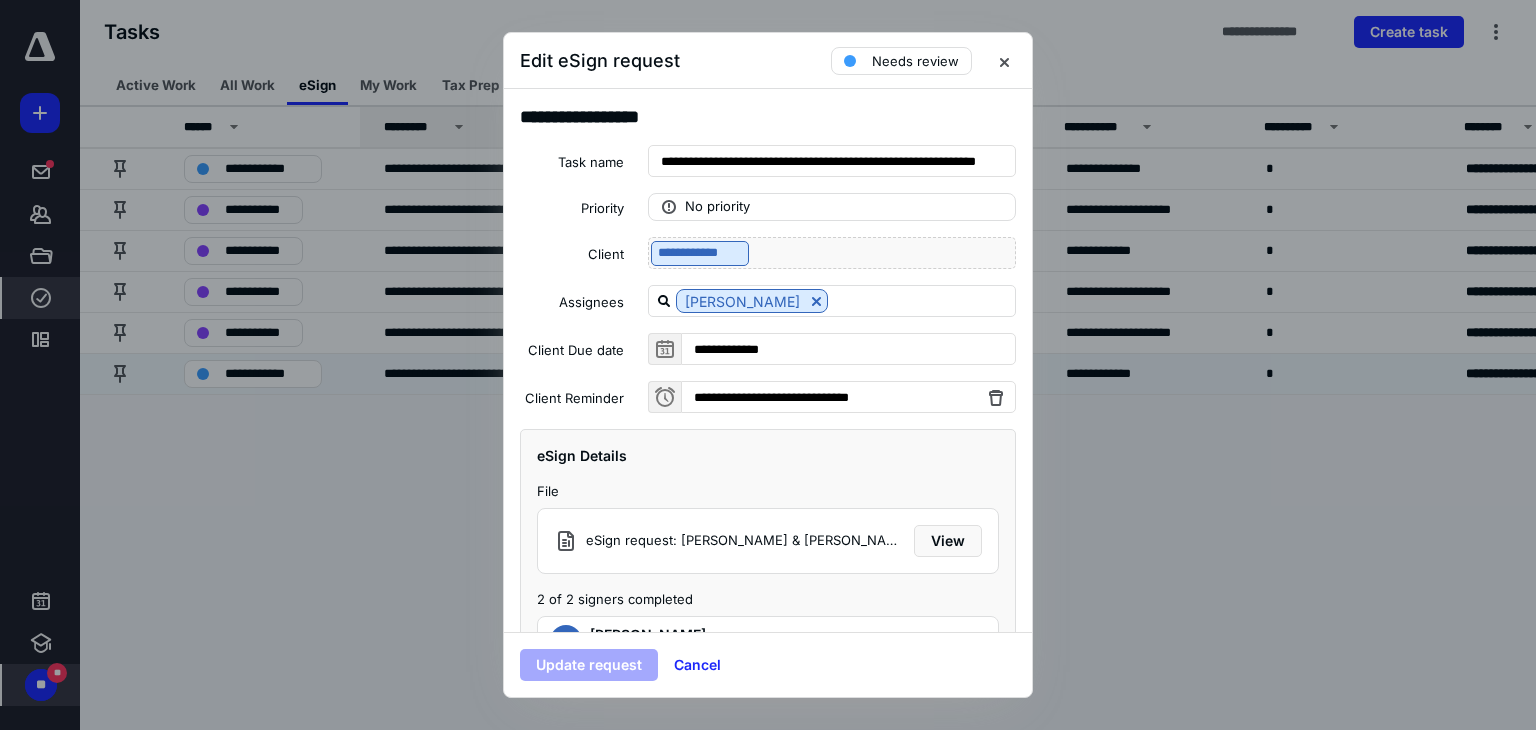 scroll, scrollTop: 124, scrollLeft: 0, axis: vertical 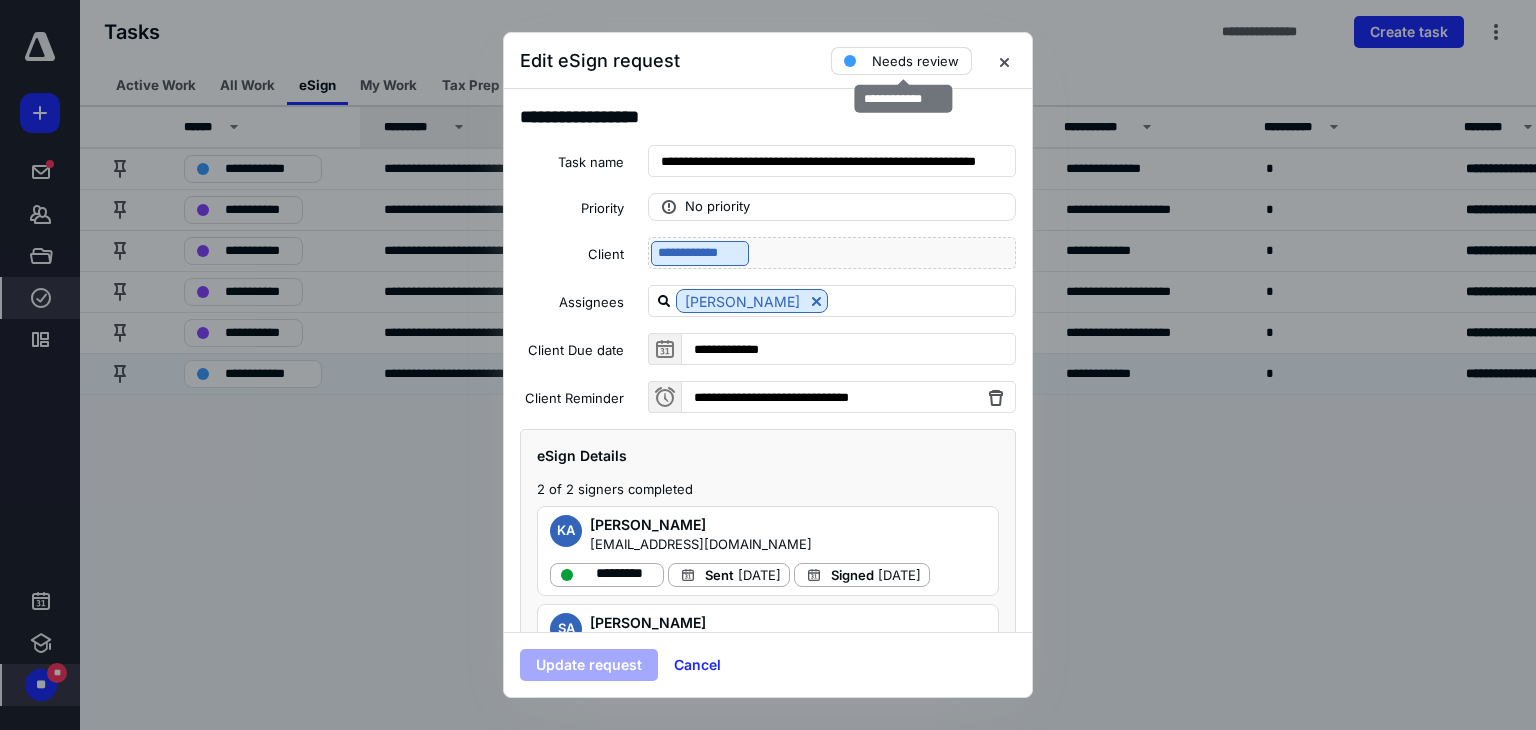 click on "Needs review" at bounding box center (915, 61) 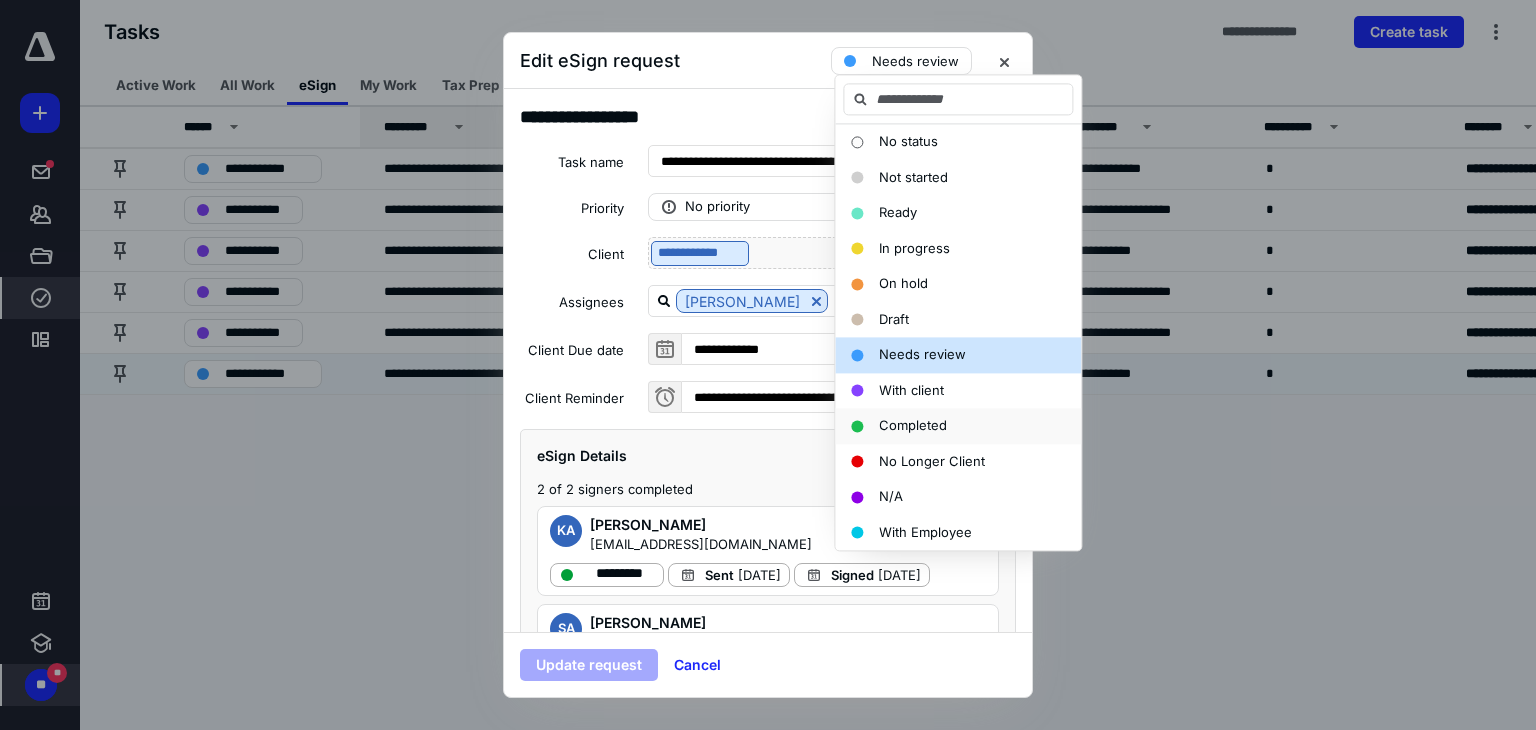 click on "Completed" at bounding box center (913, 425) 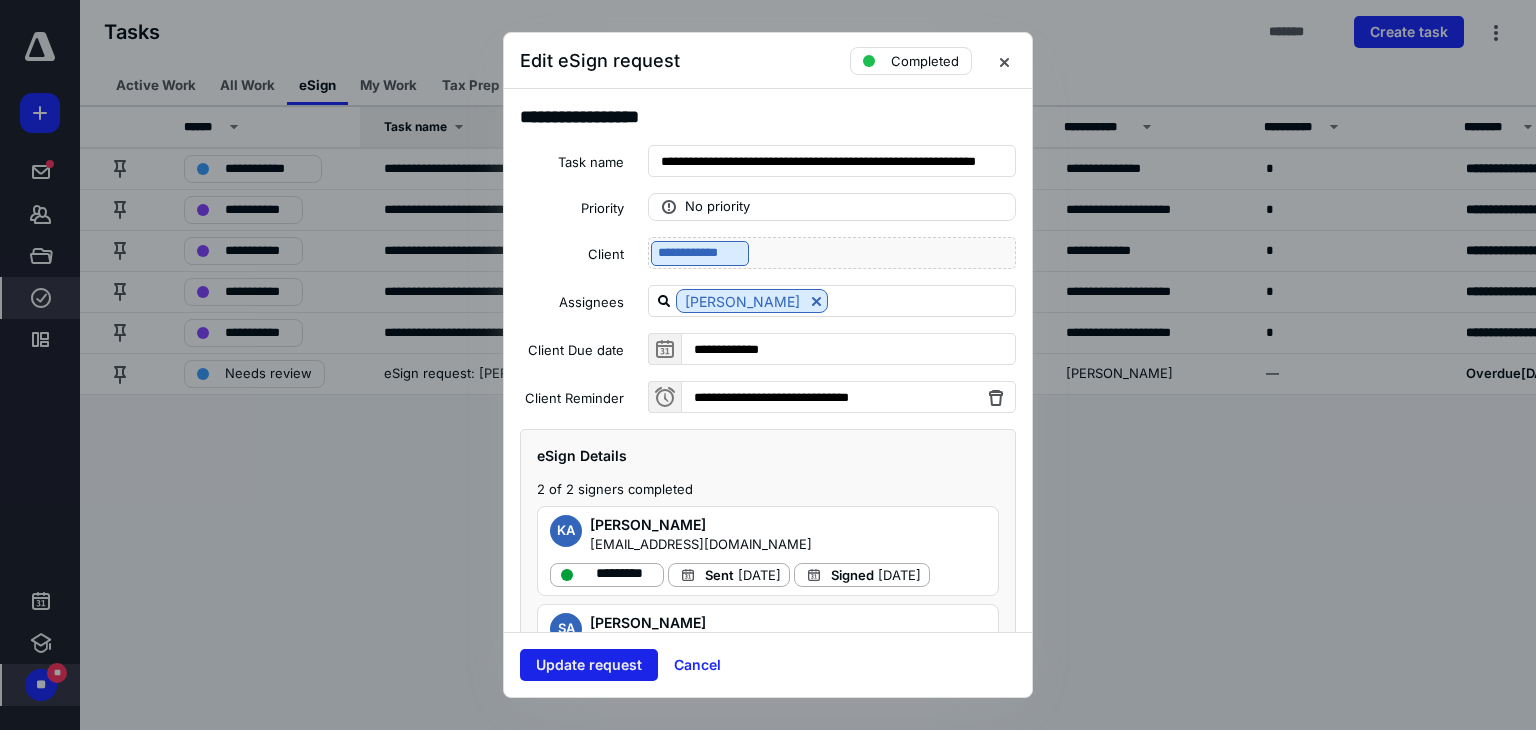 click on "Update request" at bounding box center (589, 665) 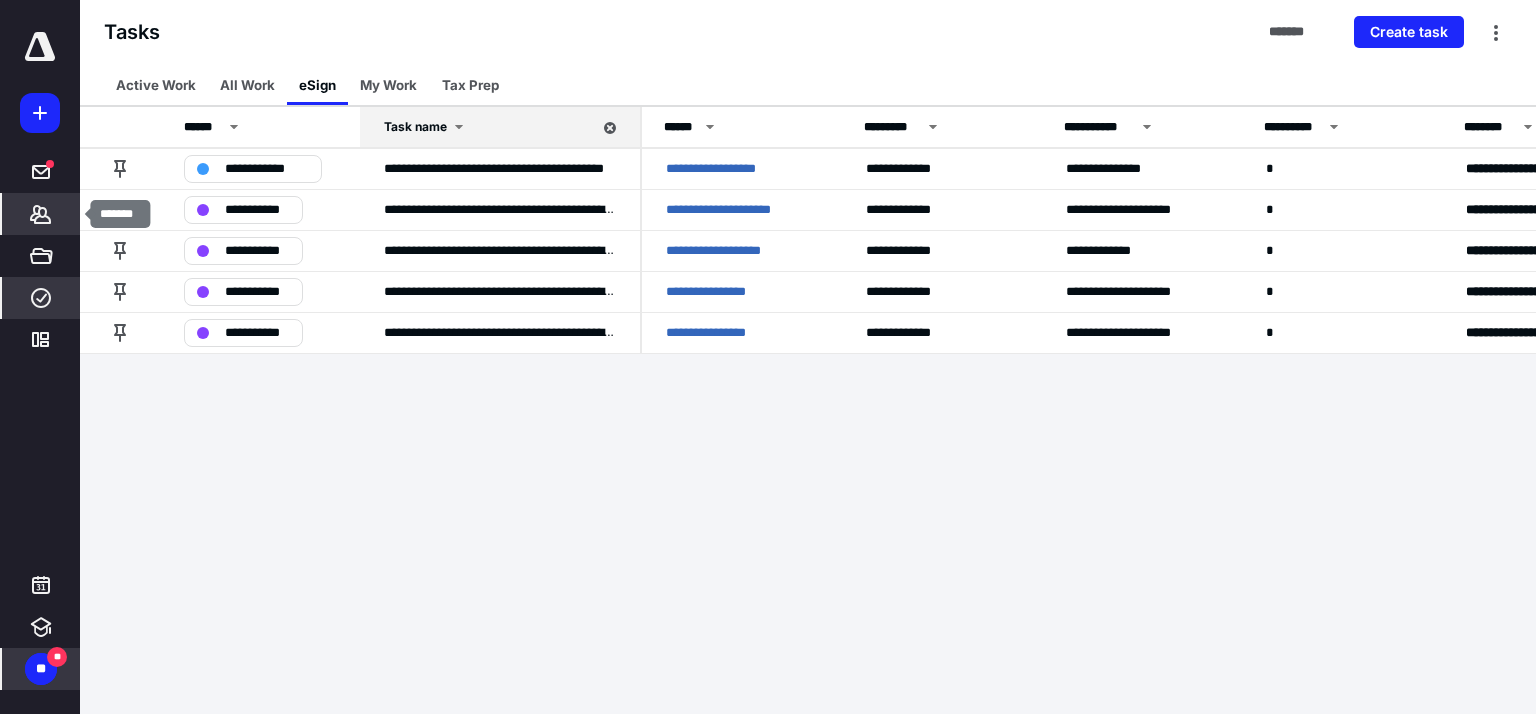 click on "*******" at bounding box center (41, 214) 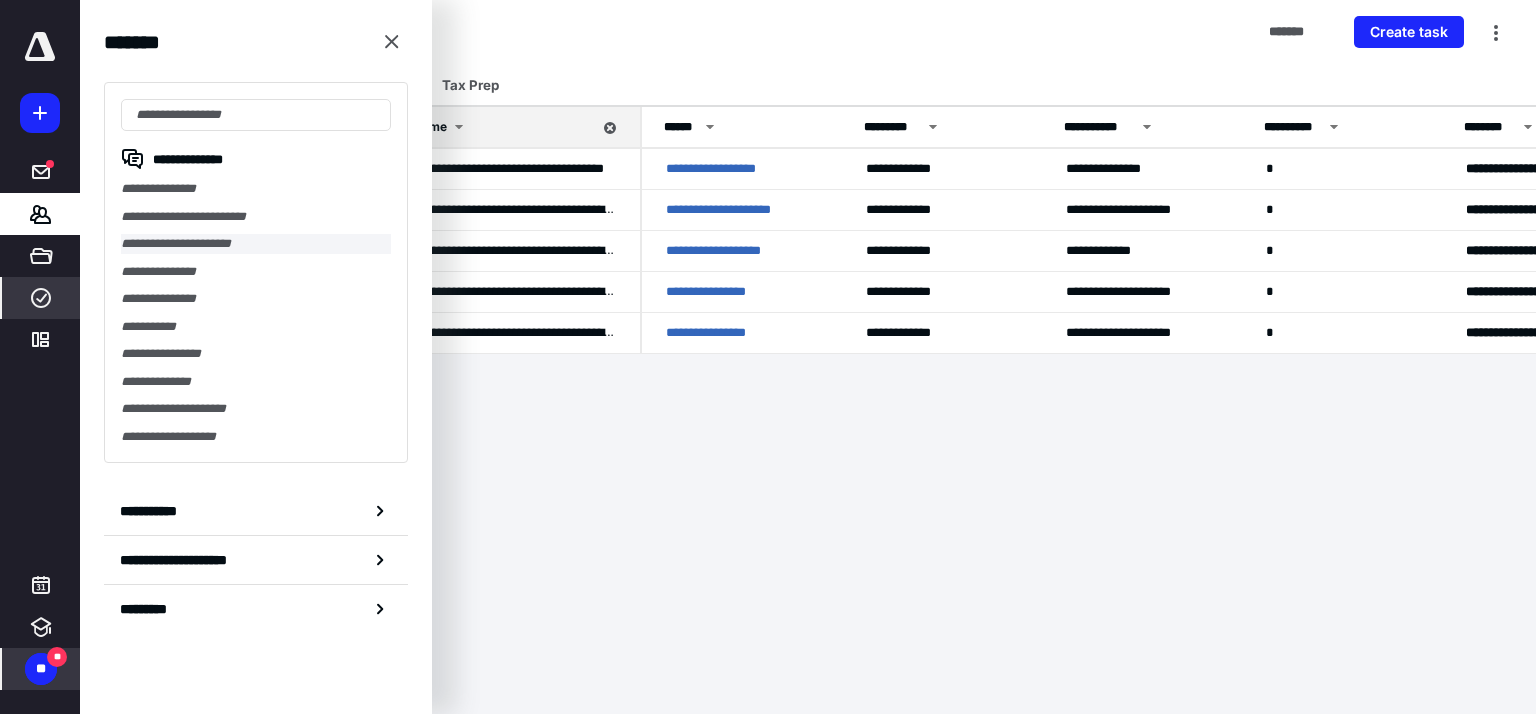 click on "**********" at bounding box center (256, 244) 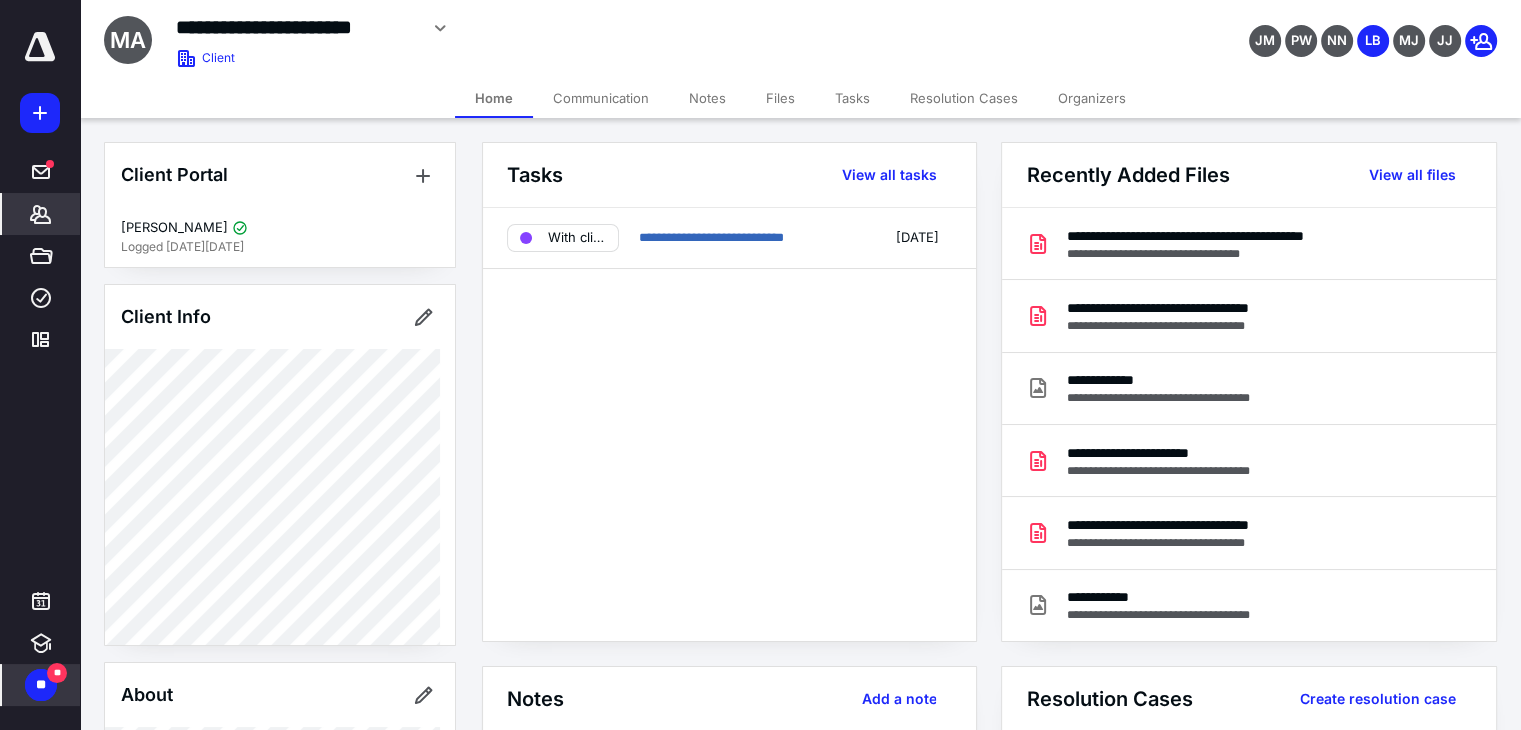 click on "Files" at bounding box center (780, 98) 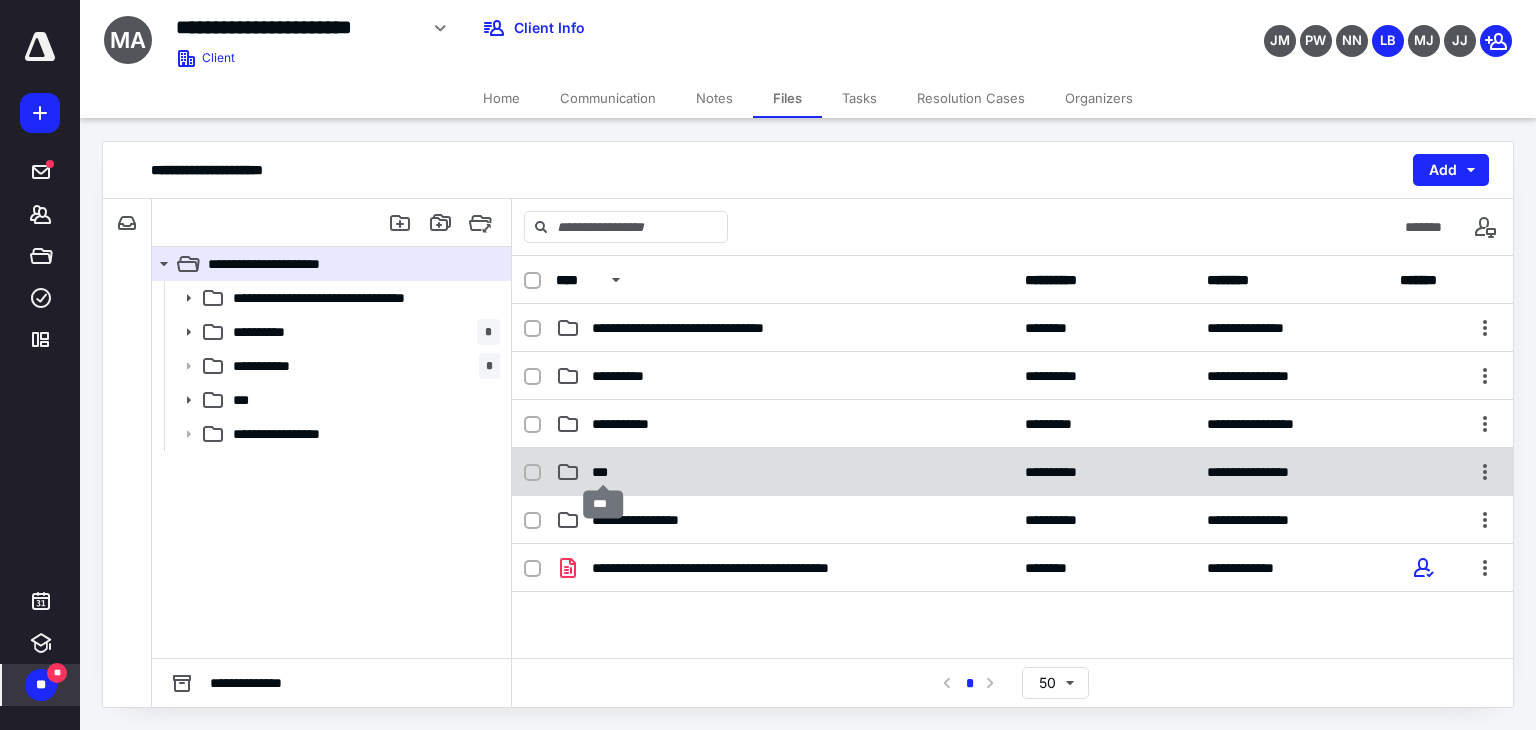 click on "***" at bounding box center (604, 472) 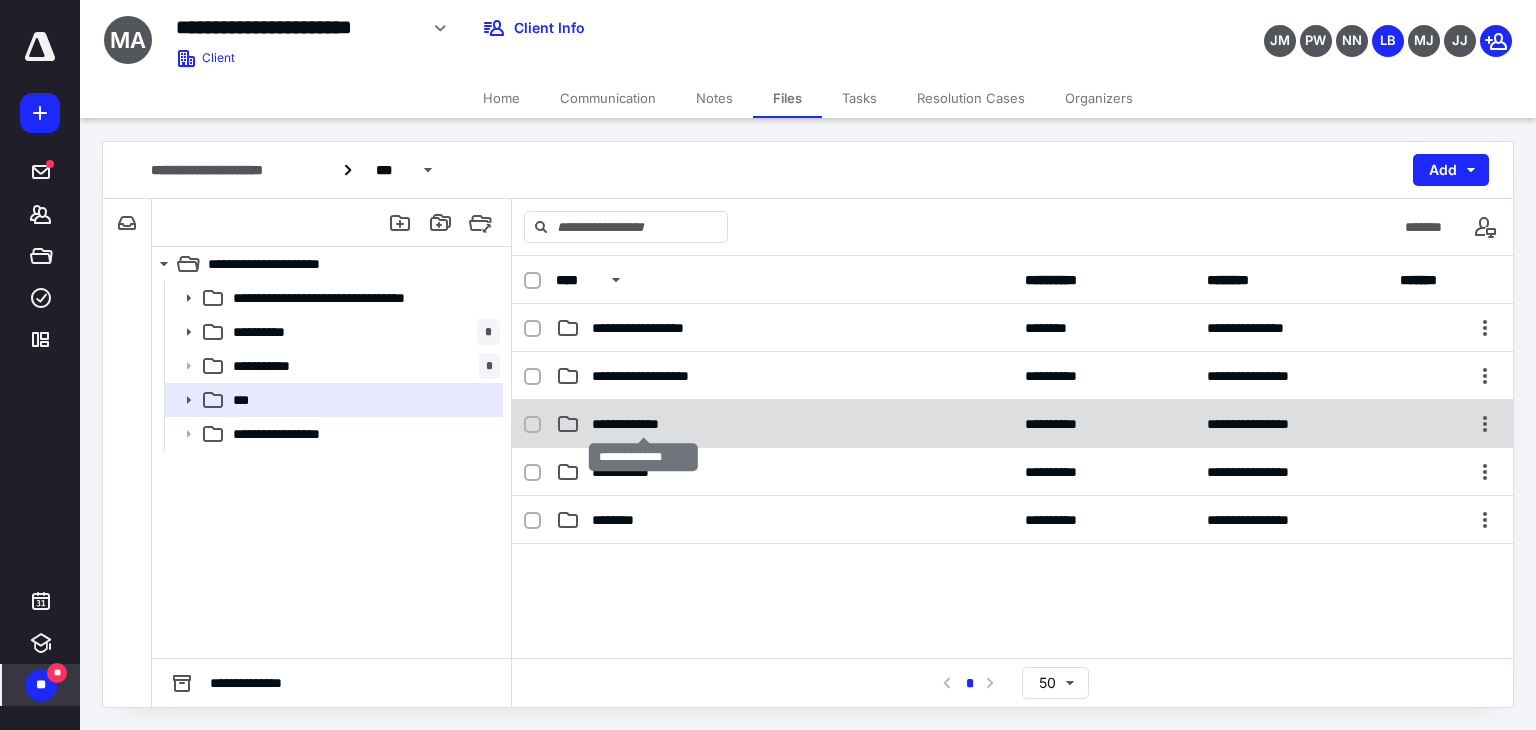click on "**********" at bounding box center (643, 424) 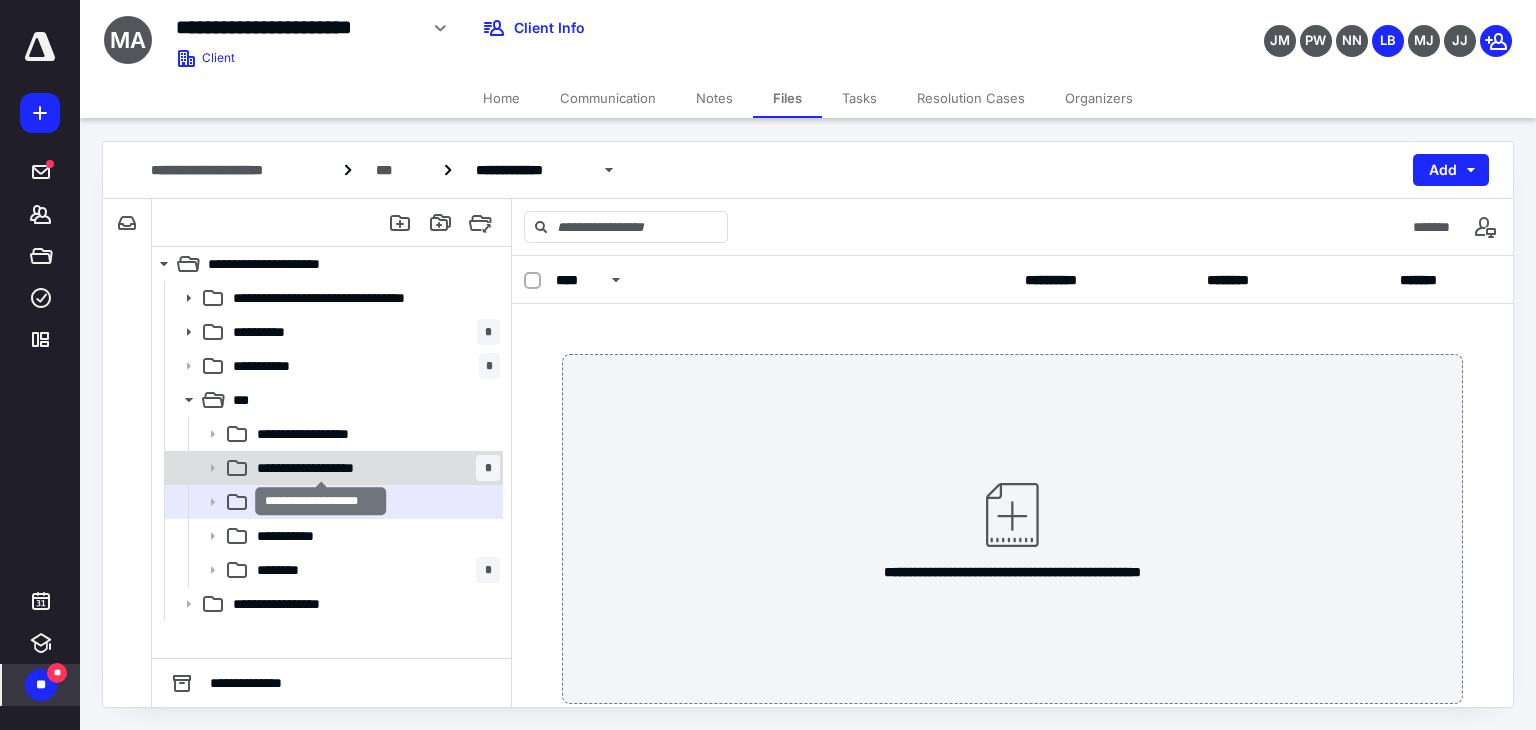 click on "**********" at bounding box center [321, 468] 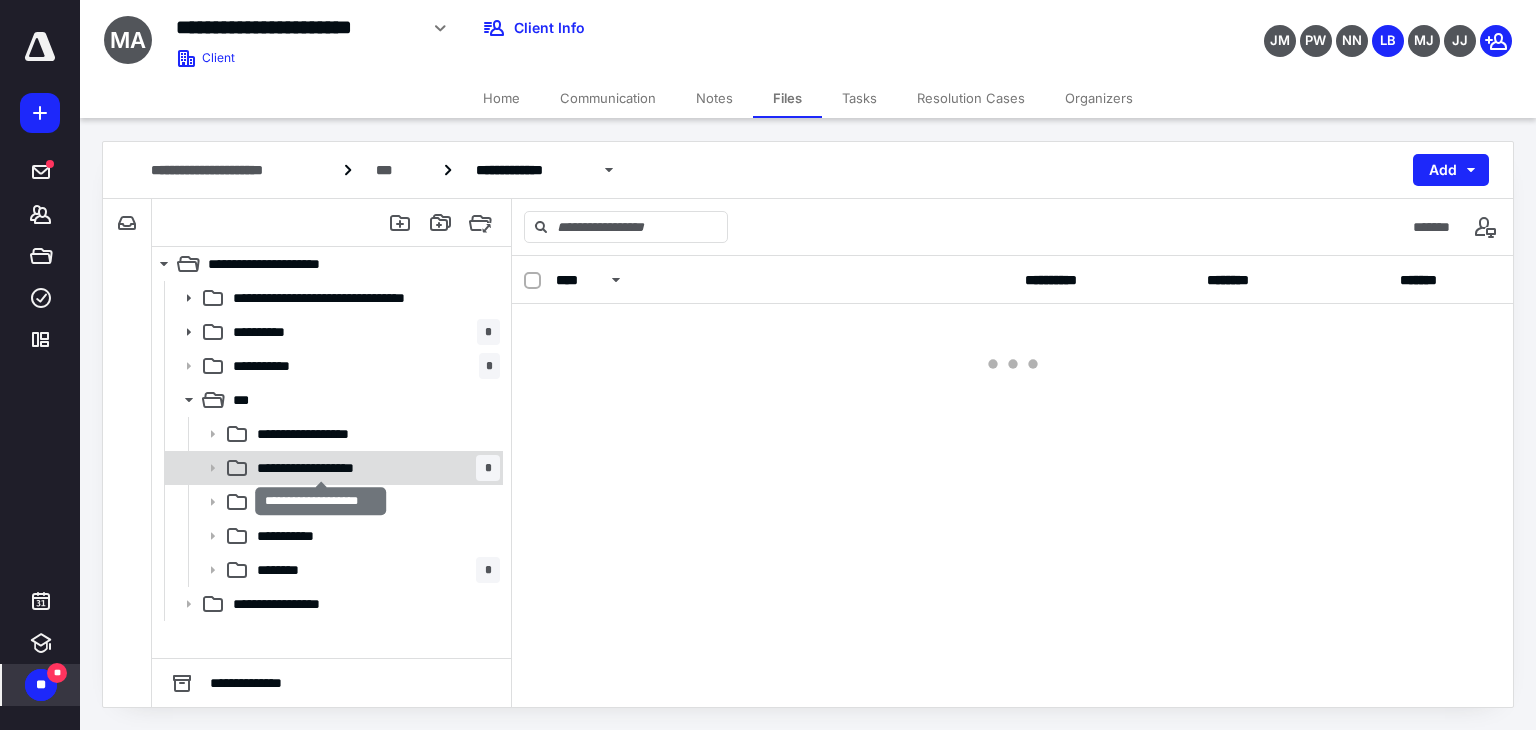 click on "**********" at bounding box center [321, 468] 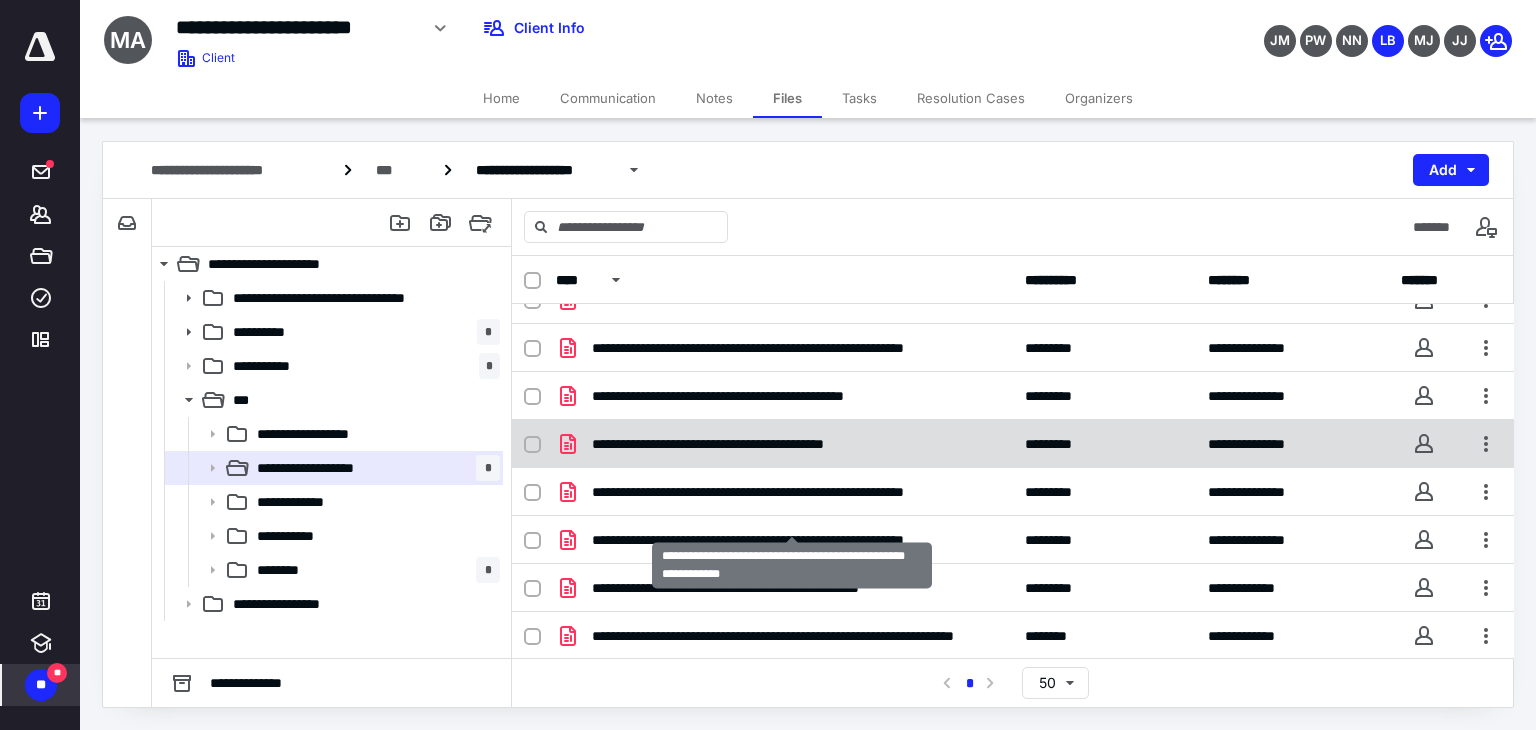 scroll, scrollTop: 0, scrollLeft: 0, axis: both 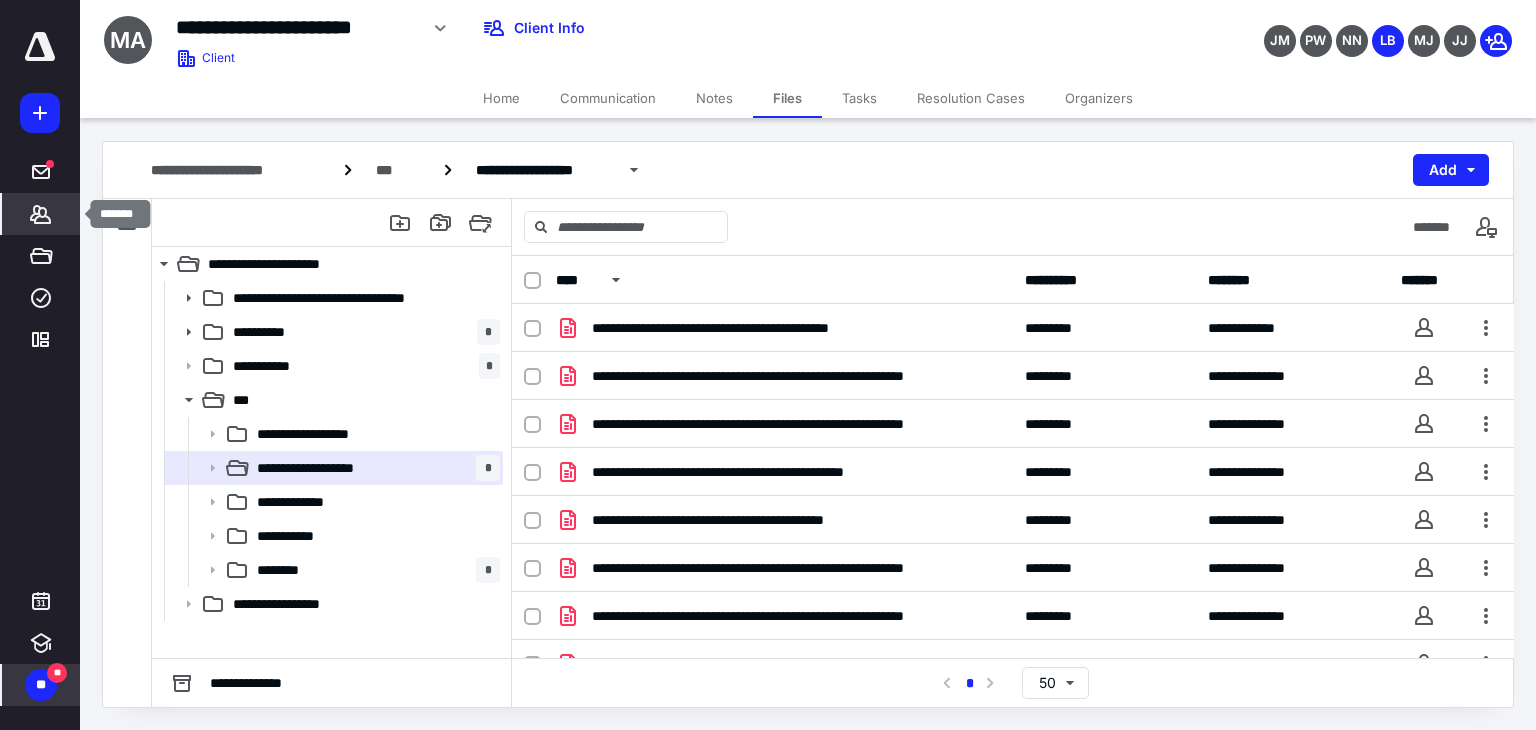 click 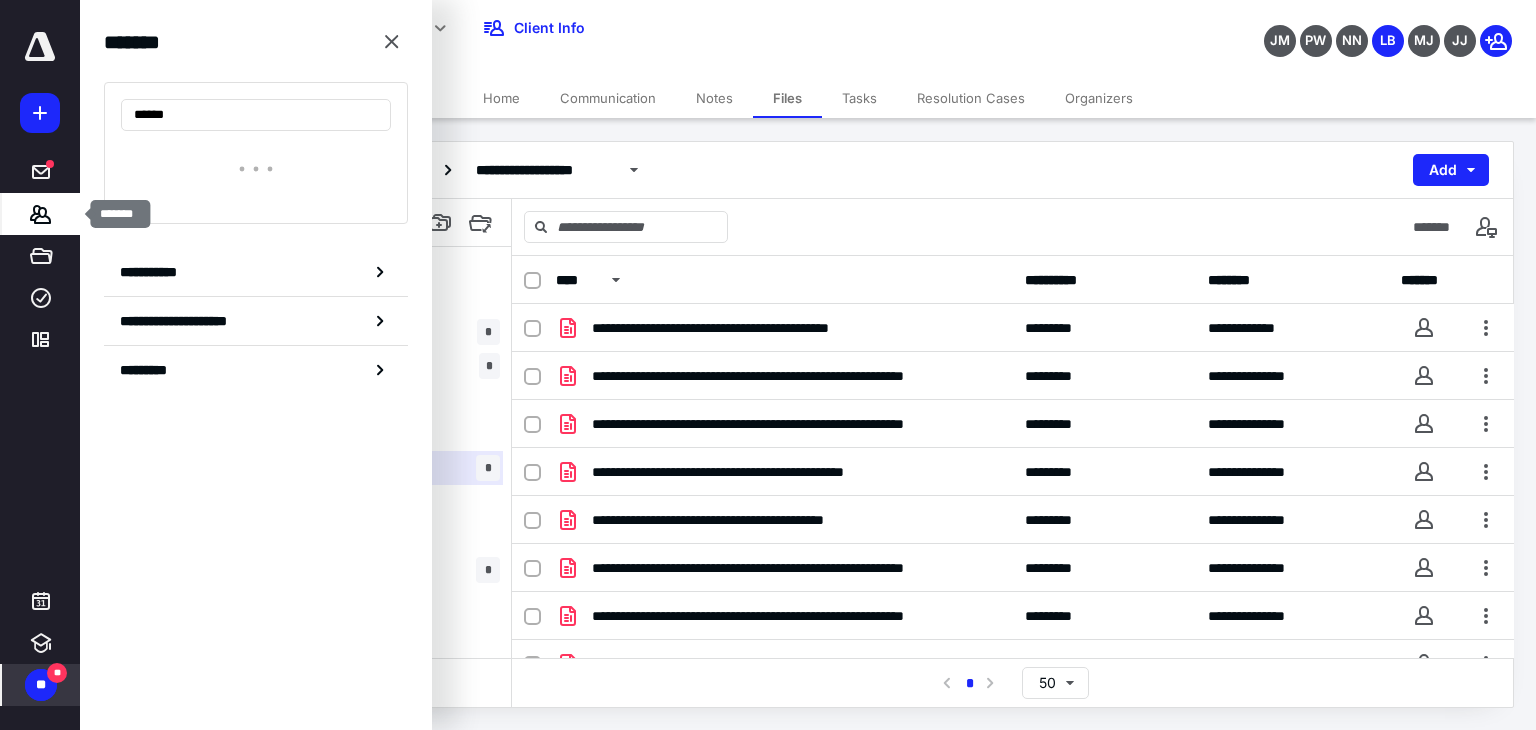type on "******" 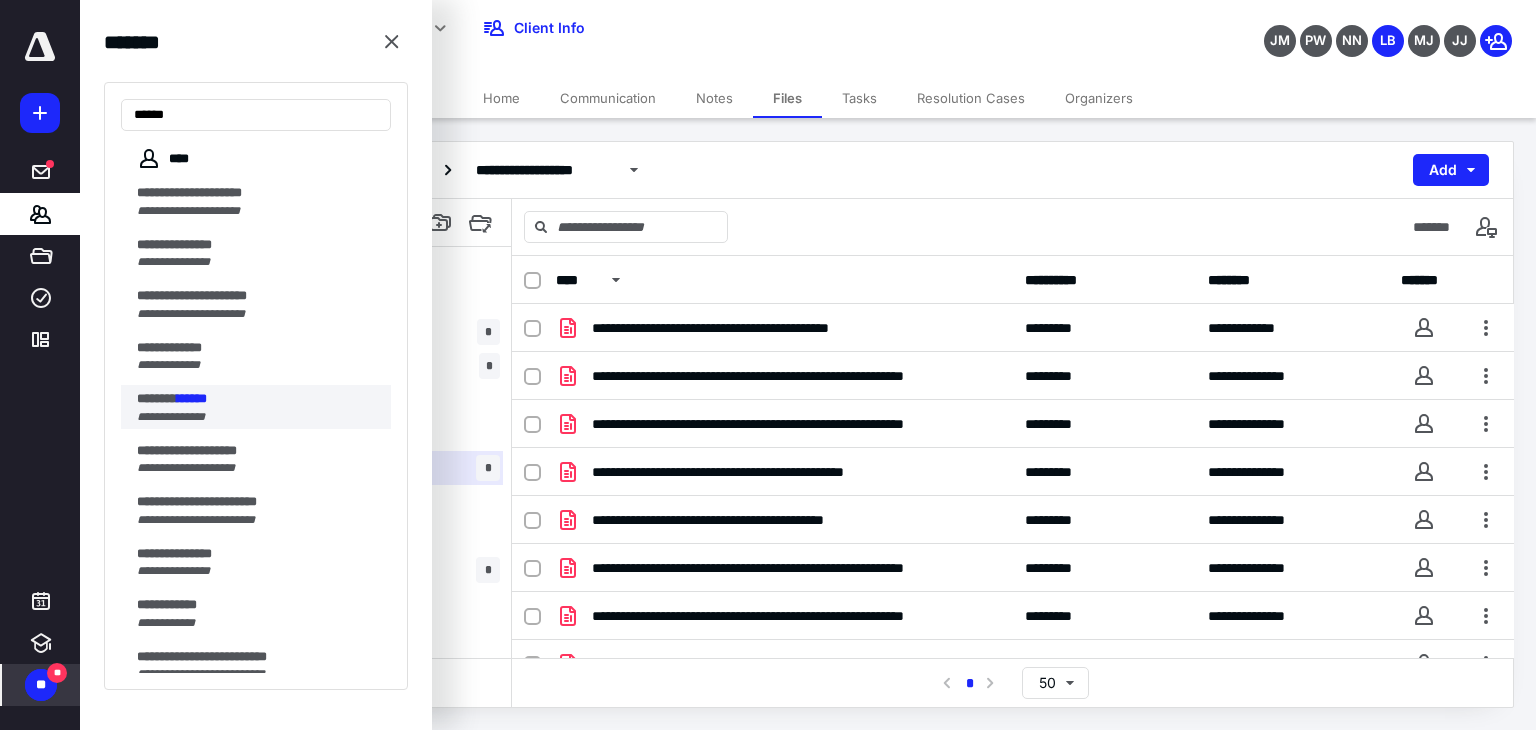 click on "*******" at bounding box center [157, 398] 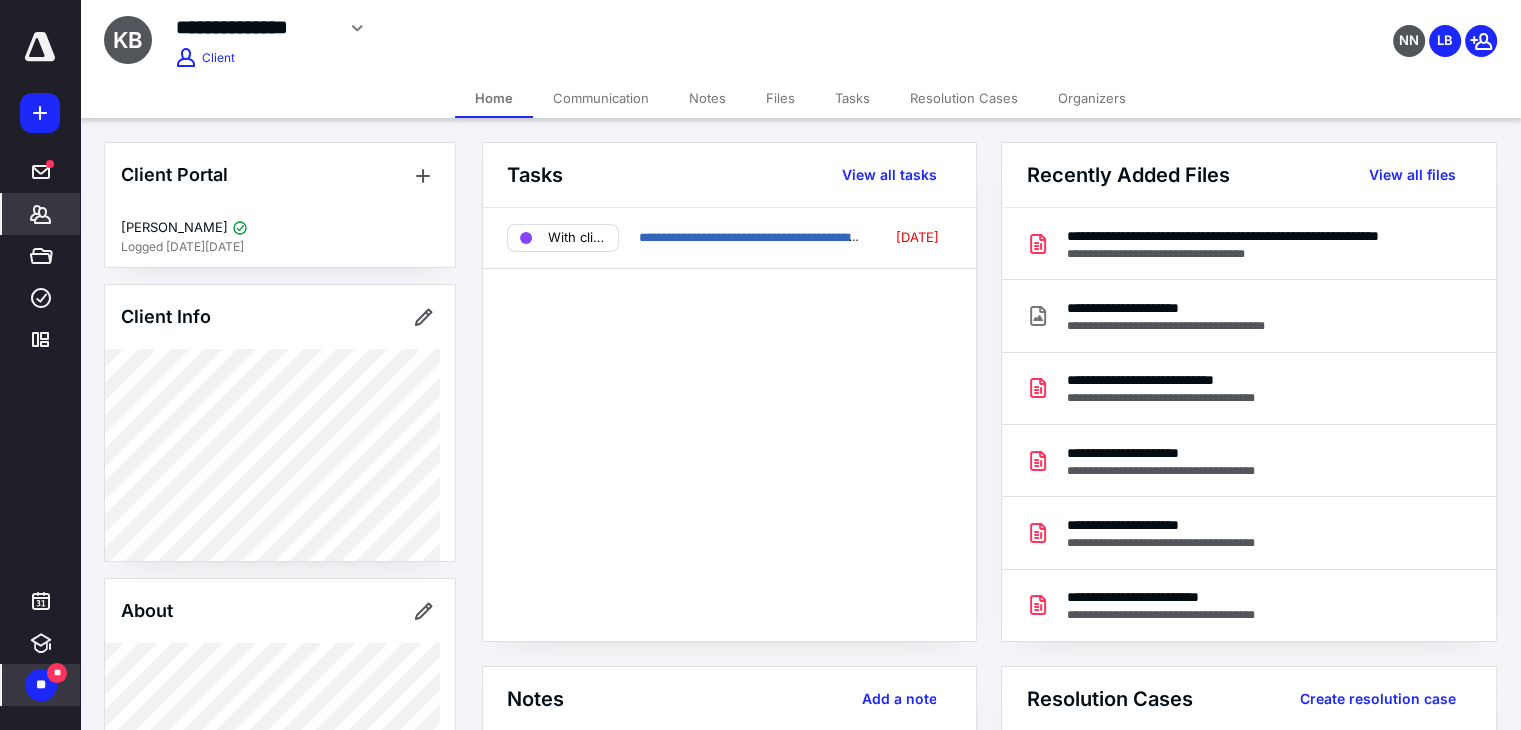 click on "Communication" at bounding box center [601, 98] 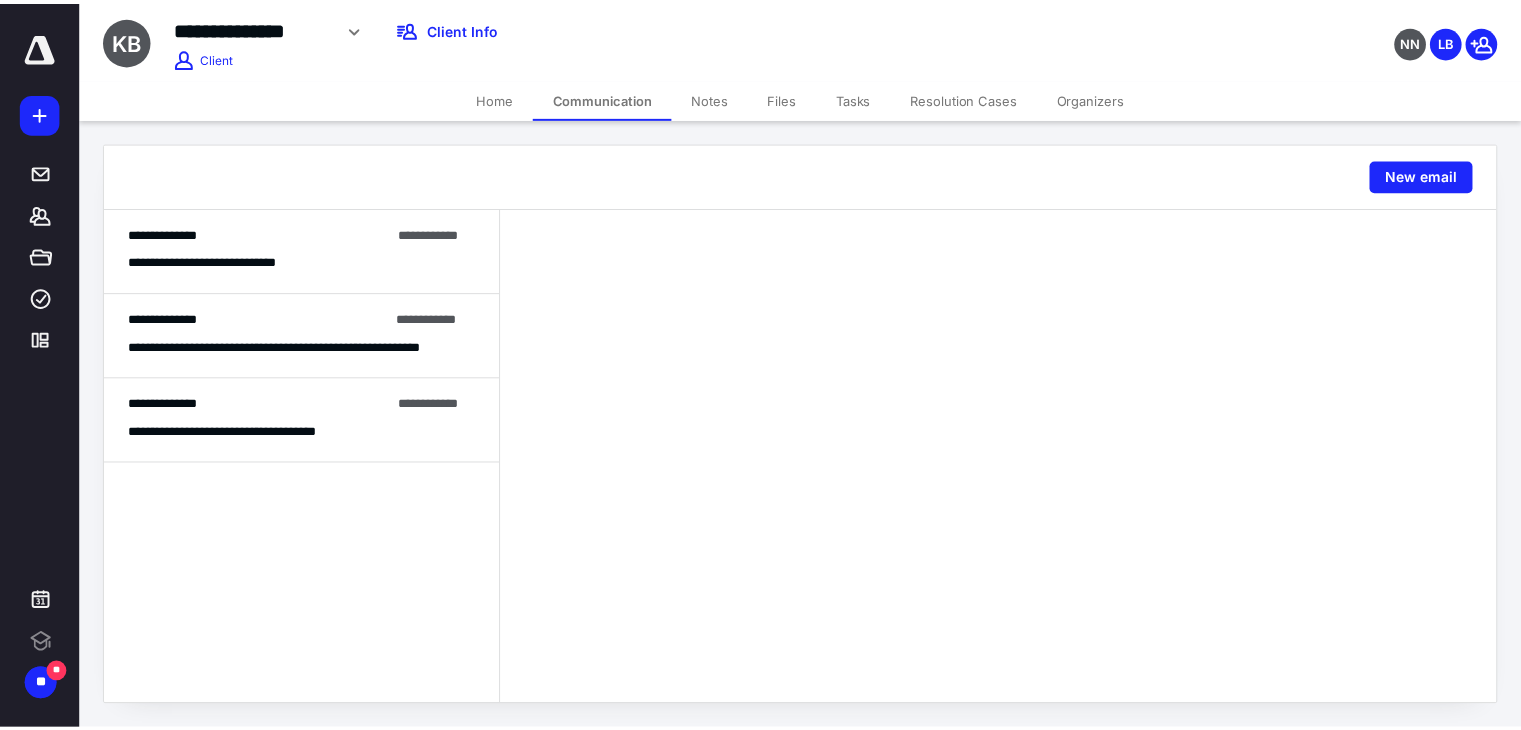 scroll, scrollTop: 0, scrollLeft: 0, axis: both 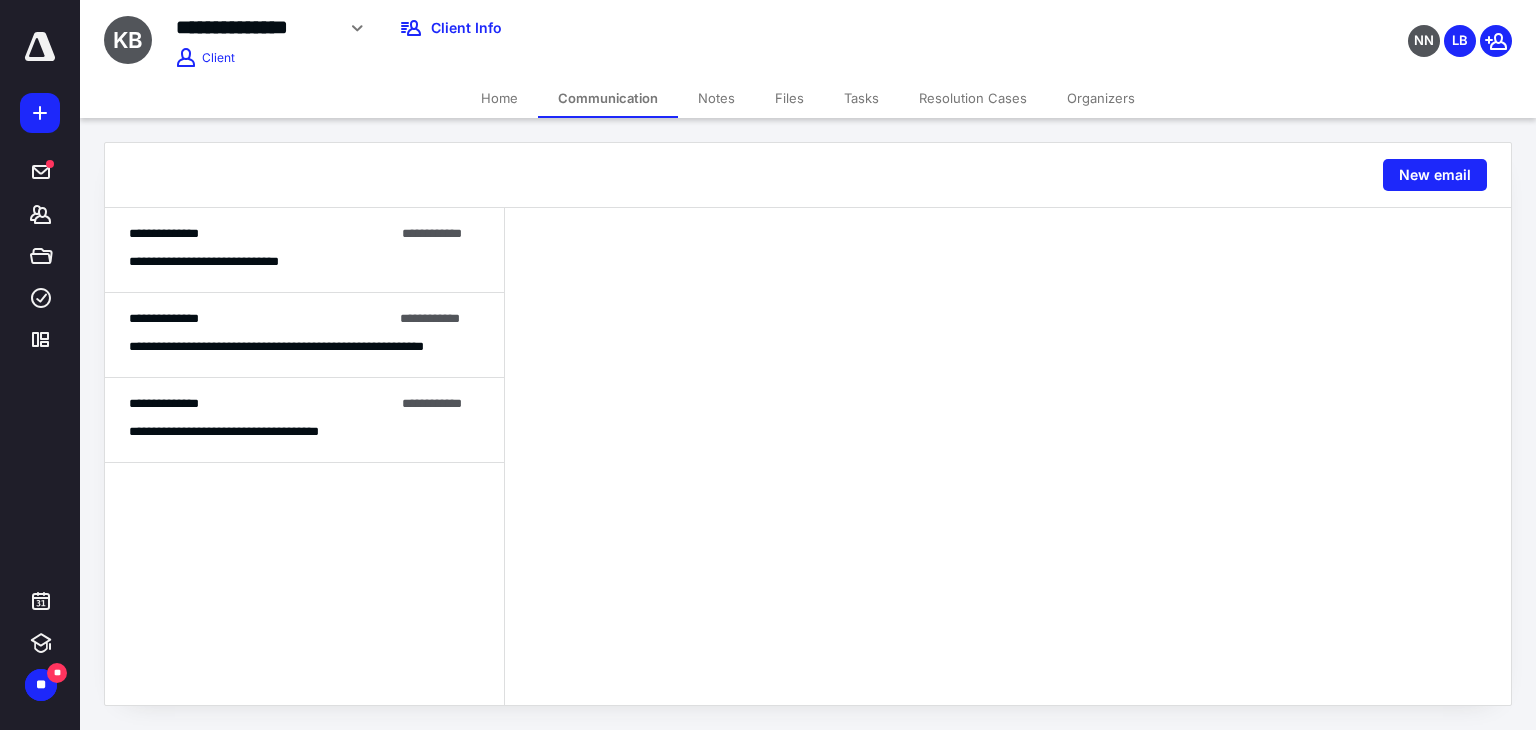 click on "Notes" at bounding box center (716, 98) 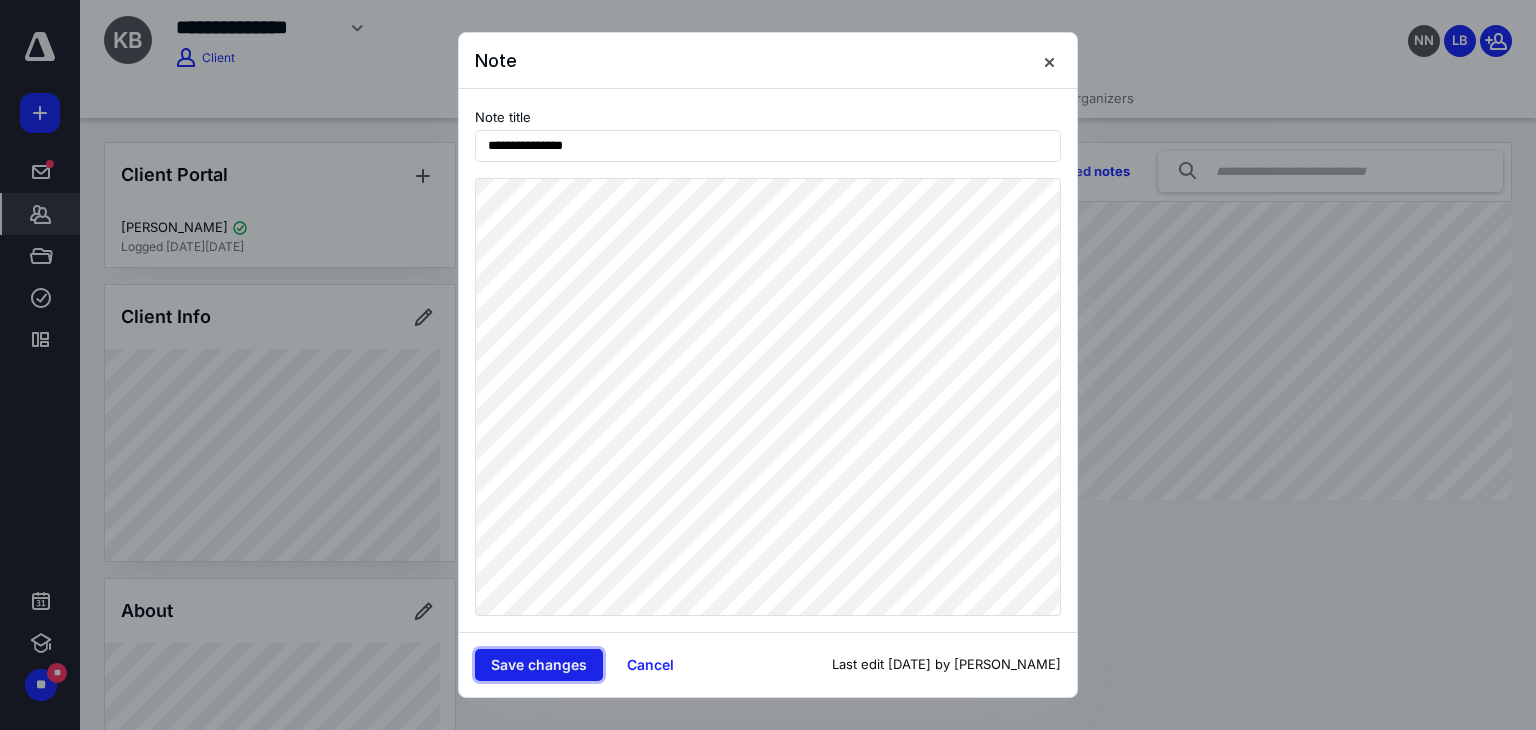 click on "Save changes" at bounding box center (539, 665) 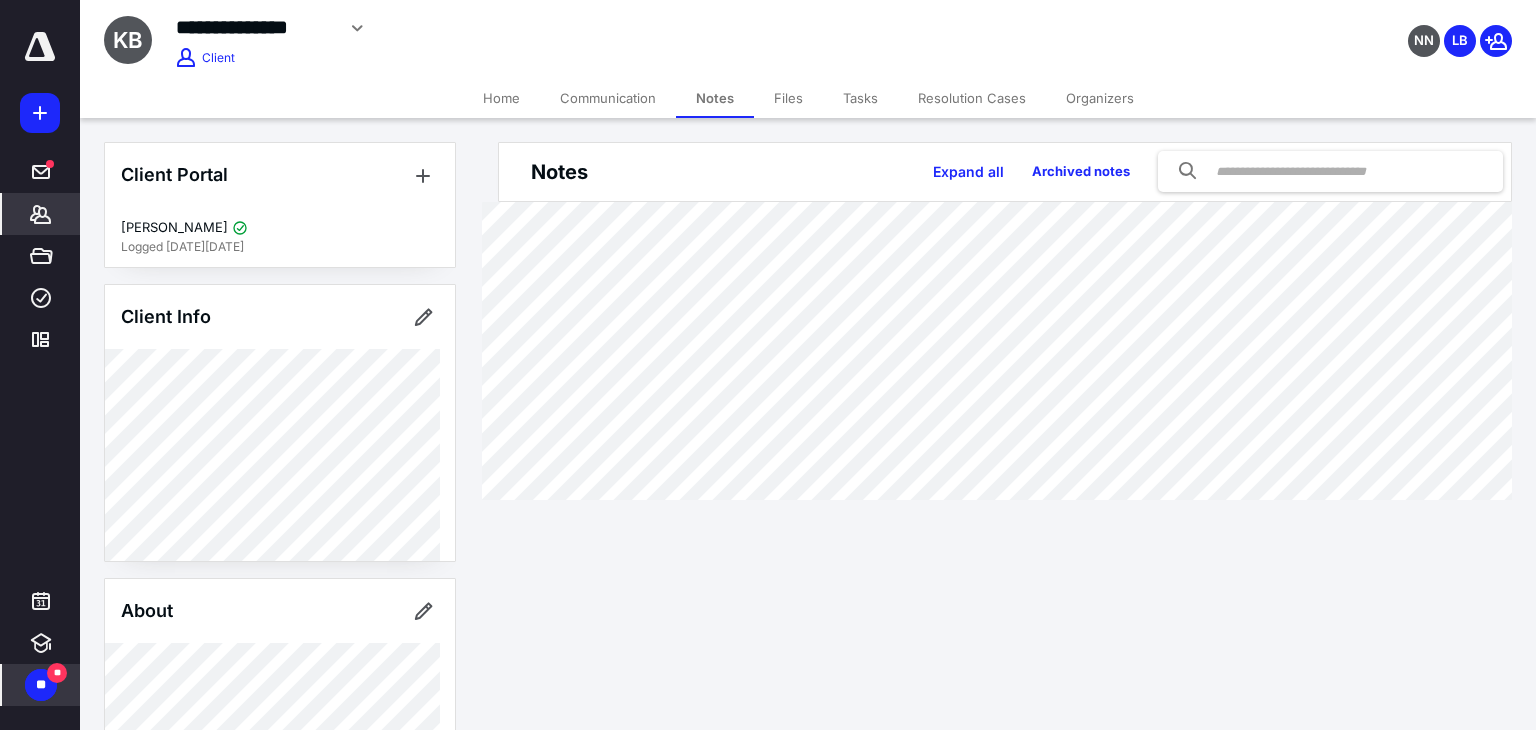click on "**" at bounding box center [41, 685] 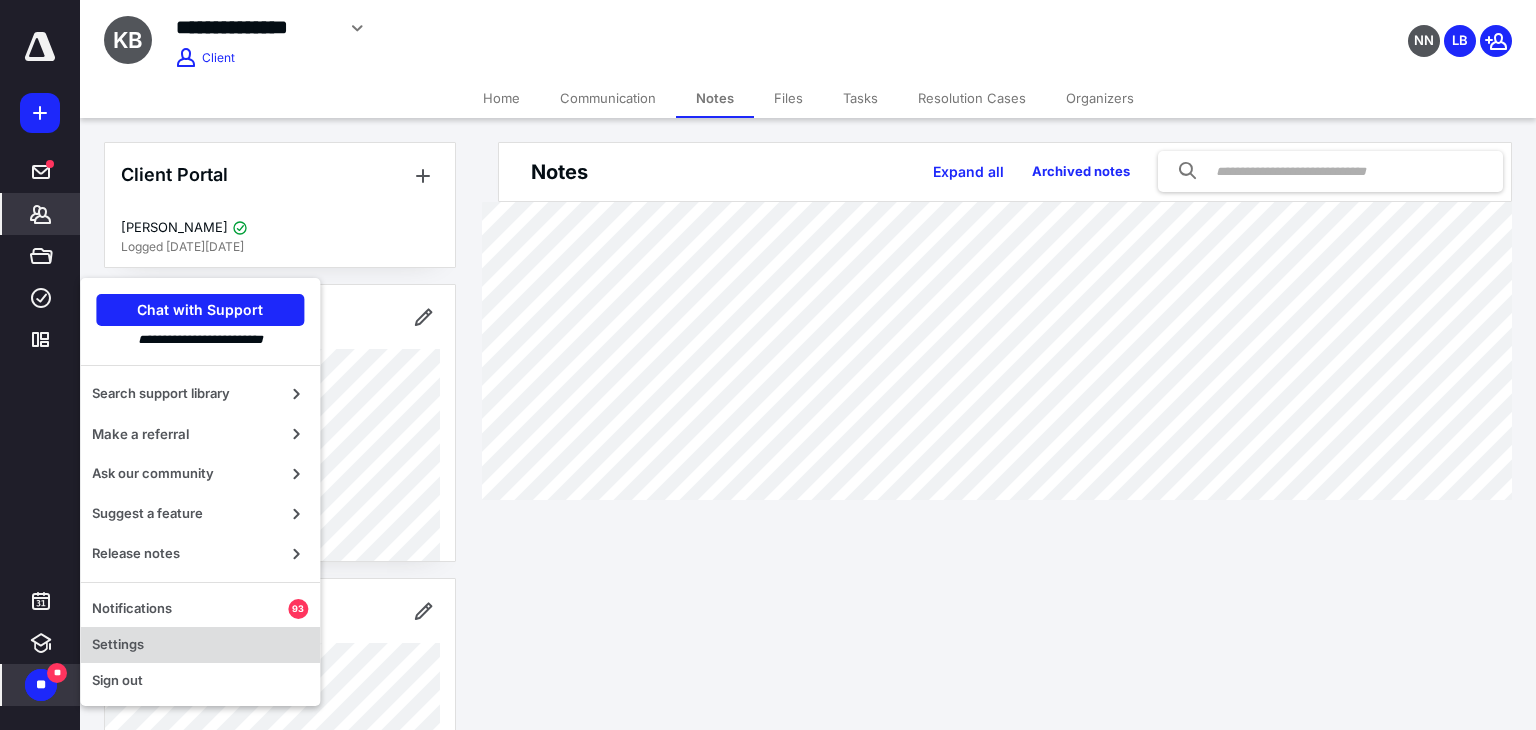 click on "Settings" at bounding box center [200, 645] 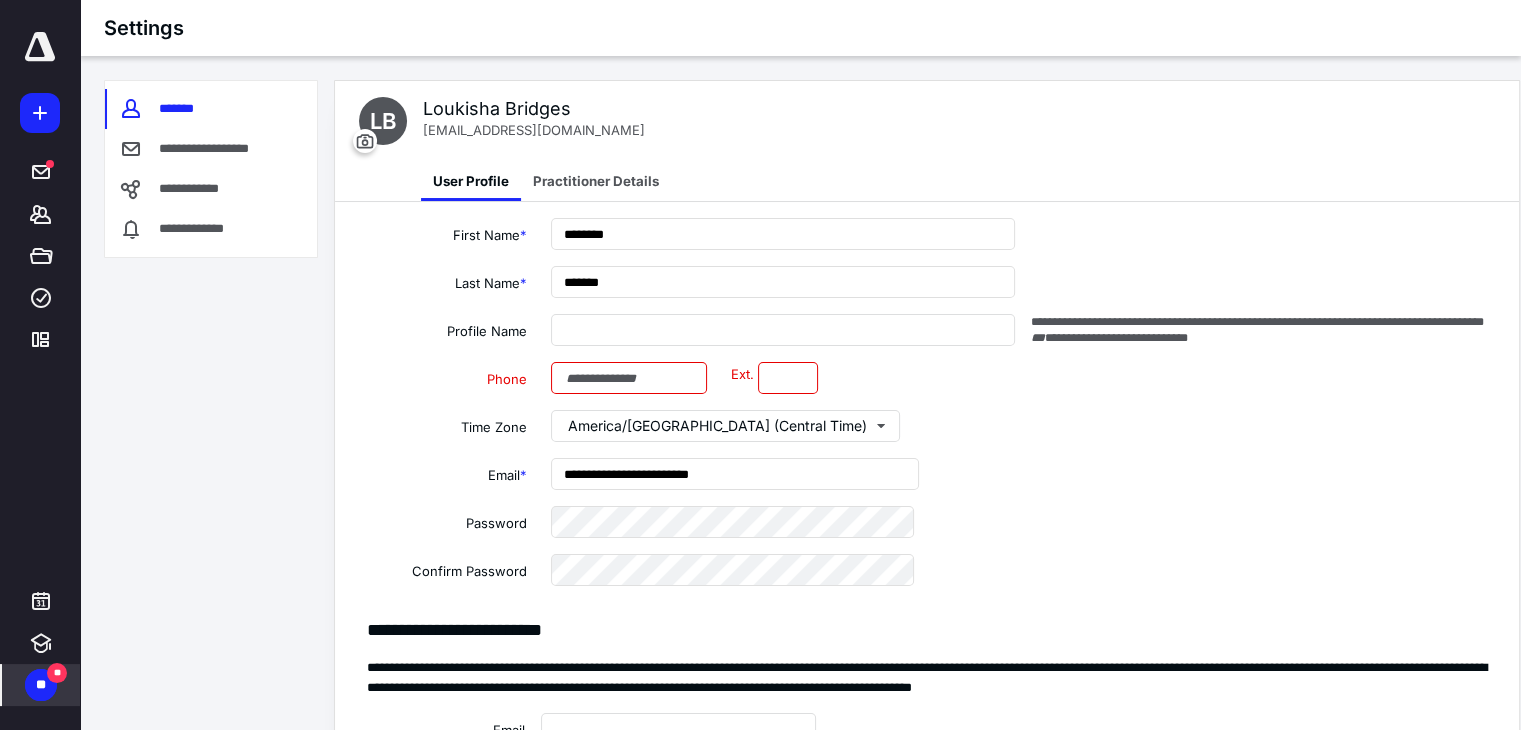 type on "**********" 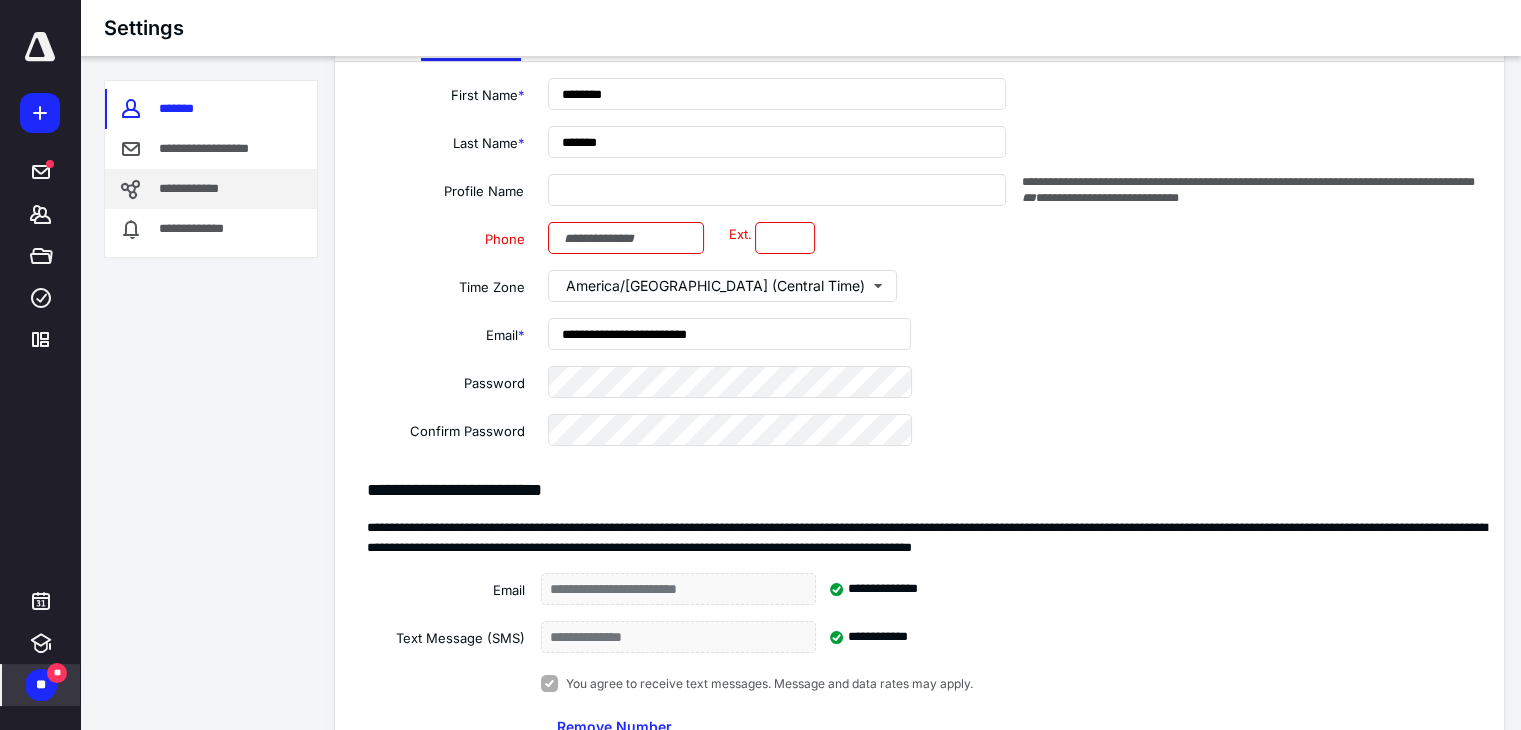 scroll, scrollTop: 139, scrollLeft: 0, axis: vertical 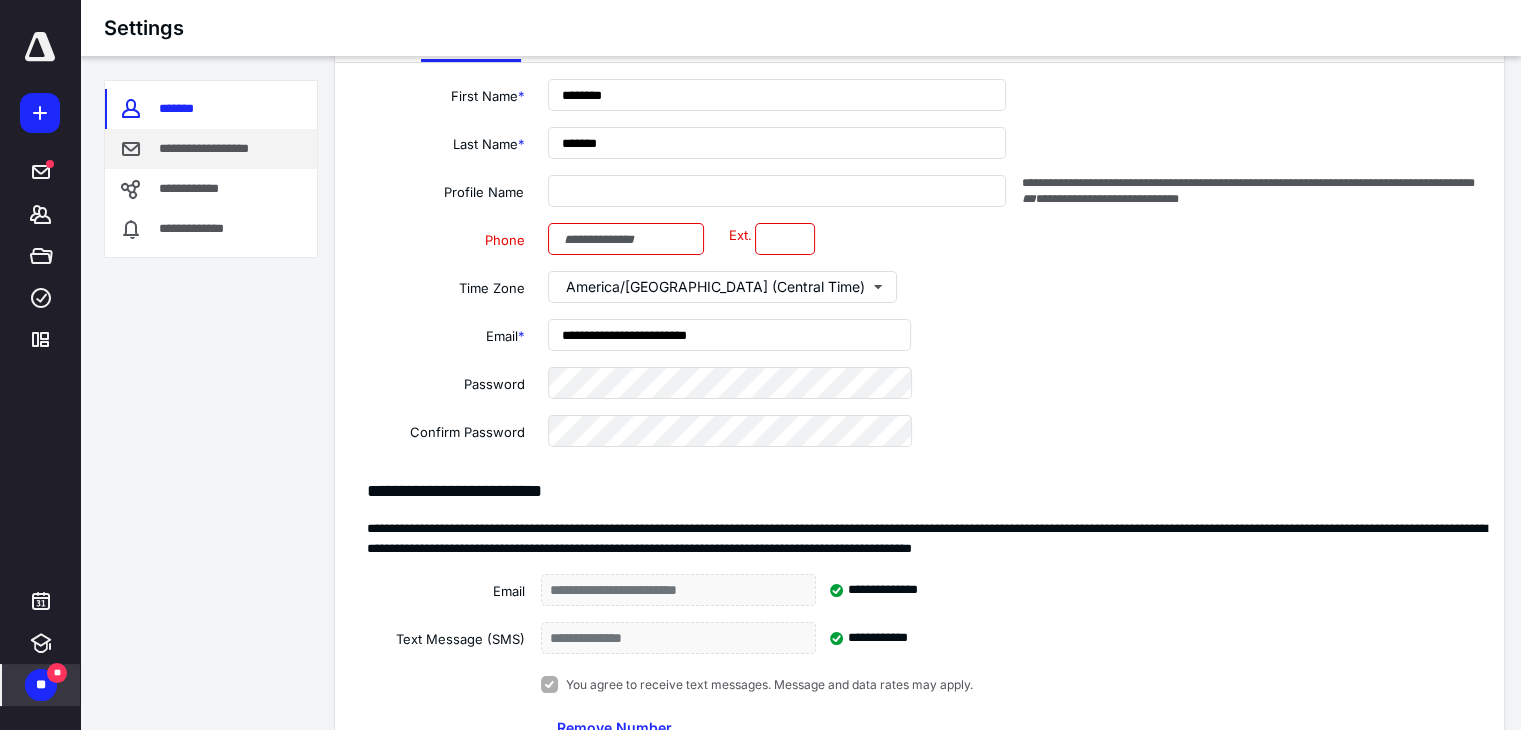 click on "**********" at bounding box center (218, 149) 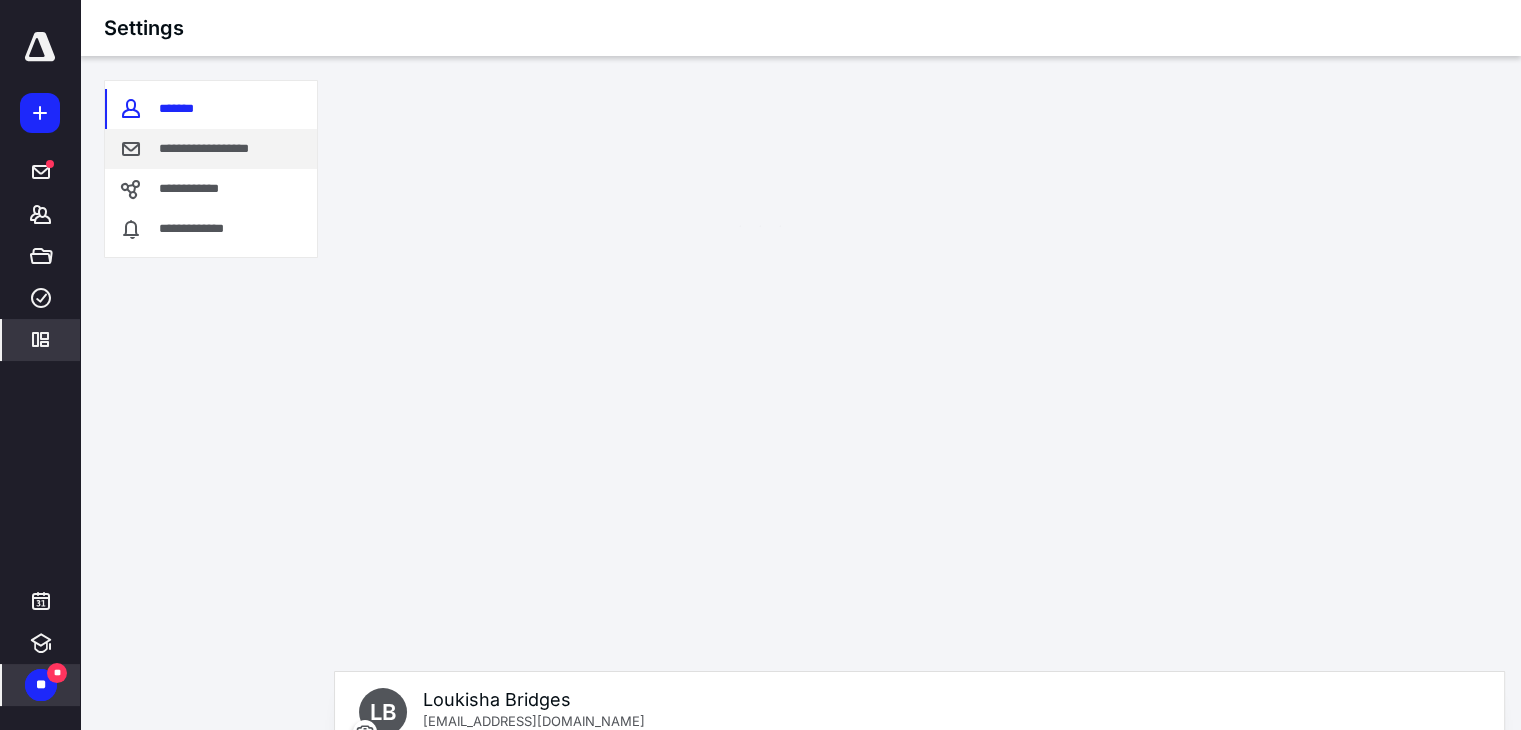 scroll, scrollTop: 0, scrollLeft: 0, axis: both 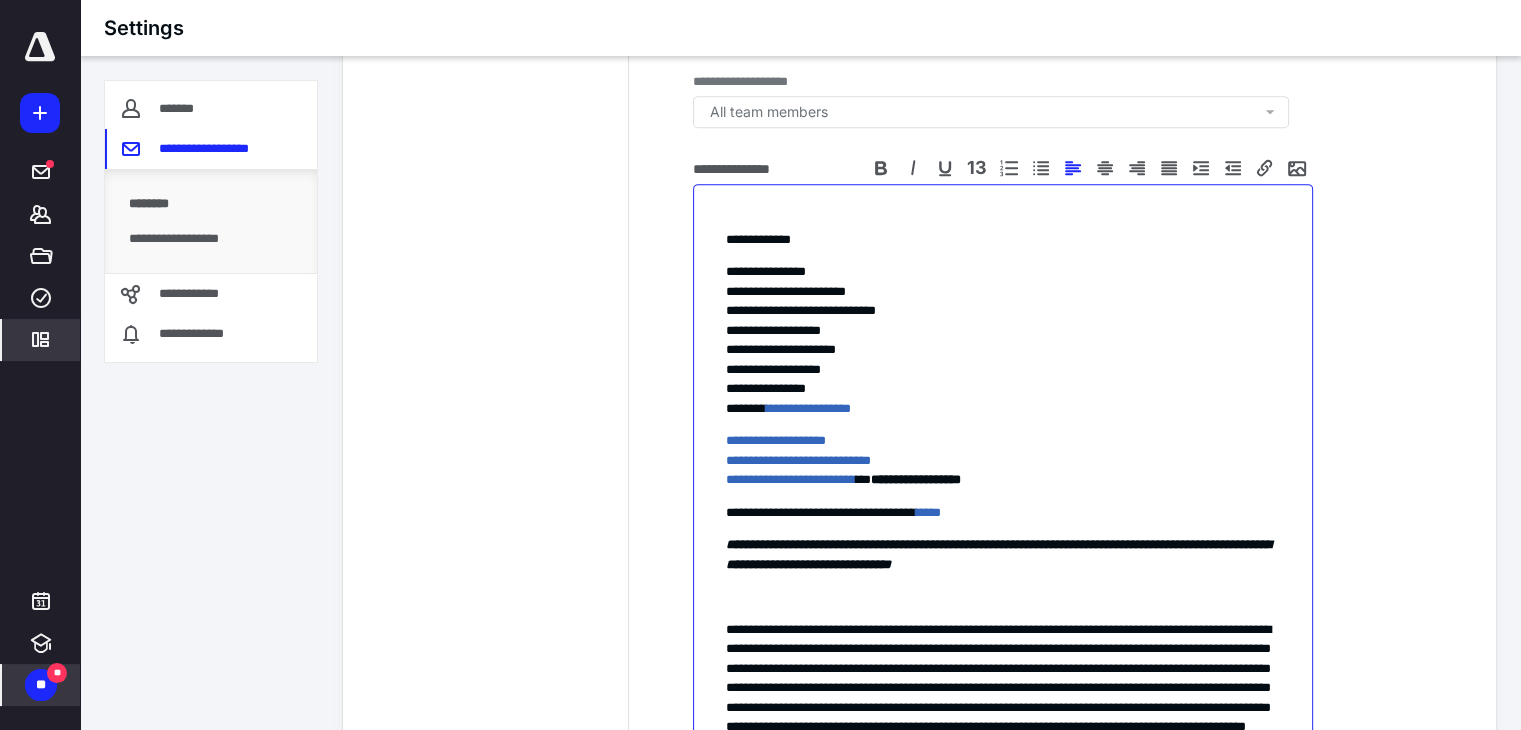 click on "**********" at bounding box center [786, 291] 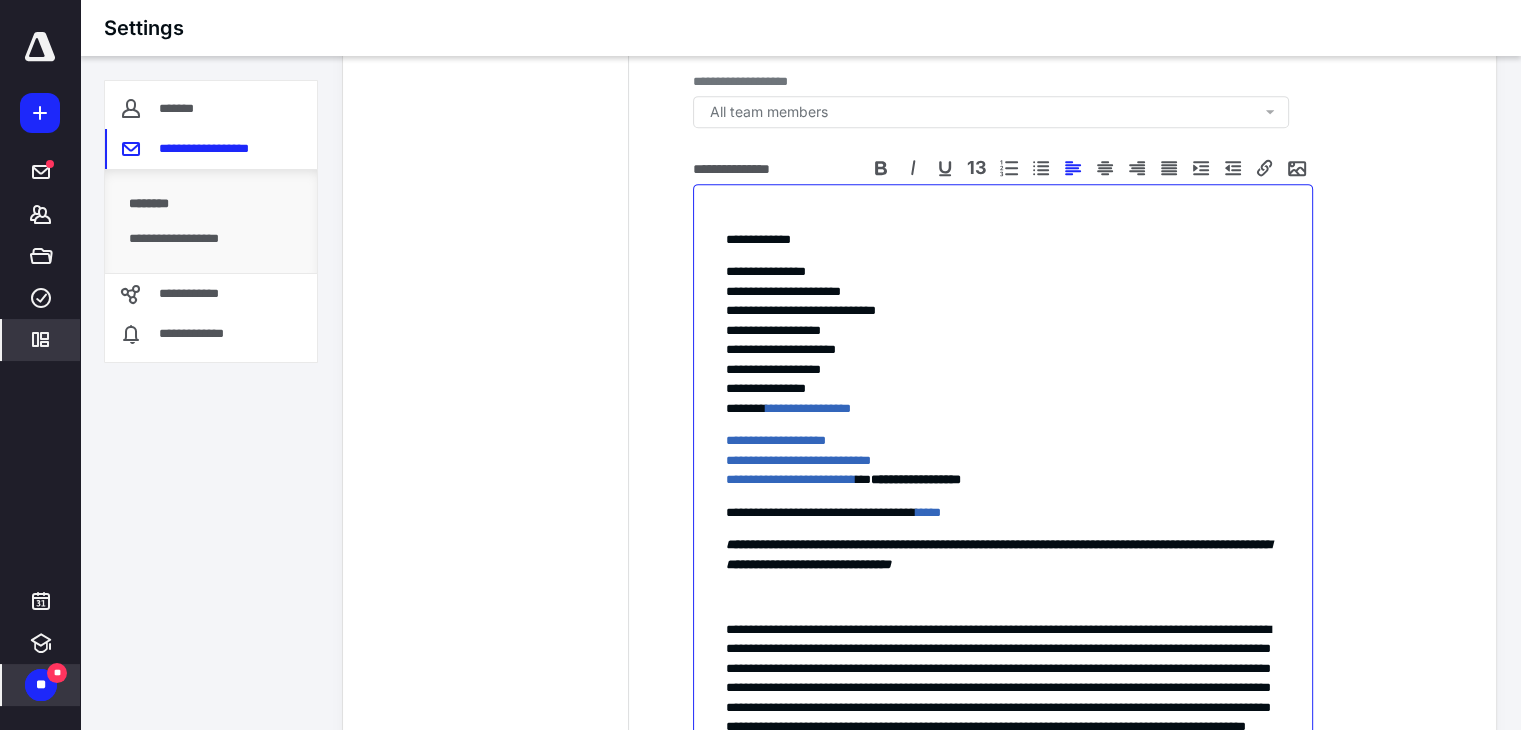 type 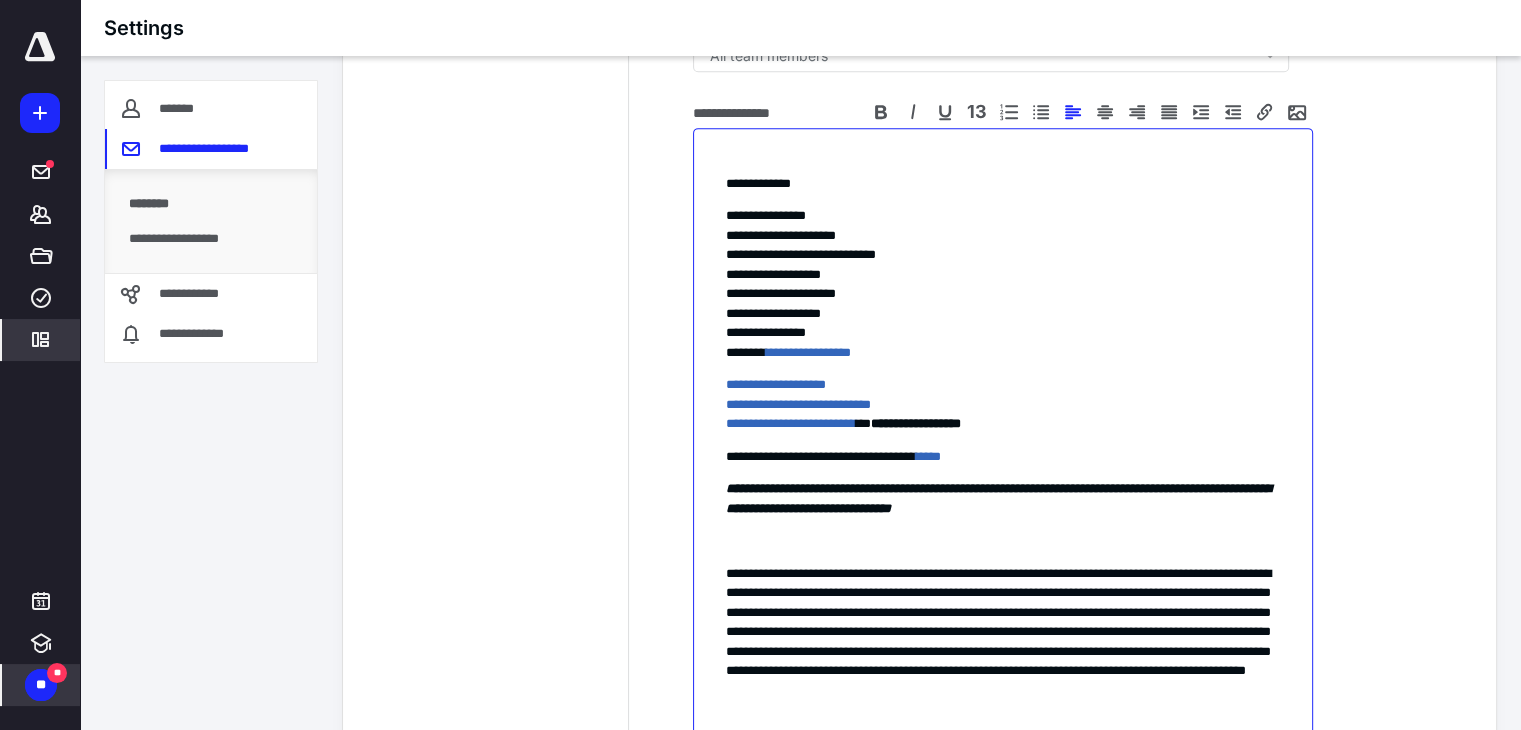 scroll, scrollTop: 840, scrollLeft: 0, axis: vertical 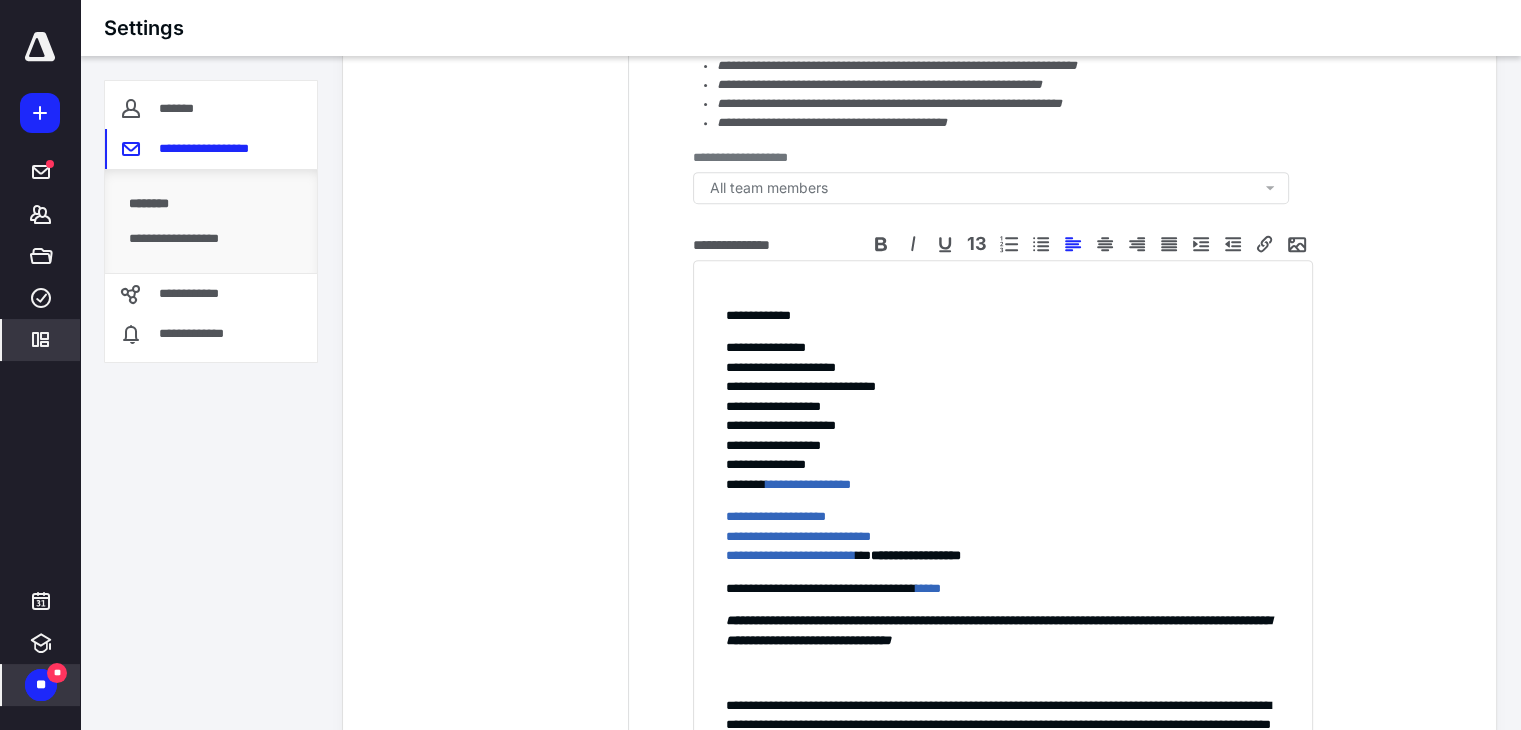 click on "**********" at bounding box center (1082, 589) 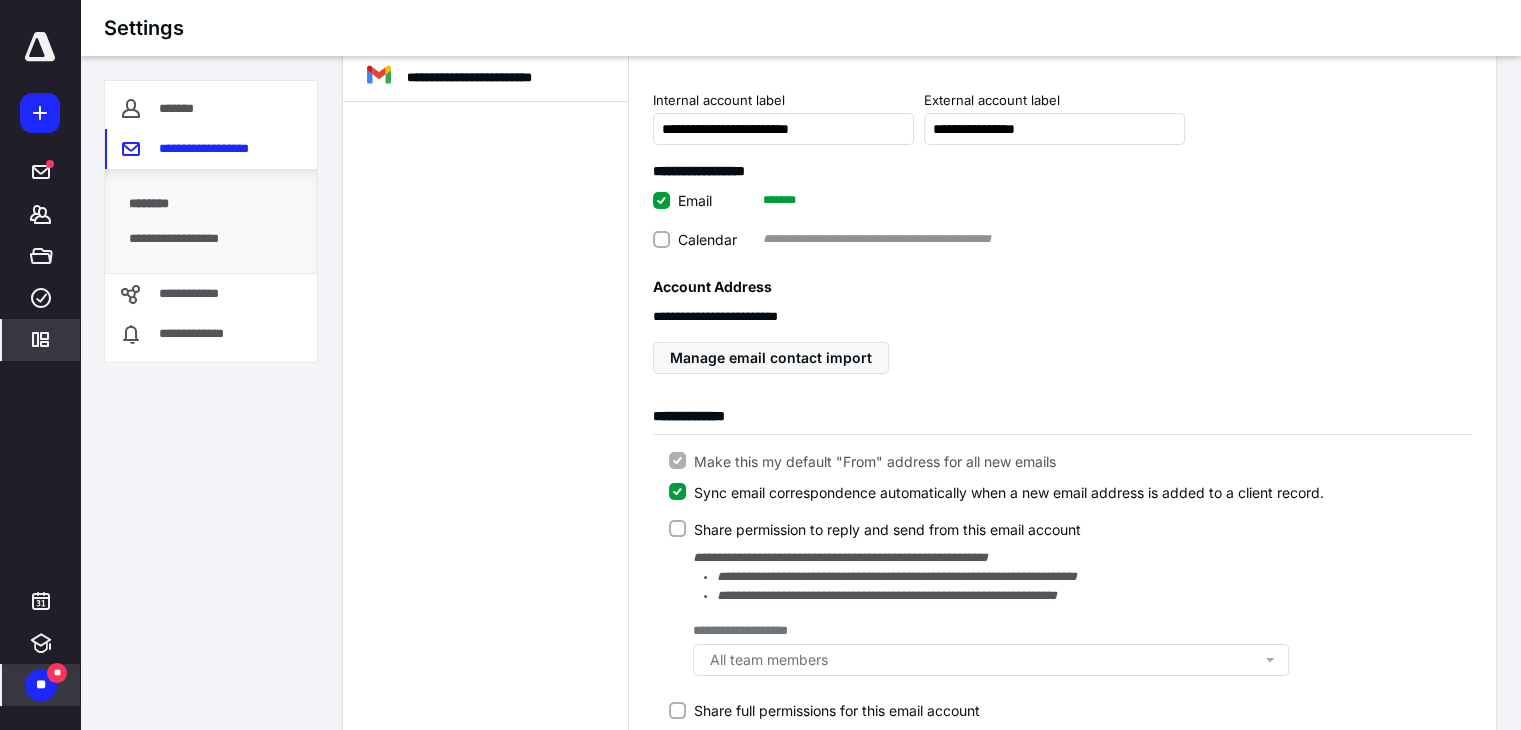 scroll, scrollTop: 0, scrollLeft: 0, axis: both 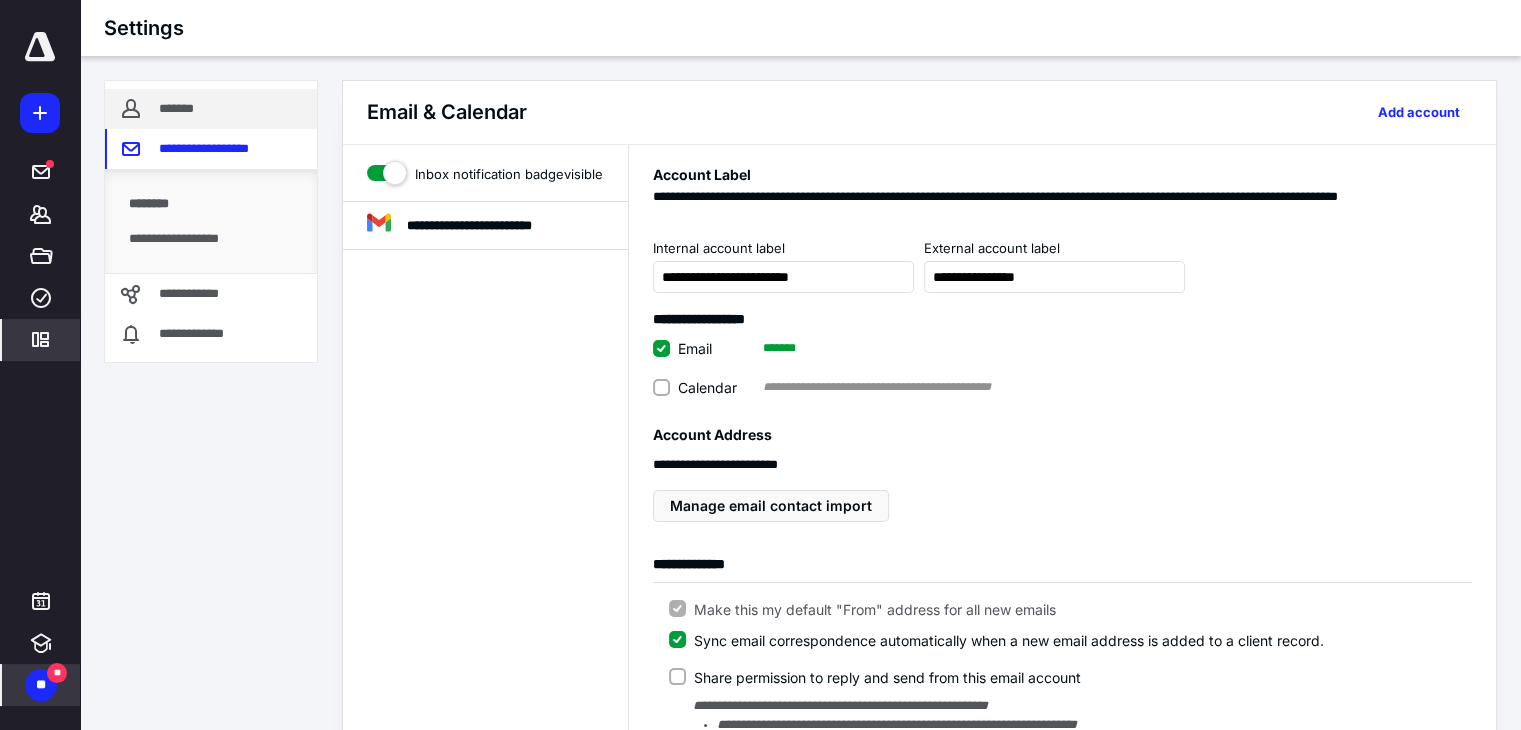 click on "*******" at bounding box center [178, 109] 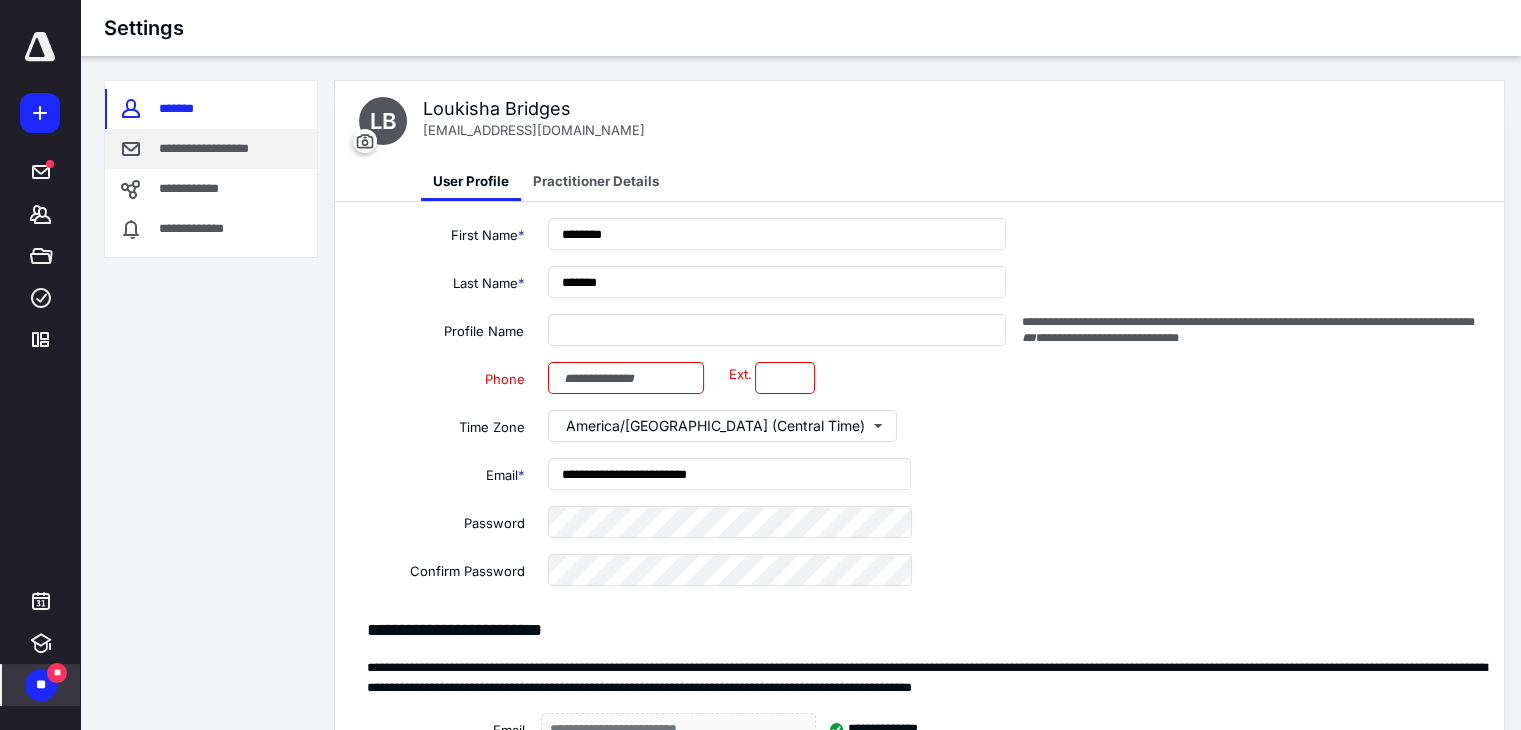 click on "**********" at bounding box center (218, 149) 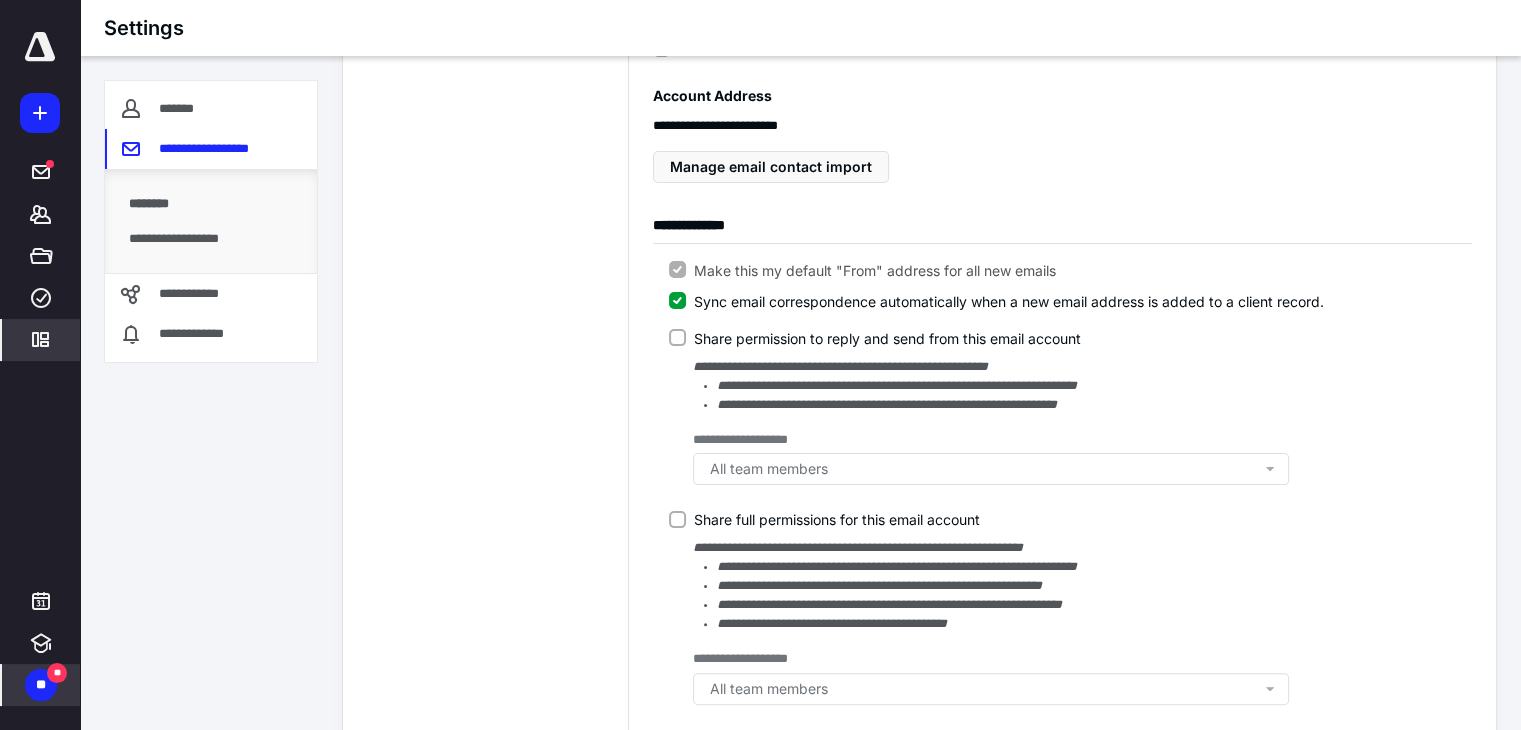 scroll, scrollTop: 0, scrollLeft: 0, axis: both 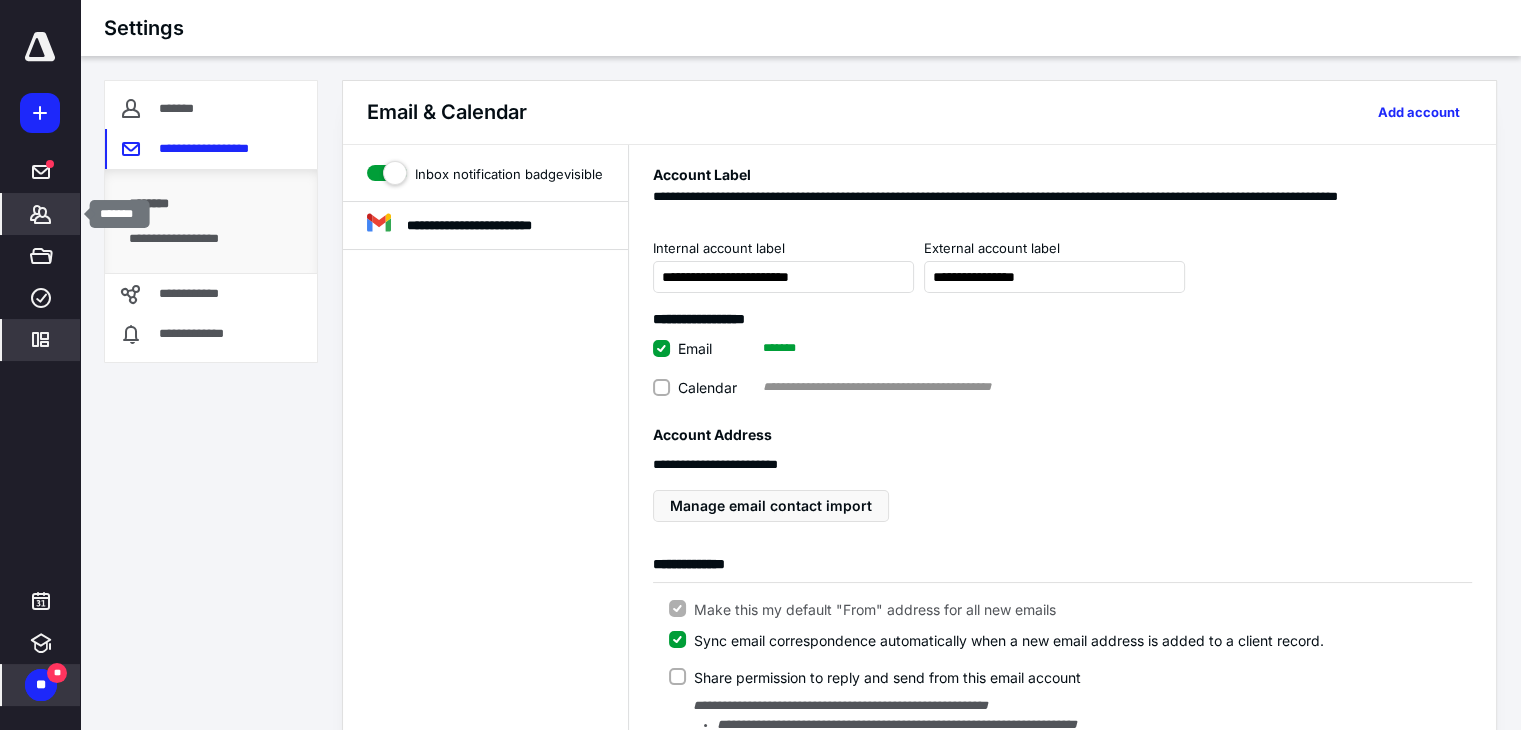 click 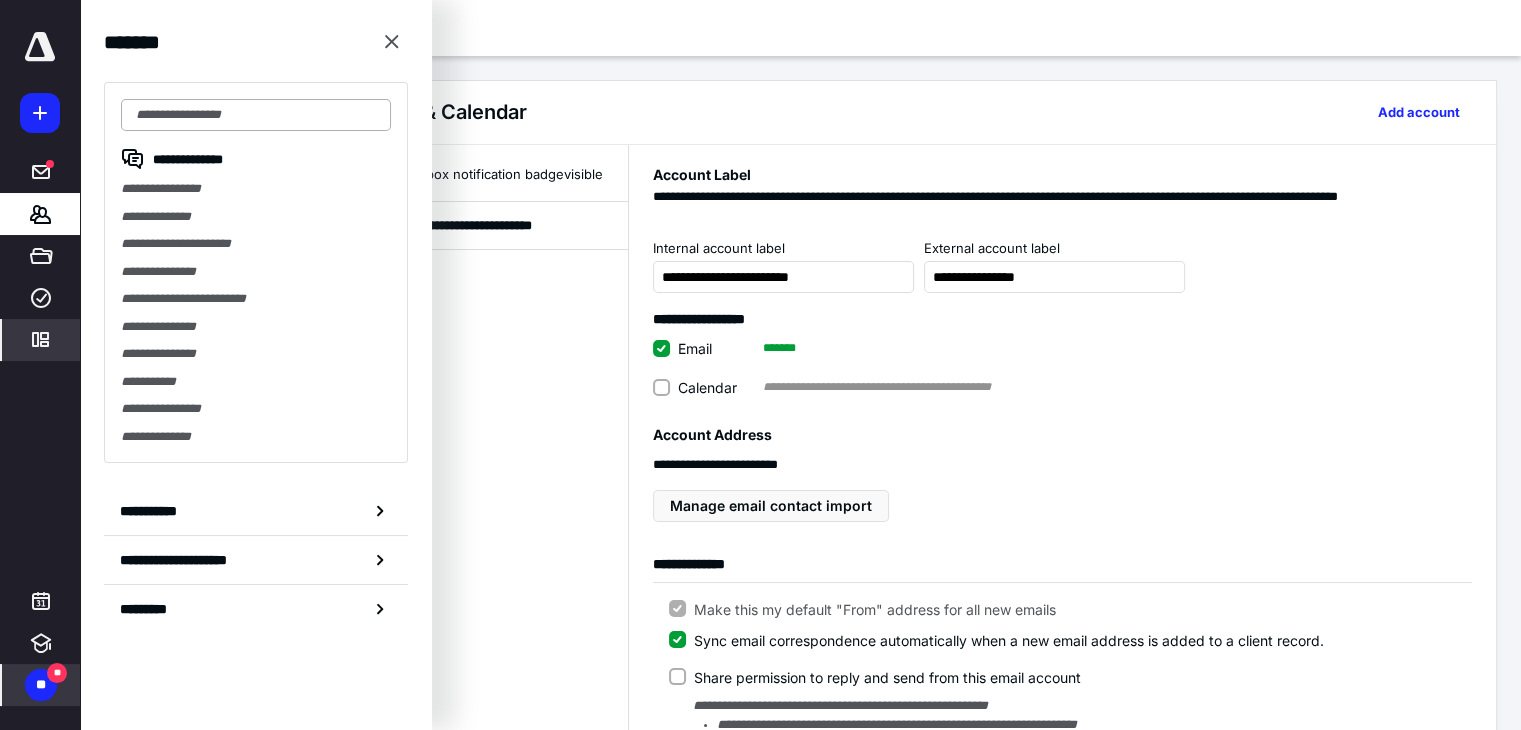 click at bounding box center (256, 115) 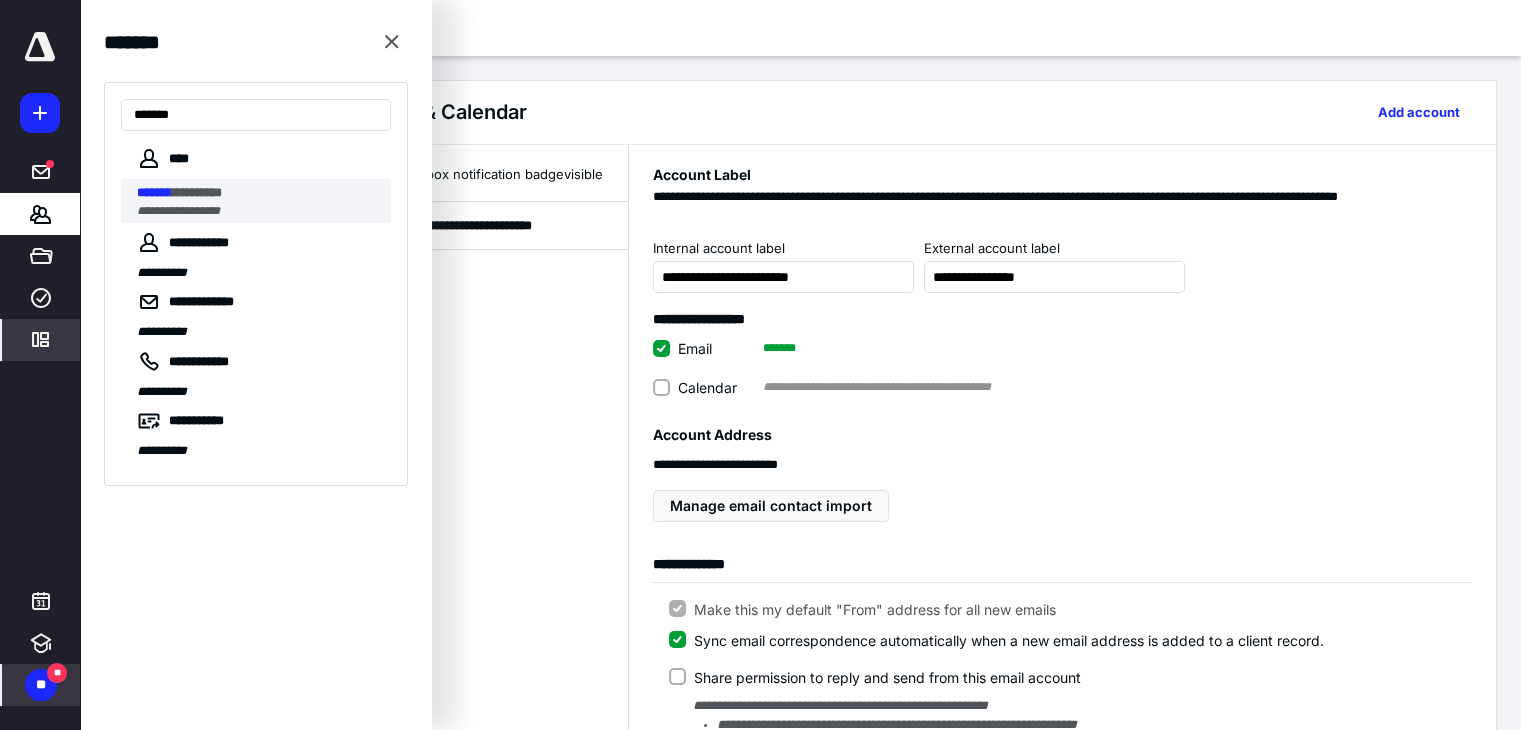 type on "*******" 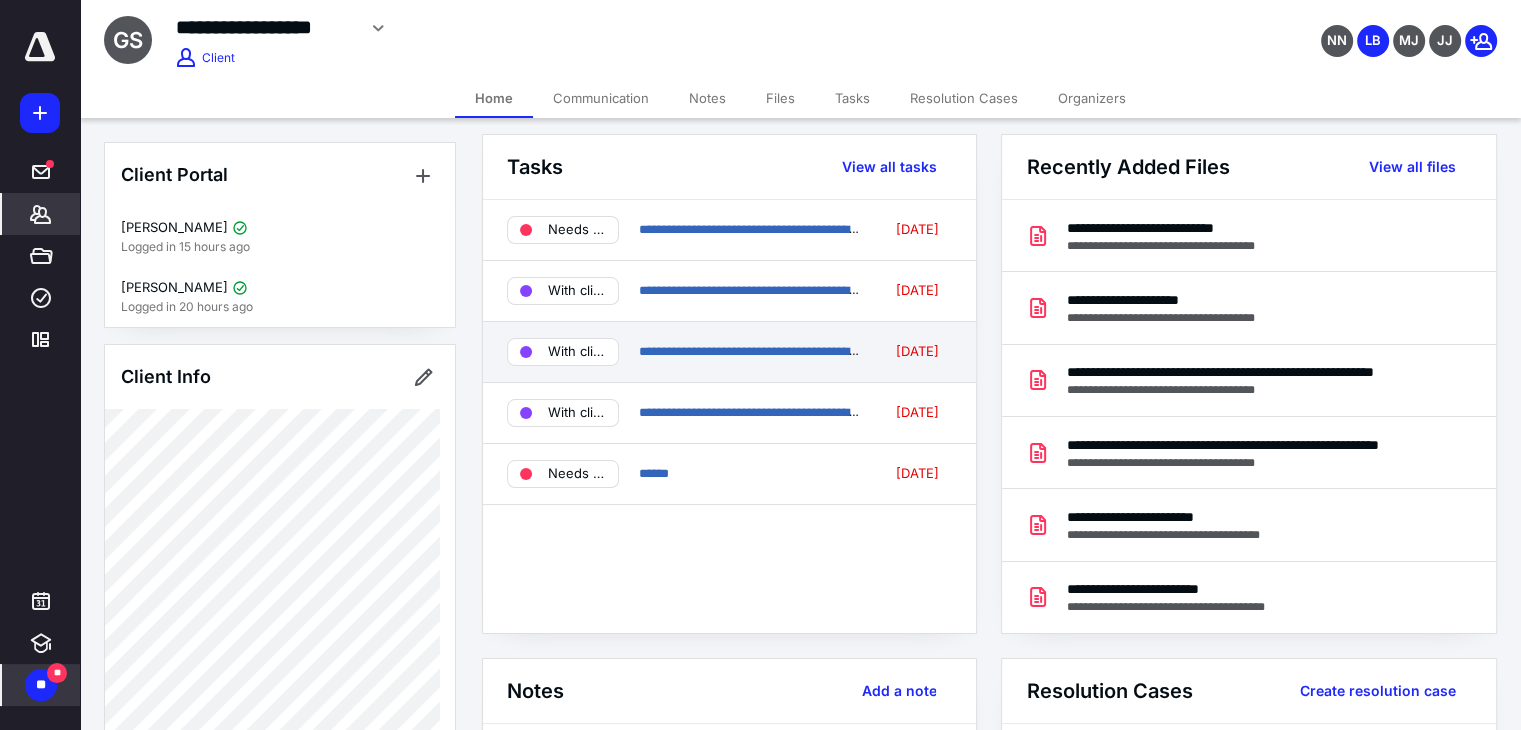 scroll, scrollTop: 8, scrollLeft: 0, axis: vertical 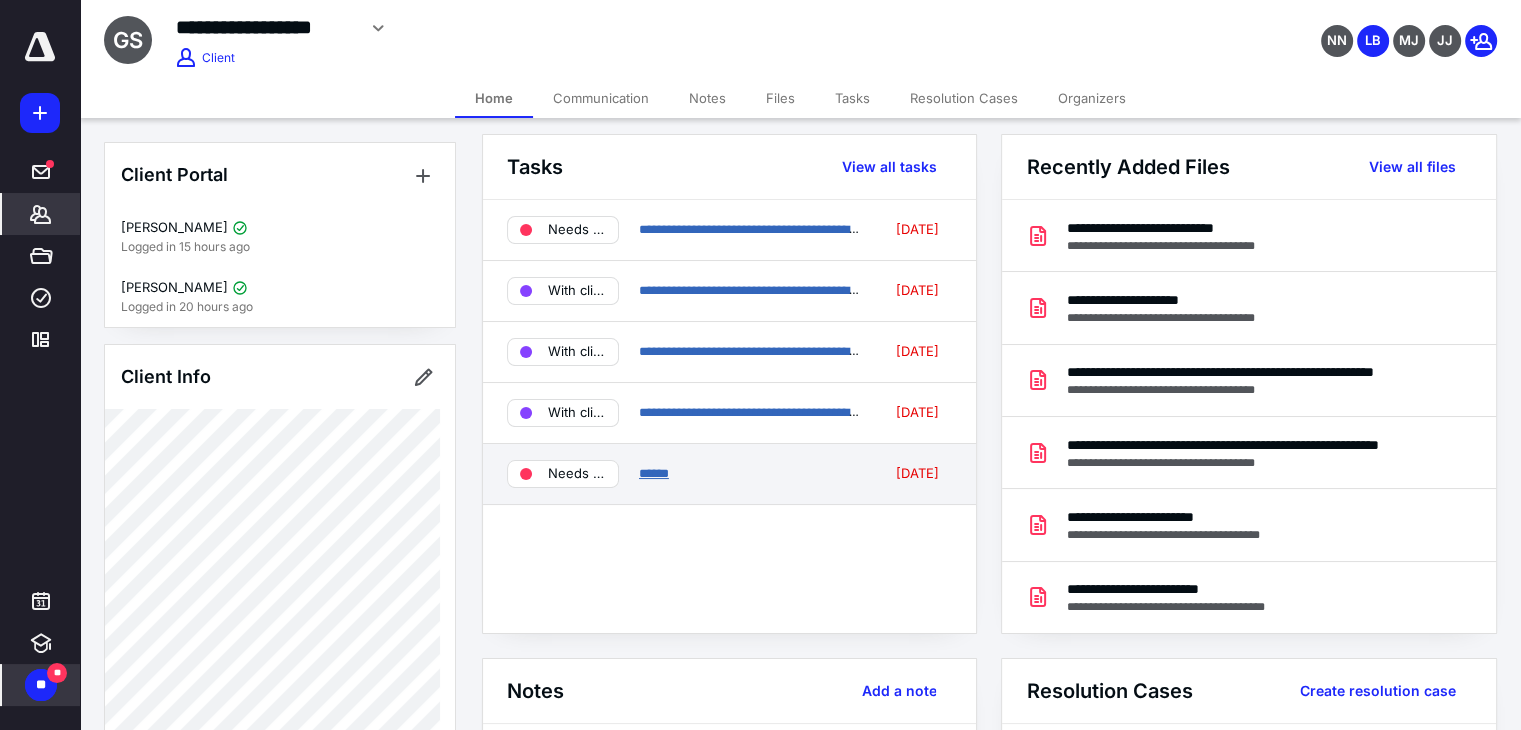 click on "******" at bounding box center [654, 473] 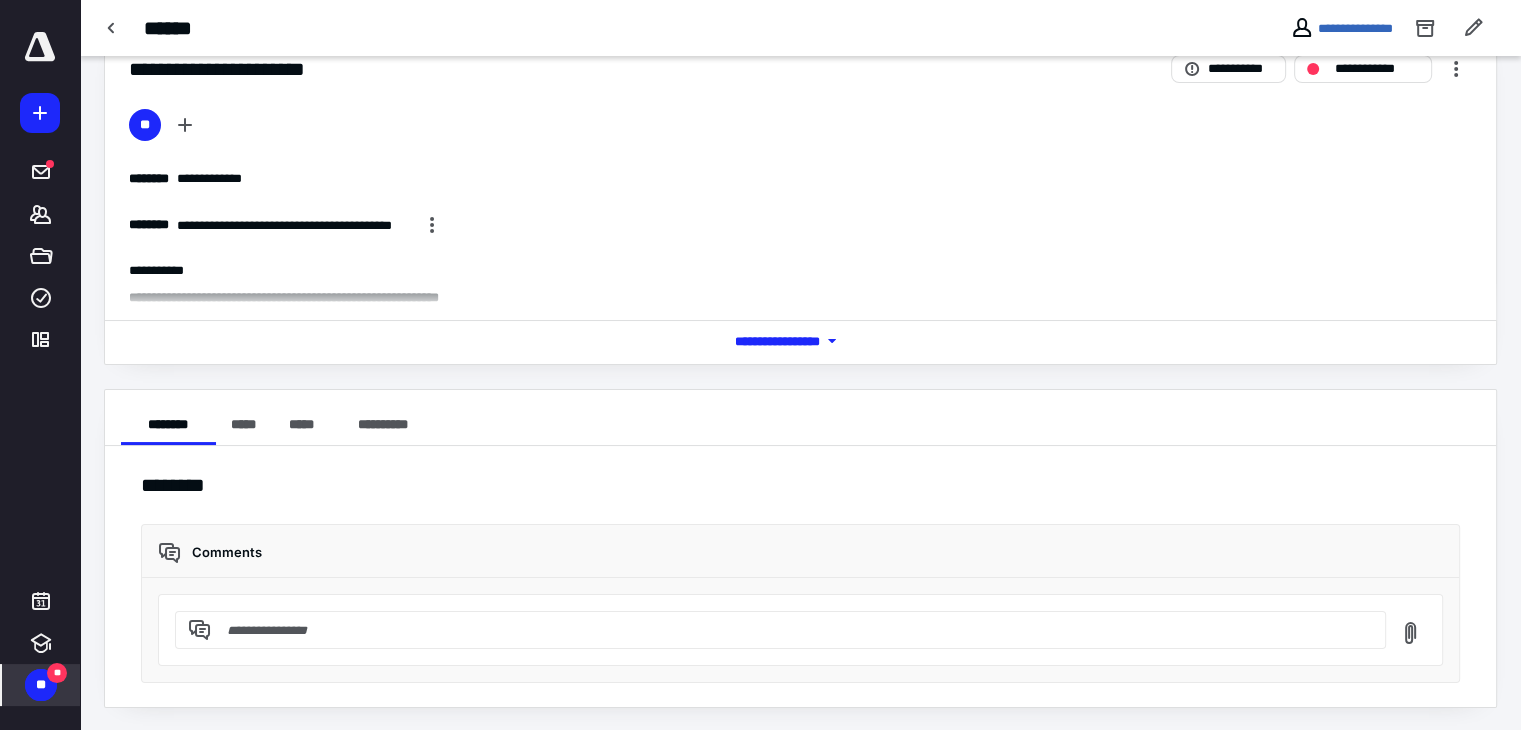 scroll, scrollTop: 0, scrollLeft: 0, axis: both 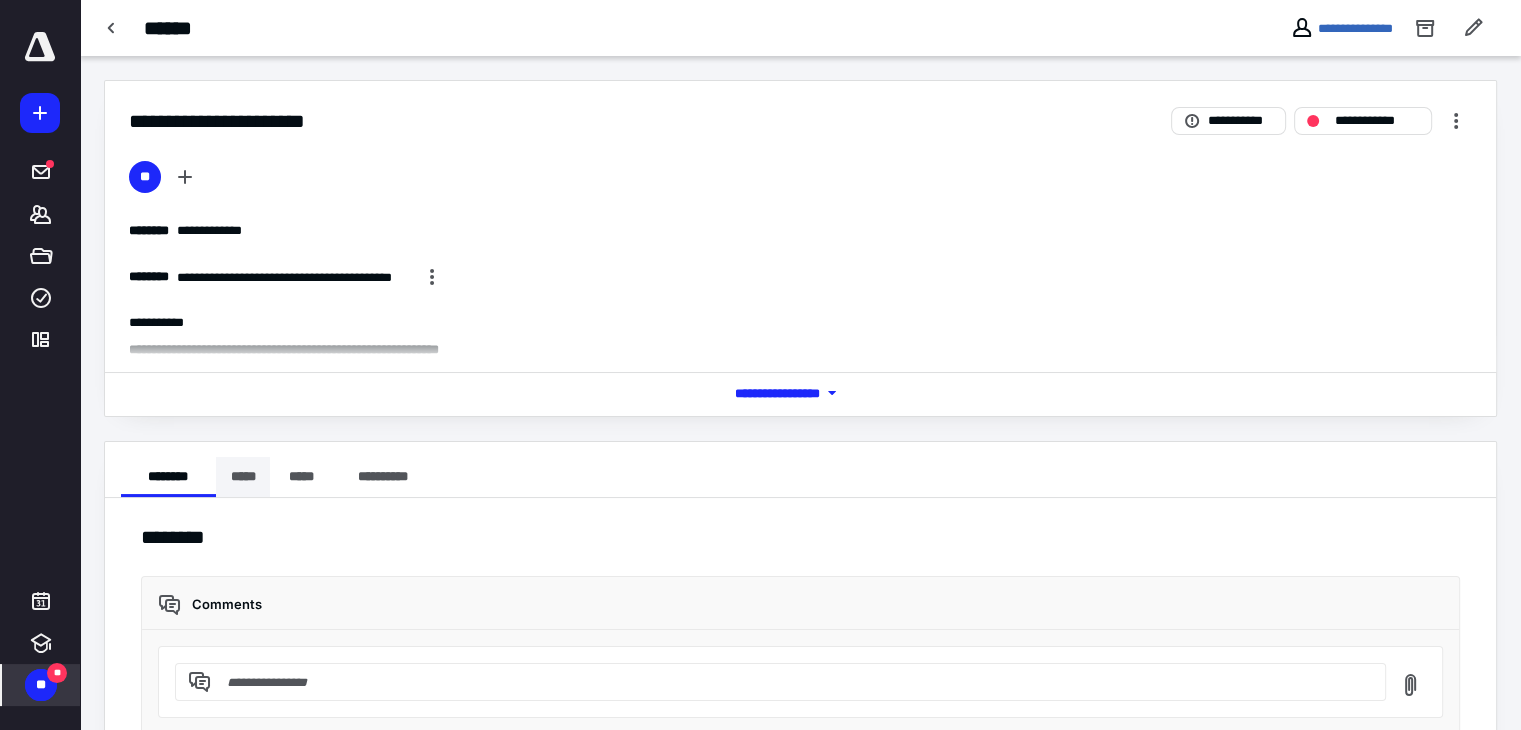 click on "*****" at bounding box center (243, 477) 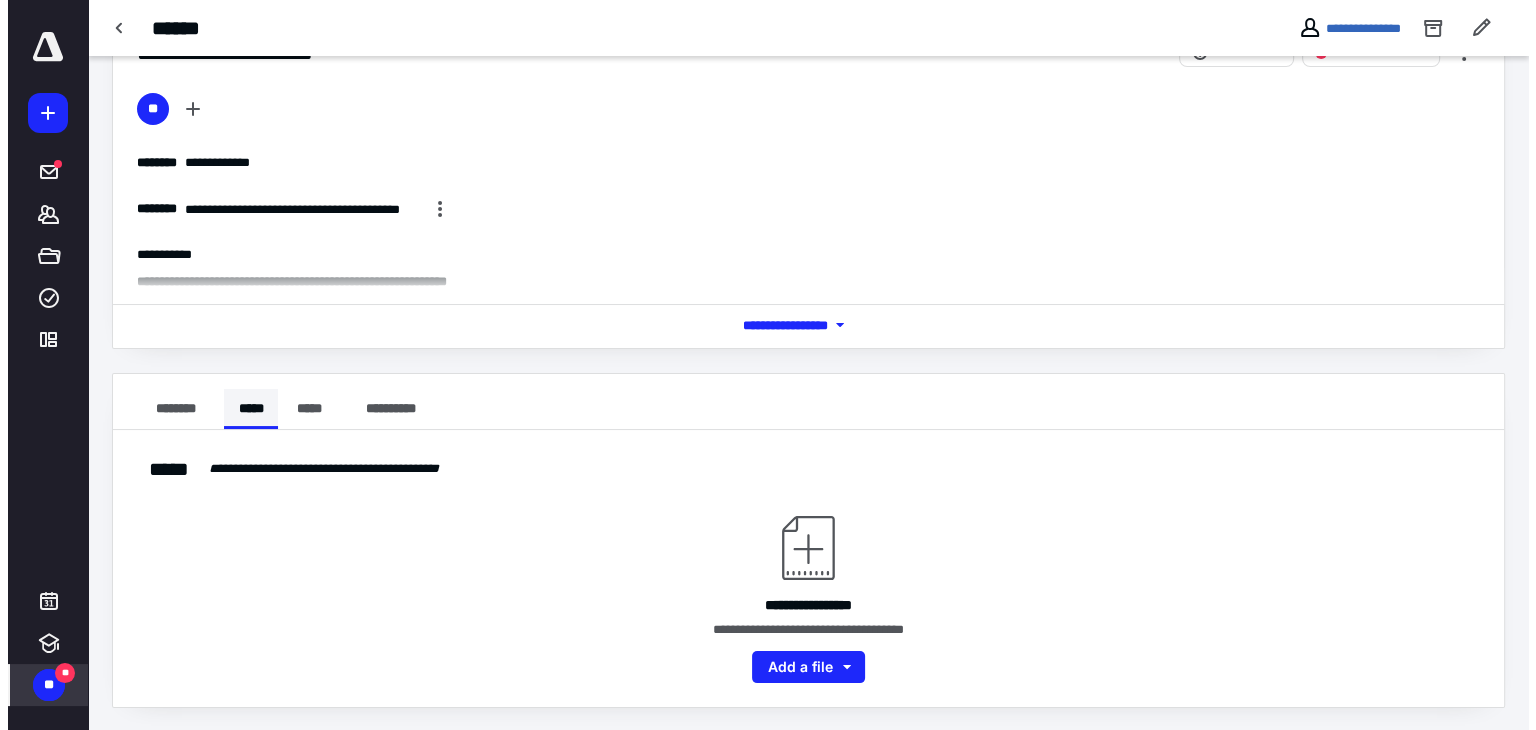 scroll, scrollTop: 0, scrollLeft: 0, axis: both 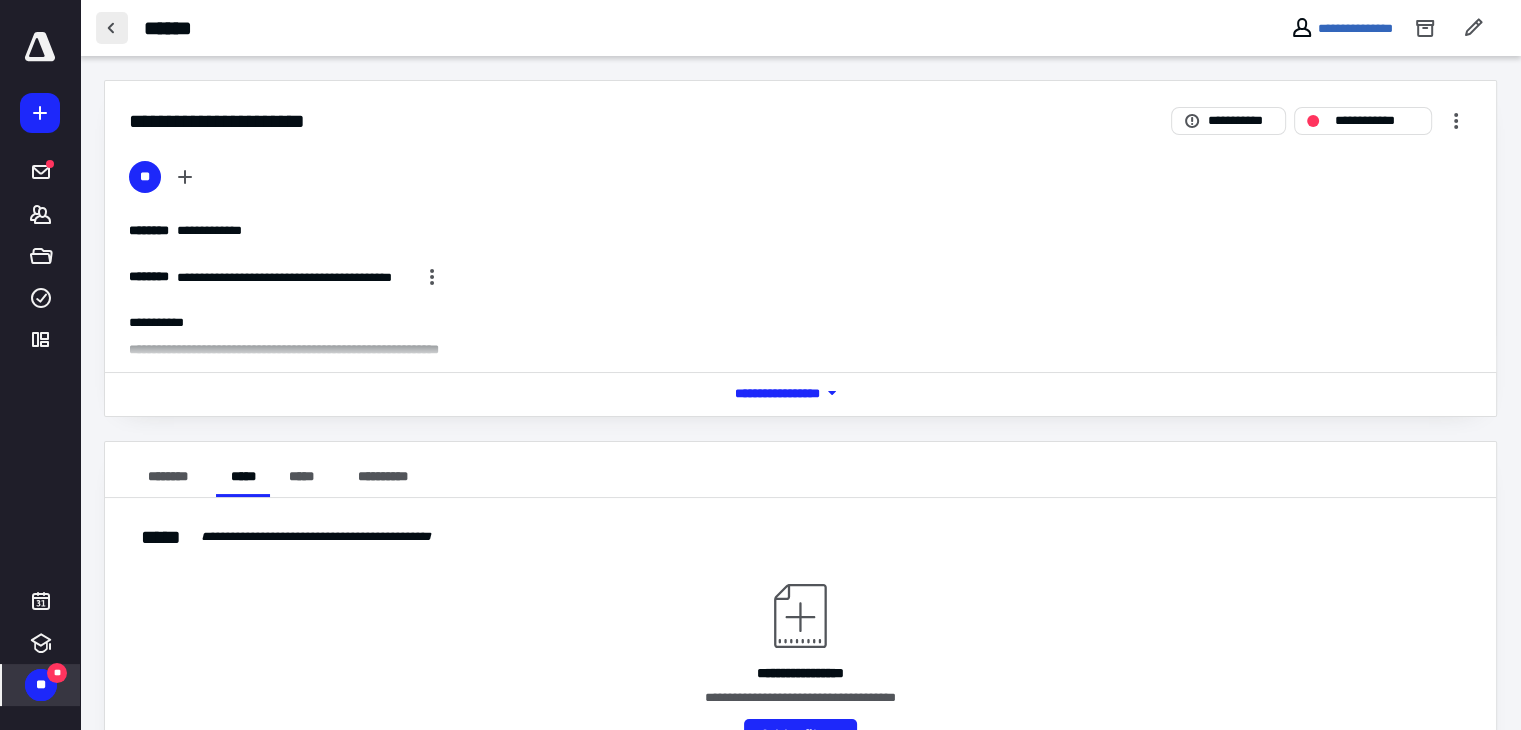 click at bounding box center [112, 28] 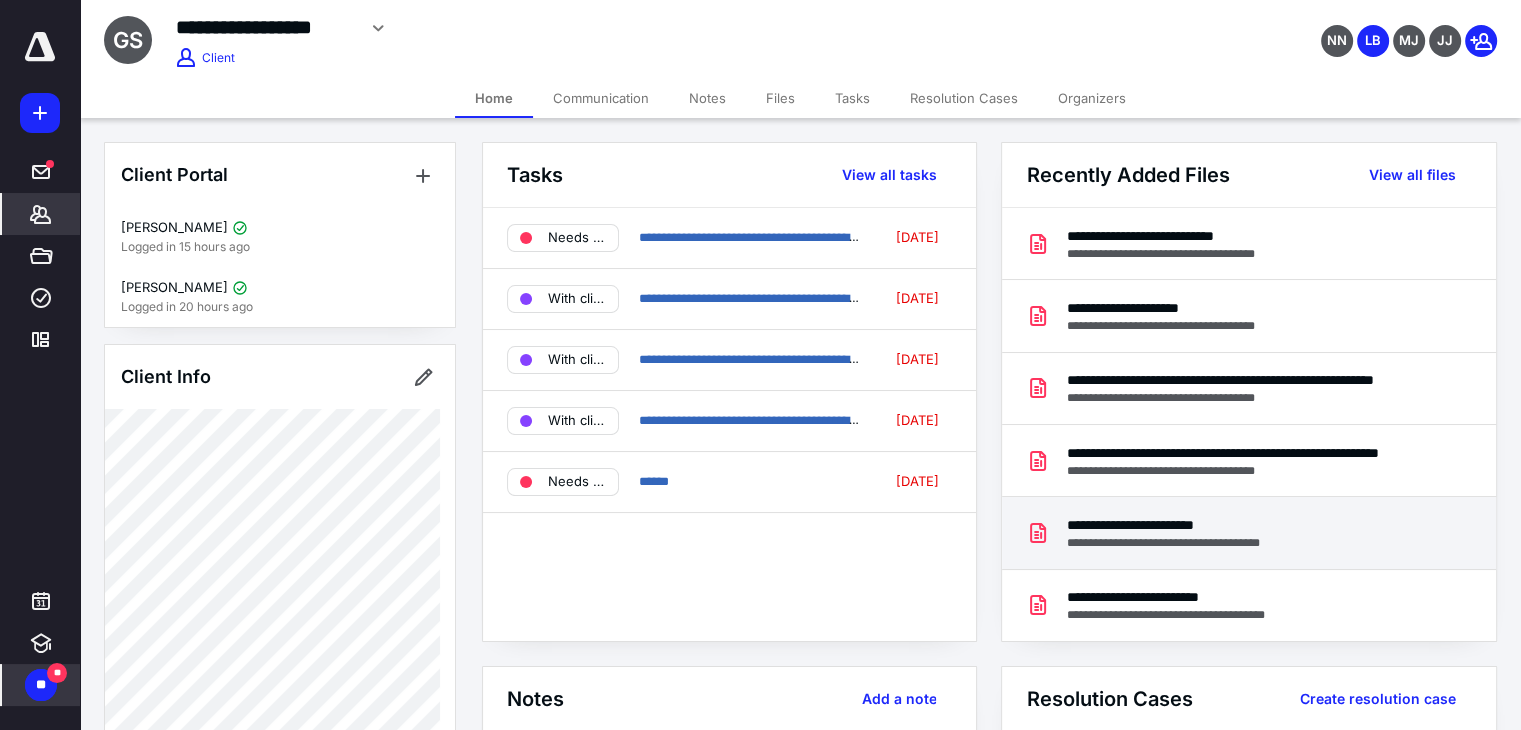 click on "**********" at bounding box center [1182, 543] 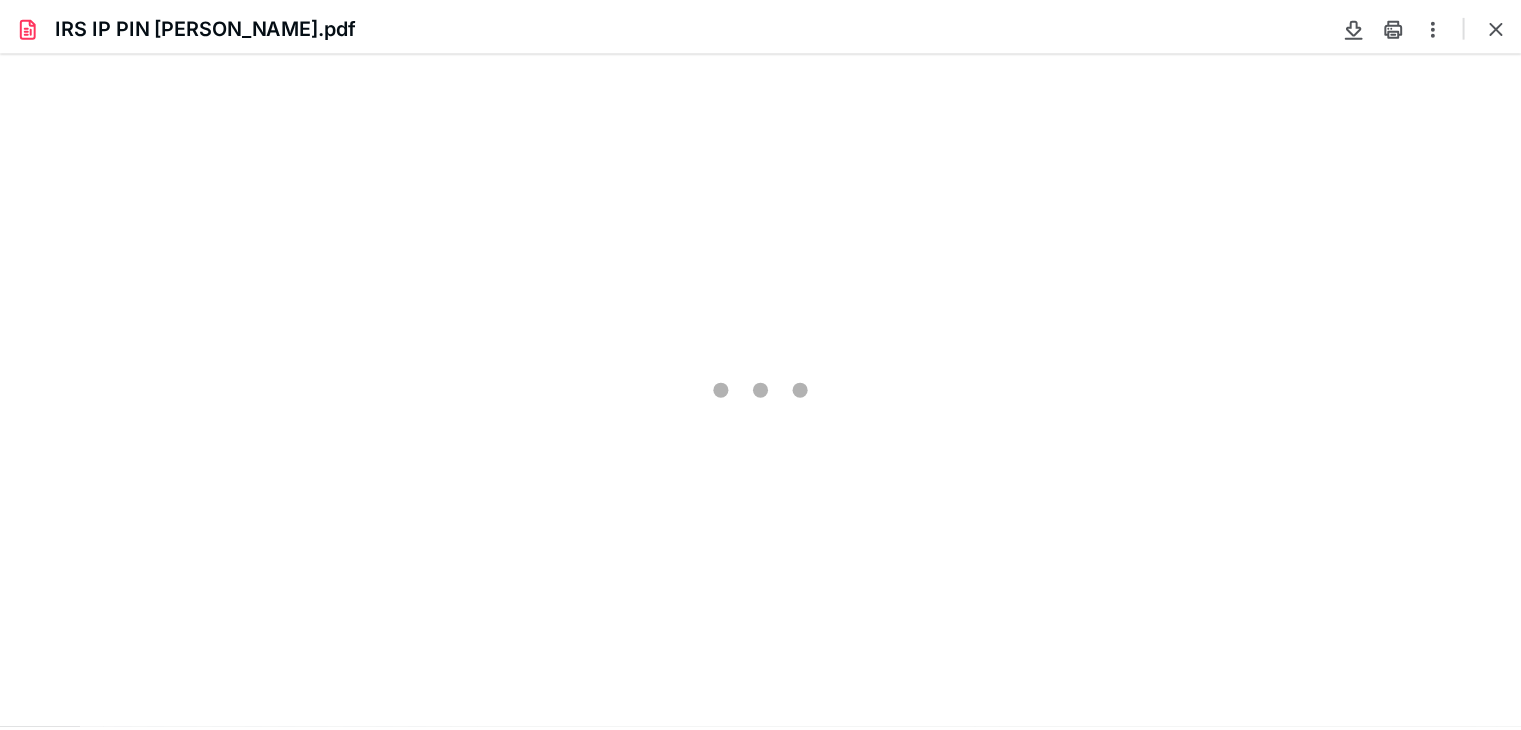 scroll, scrollTop: 0, scrollLeft: 0, axis: both 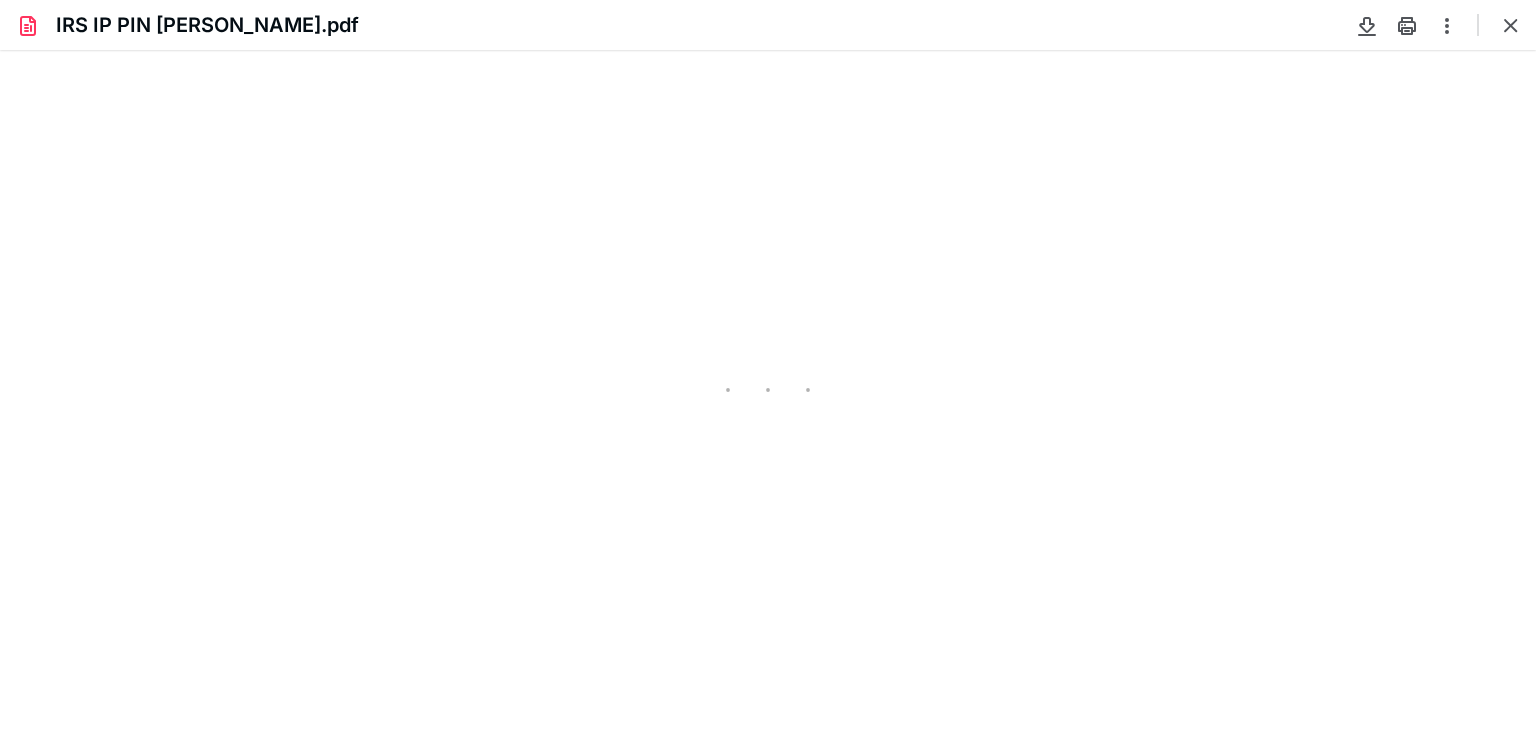 type on "76" 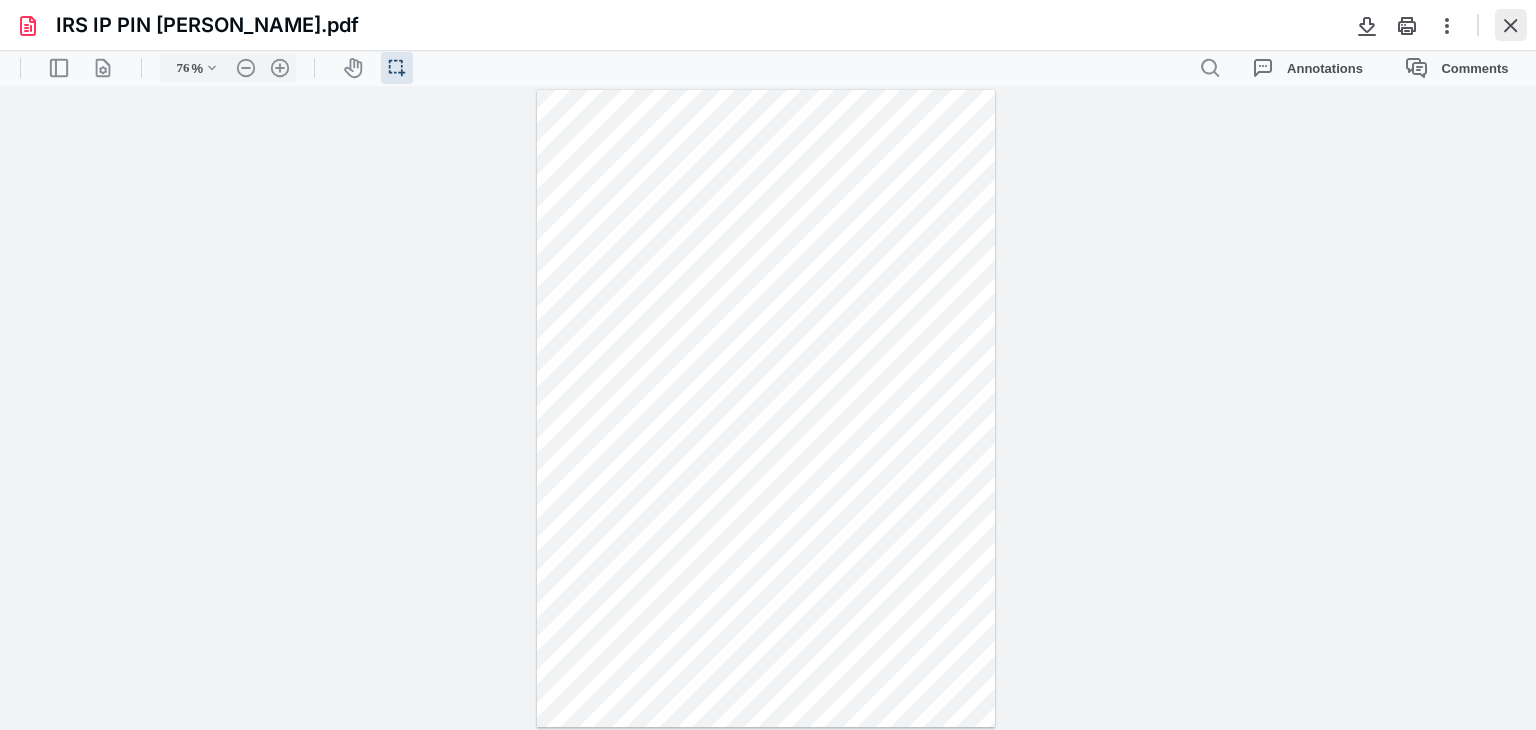 click at bounding box center [1511, 25] 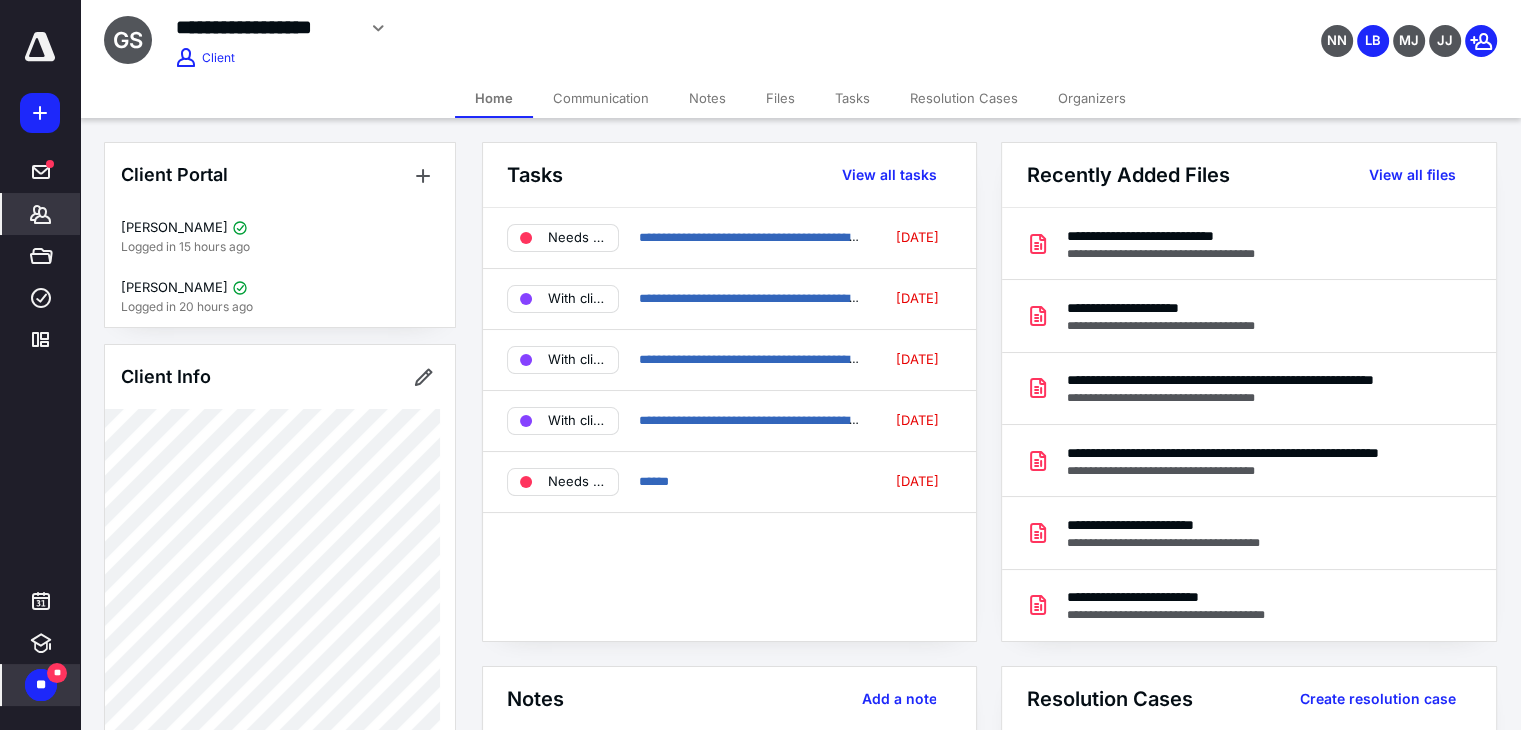 click on "**" at bounding box center (41, 685) 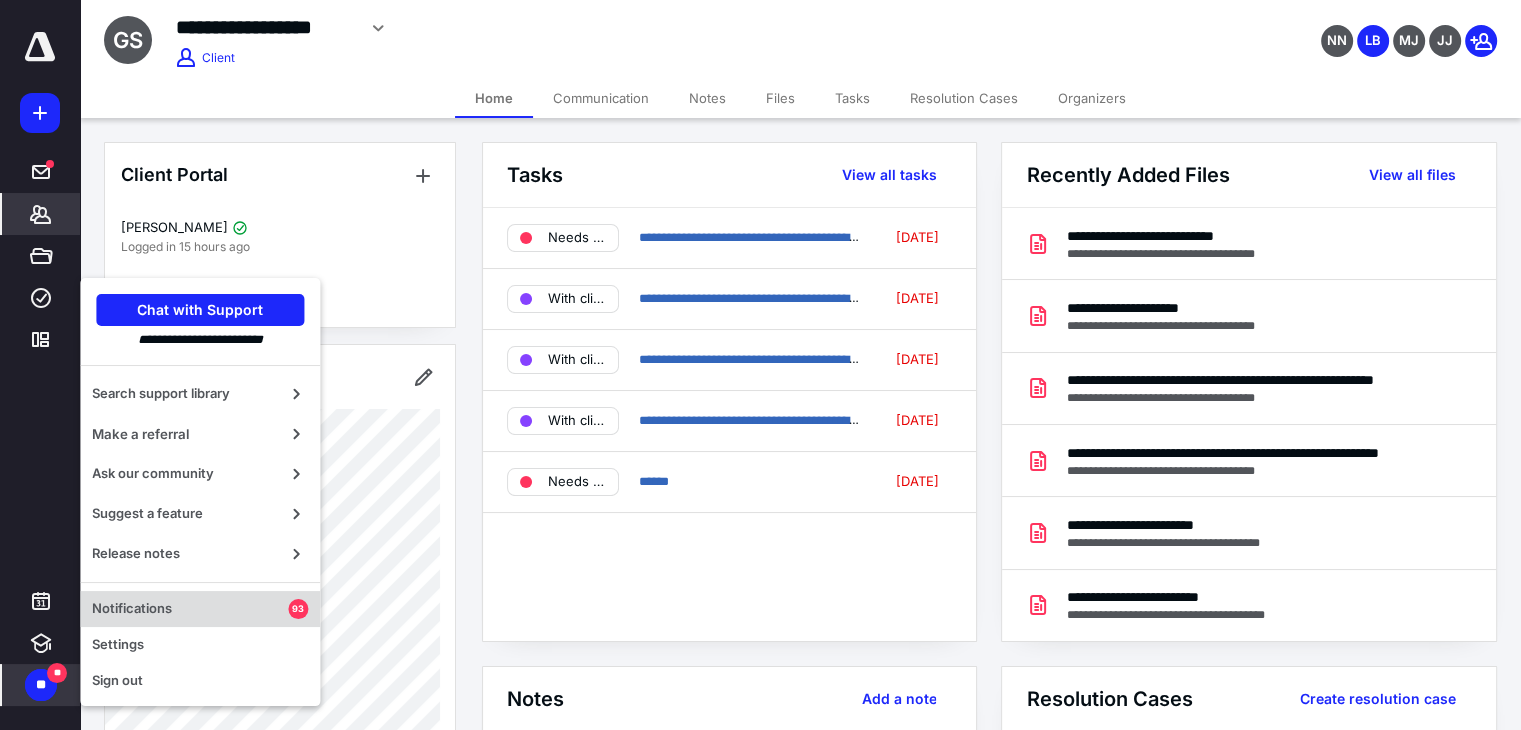 click on "Notifications" at bounding box center [190, 609] 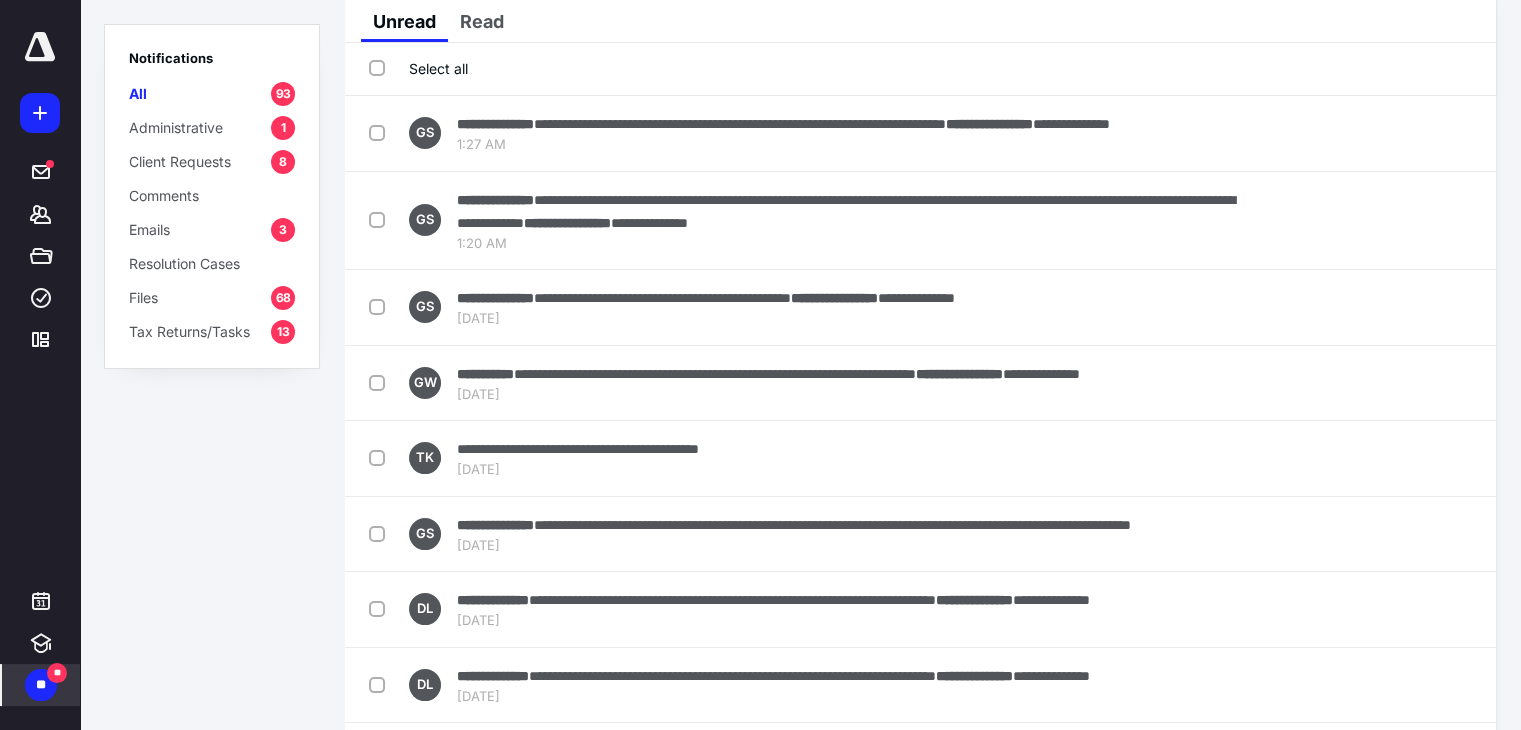 scroll, scrollTop: 39, scrollLeft: 0, axis: vertical 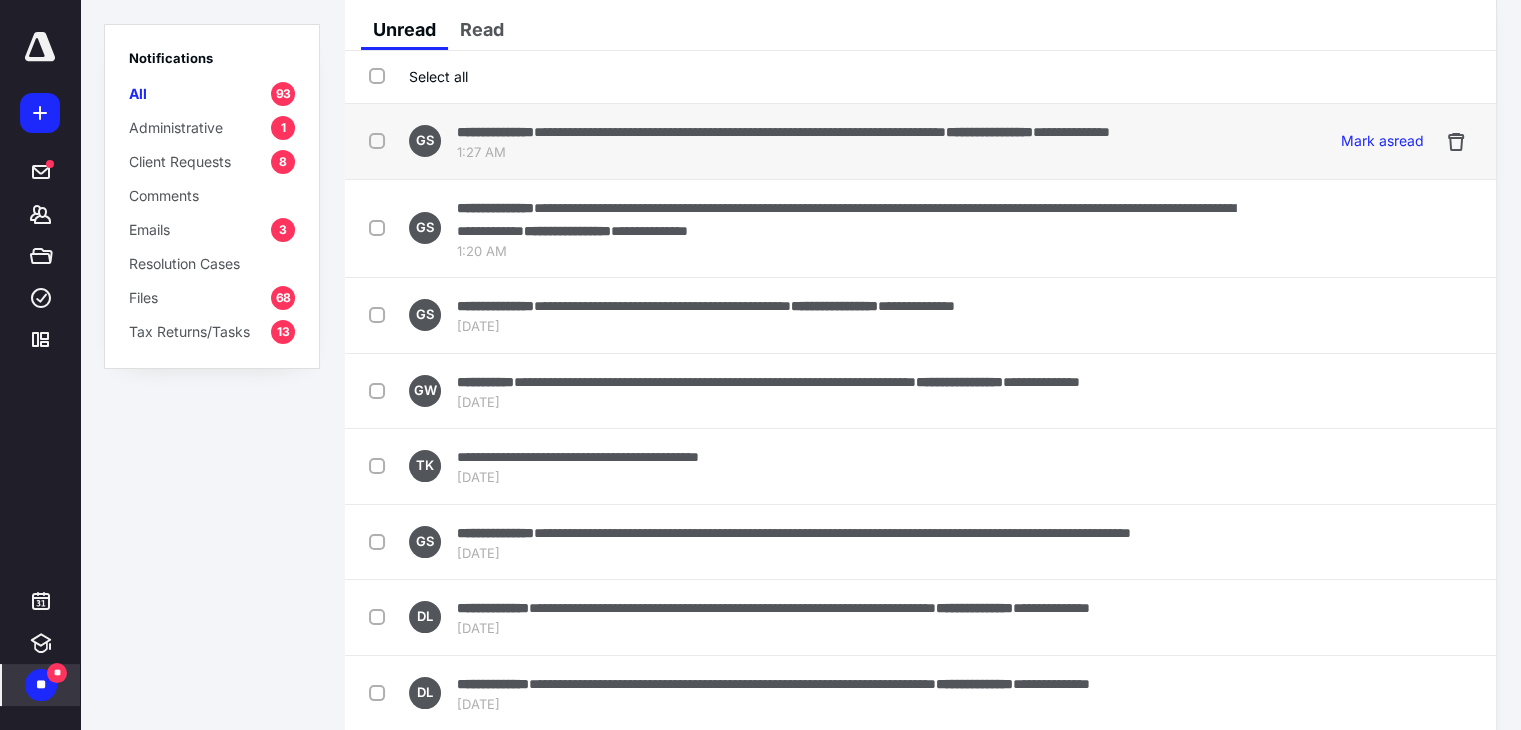 click on "**********" at bounding box center [740, 132] 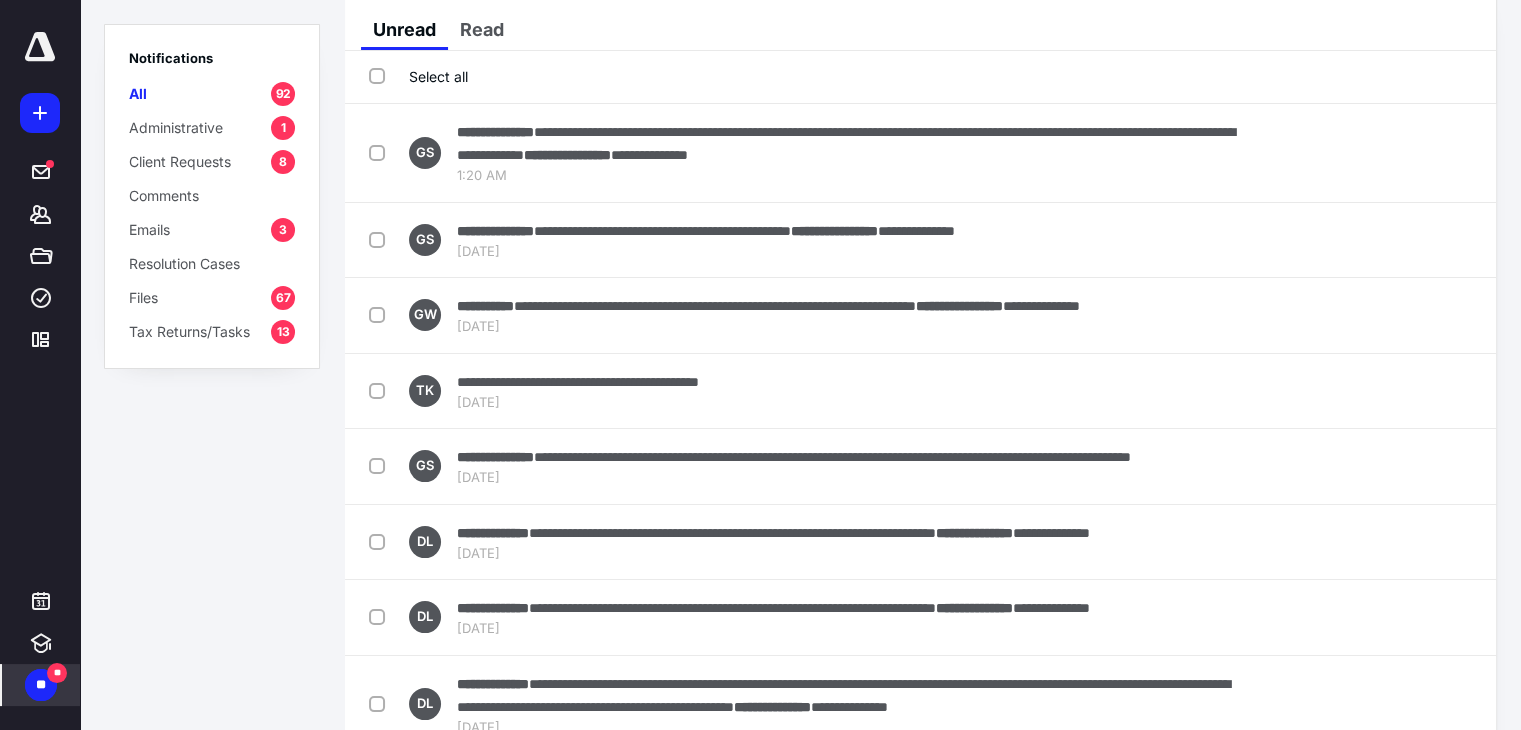 scroll, scrollTop: 0, scrollLeft: 0, axis: both 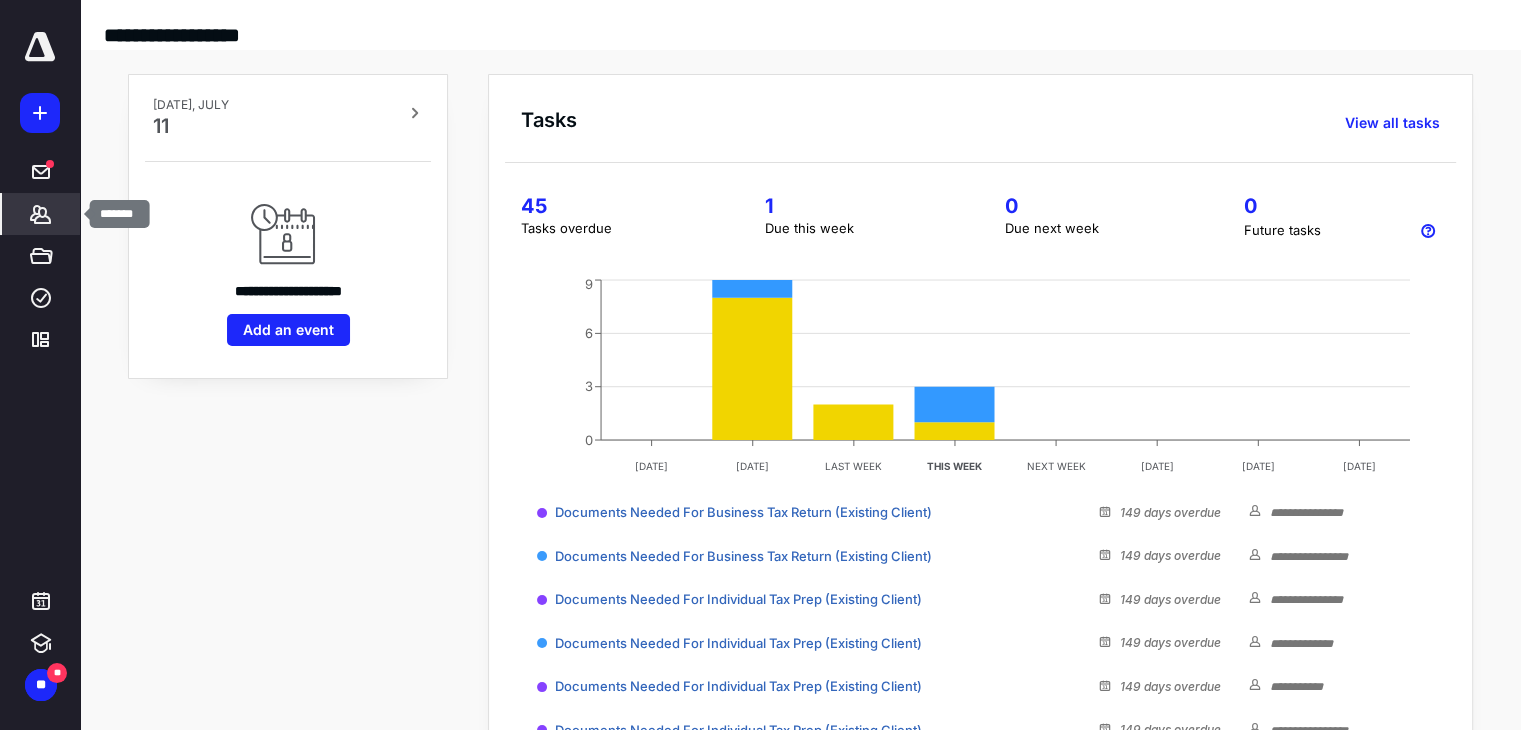 click 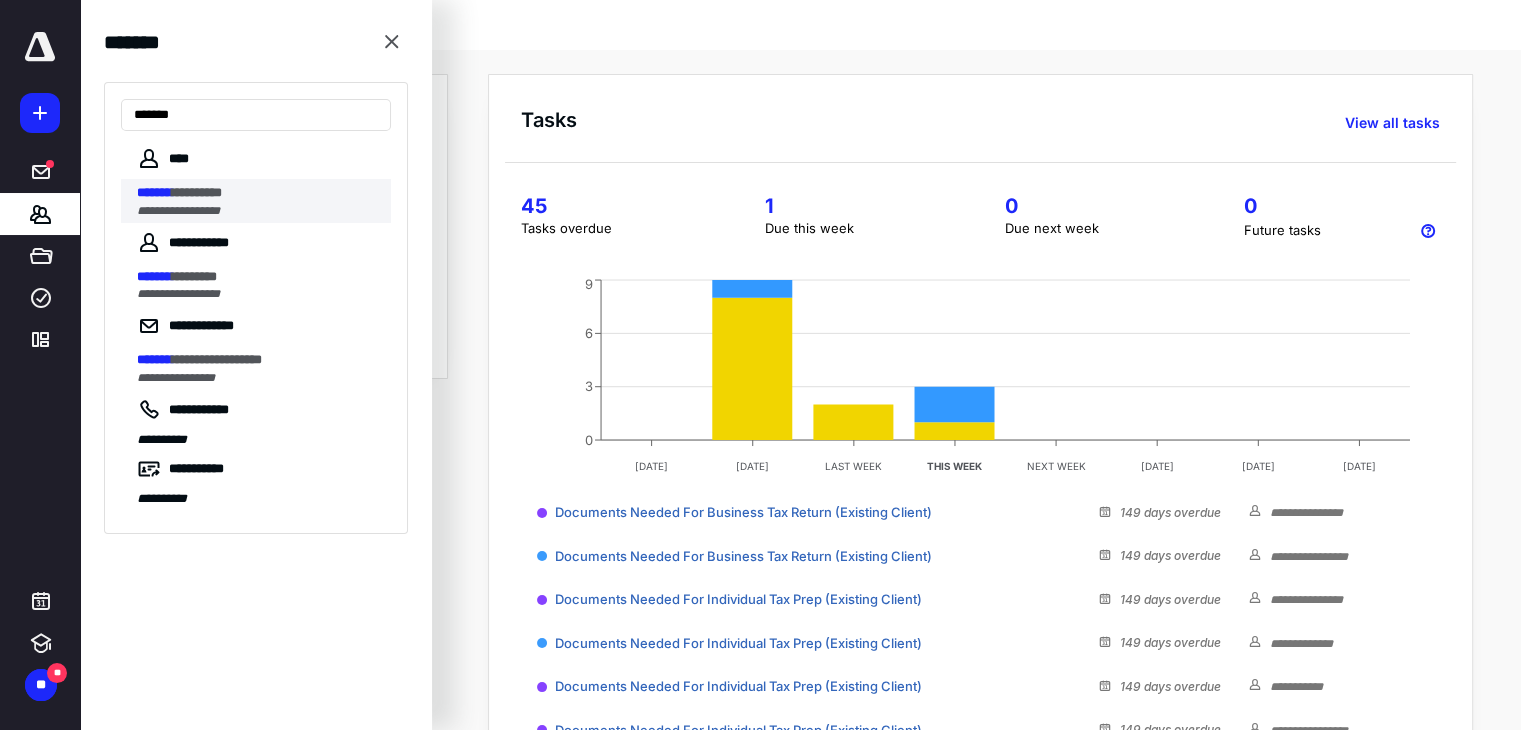 type on "*******" 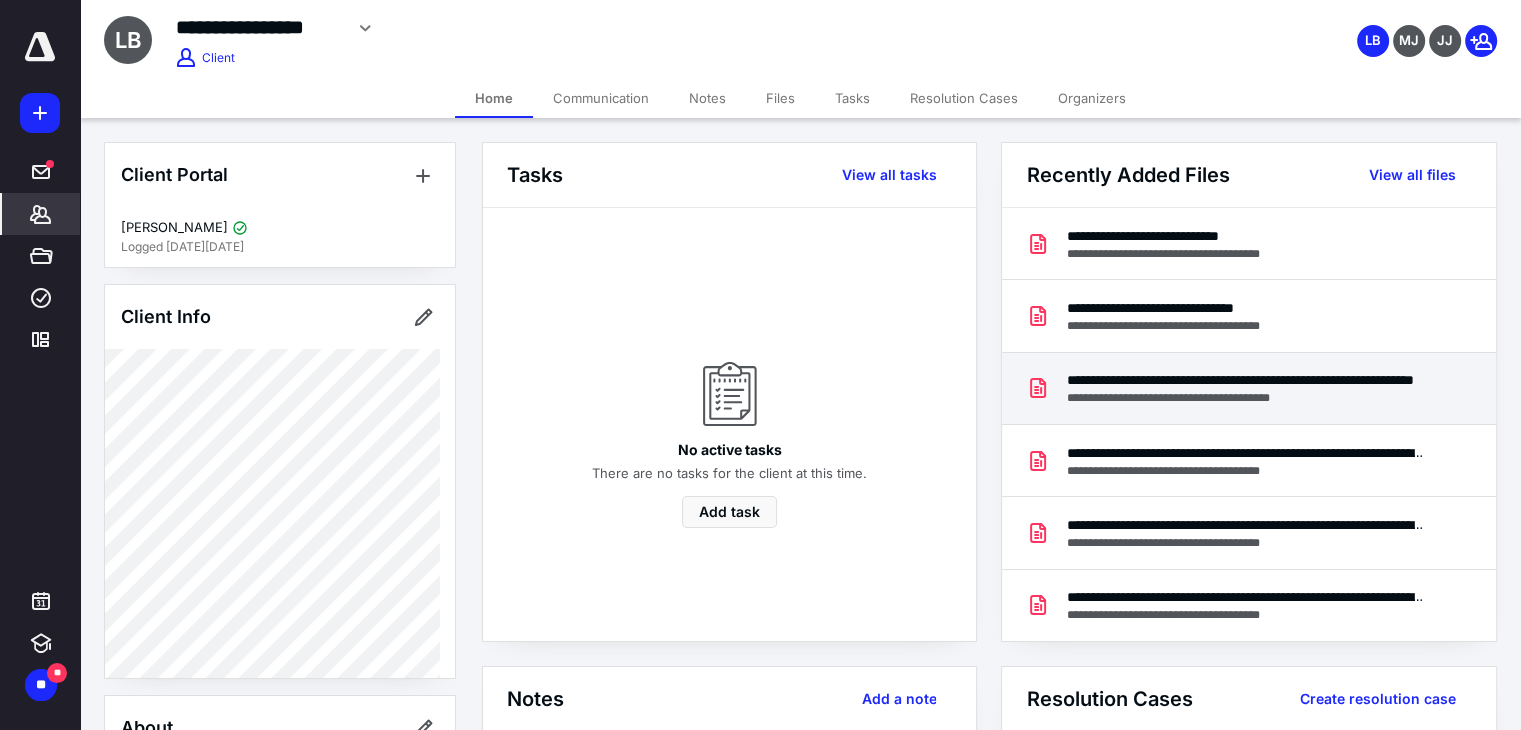 click on "**********" at bounding box center (1244, 398) 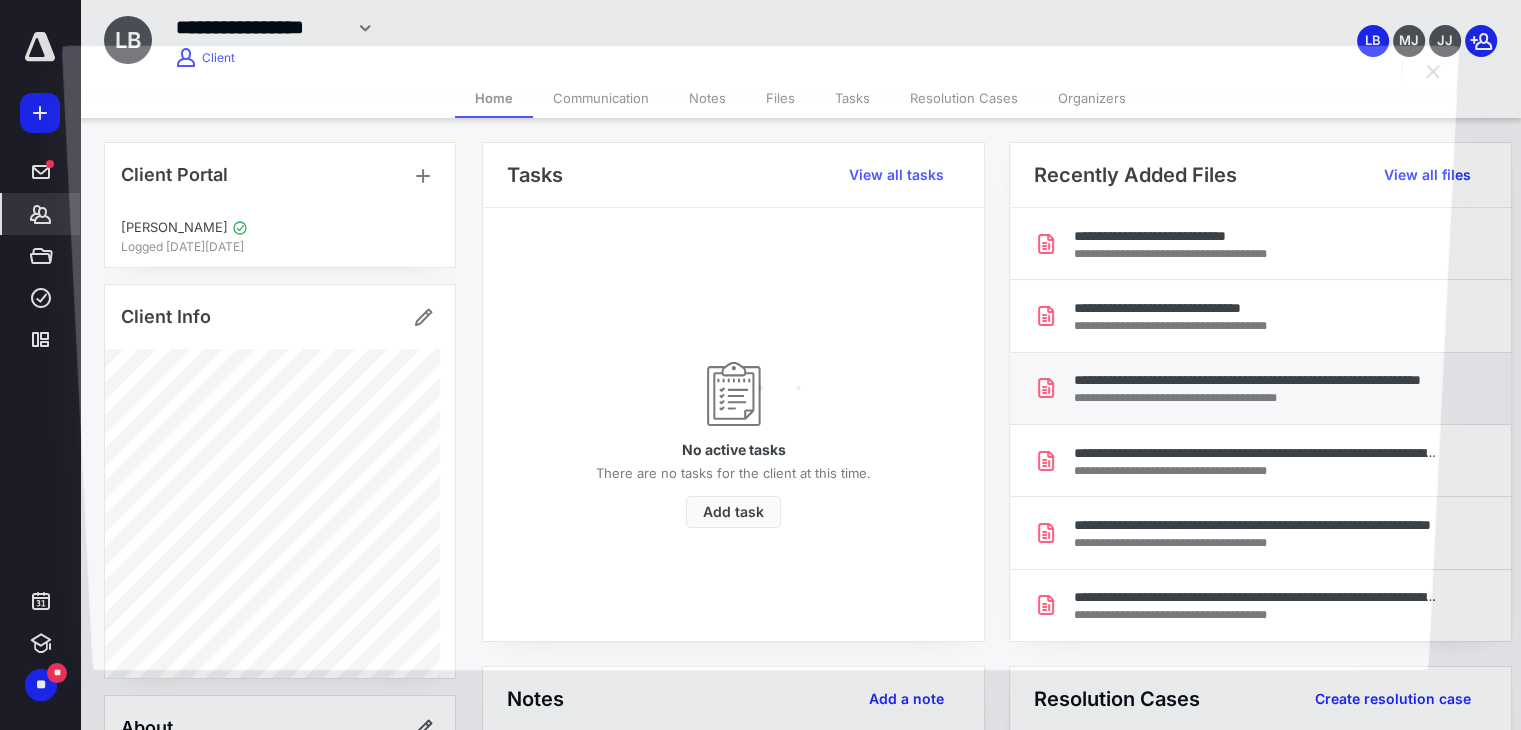 click at bounding box center (760, 382) 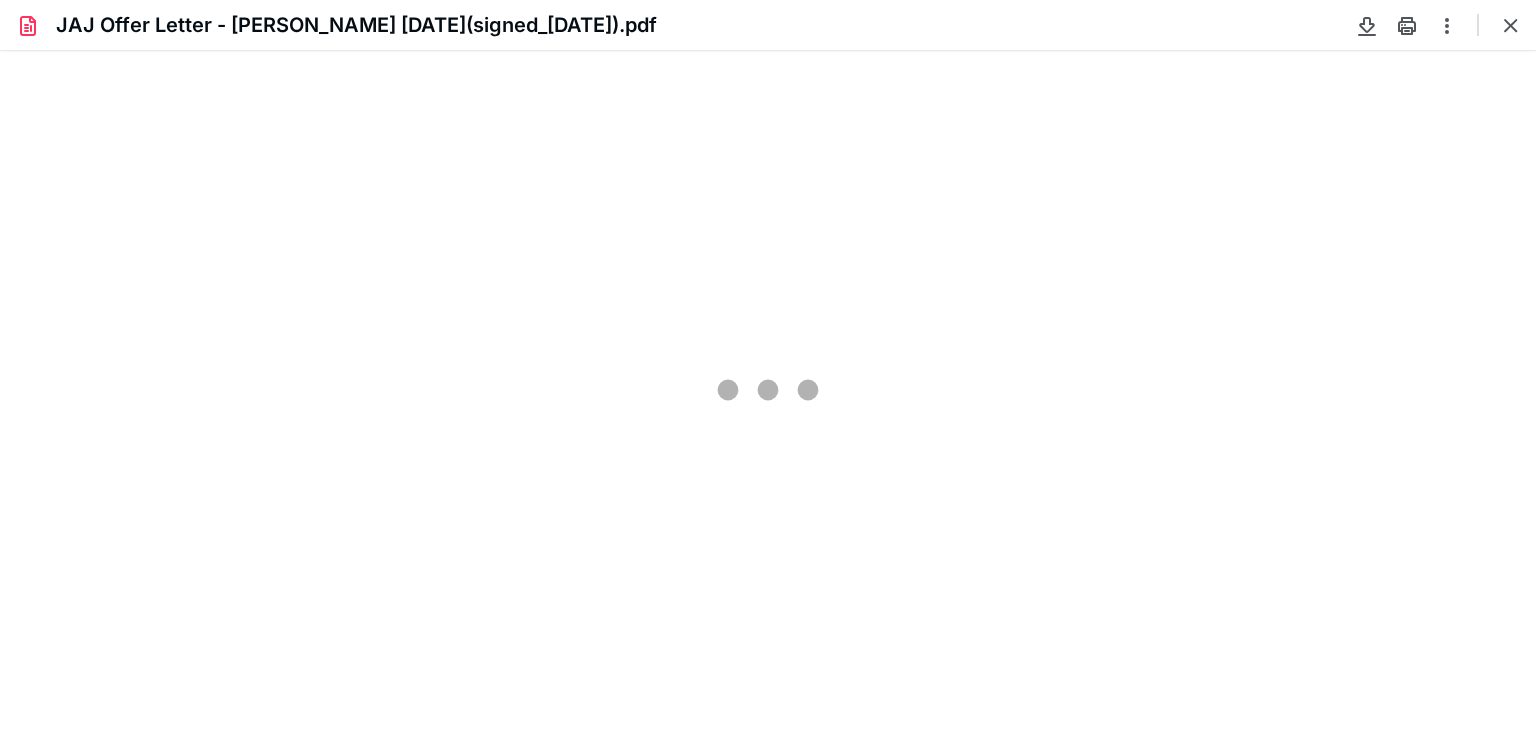 scroll, scrollTop: 0, scrollLeft: 0, axis: both 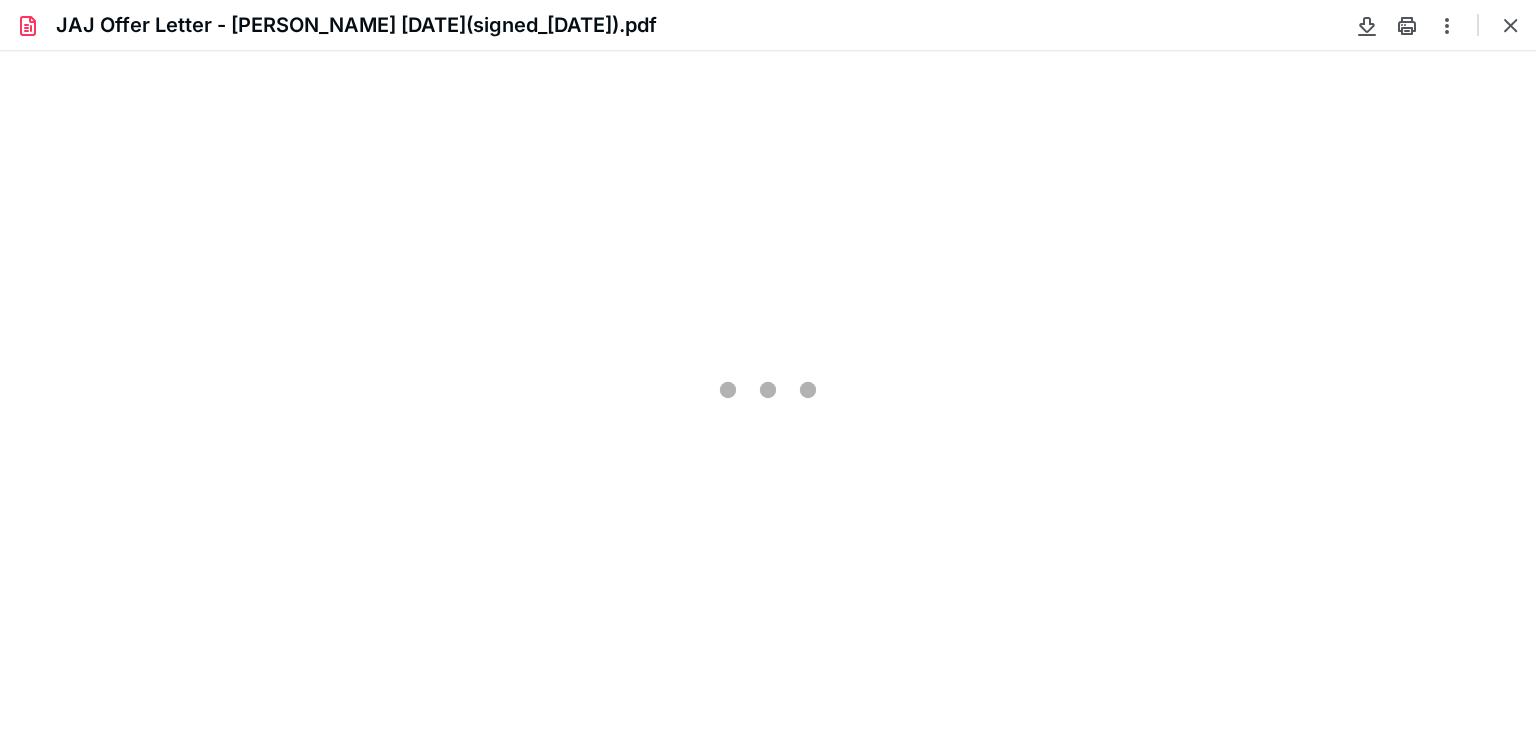 type on "81" 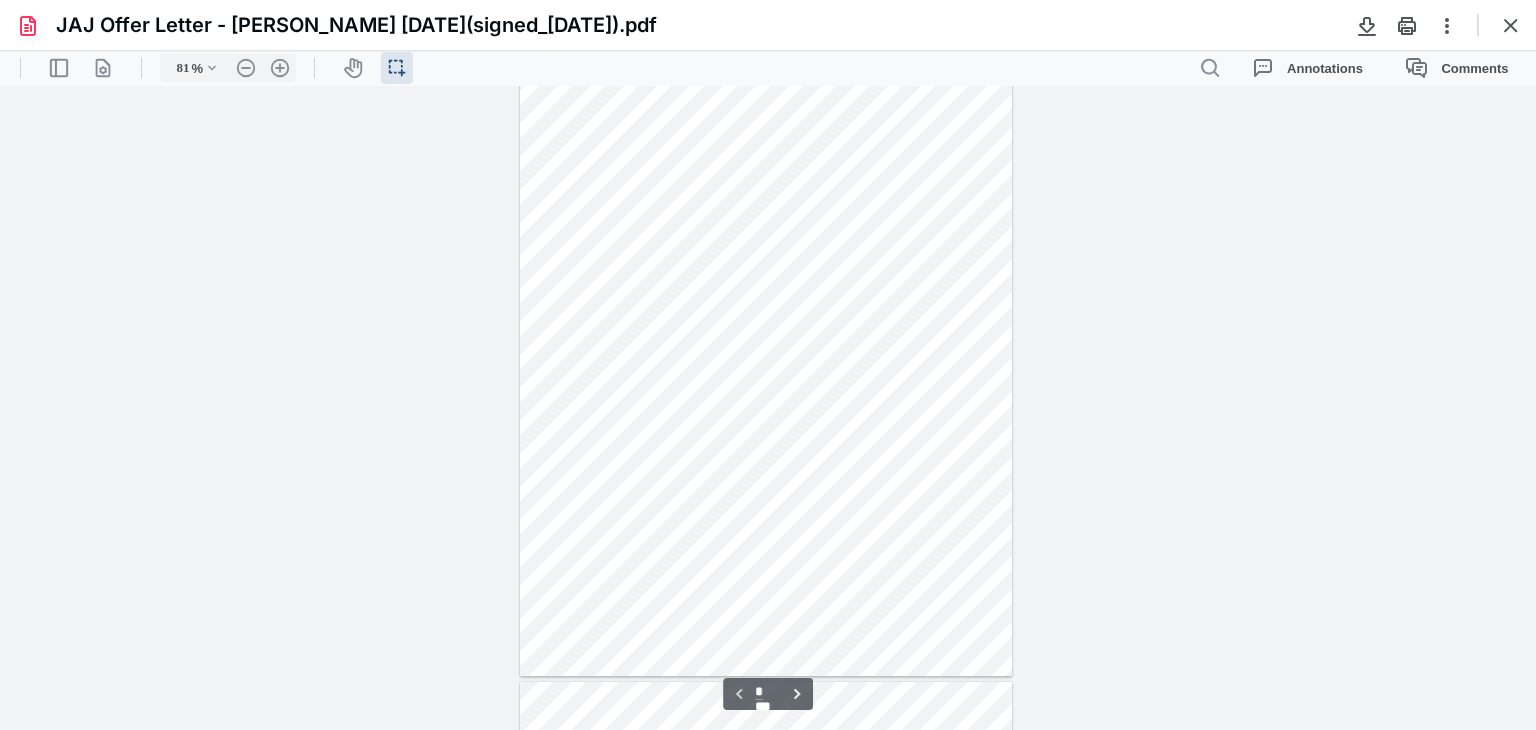 scroll, scrollTop: 45, scrollLeft: 0, axis: vertical 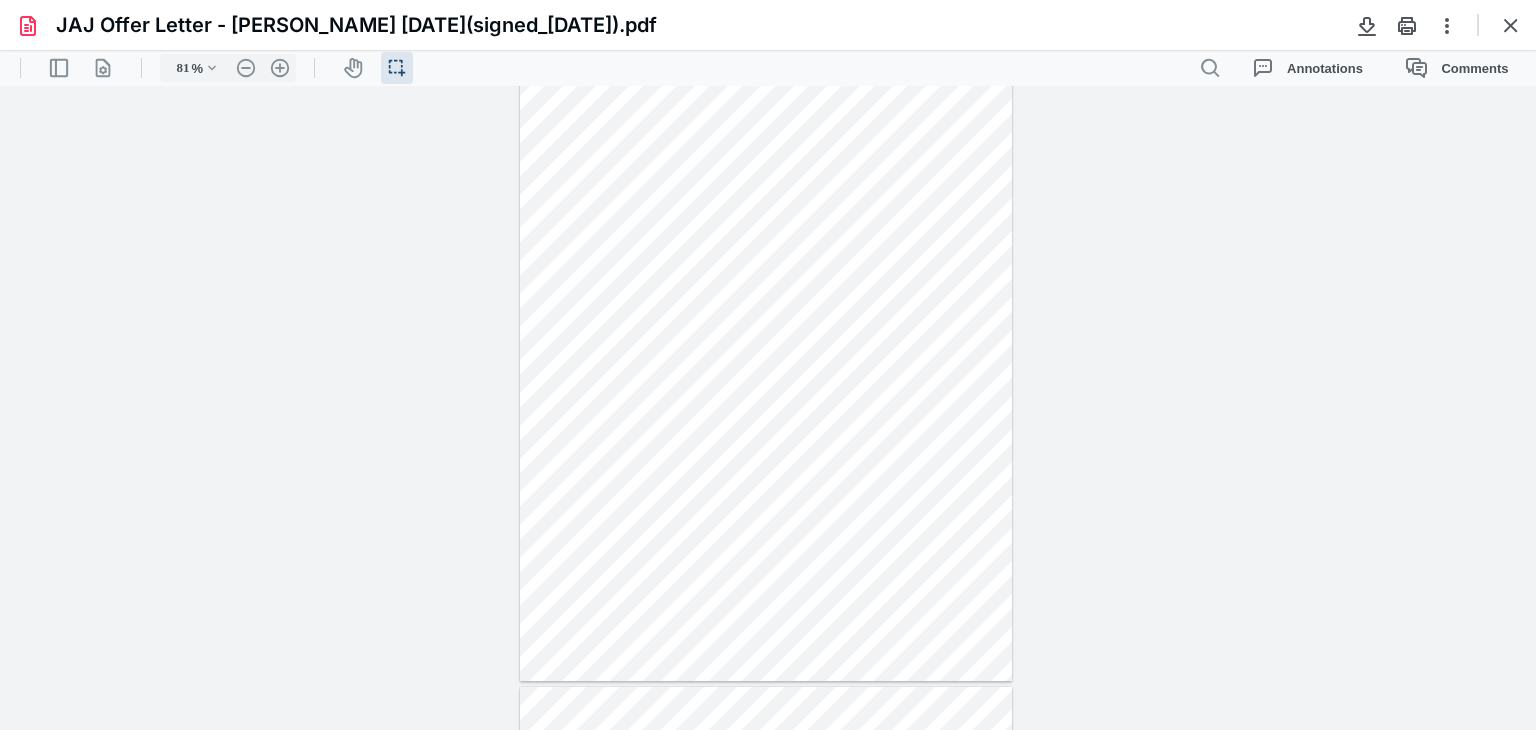click at bounding box center (766, 363) 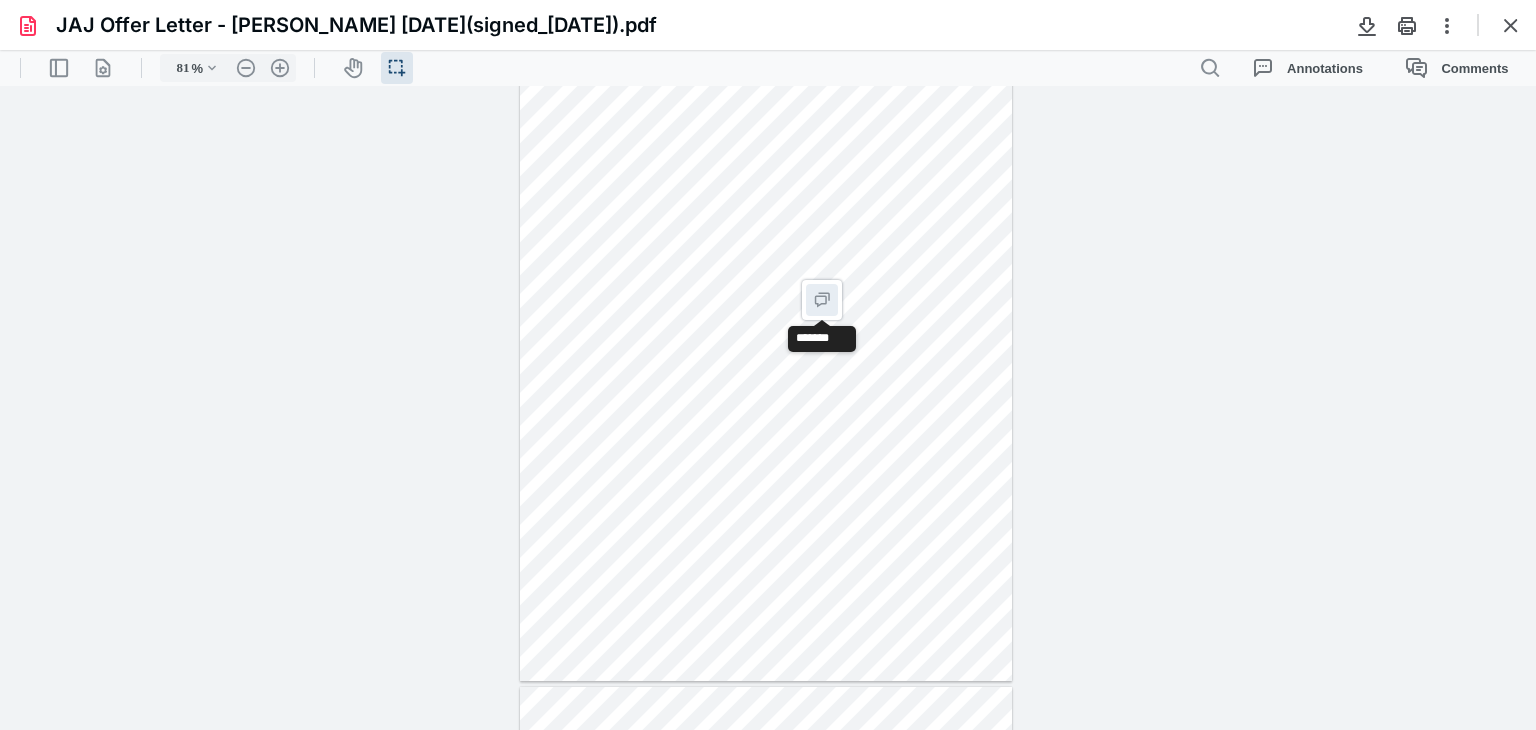 click on "**********" at bounding box center [822, 300] 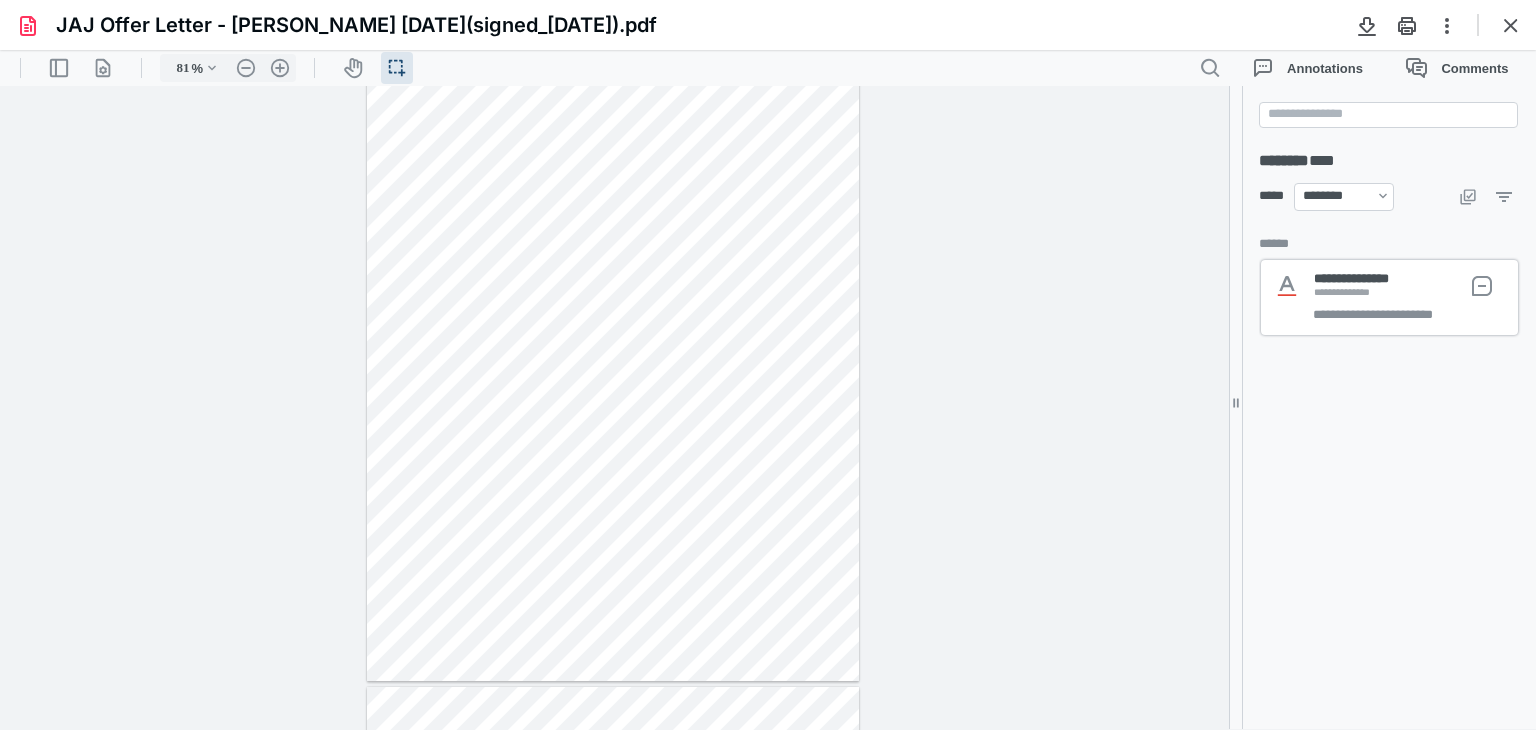 click at bounding box center (613, 363) 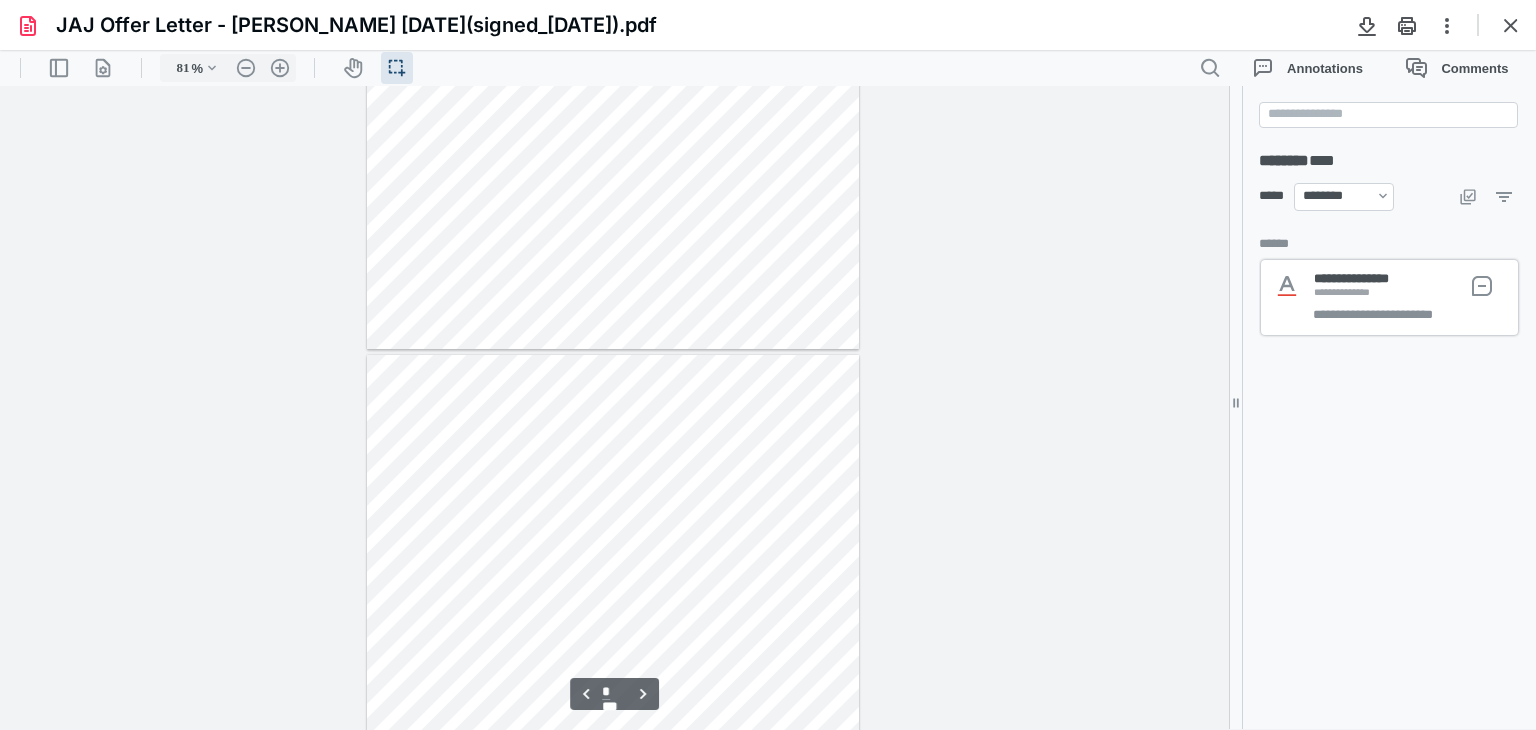 type on "*" 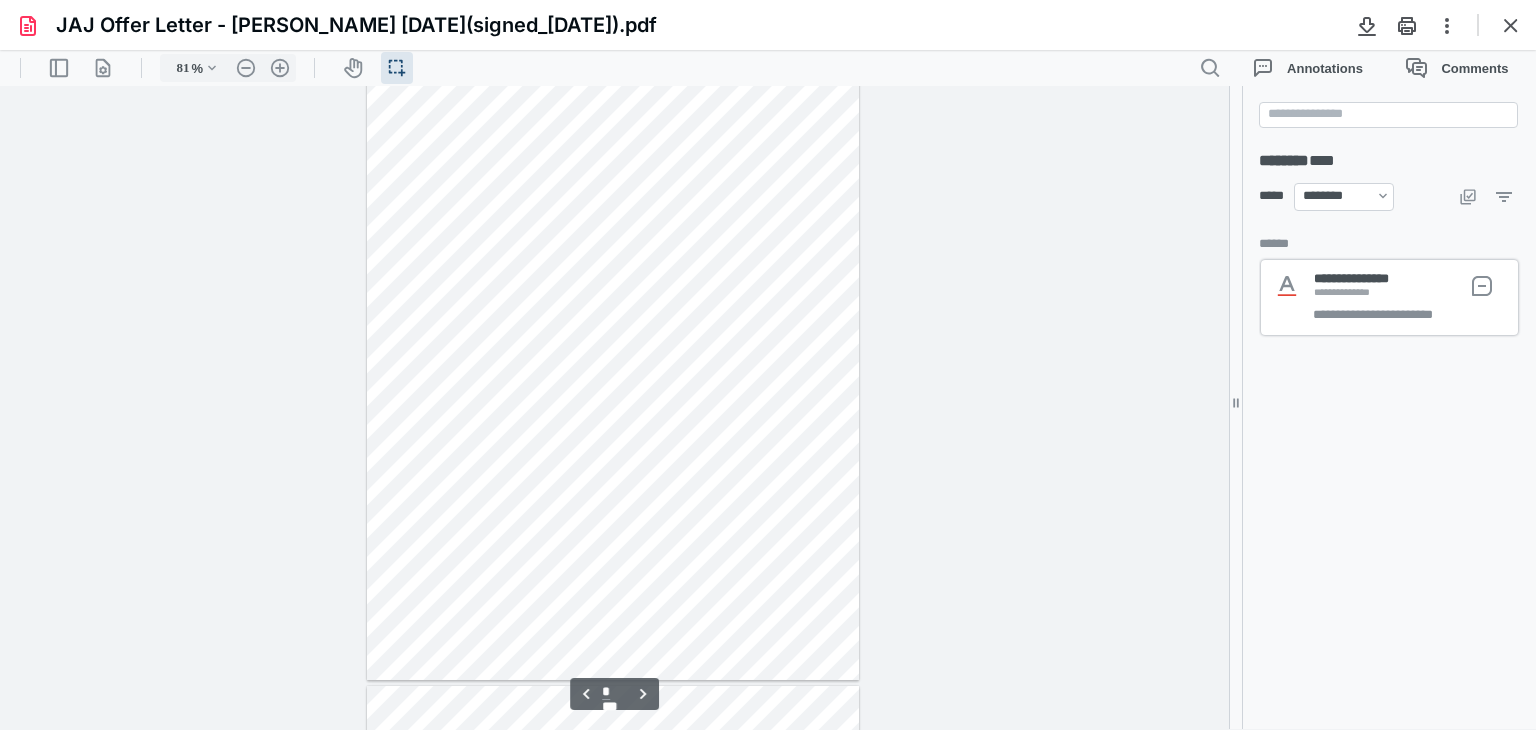 scroll, scrollTop: 692, scrollLeft: 0, axis: vertical 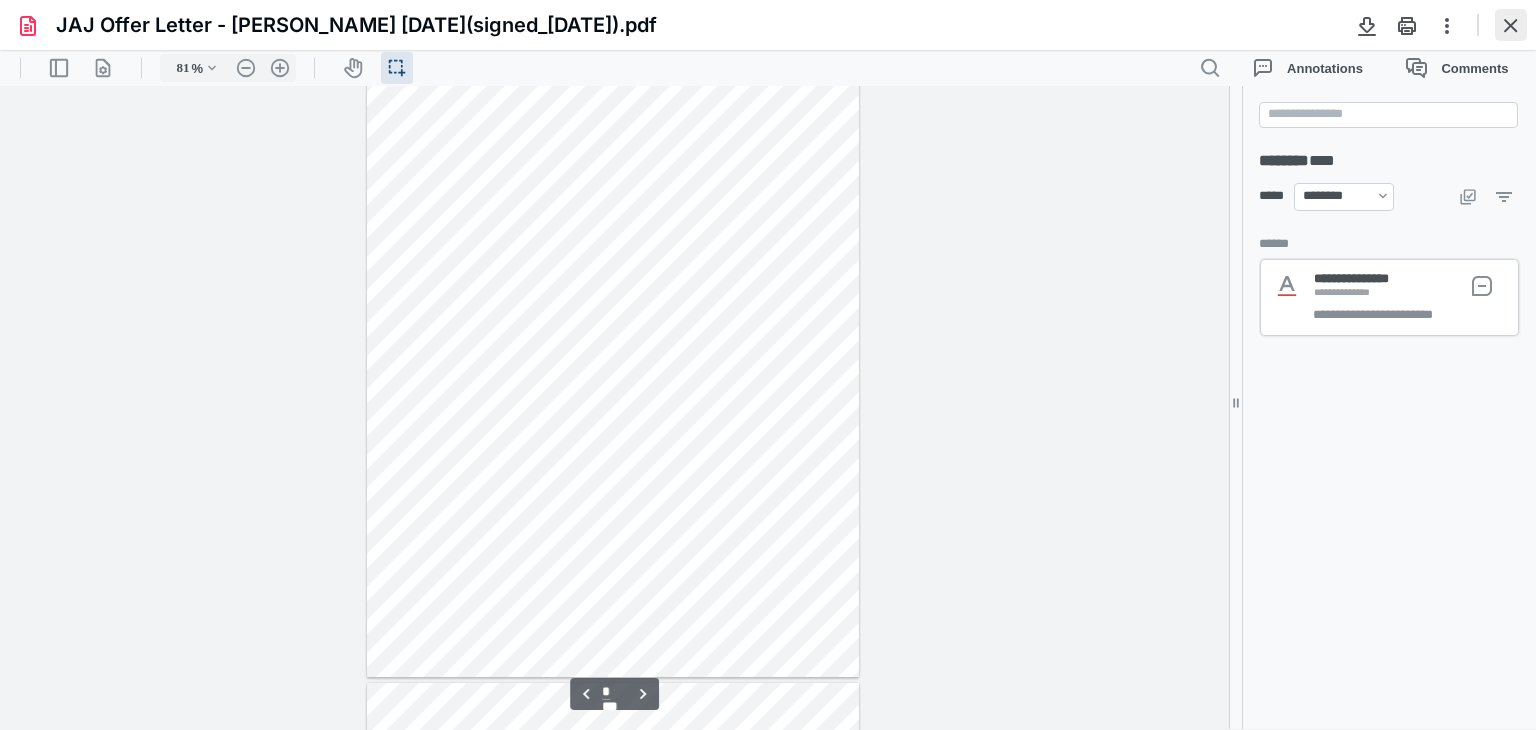 click at bounding box center [1511, 25] 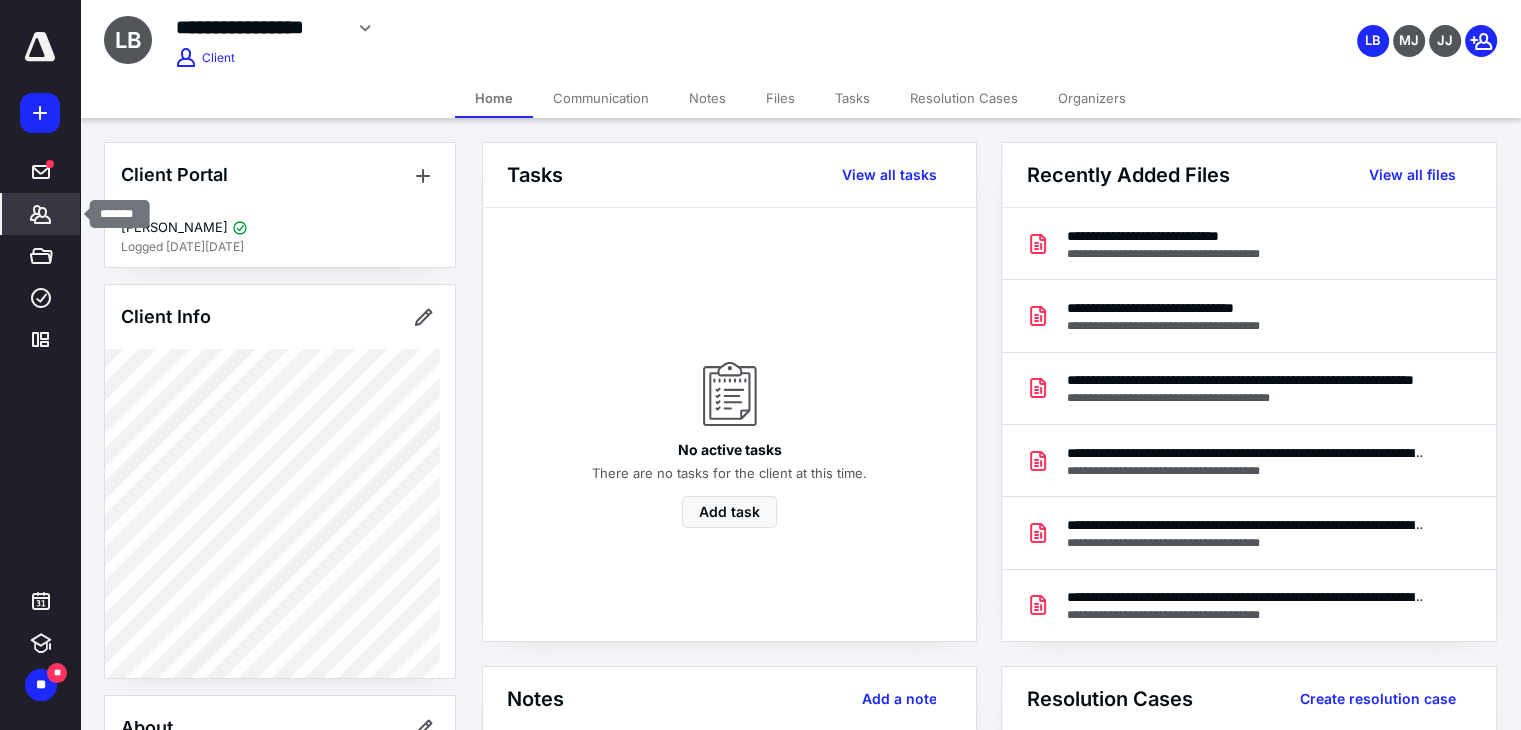 click 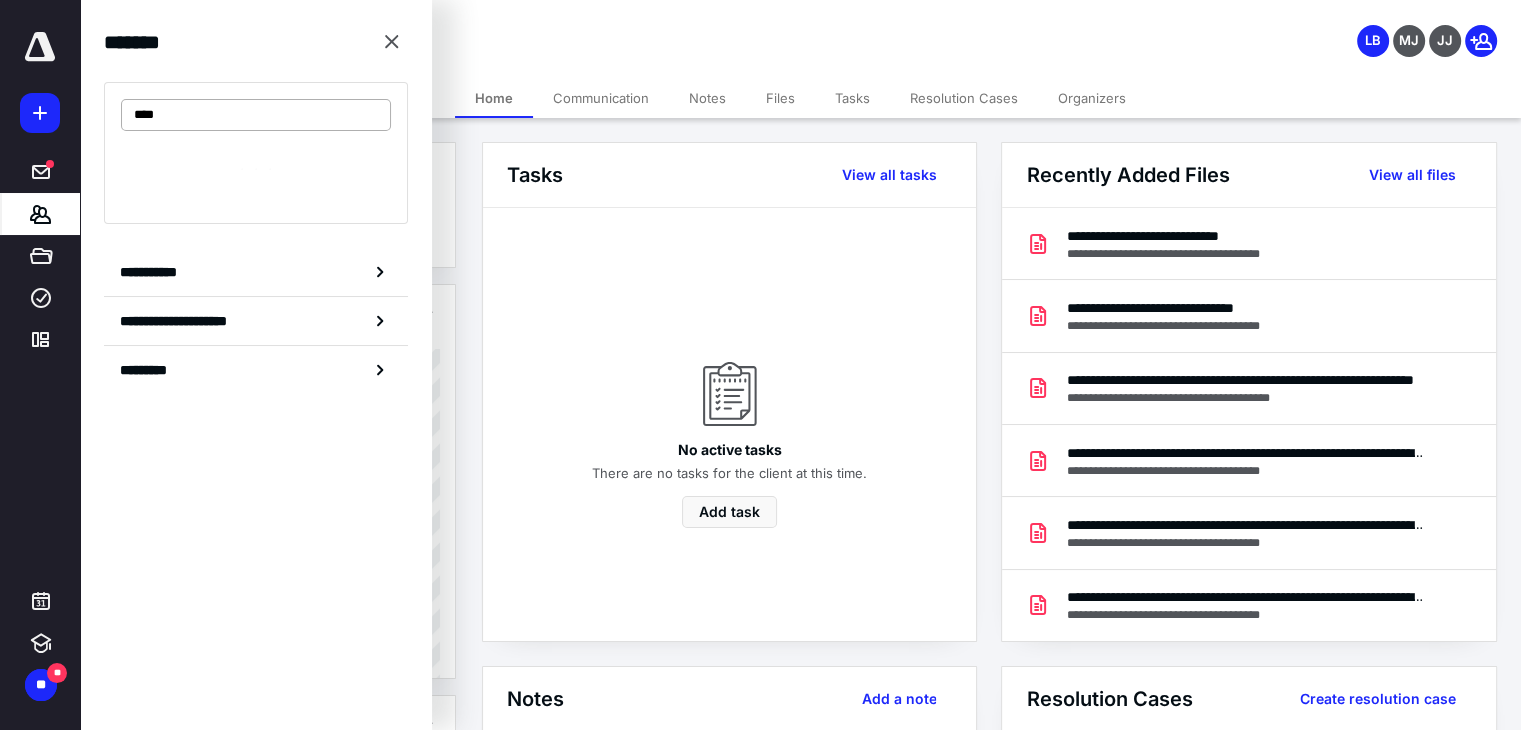 type on "****" 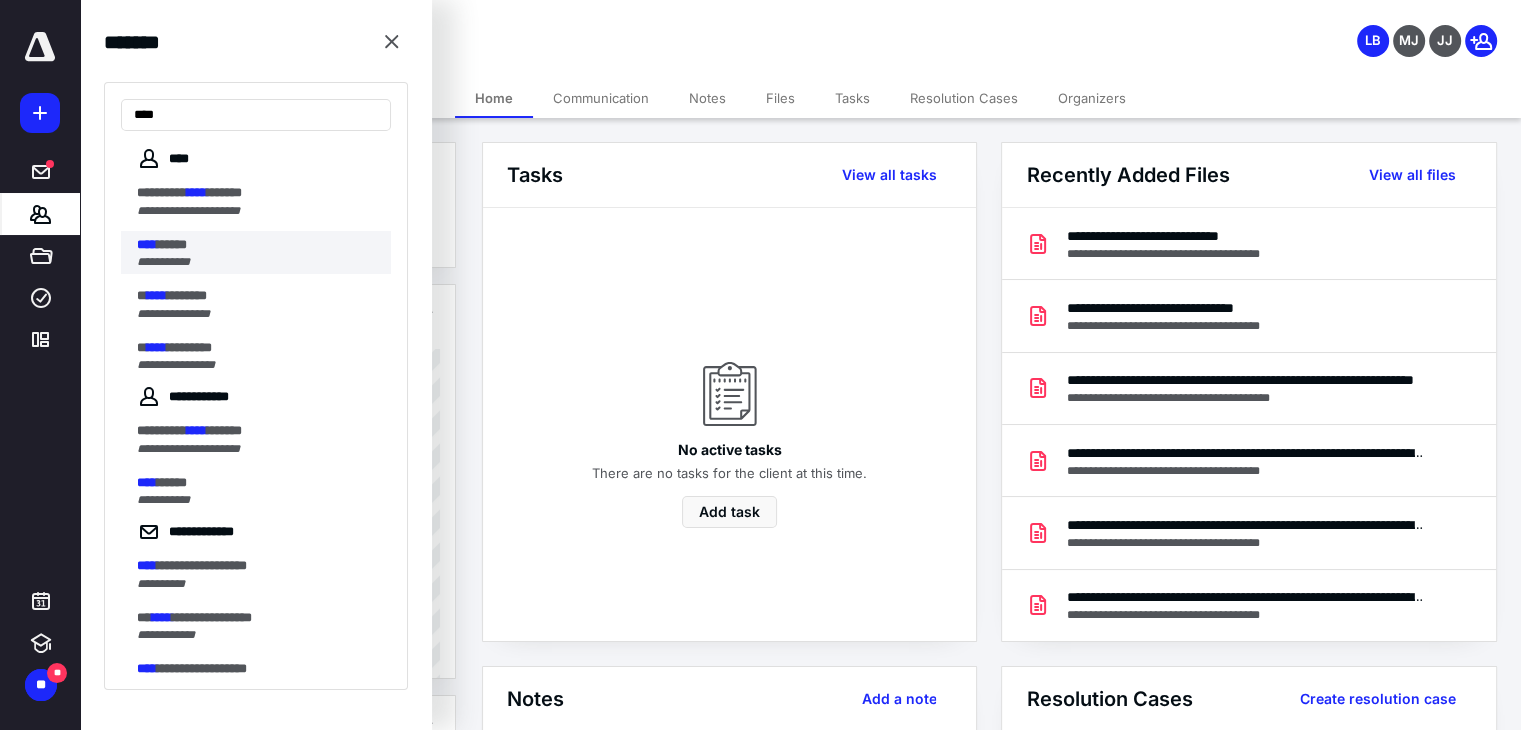 click on "*****" at bounding box center [172, 244] 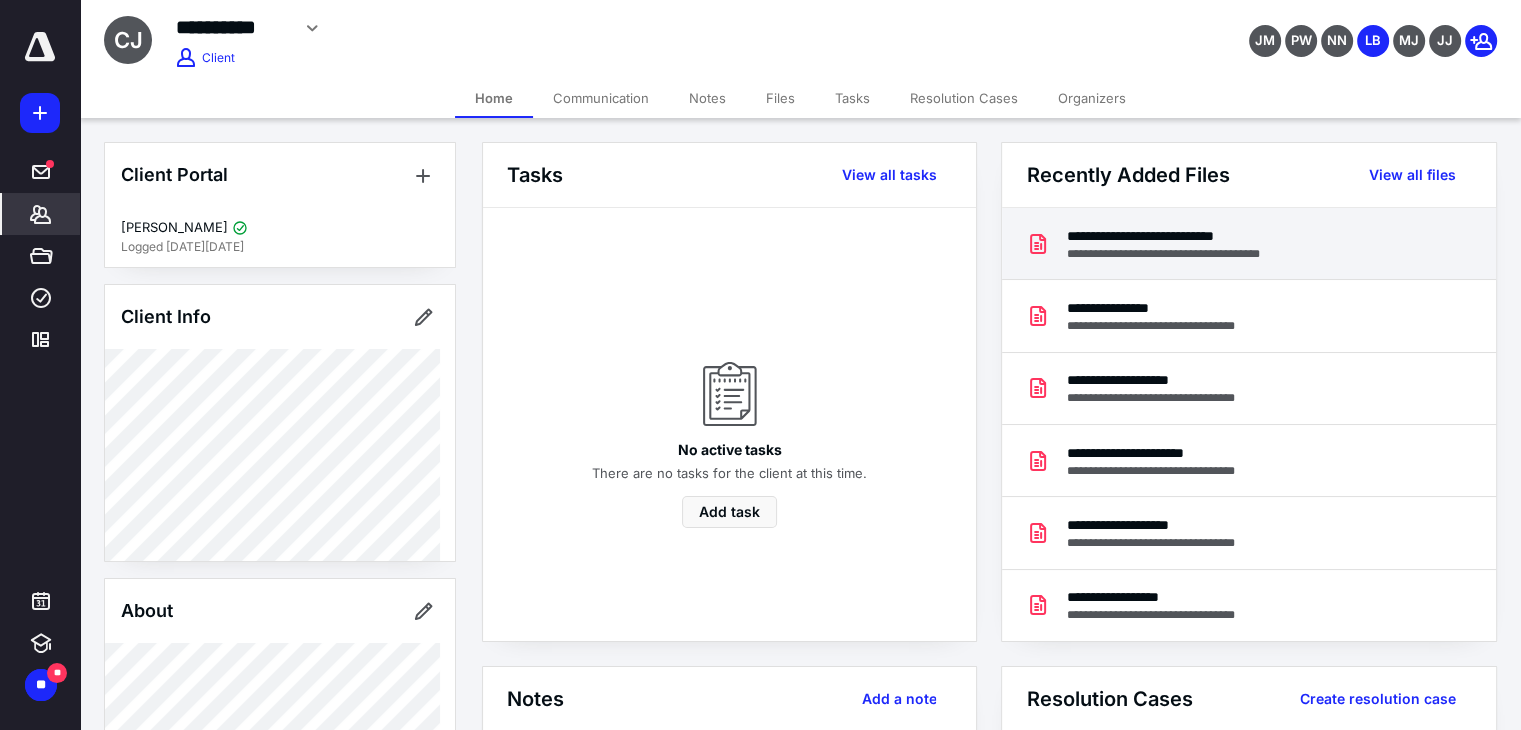 click on "**********" at bounding box center (1181, 236) 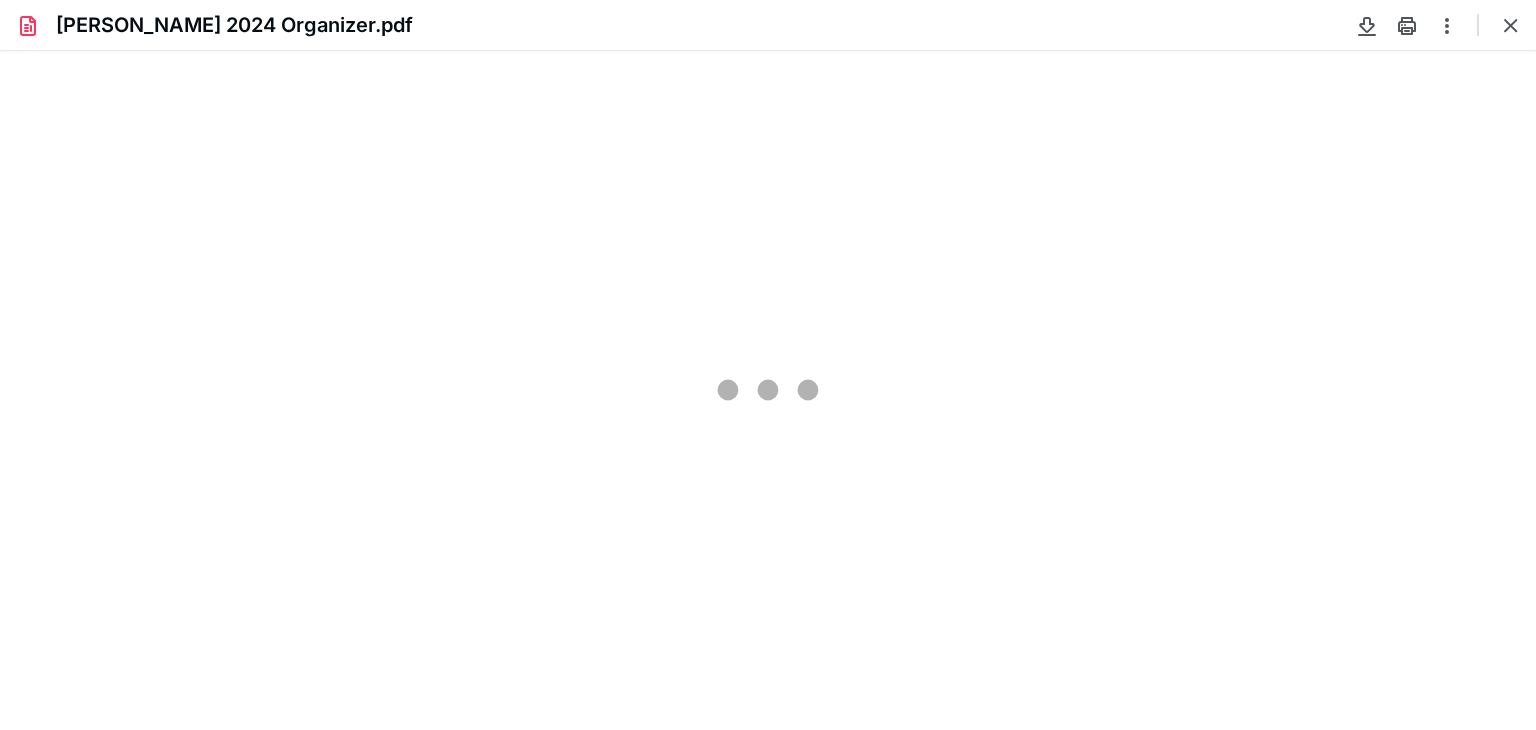 scroll, scrollTop: 0, scrollLeft: 0, axis: both 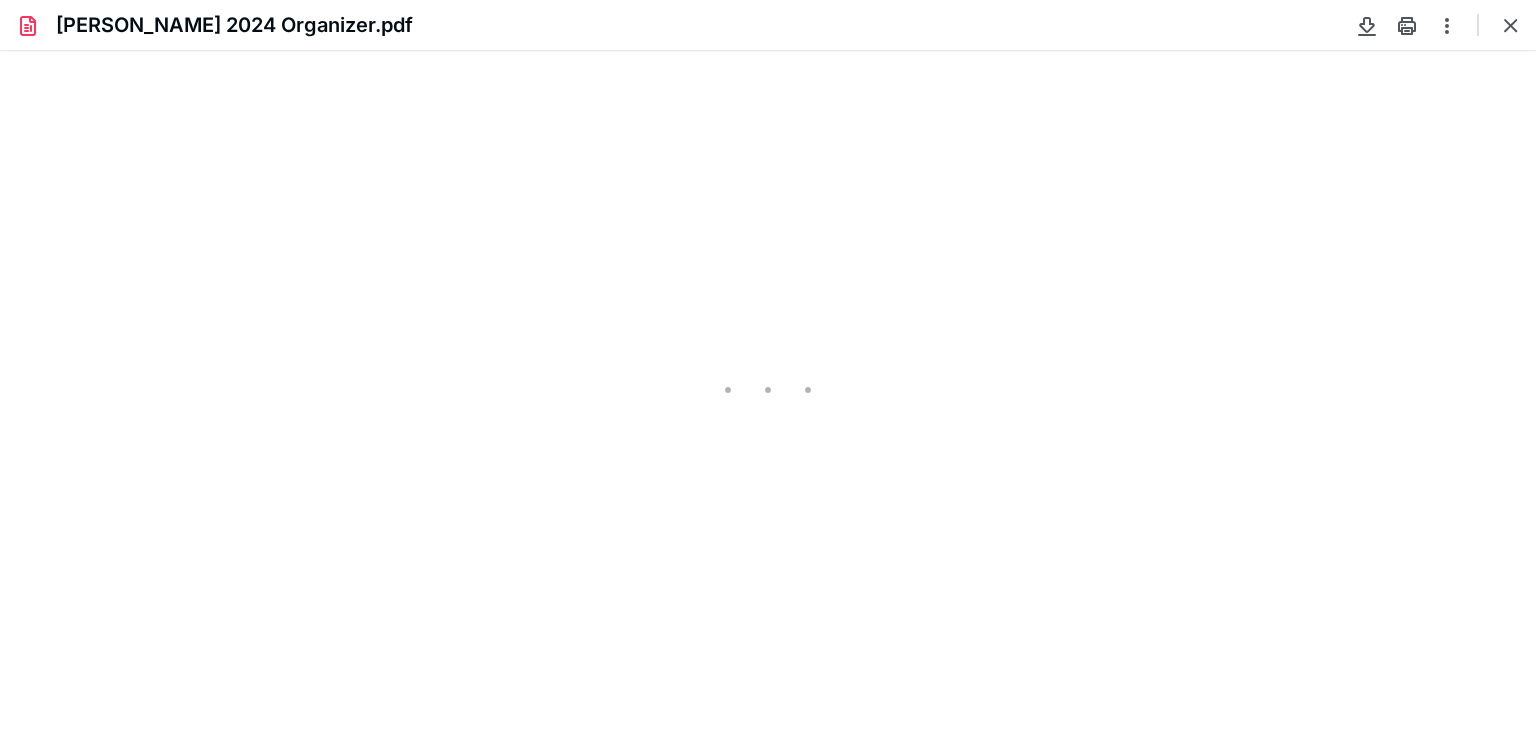type on "81" 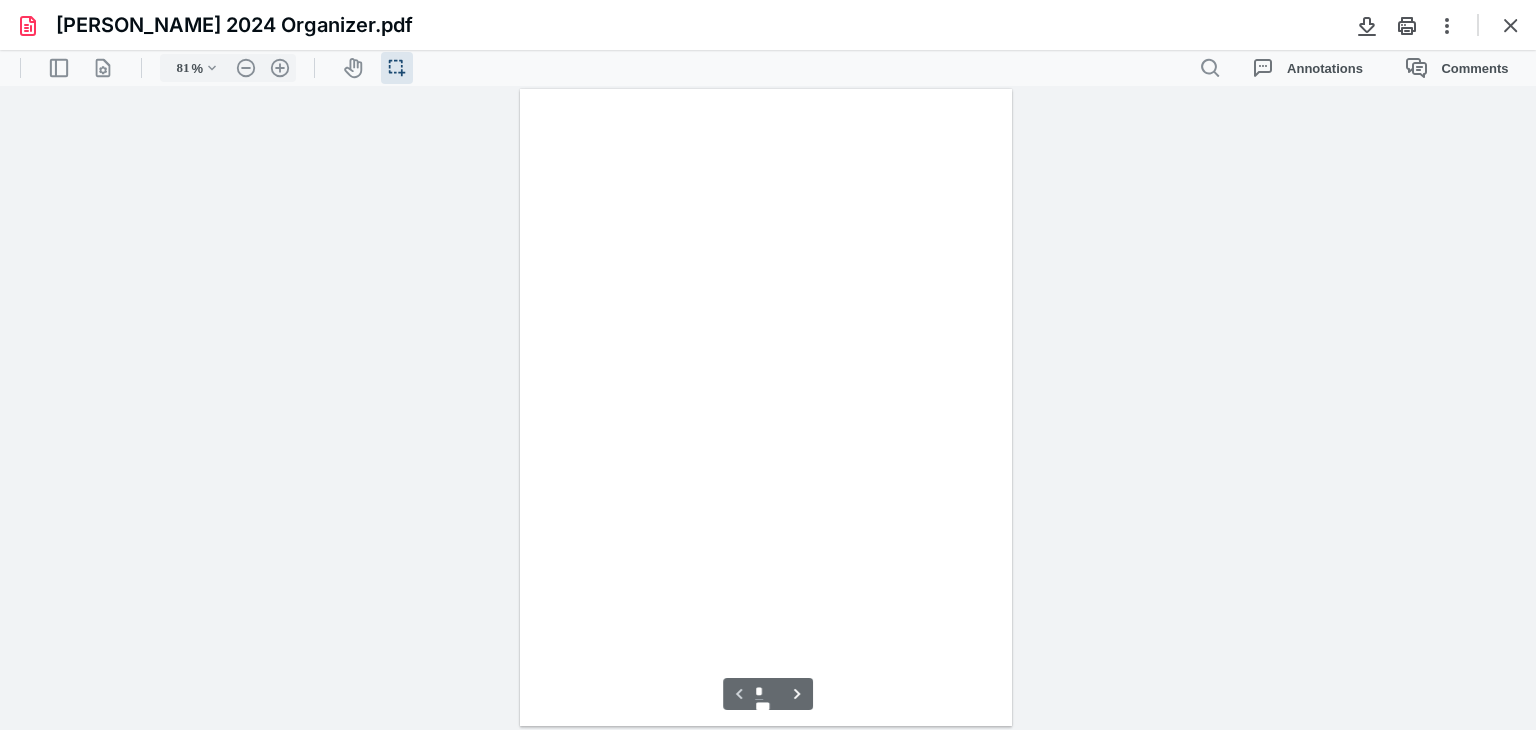 scroll, scrollTop: 39, scrollLeft: 0, axis: vertical 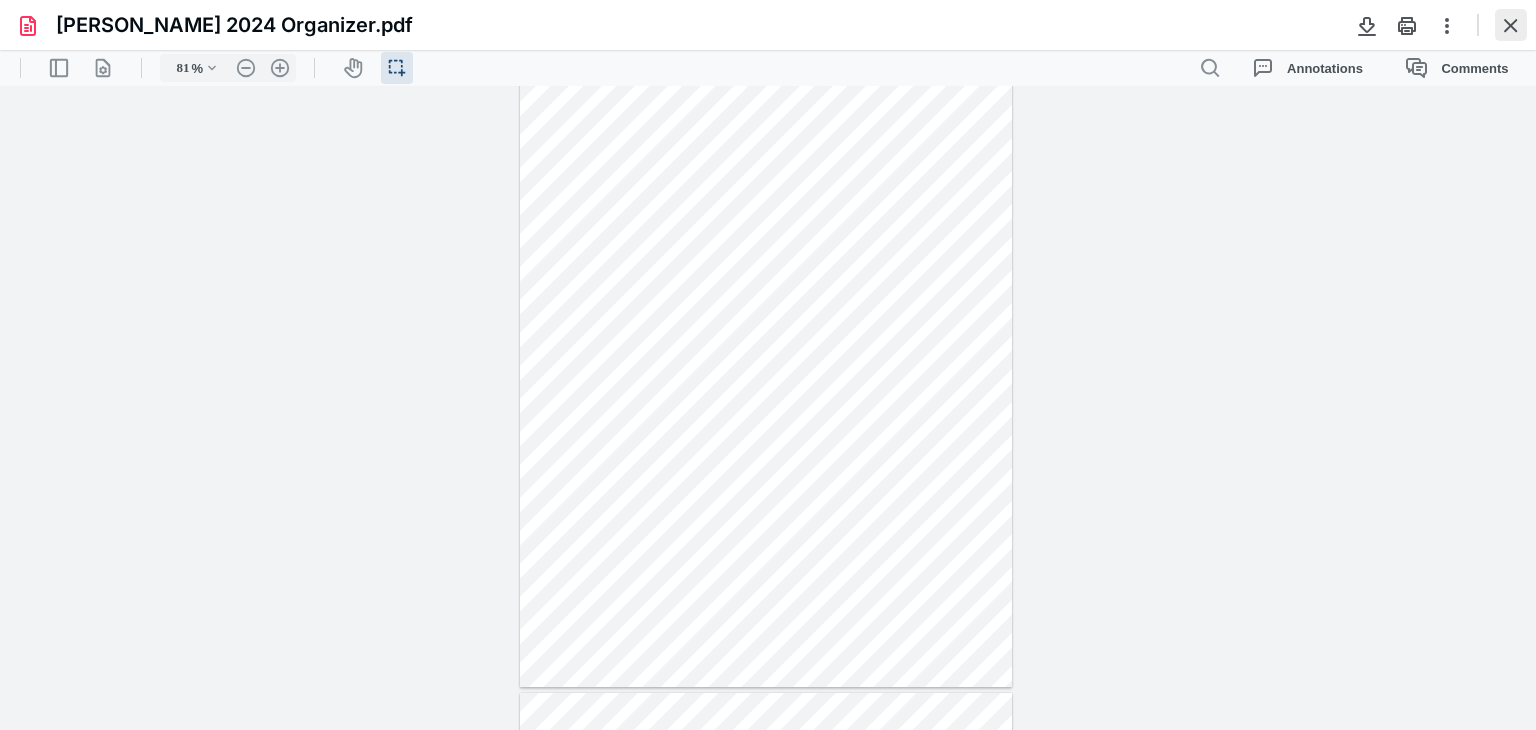 click at bounding box center (1511, 25) 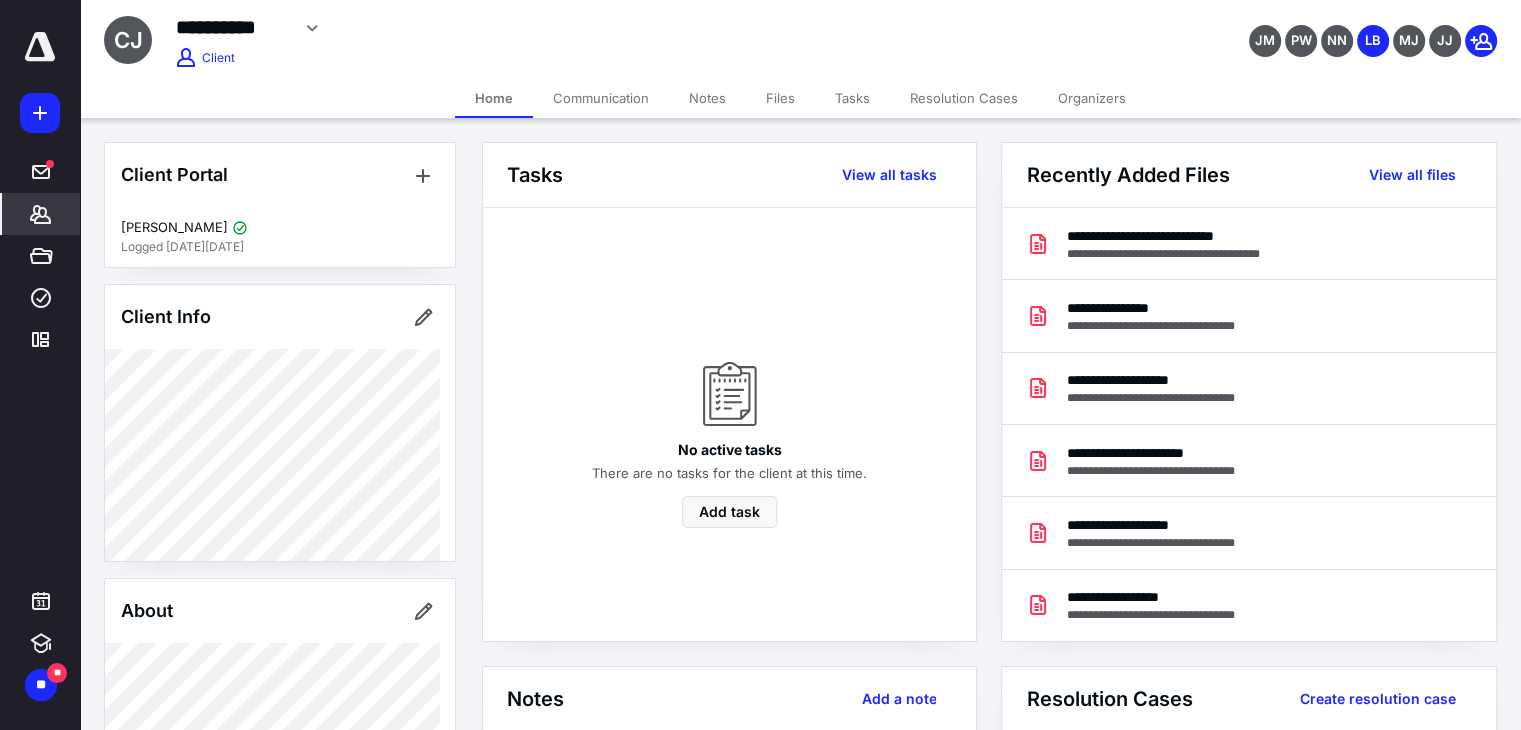 click on "Communication" at bounding box center (601, 98) 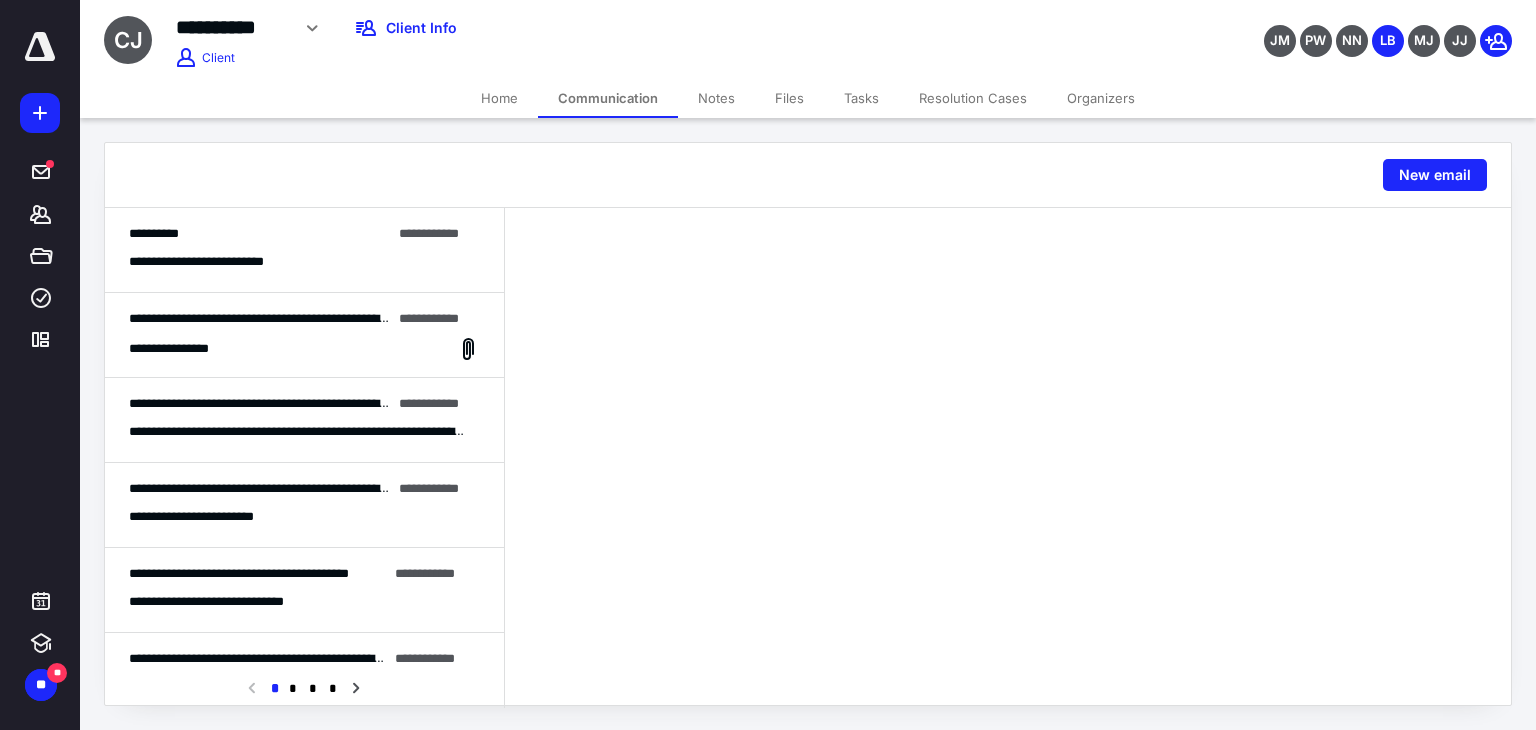 click on "**********" at bounding box center [304, 250] 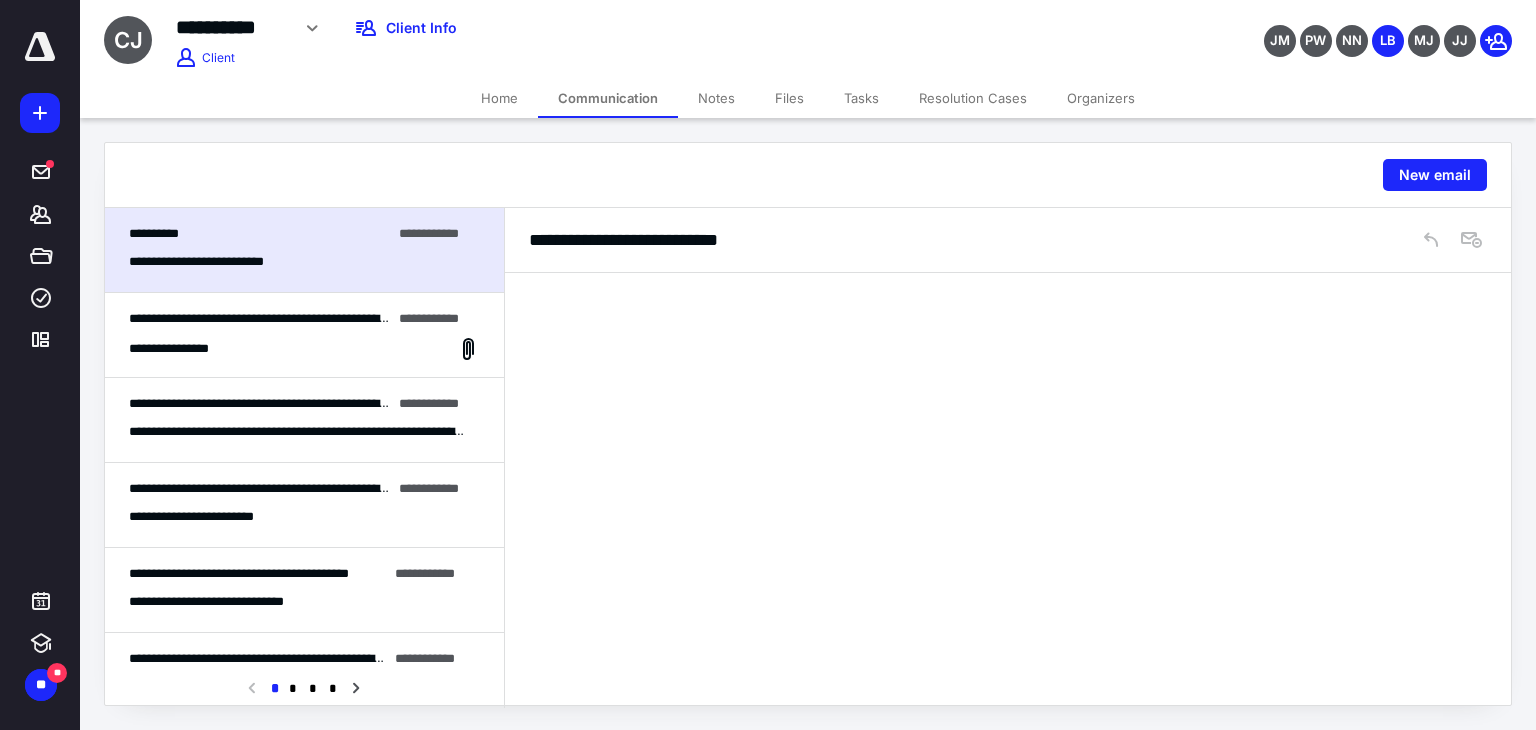 click on "**********" at bounding box center [304, 250] 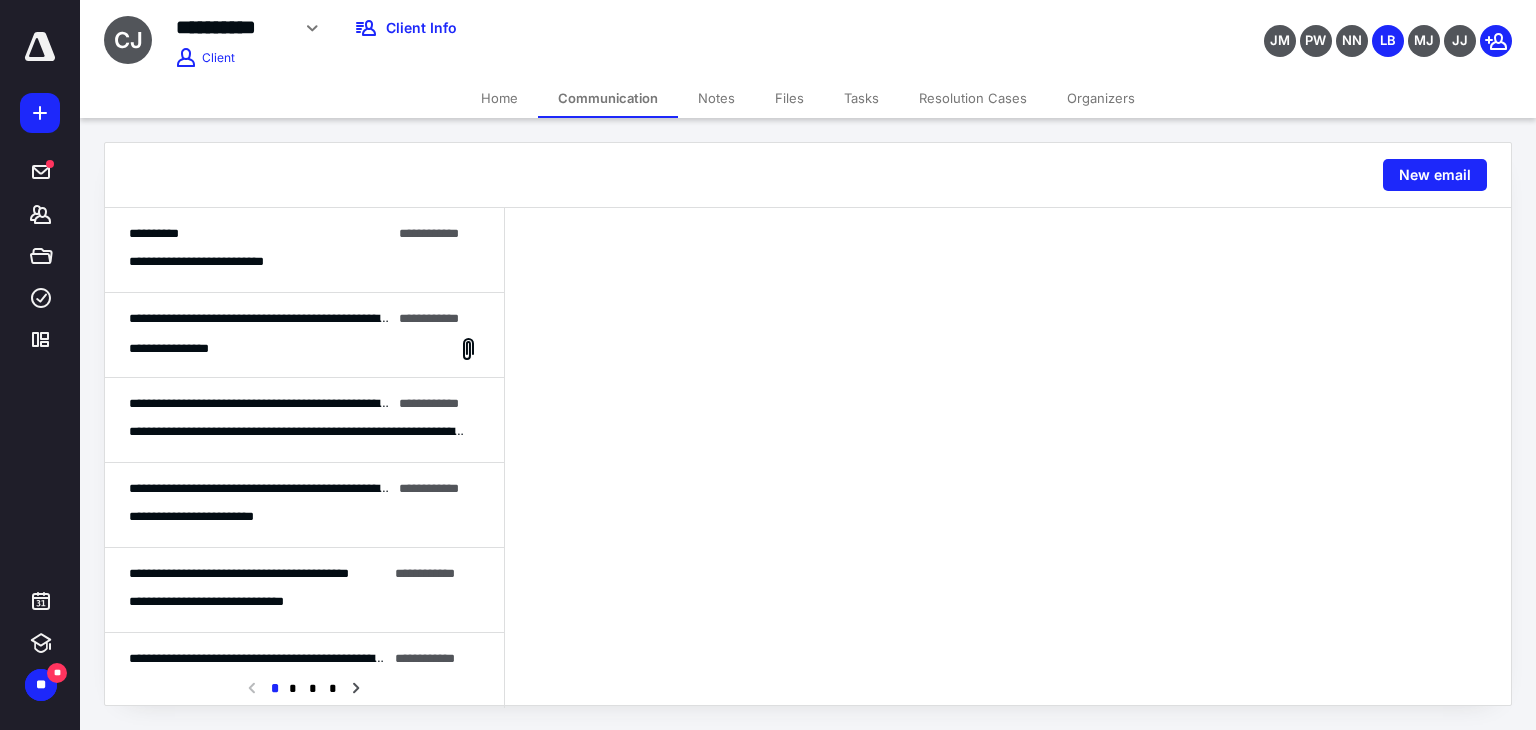 click on "**********" at bounding box center (304, 250) 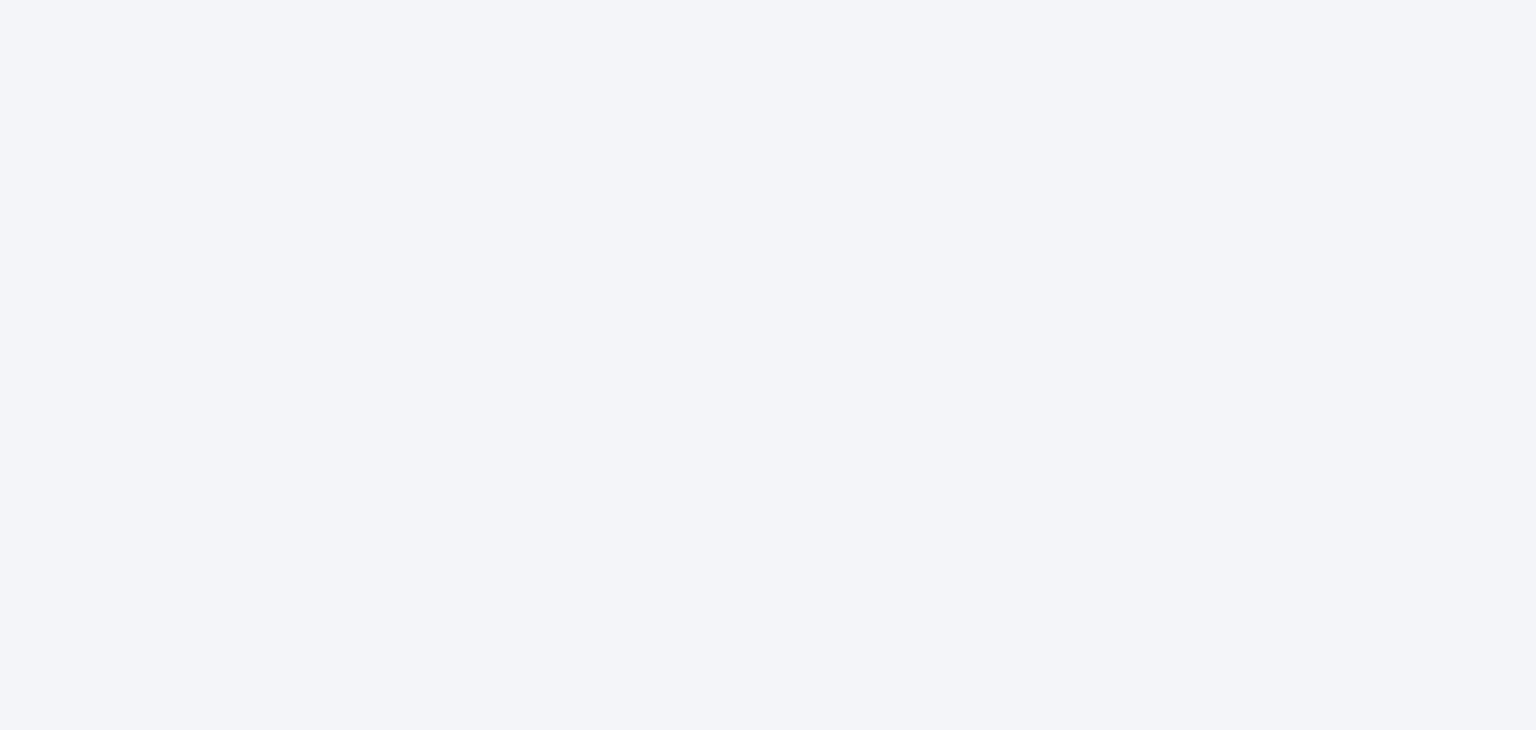 scroll, scrollTop: 0, scrollLeft: 0, axis: both 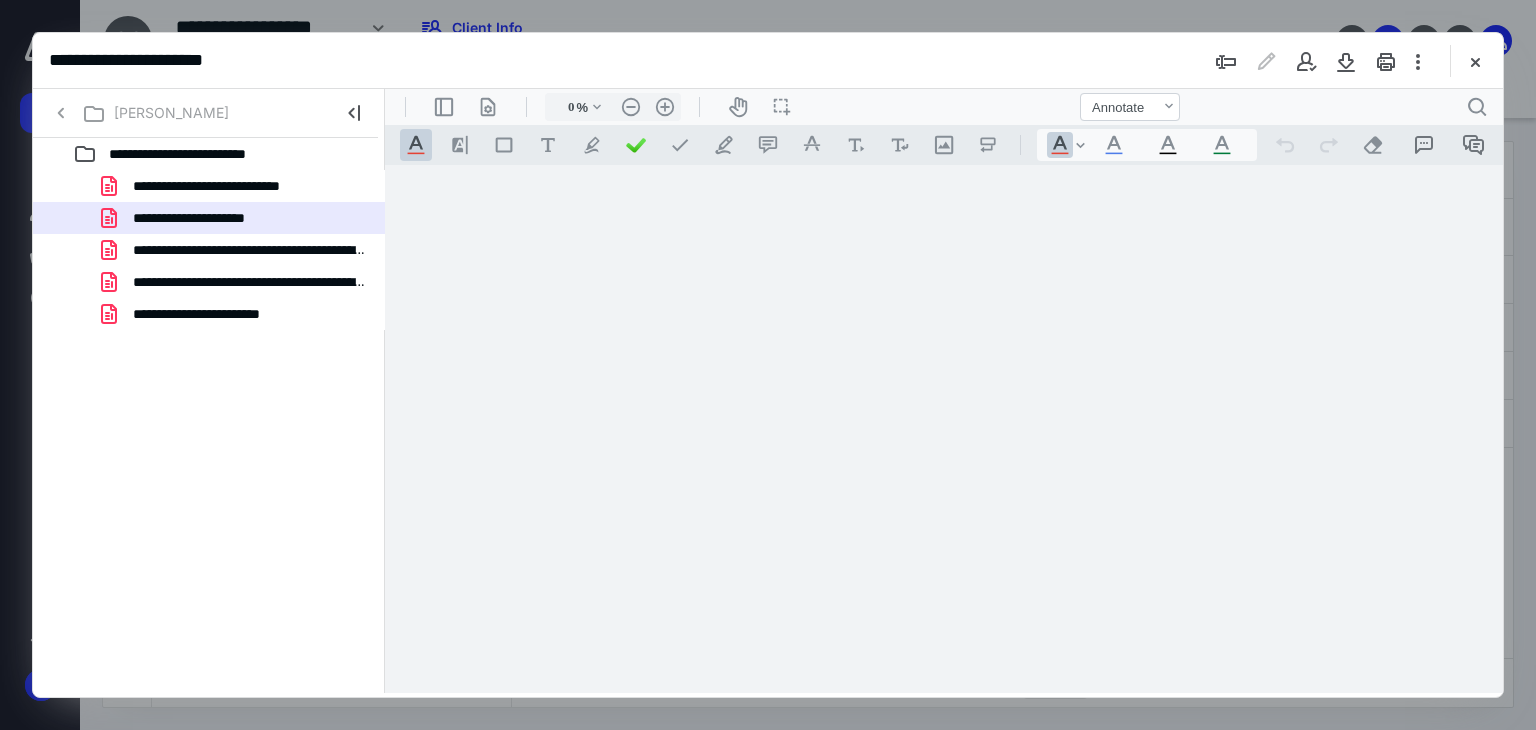 type on "77" 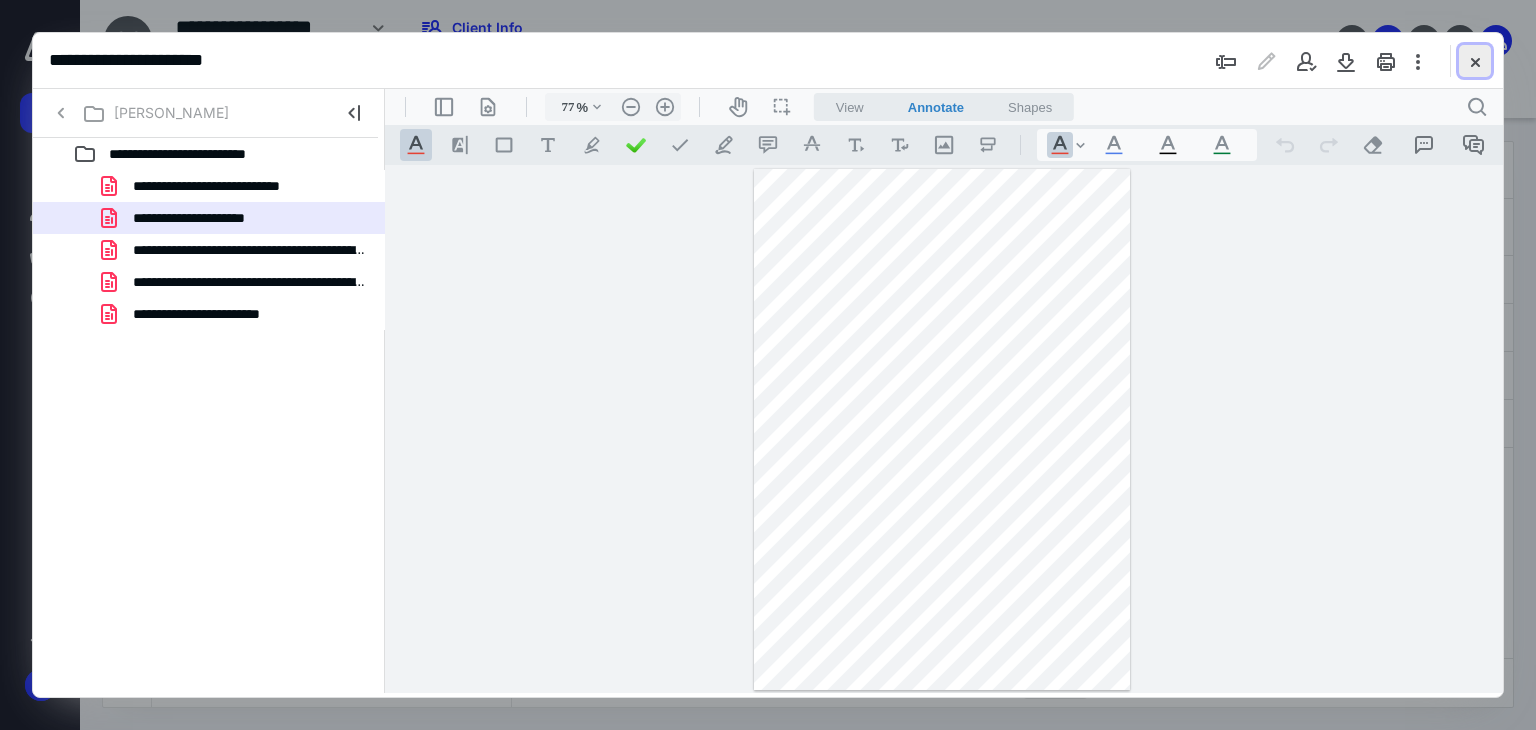 click at bounding box center [1475, 61] 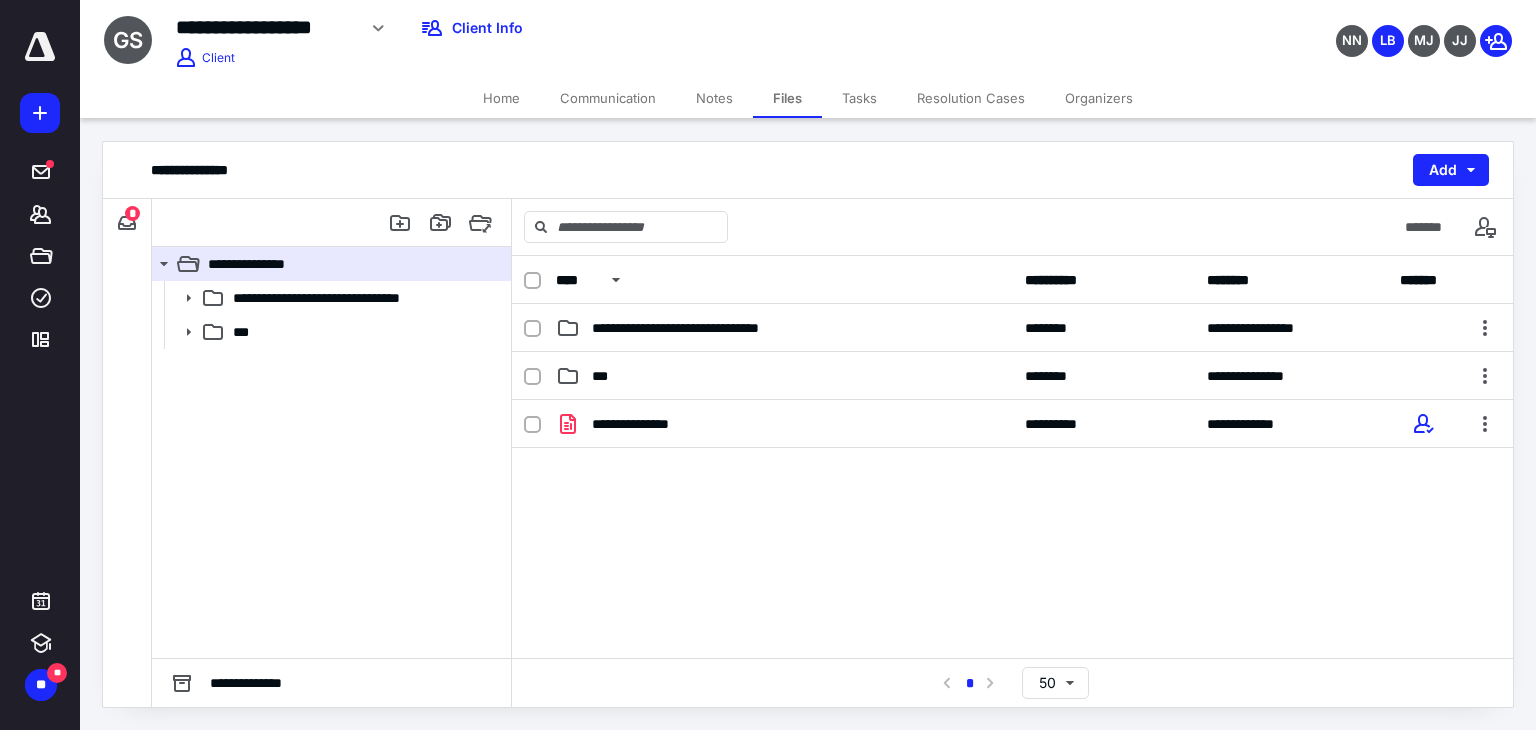 click on "Organizers" at bounding box center [1099, 98] 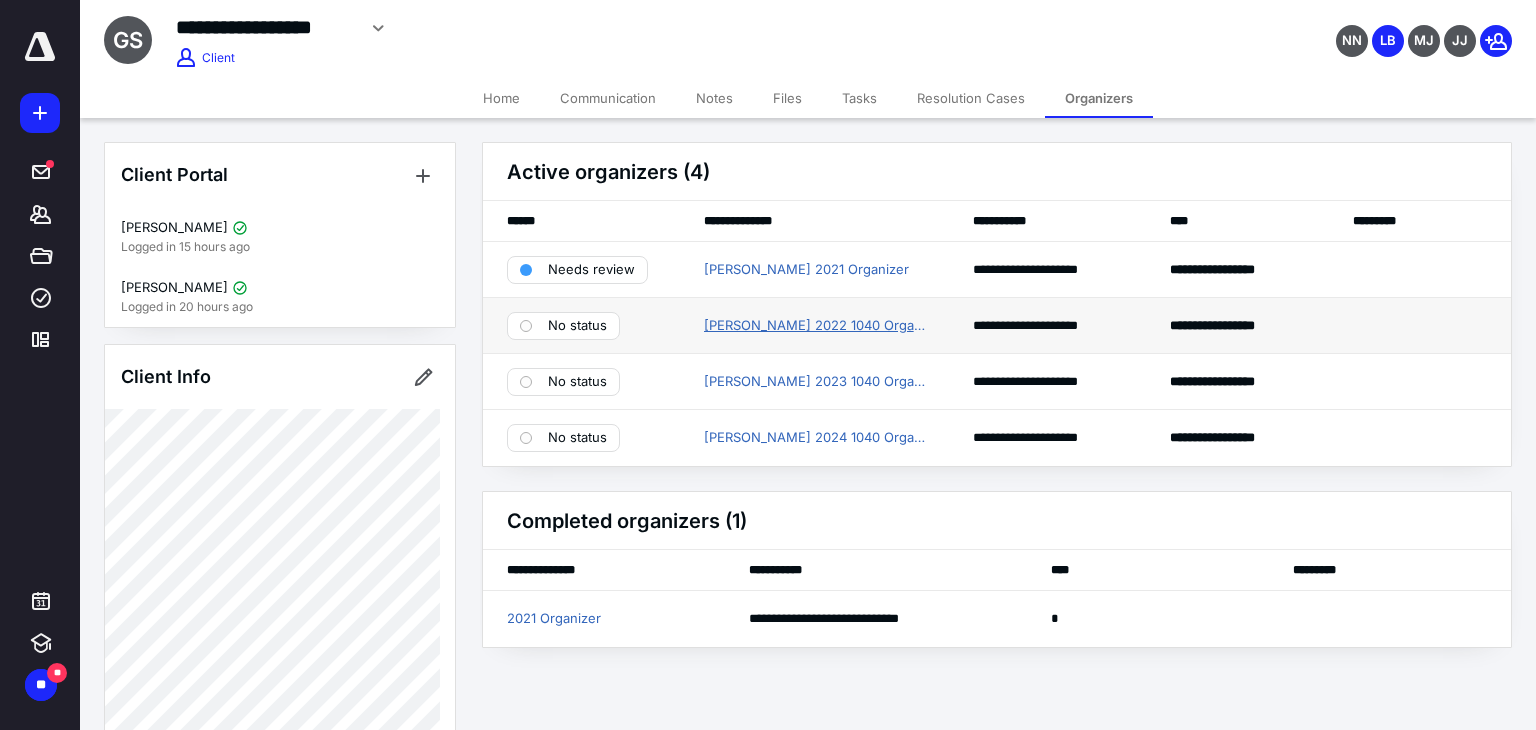 click on "Gleason Stewart 2022 1040 Organizer" at bounding box center [815, 326] 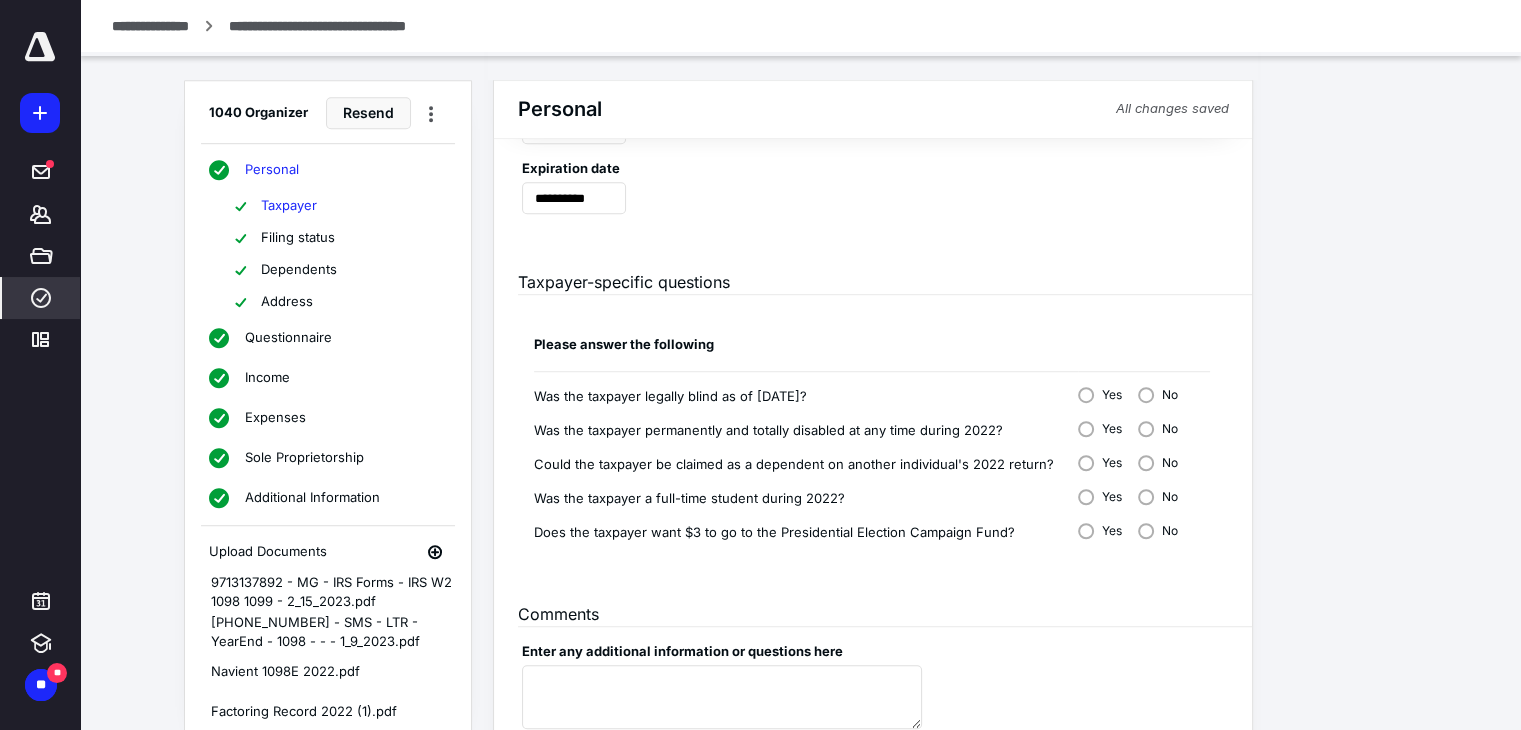 scroll, scrollTop: 1391, scrollLeft: 0, axis: vertical 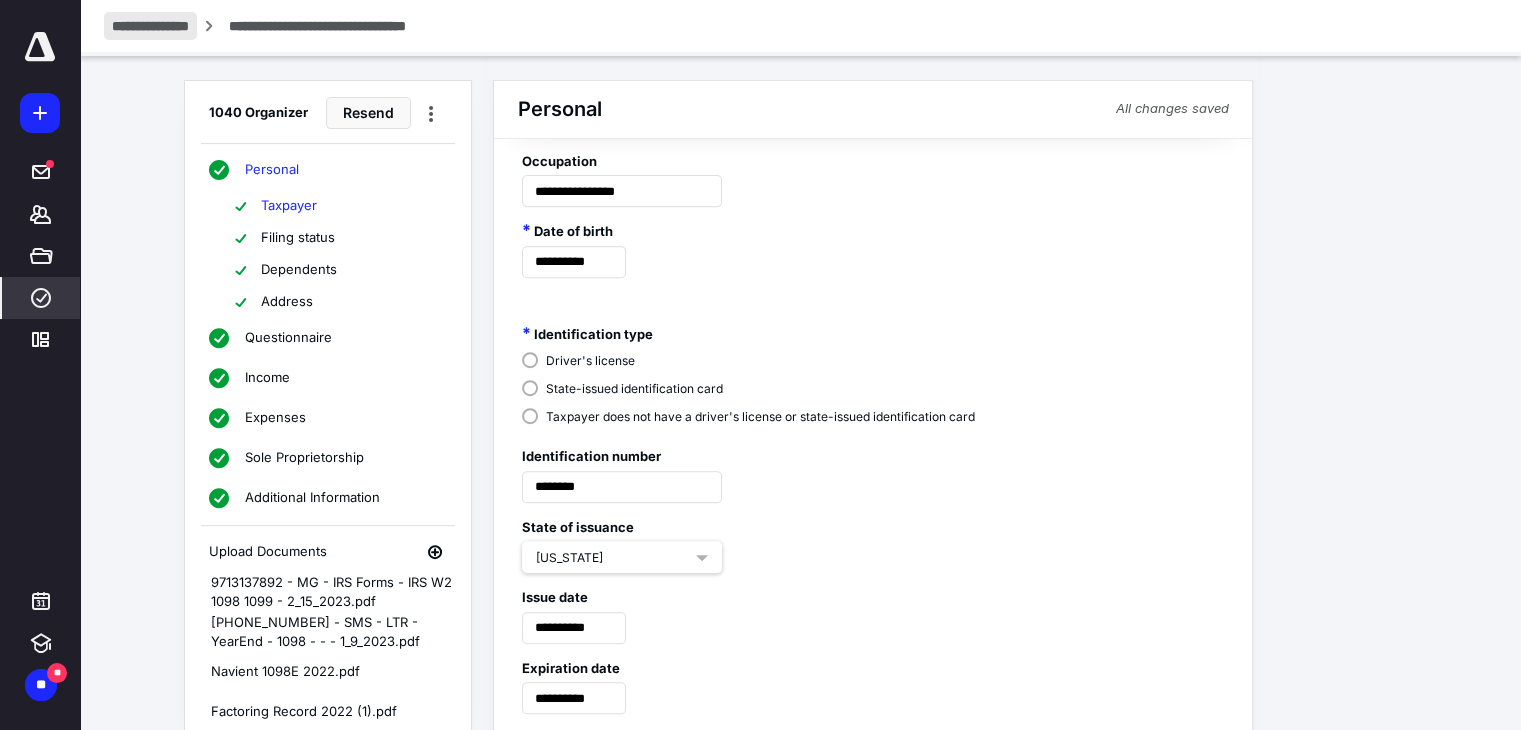 click on "**********" at bounding box center (150, 26) 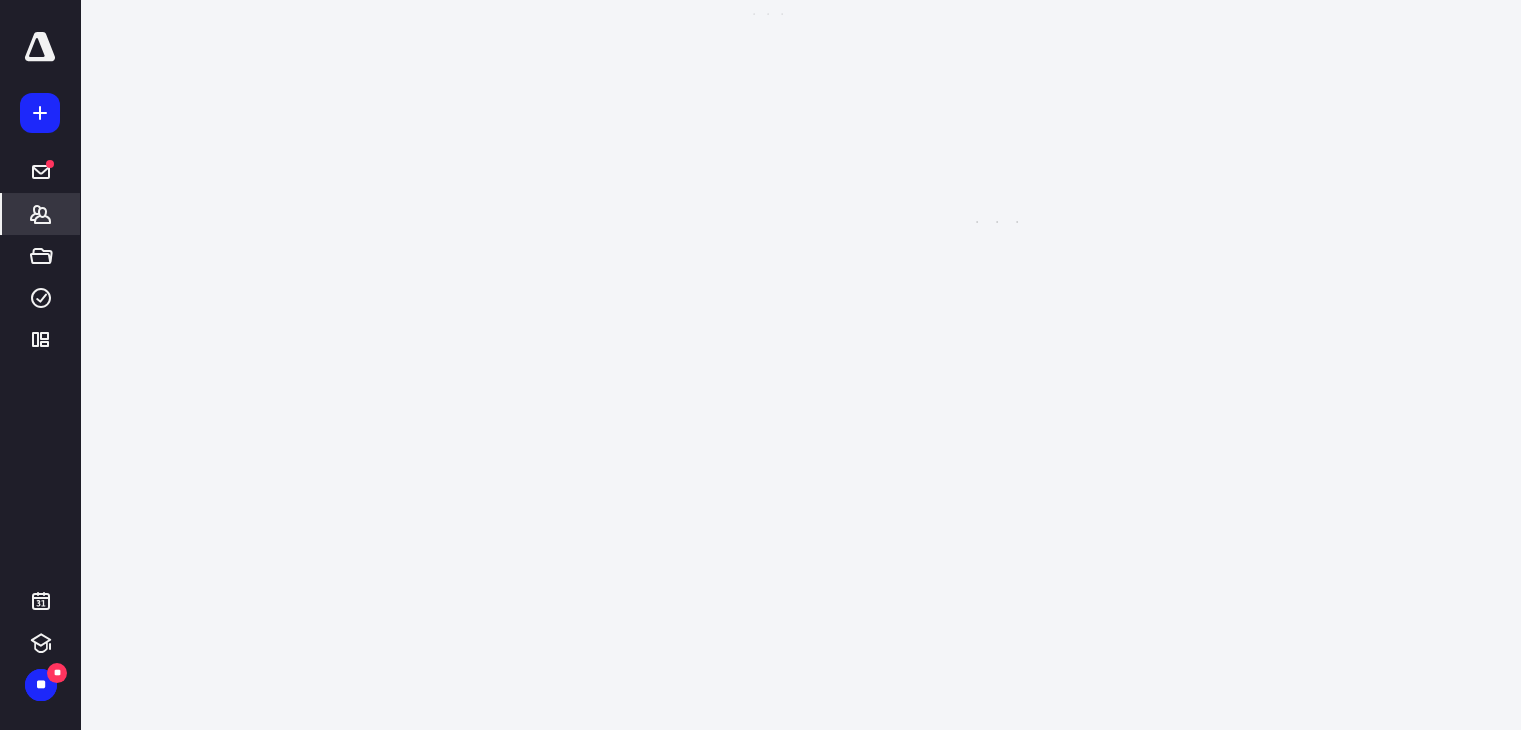 scroll, scrollTop: 0, scrollLeft: 0, axis: both 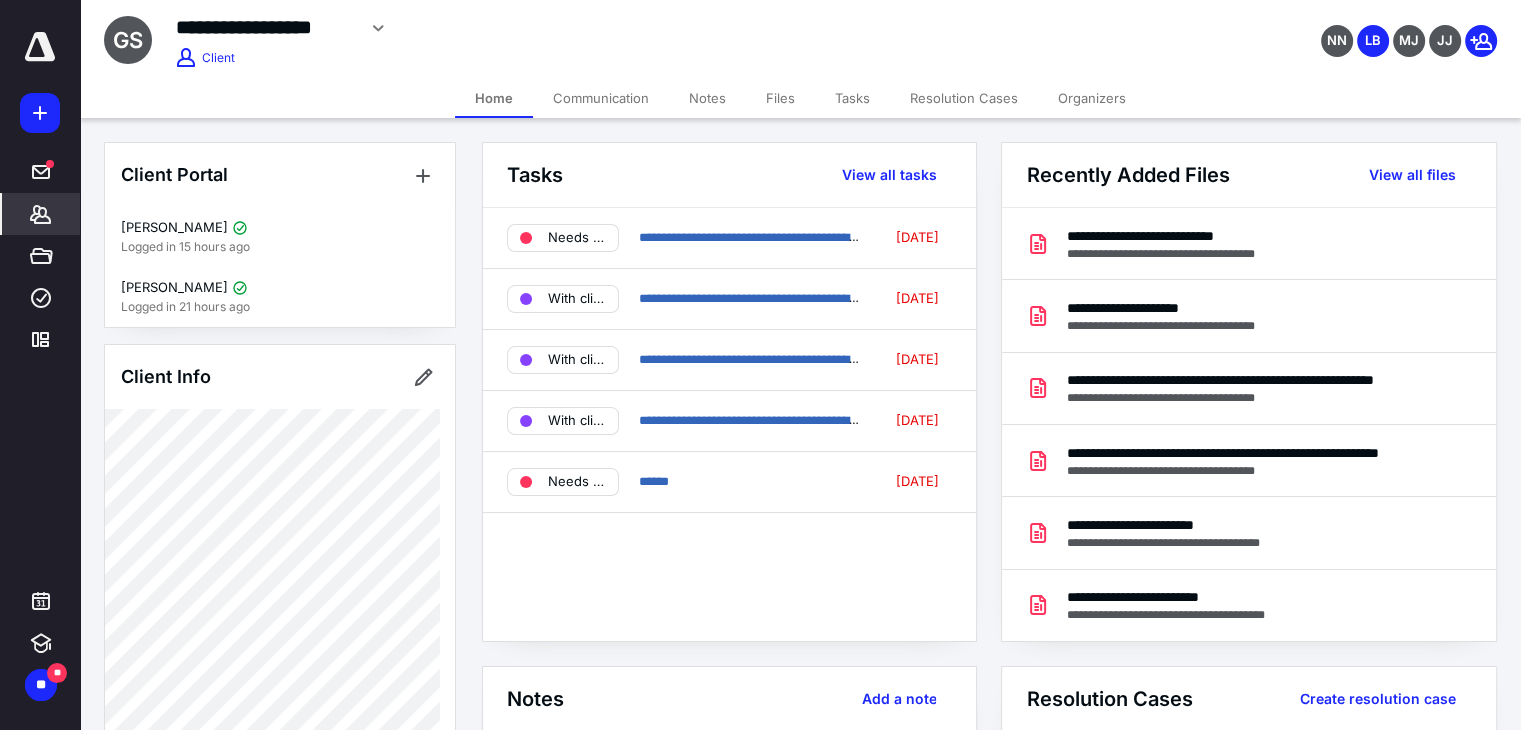 click on "Organizers" at bounding box center (1092, 98) 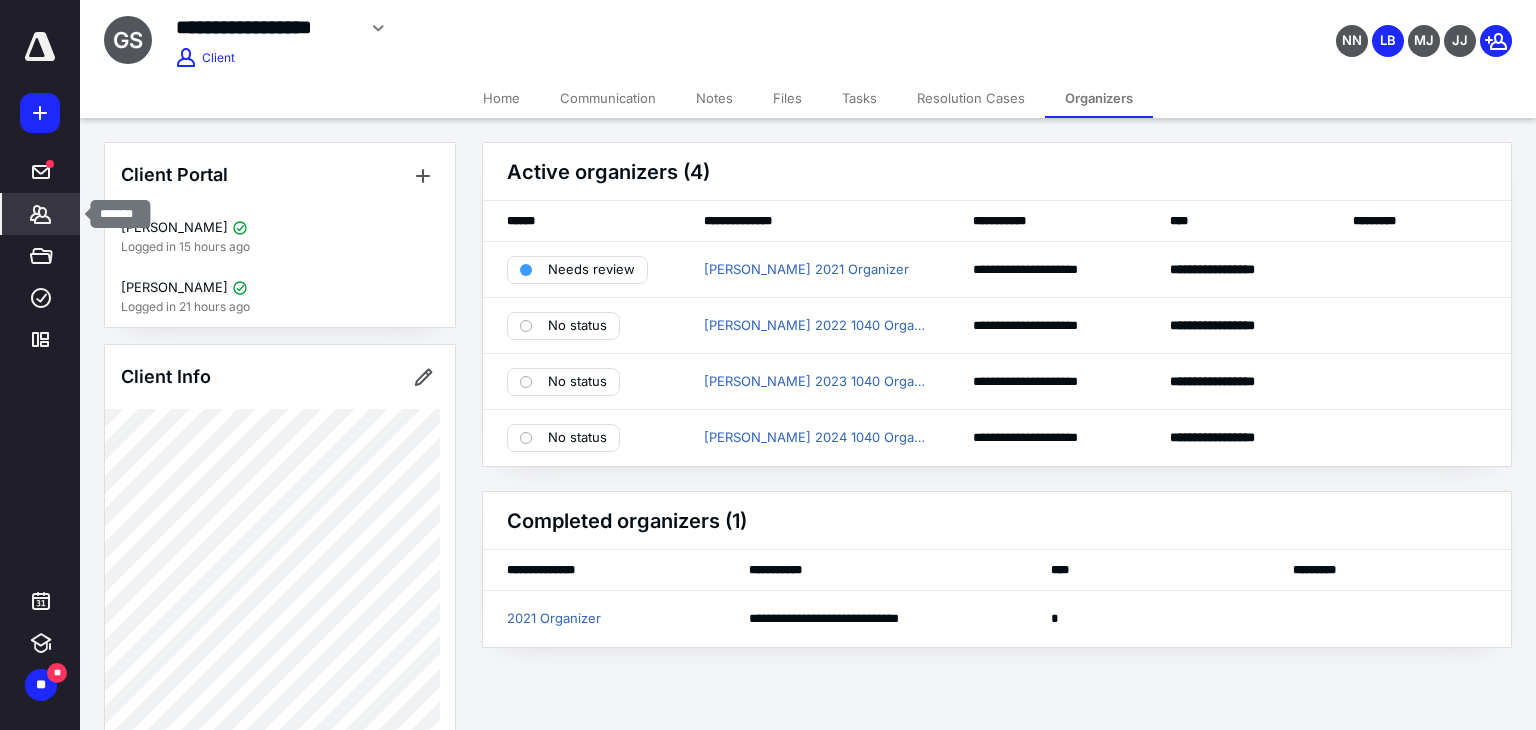 click 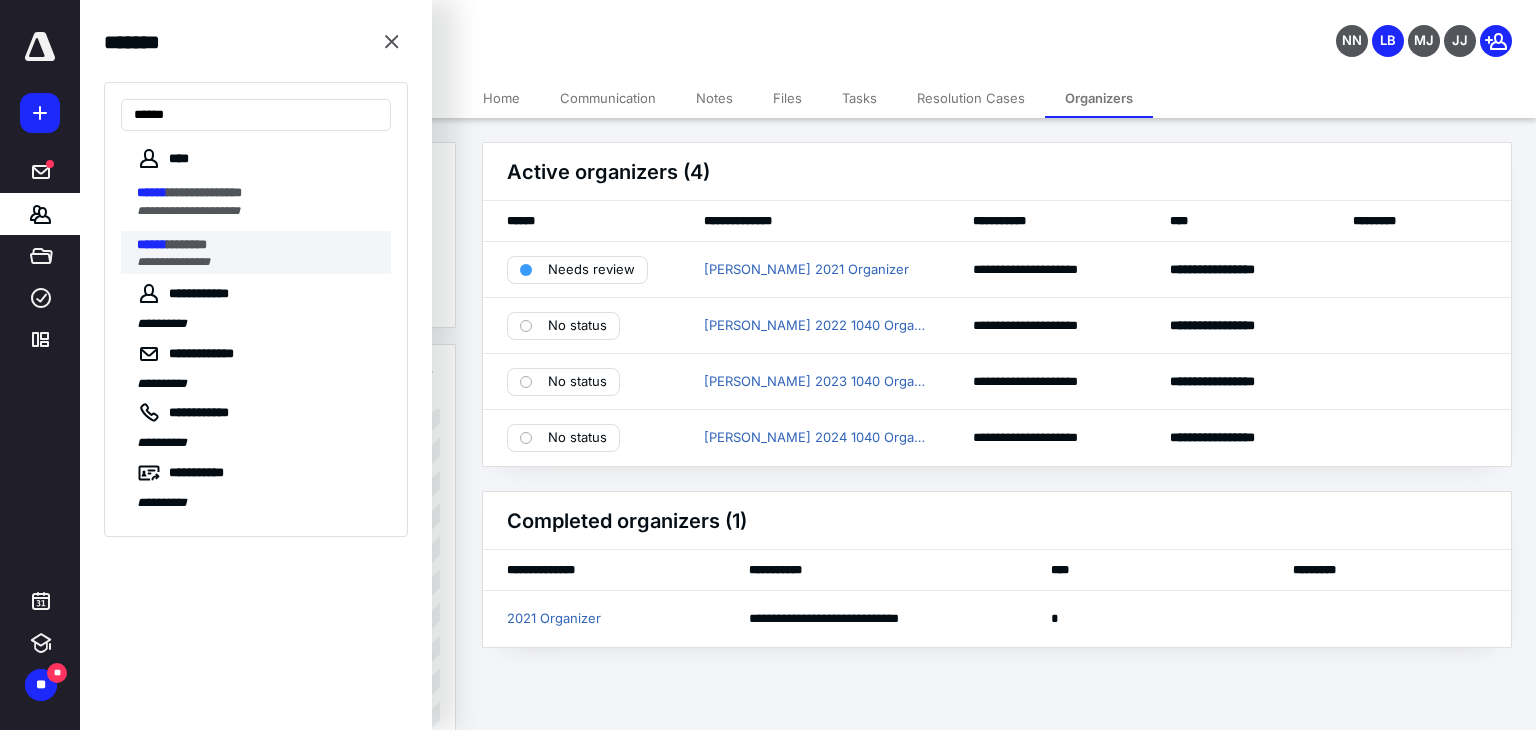 type on "******" 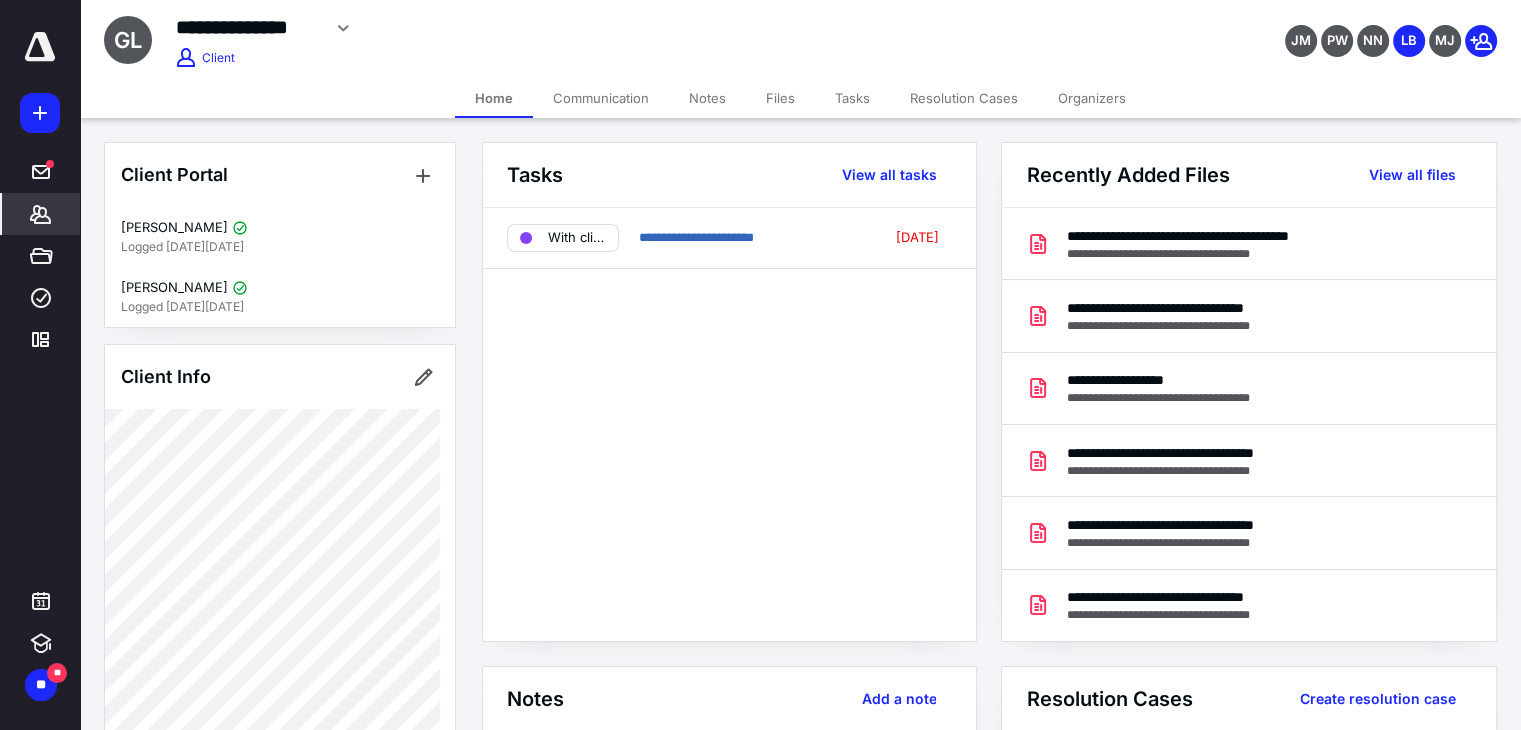 click on "Organizers" at bounding box center (1092, 98) 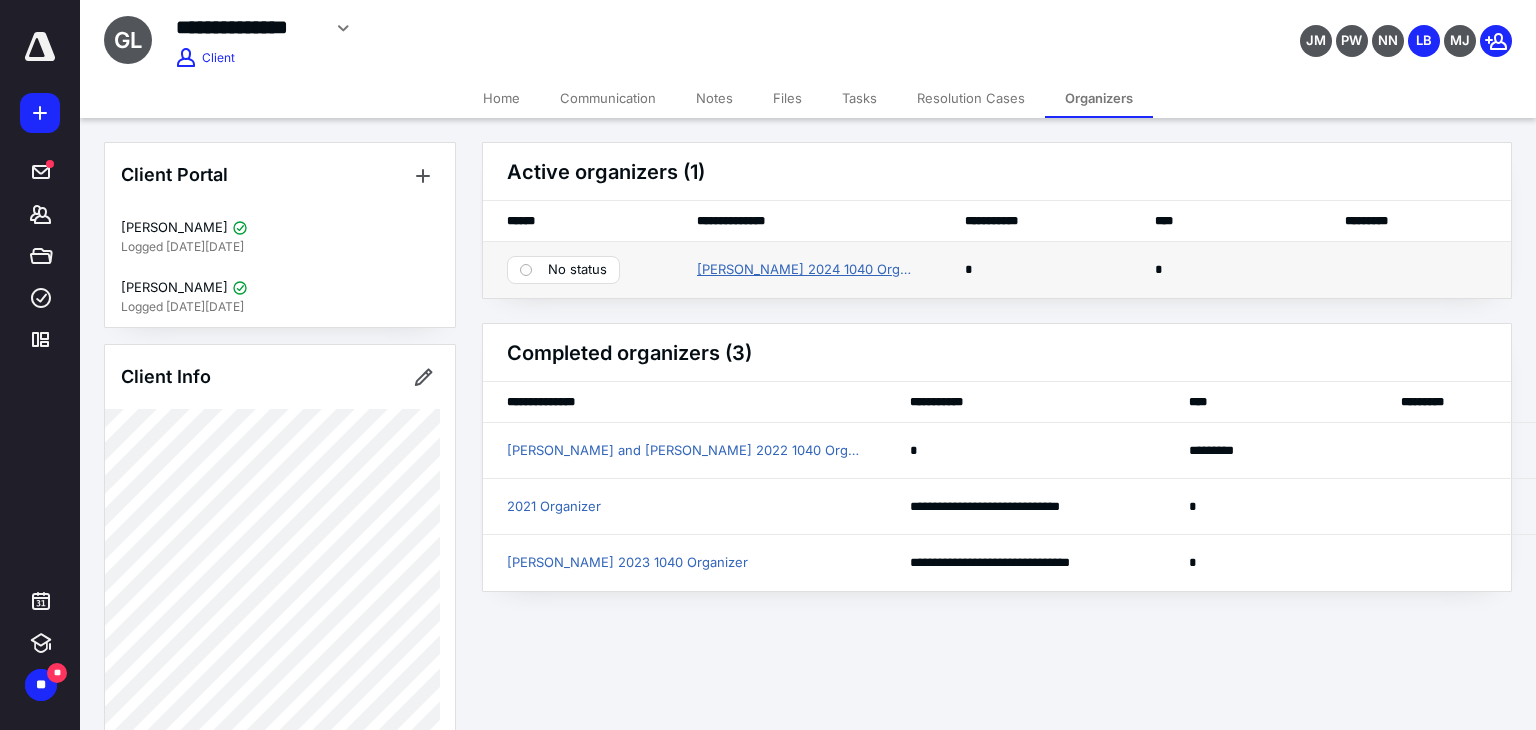 click on "Gloria LeGrand 2024 1040 Organizer" at bounding box center [807, 270] 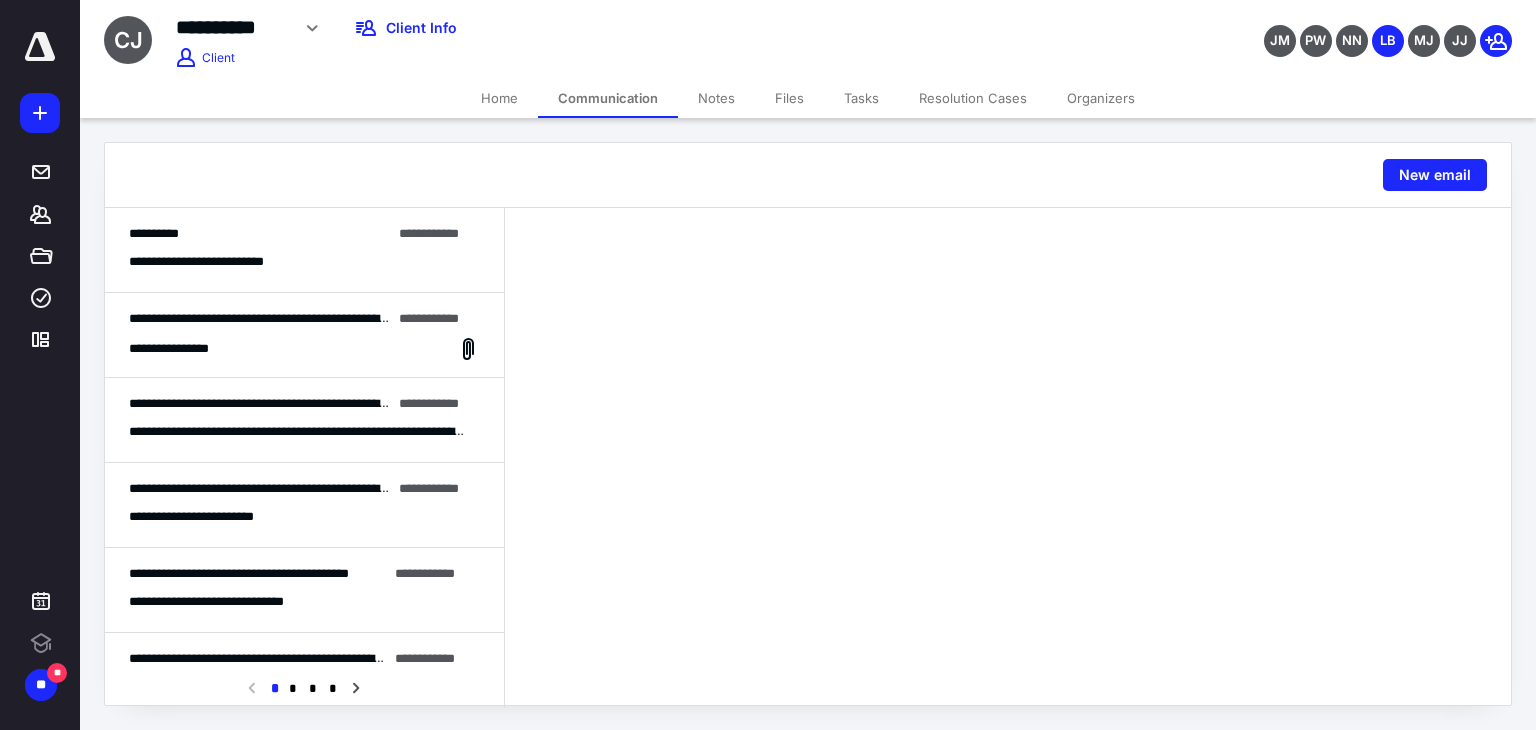 scroll, scrollTop: 0, scrollLeft: 0, axis: both 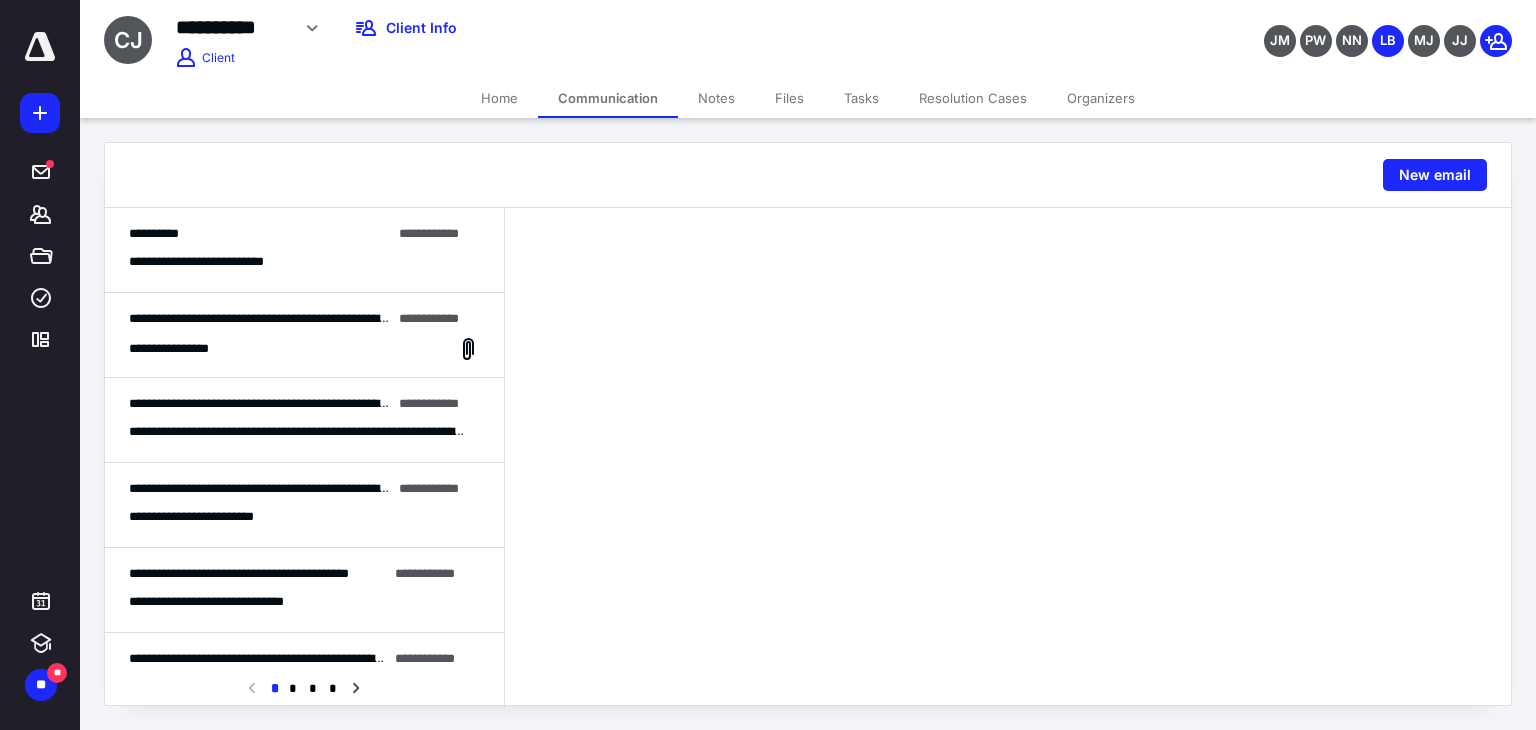 click on "**********" at bounding box center (304, 250) 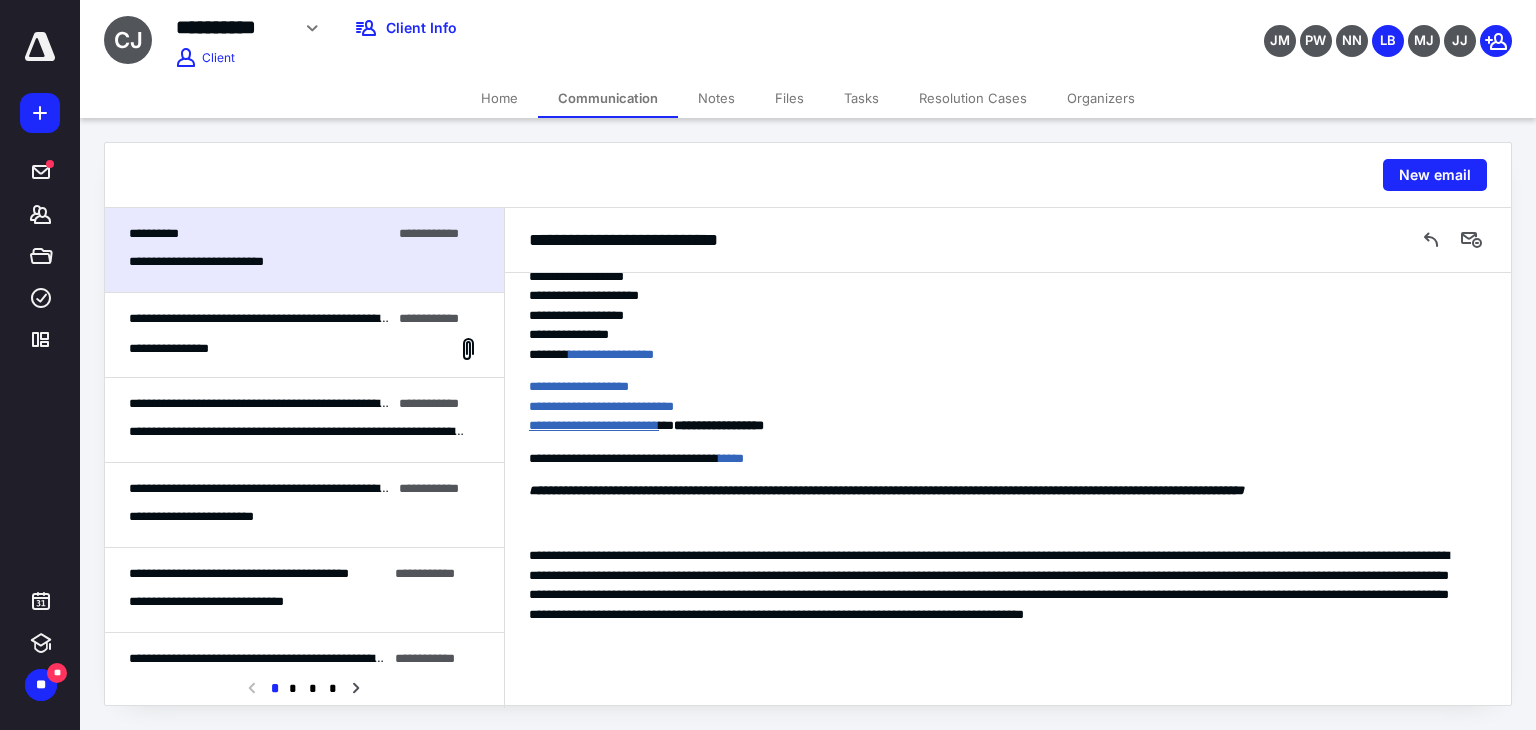 scroll, scrollTop: 0, scrollLeft: 0, axis: both 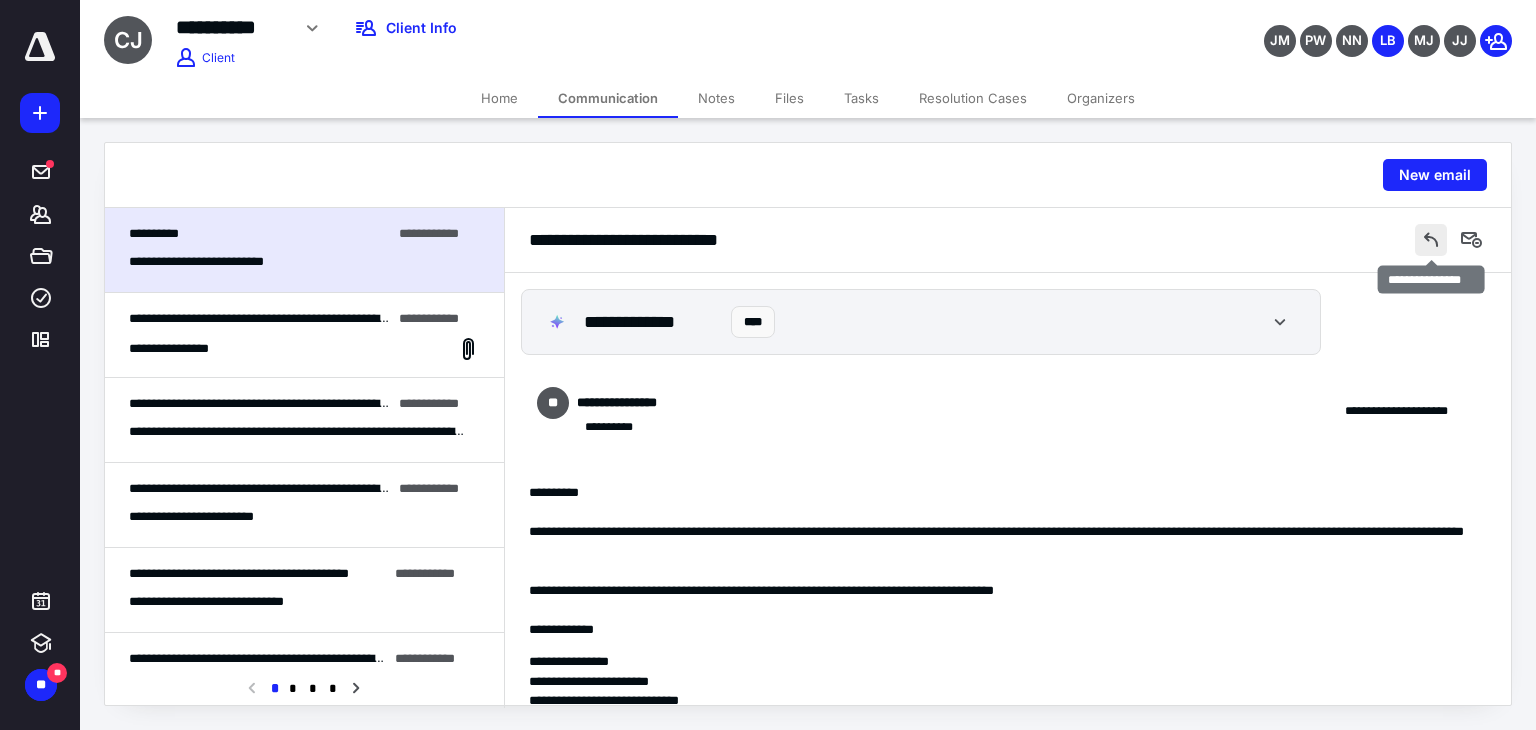 click at bounding box center [1431, 240] 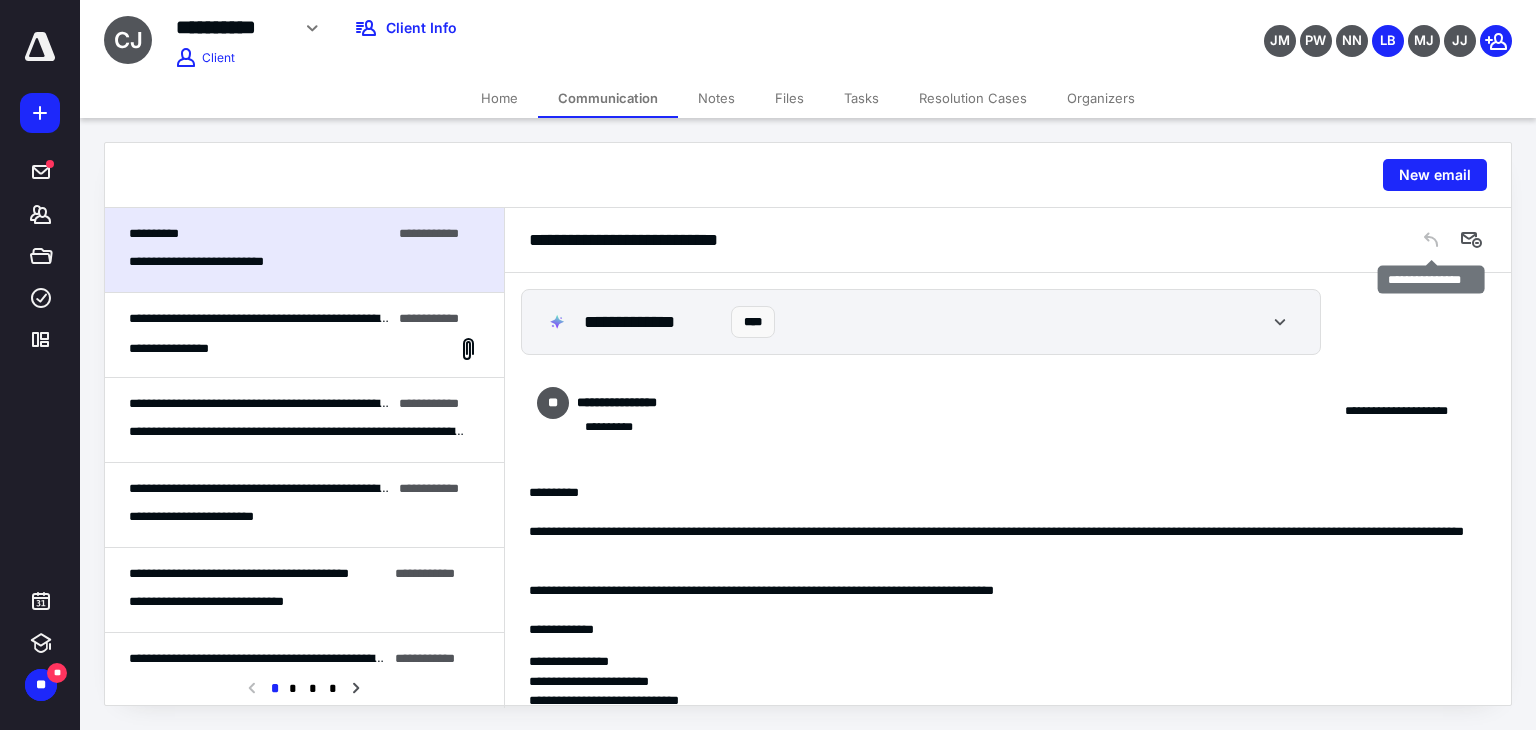 scroll, scrollTop: 895, scrollLeft: 0, axis: vertical 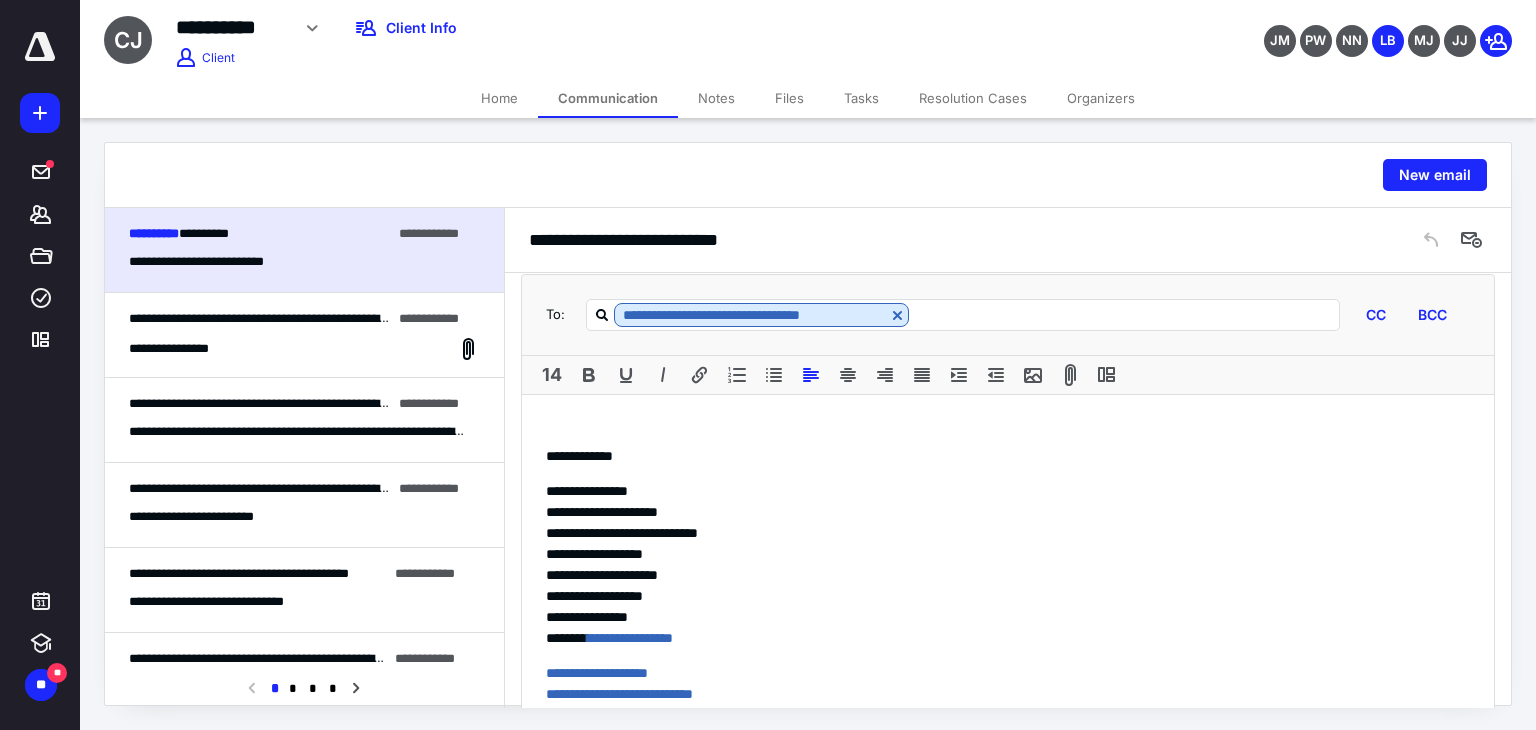 click on "**********" at bounding box center [1008, 698] 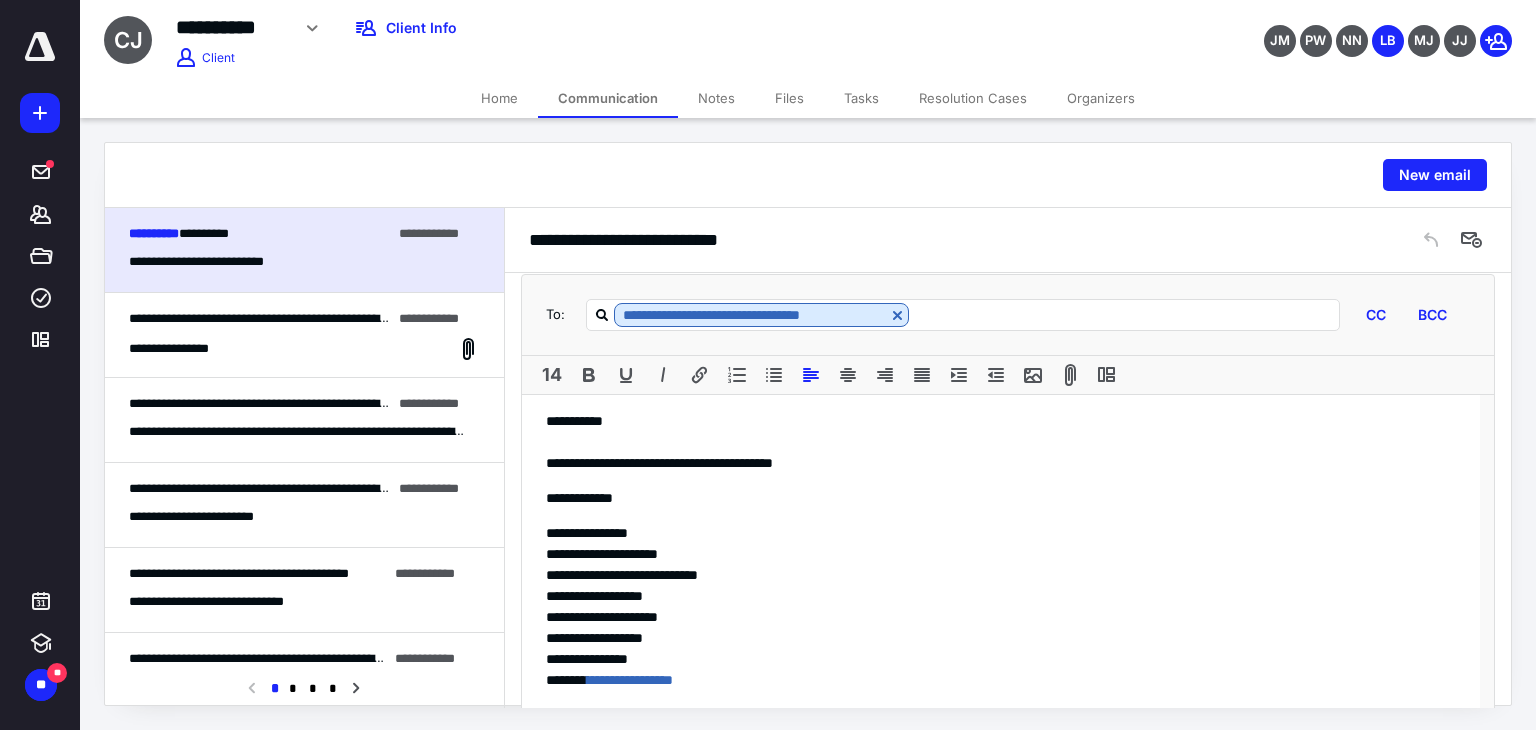 drag, startPoint x: 553, startPoint y: 418, endPoint x: 865, endPoint y: 453, distance: 313.957 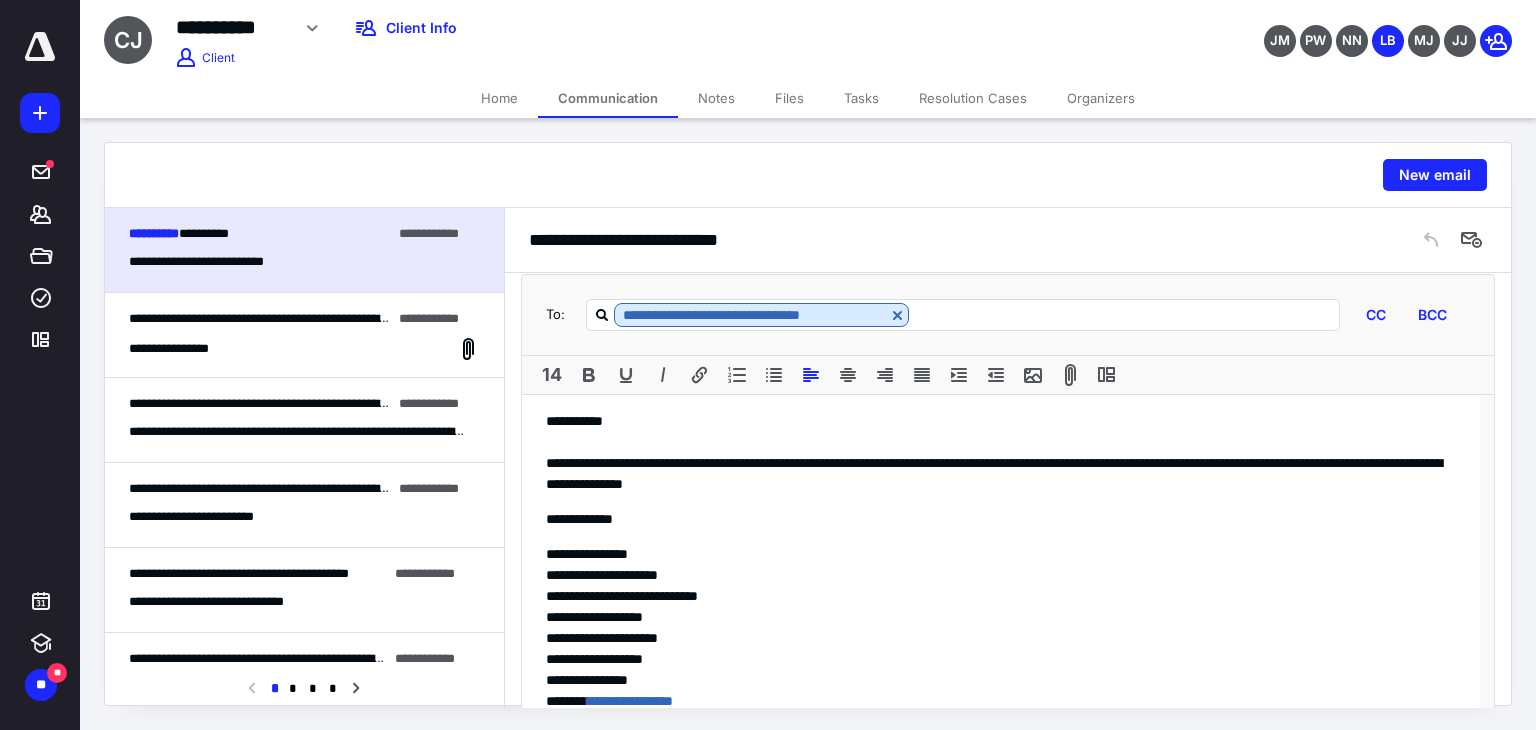 click on "Files" at bounding box center [789, 98] 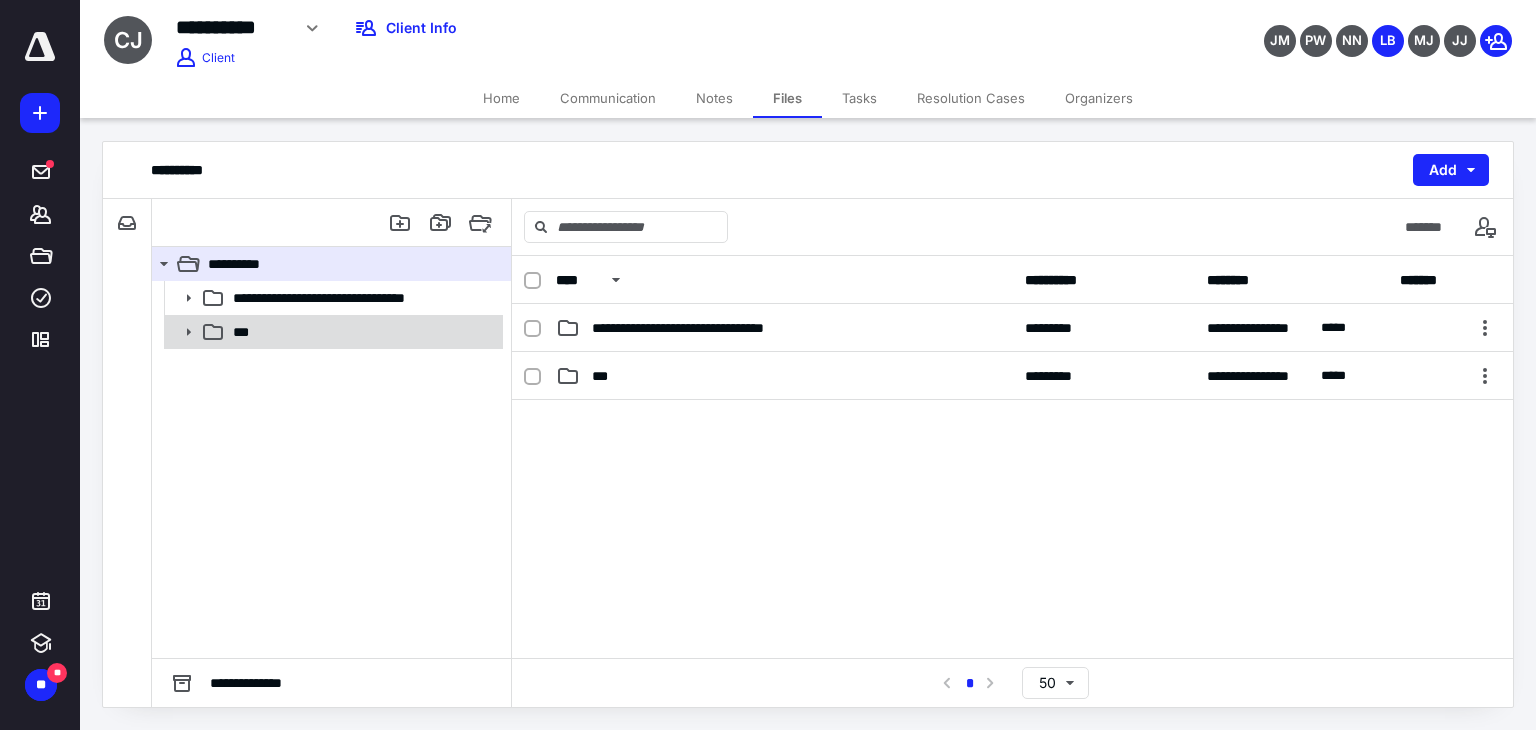 click on "***" at bounding box center (362, 332) 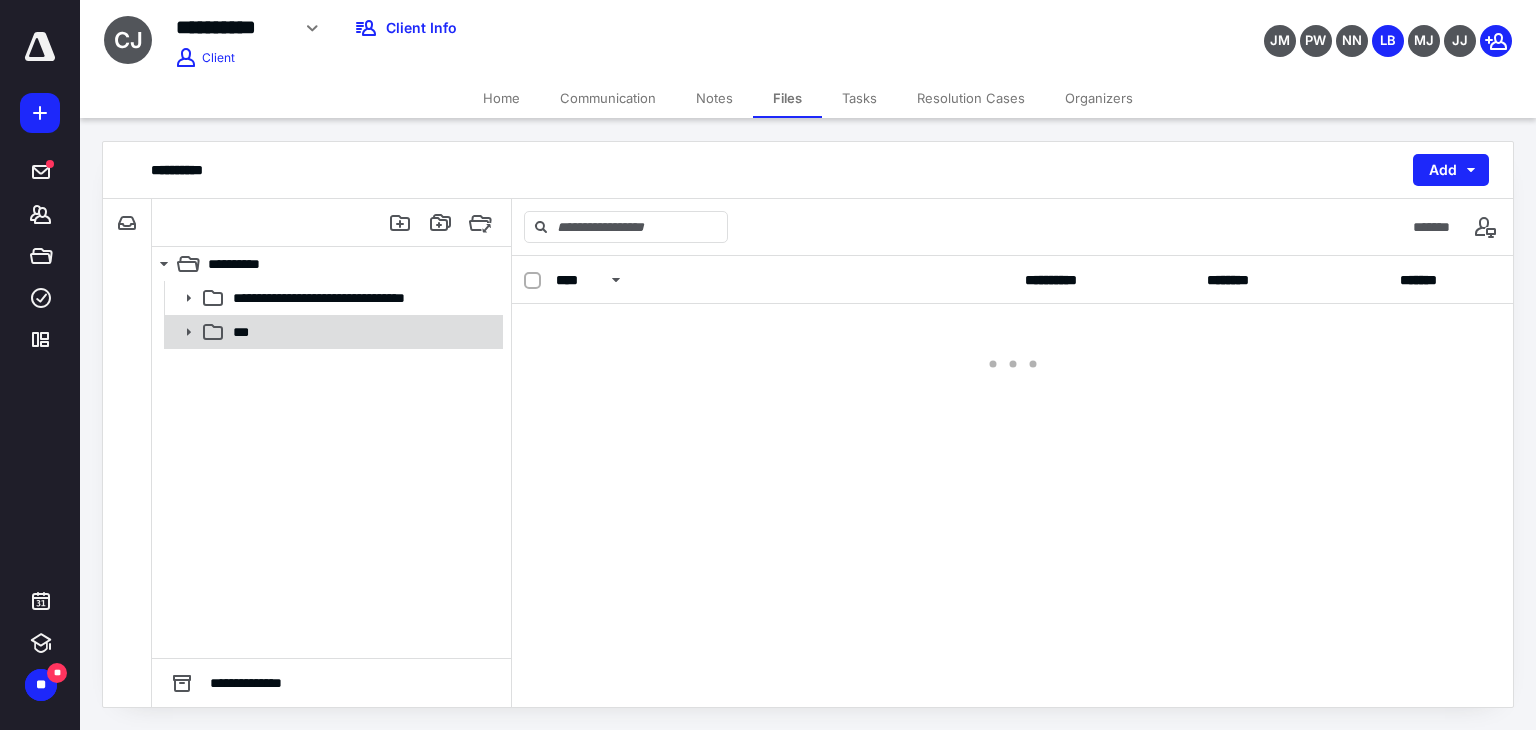 click on "***" at bounding box center [362, 332] 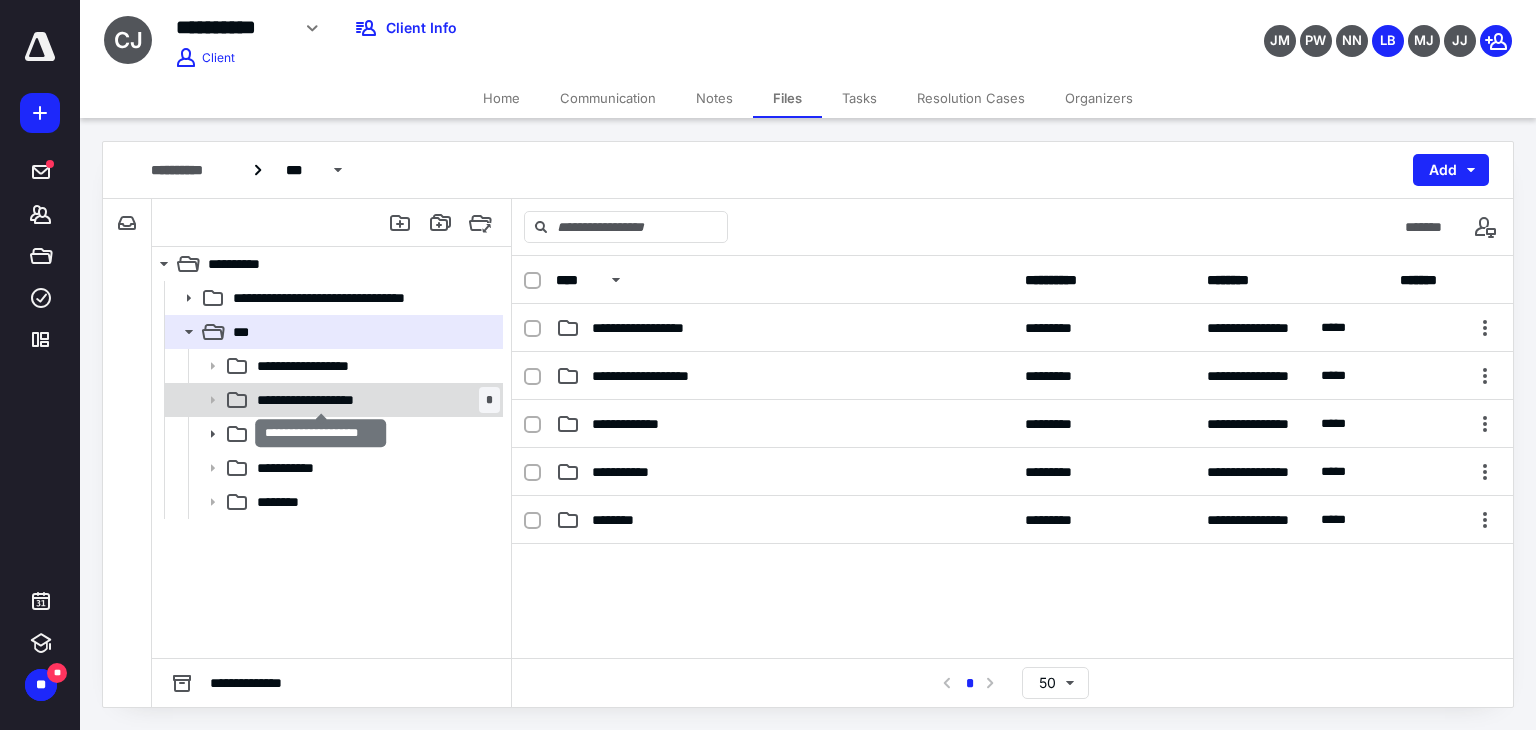 click on "**********" at bounding box center (321, 400) 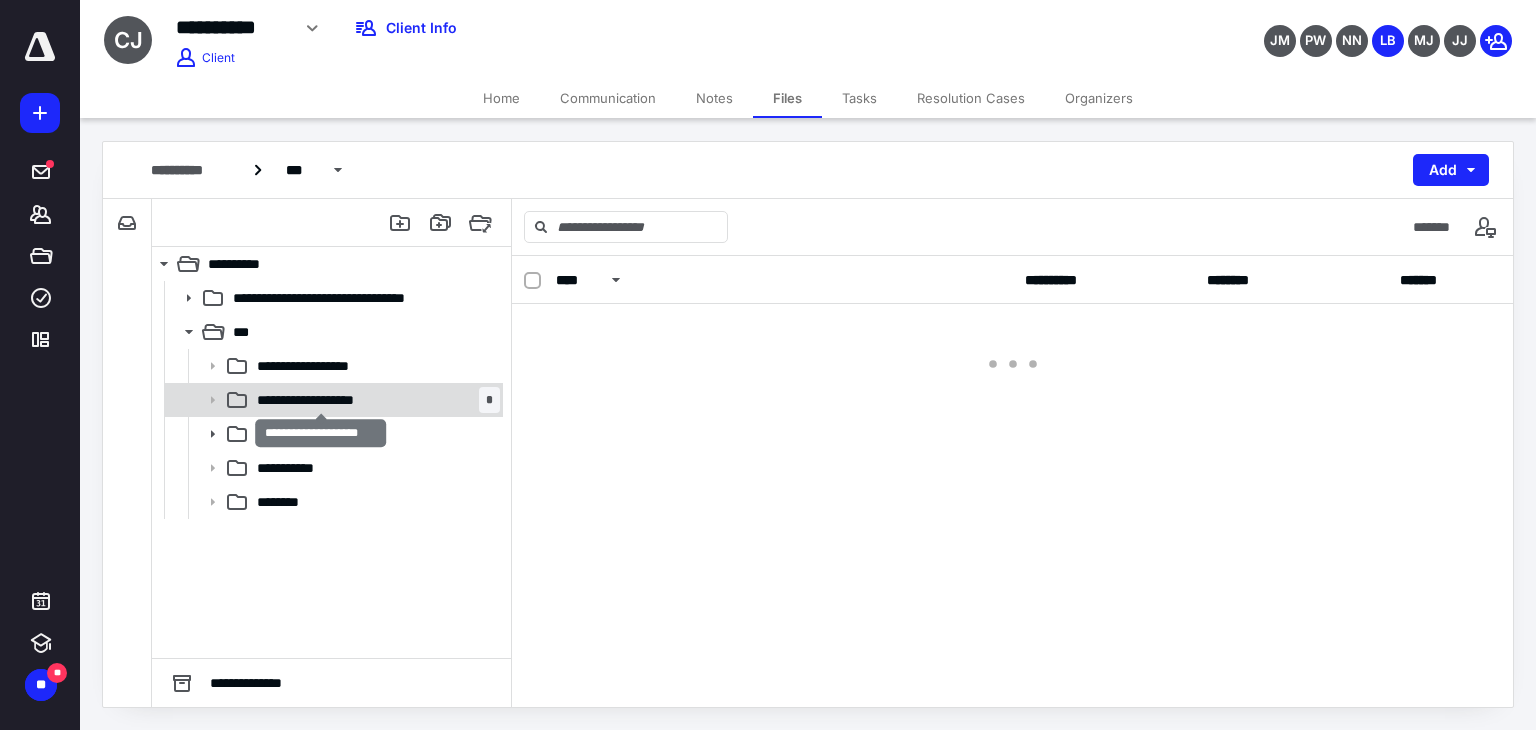 click on "**********" at bounding box center [321, 400] 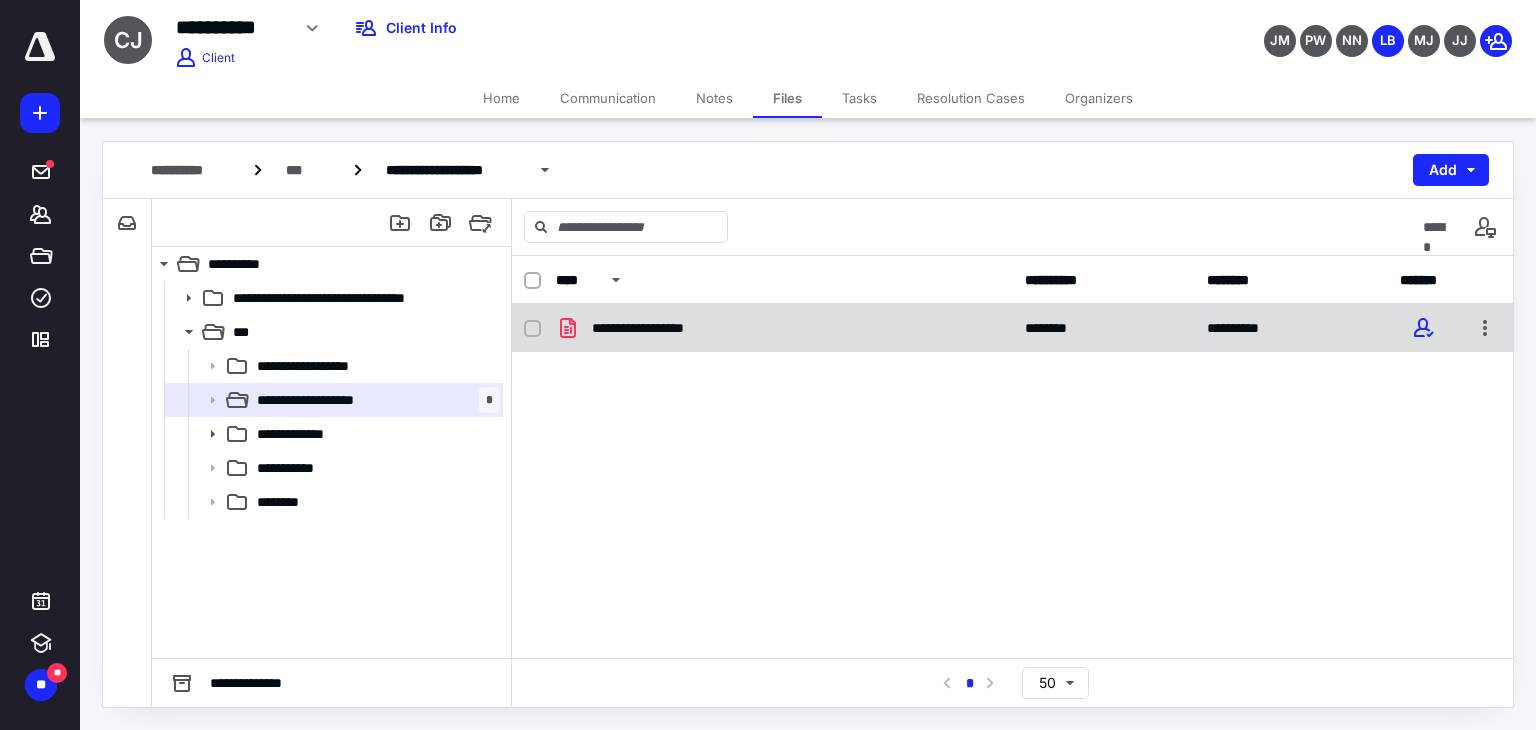 click on "**********" at bounding box center [784, 328] 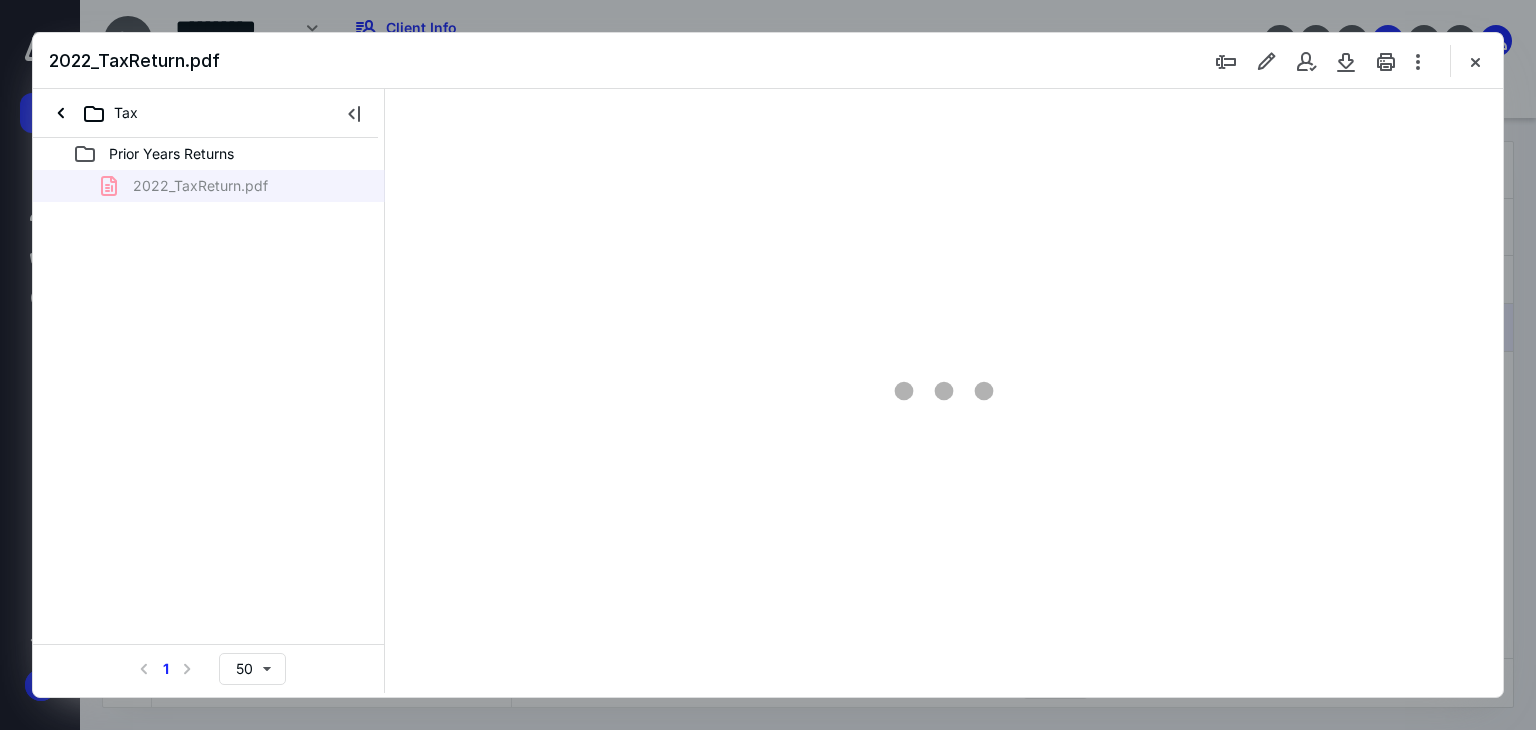 scroll, scrollTop: 0, scrollLeft: 0, axis: both 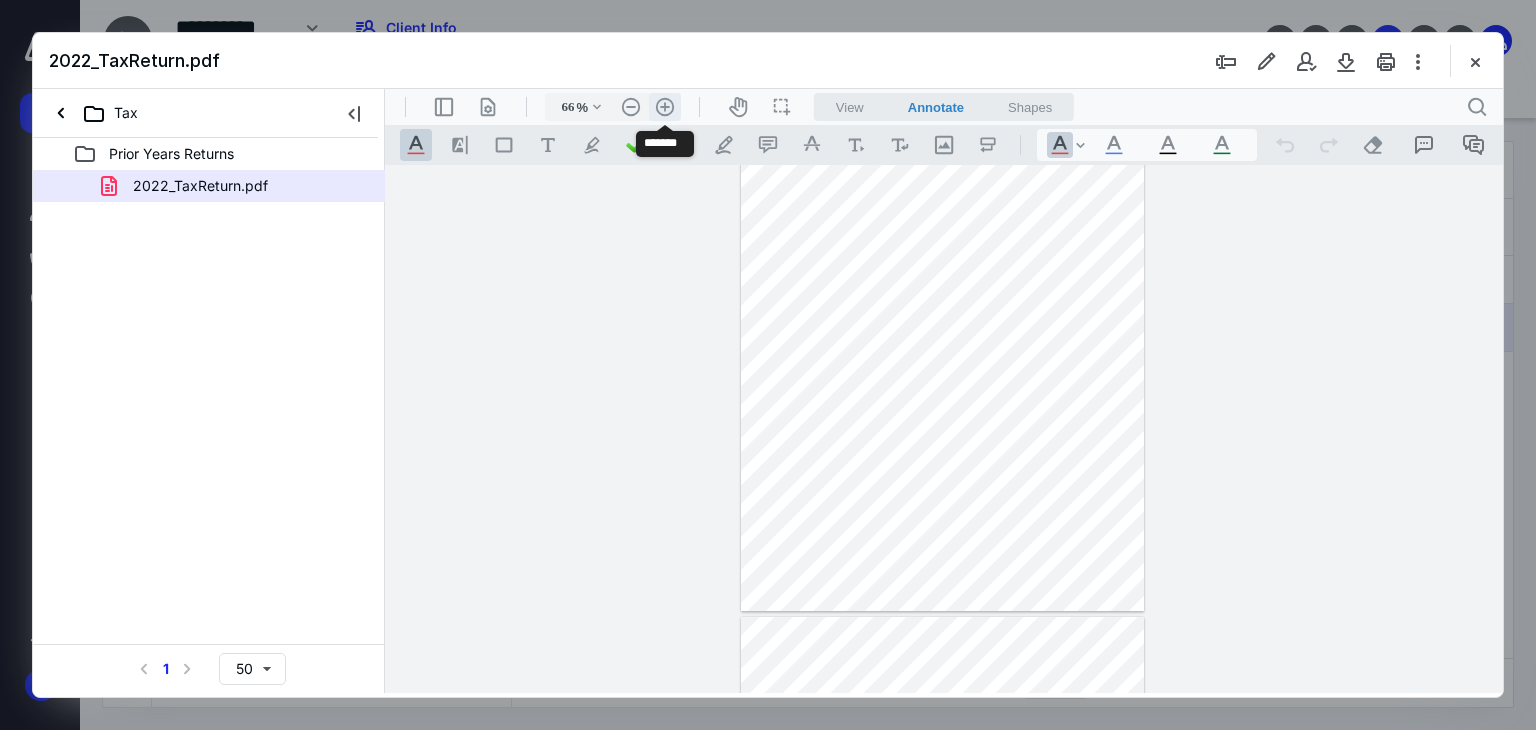 click on ".cls-1{fill:#abb0c4;} icon - header - zoom - in - line" at bounding box center (665, 107) 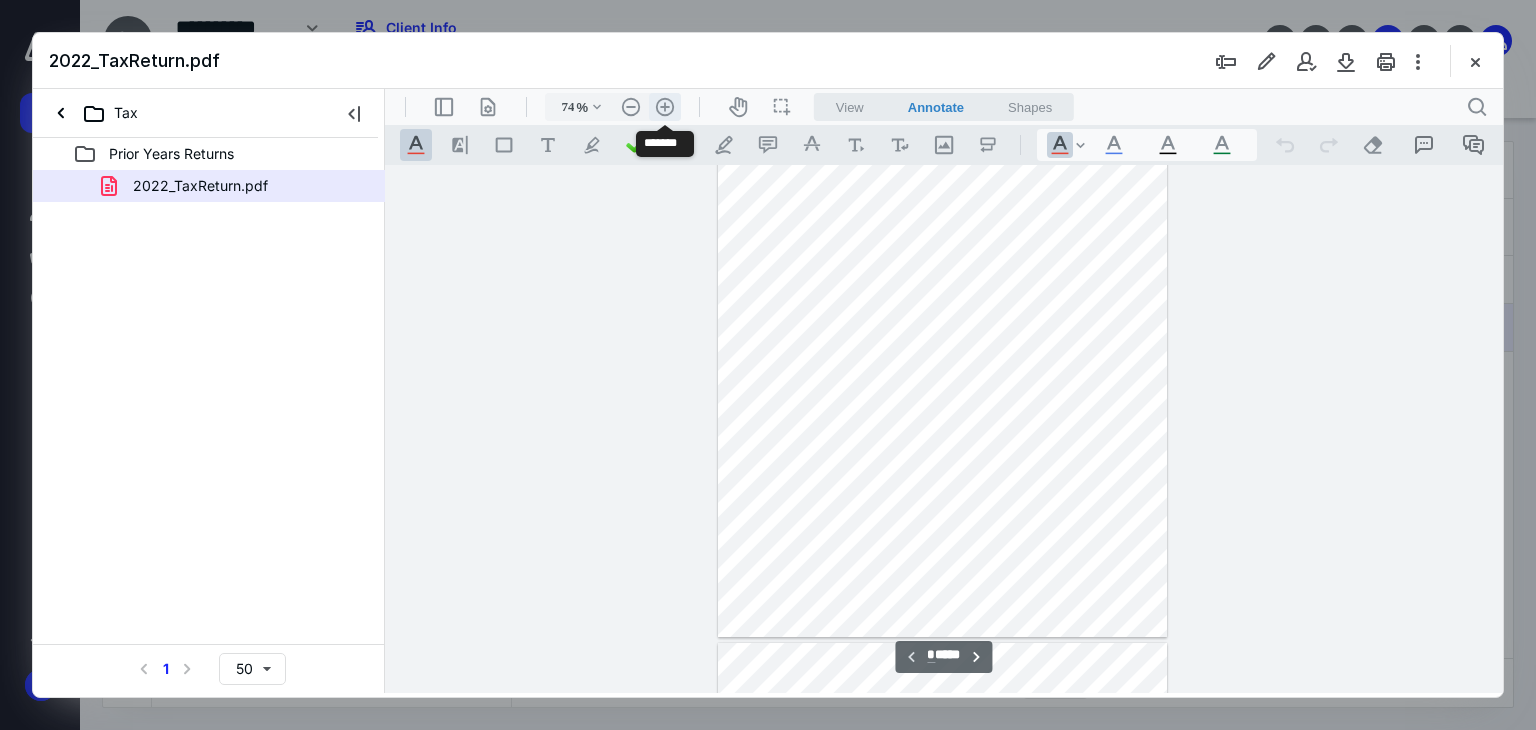 click on ".cls-1{fill:#abb0c4;} icon - header - zoom - in - line" at bounding box center (665, 107) 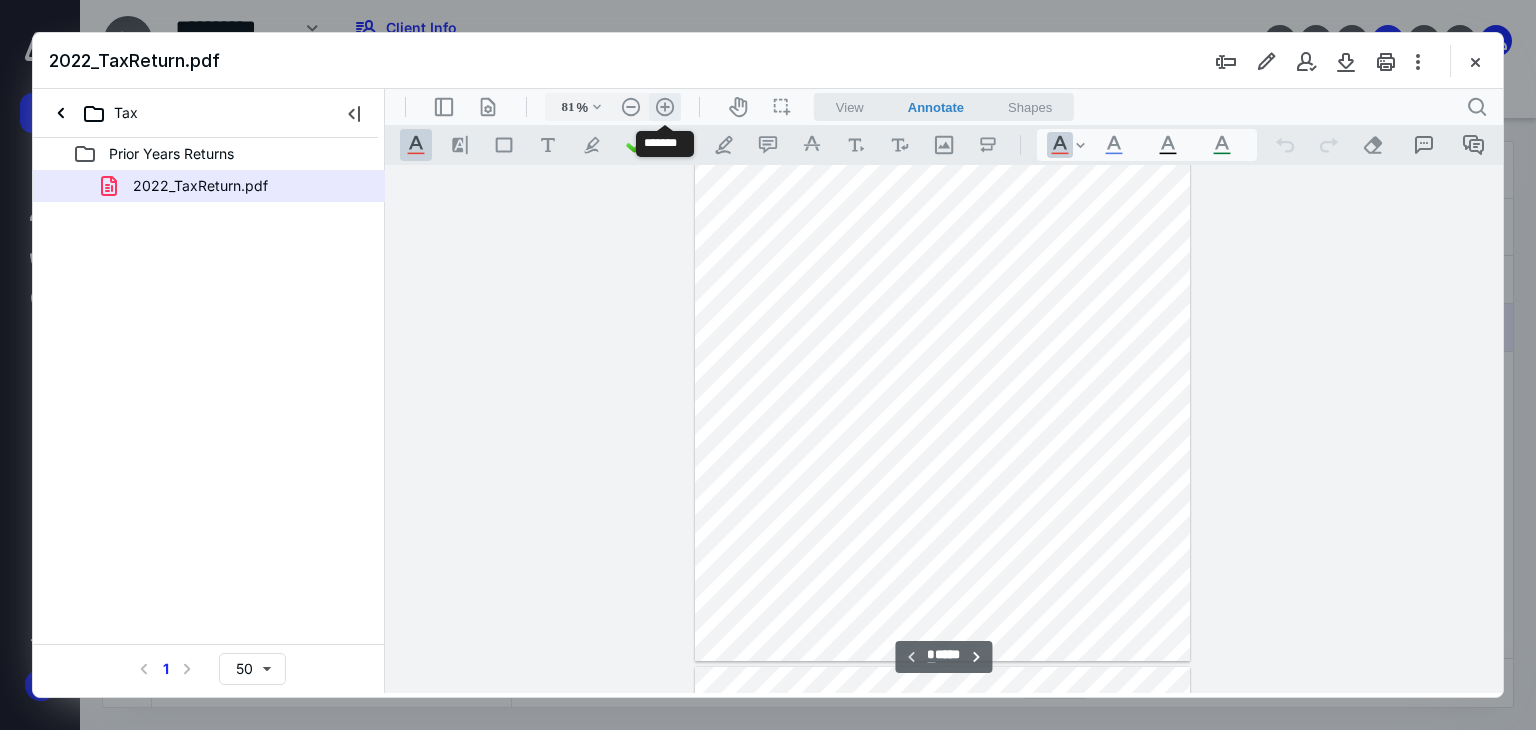 click on ".cls-1{fill:#abb0c4;} icon - header - zoom - in - line" at bounding box center (665, 107) 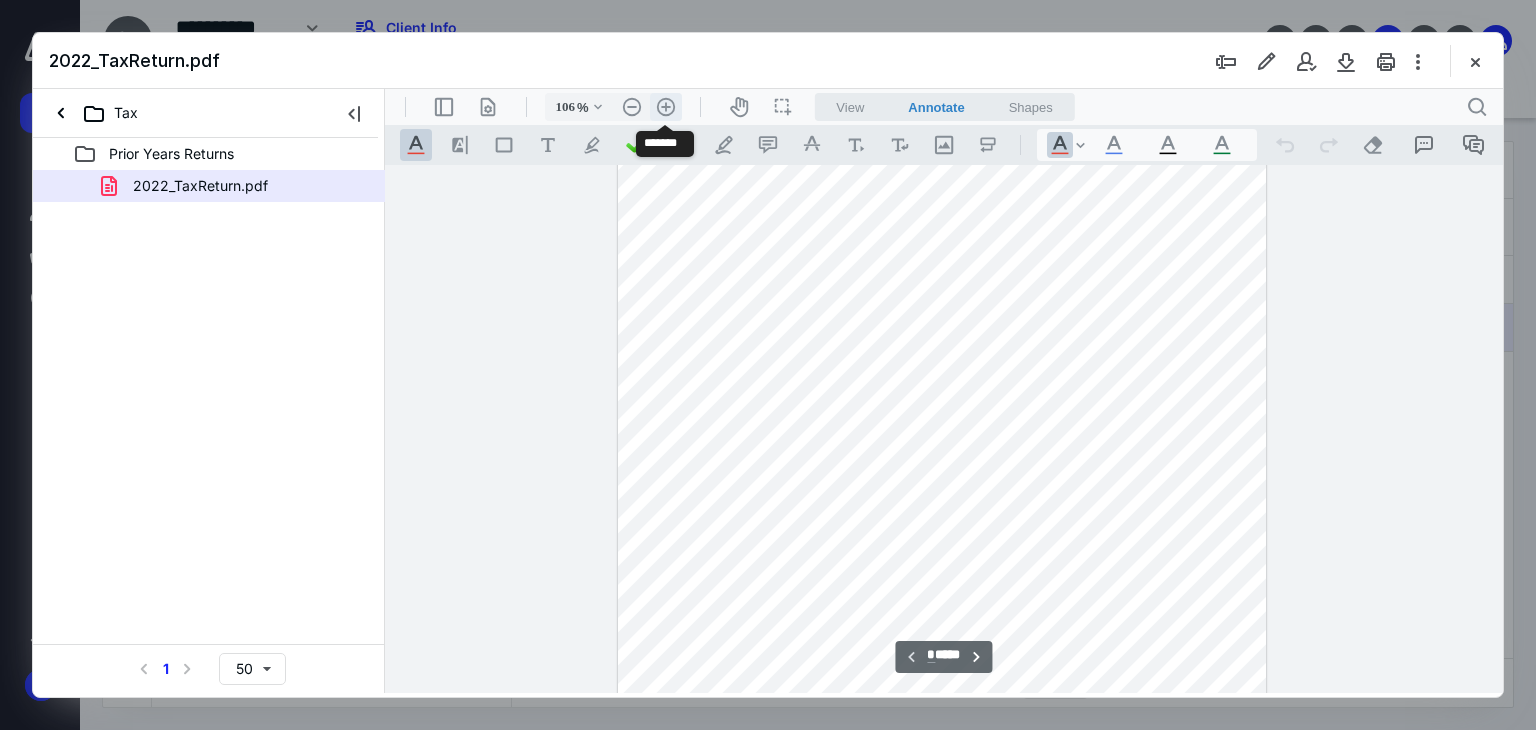click on ".cls-1{fill:#abb0c4;} icon - header - zoom - in - line" at bounding box center (666, 107) 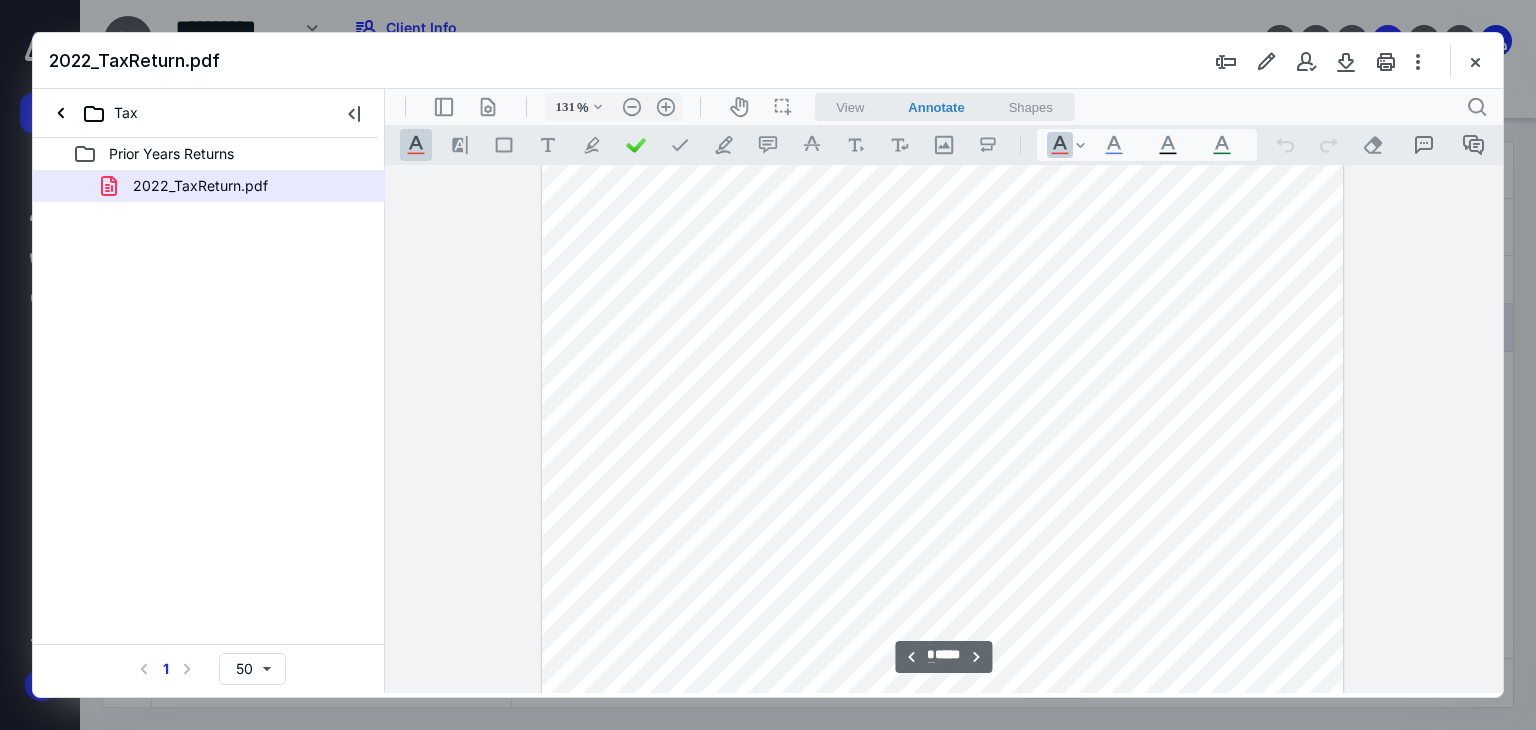 scroll, scrollTop: 6450, scrollLeft: 0, axis: vertical 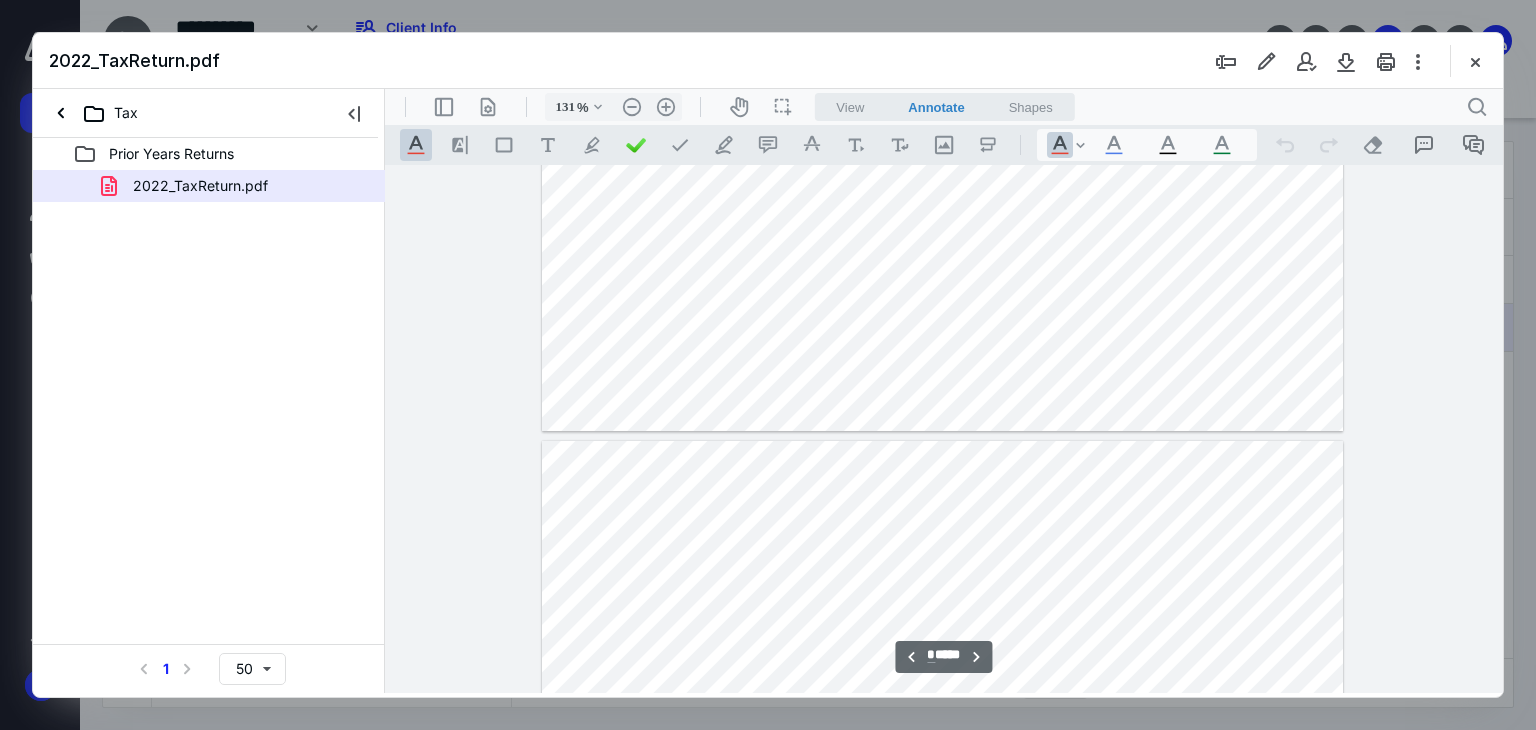 type on "*" 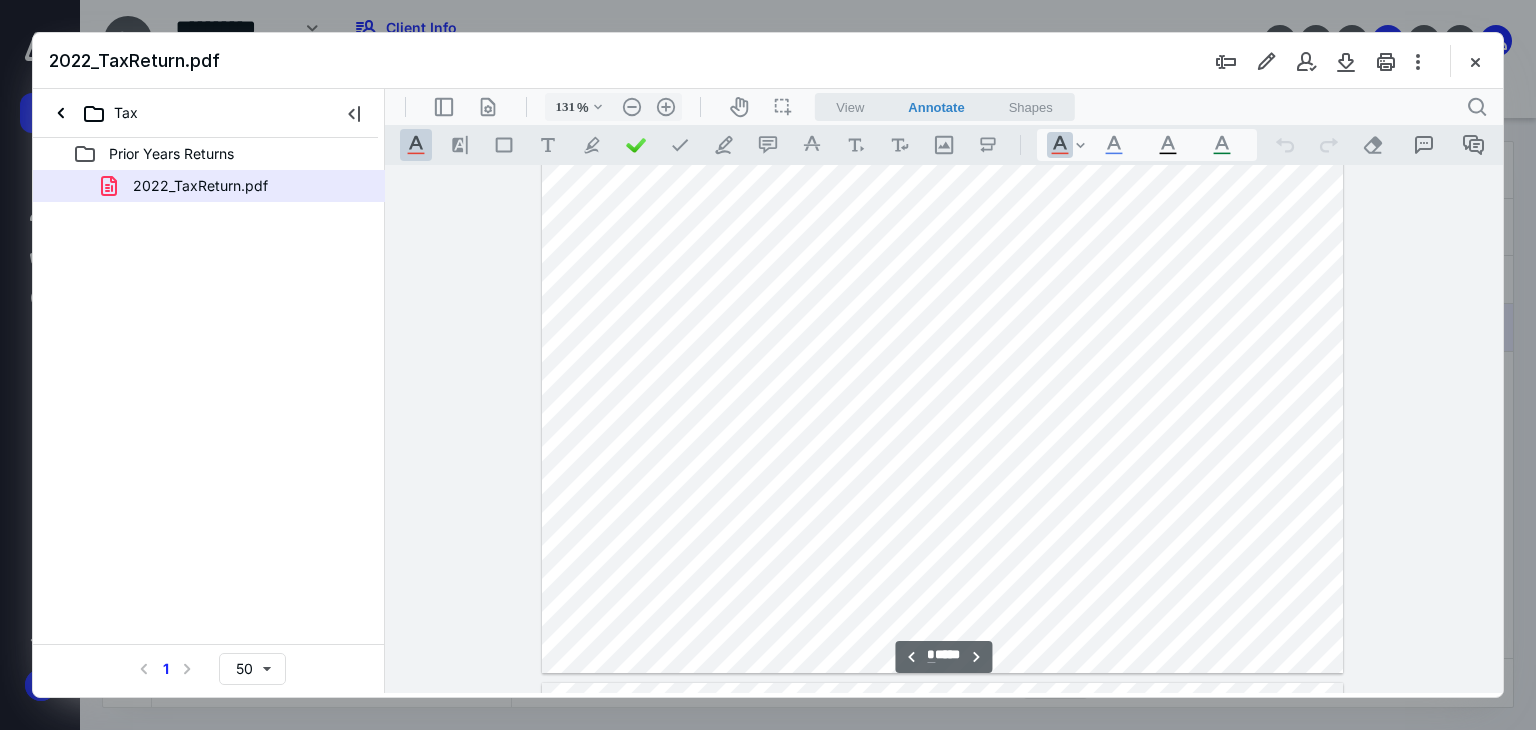 scroll, scrollTop: 7876, scrollLeft: 0, axis: vertical 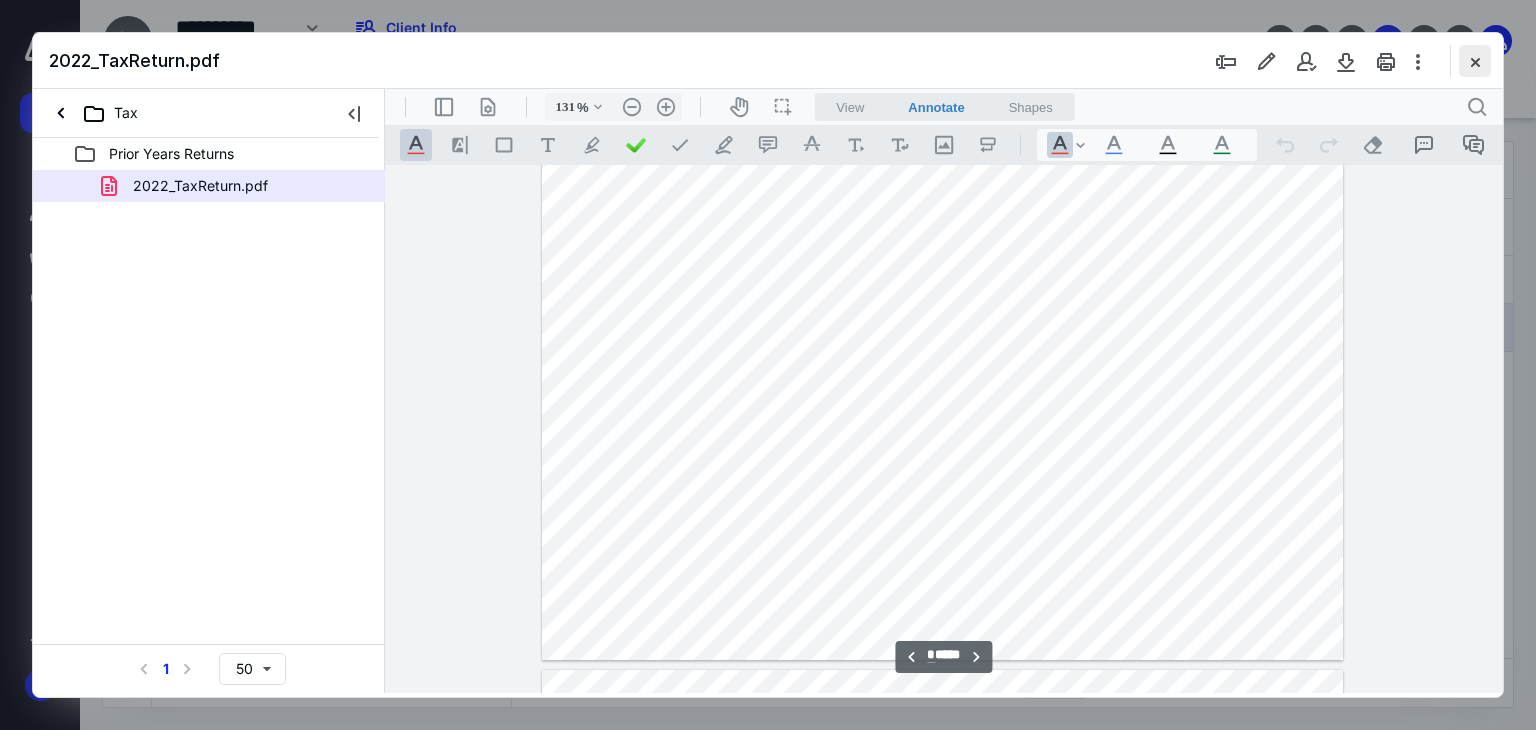 click at bounding box center [1475, 61] 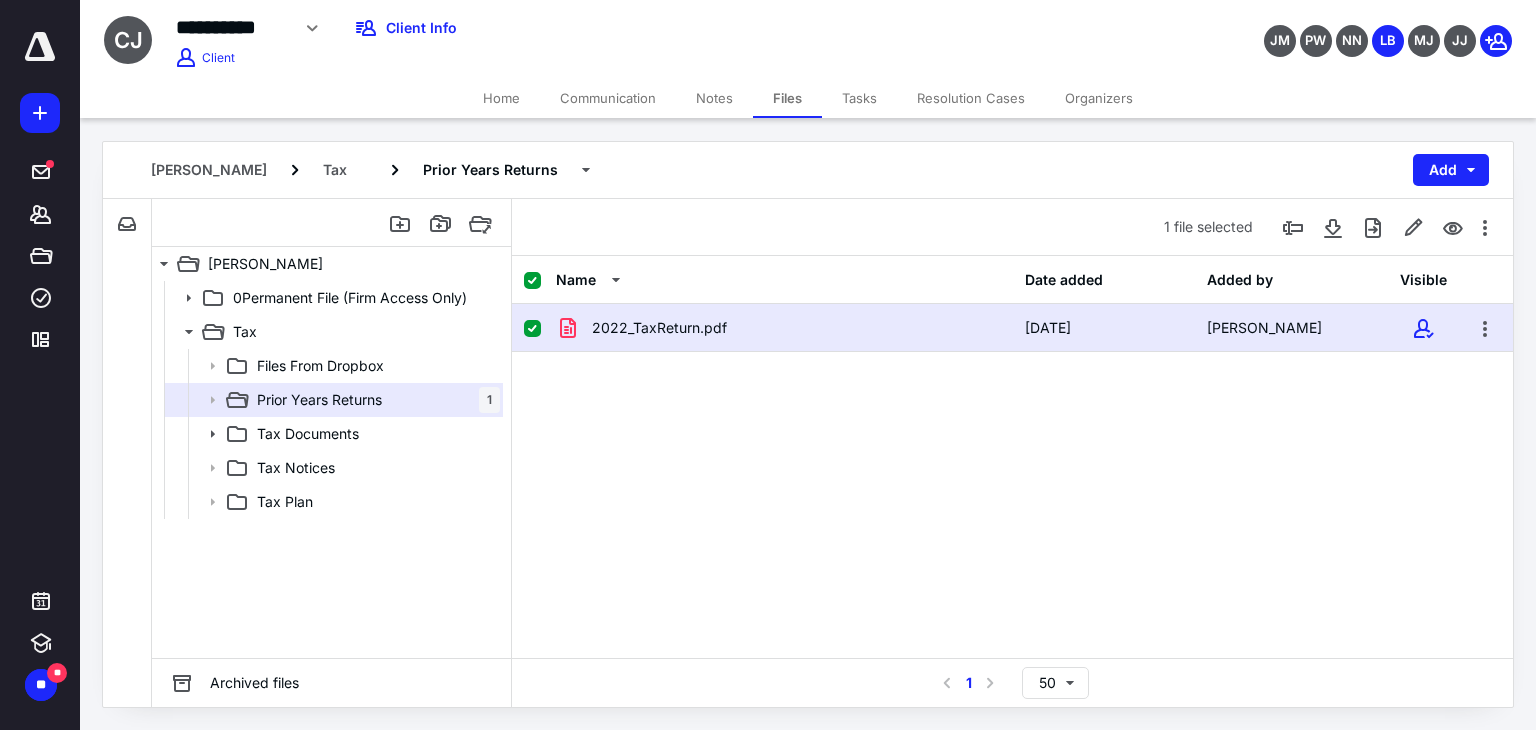 click on "Communication" at bounding box center (608, 98) 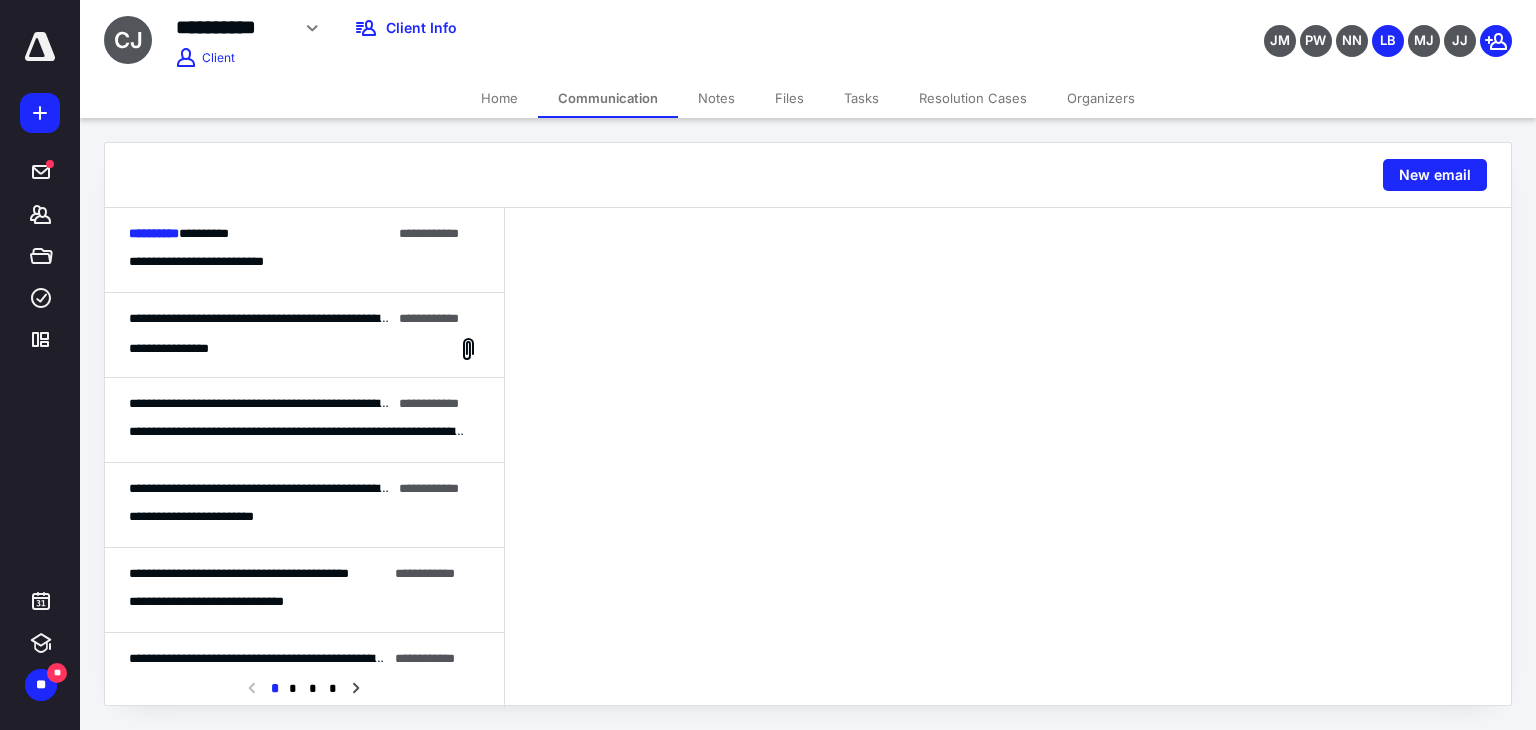 click on "**********" at bounding box center [222, 262] 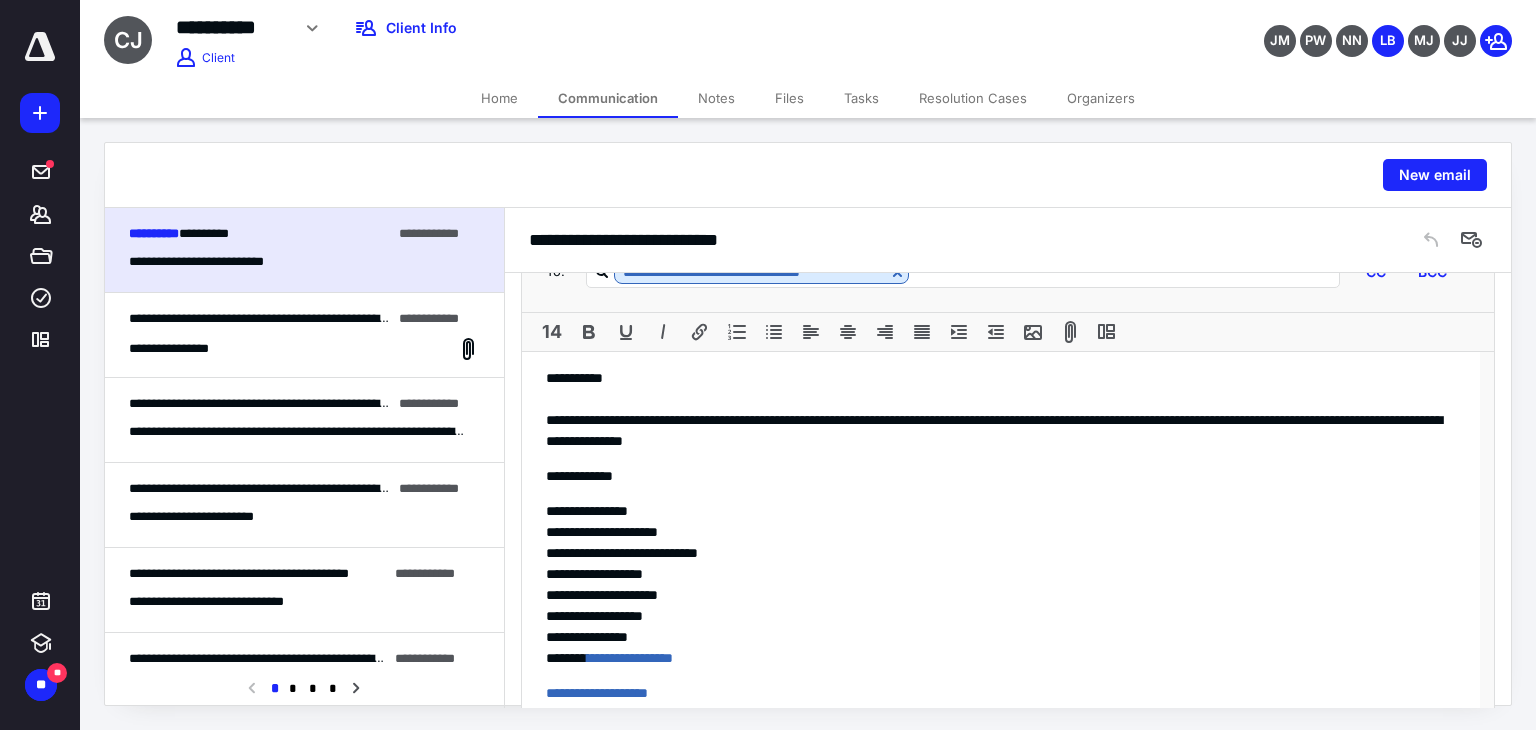 scroll, scrollTop: 944, scrollLeft: 0, axis: vertical 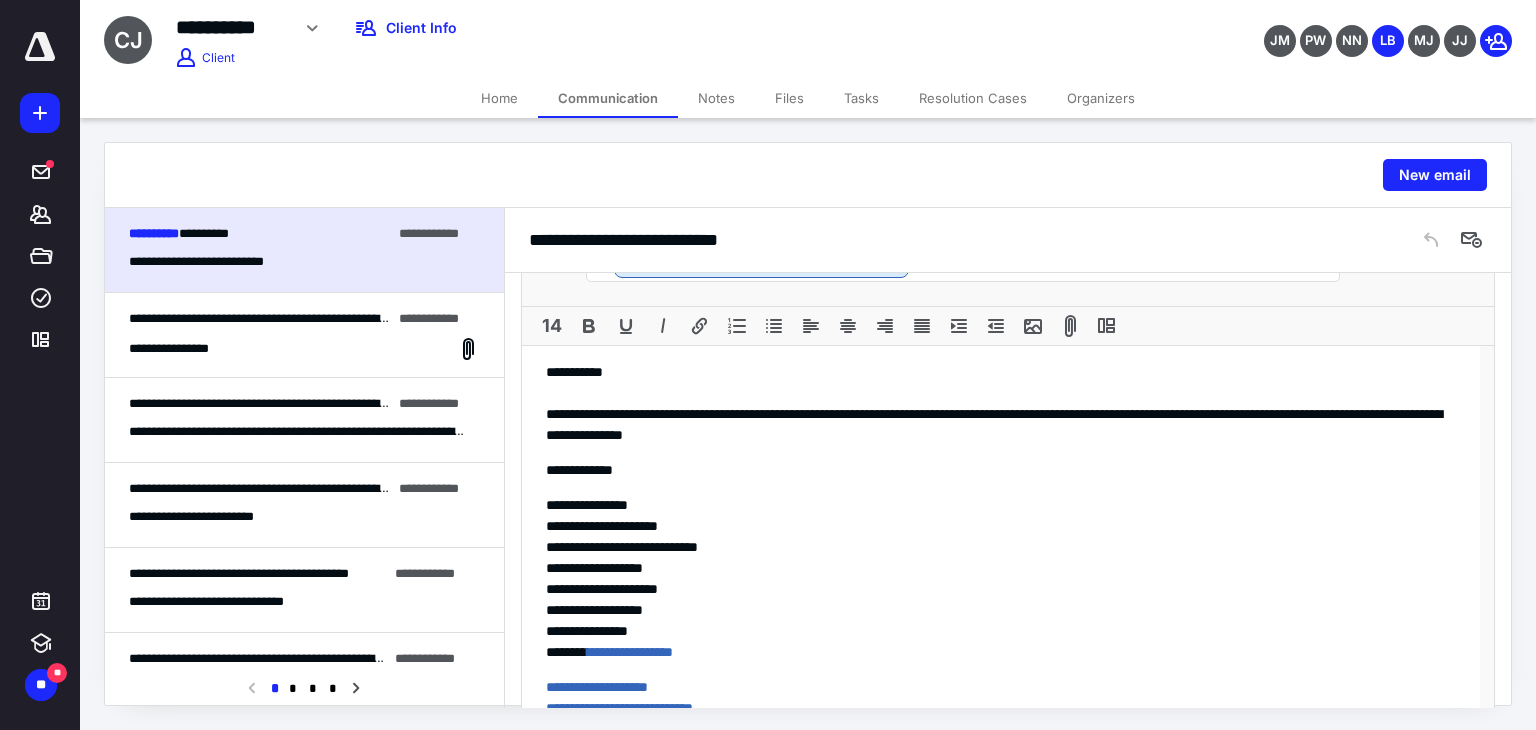 click on "**********" at bounding box center [1001, 705] 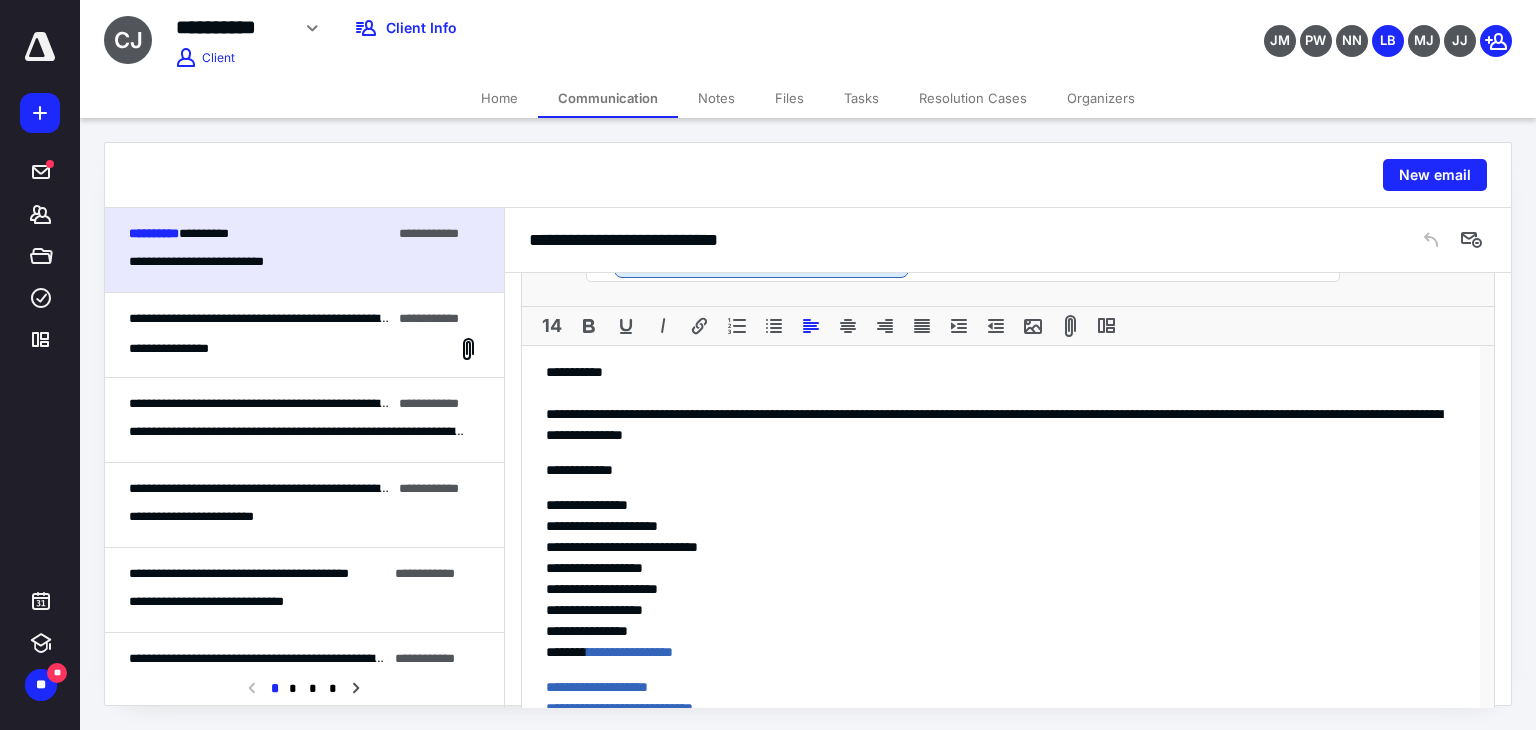 type 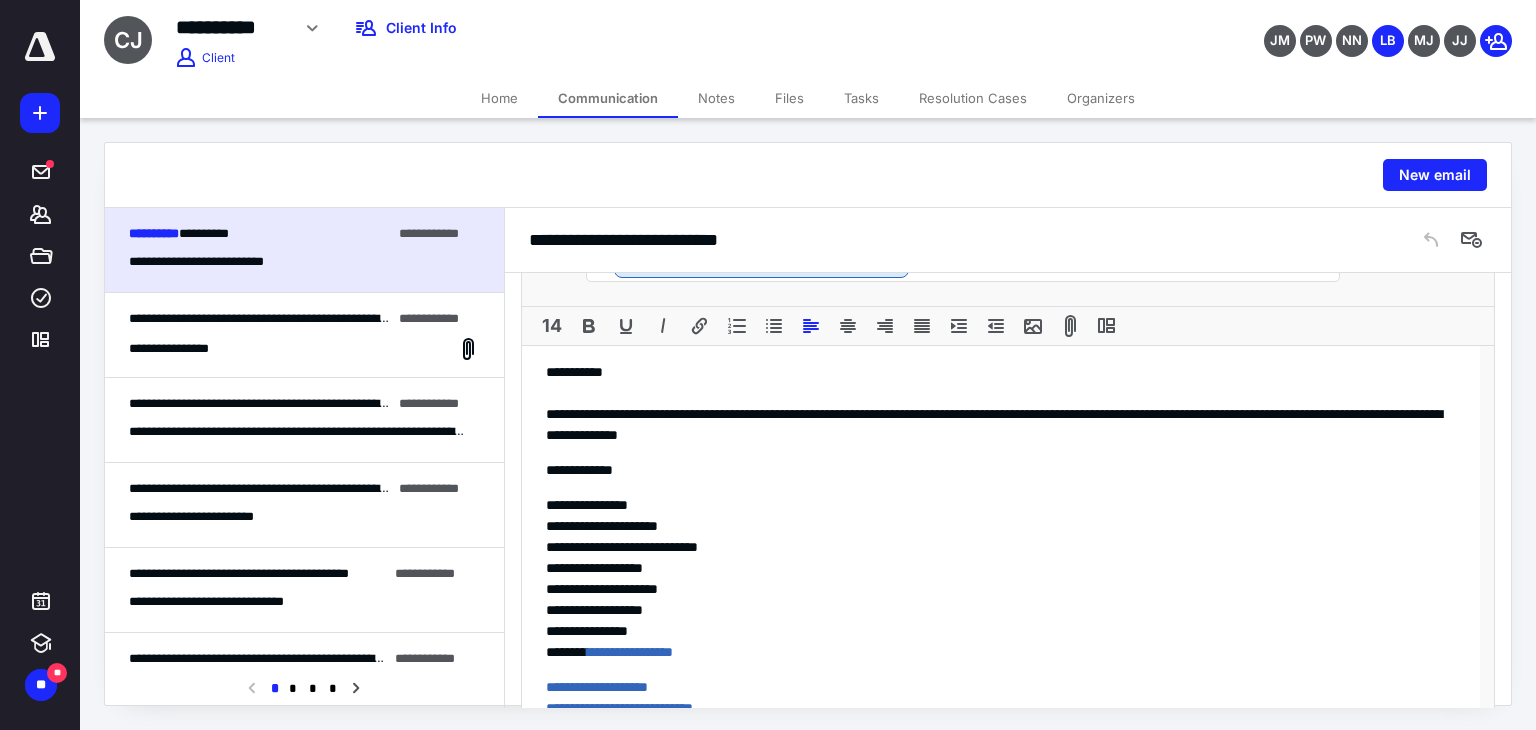 click on "**********" at bounding box center [1001, 705] 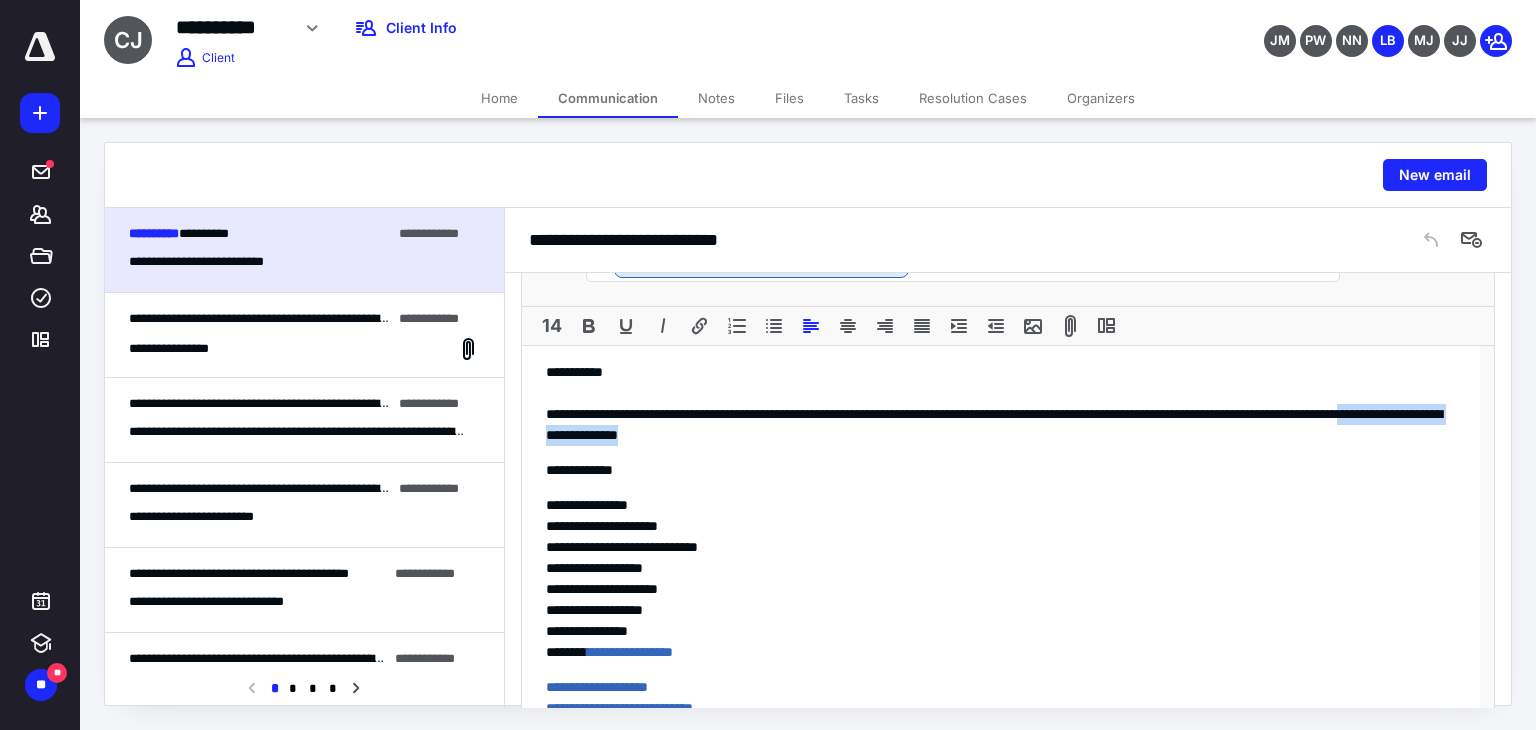 drag, startPoint x: 953, startPoint y: 431, endPoint x: 704, endPoint y: 428, distance: 249.01807 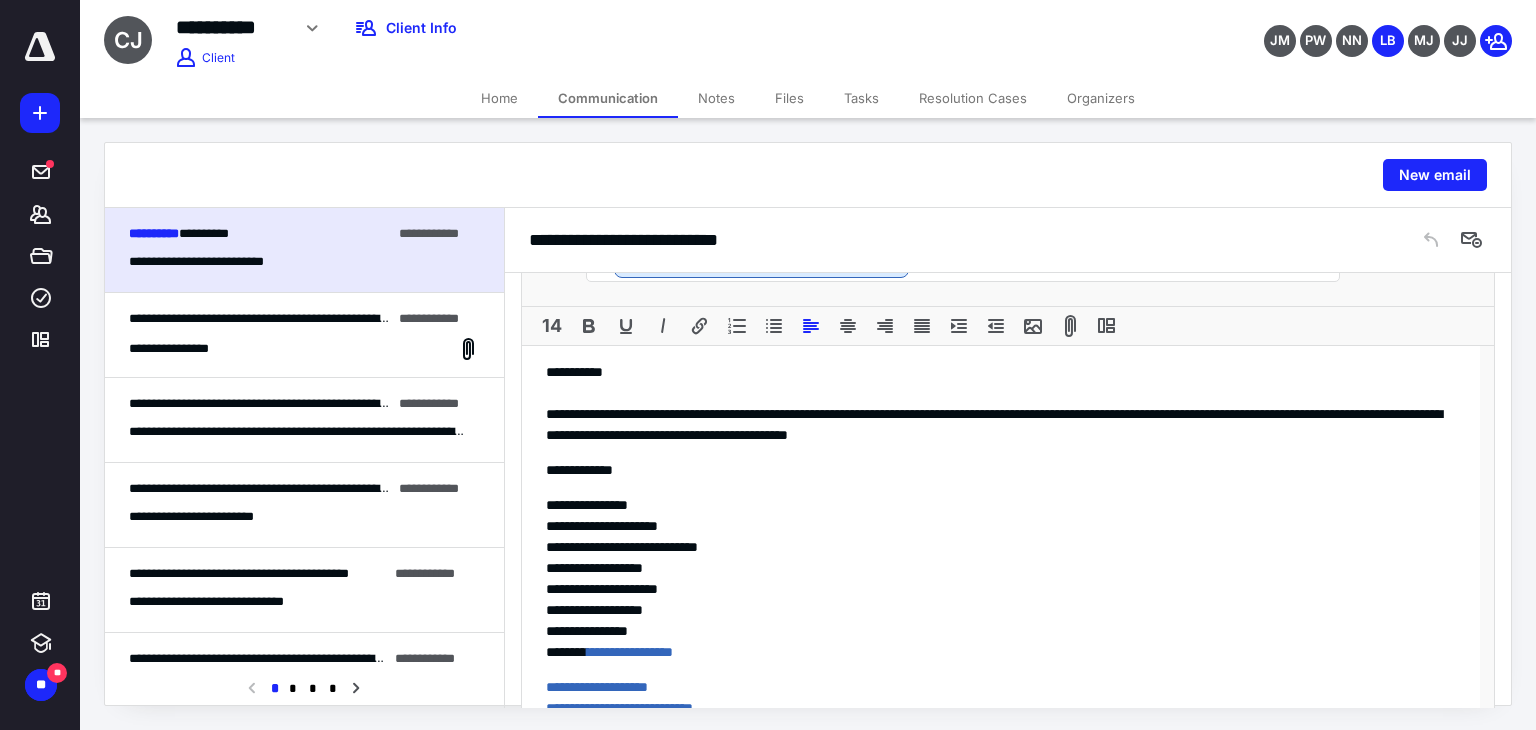 click on "**********" at bounding box center [1001, 705] 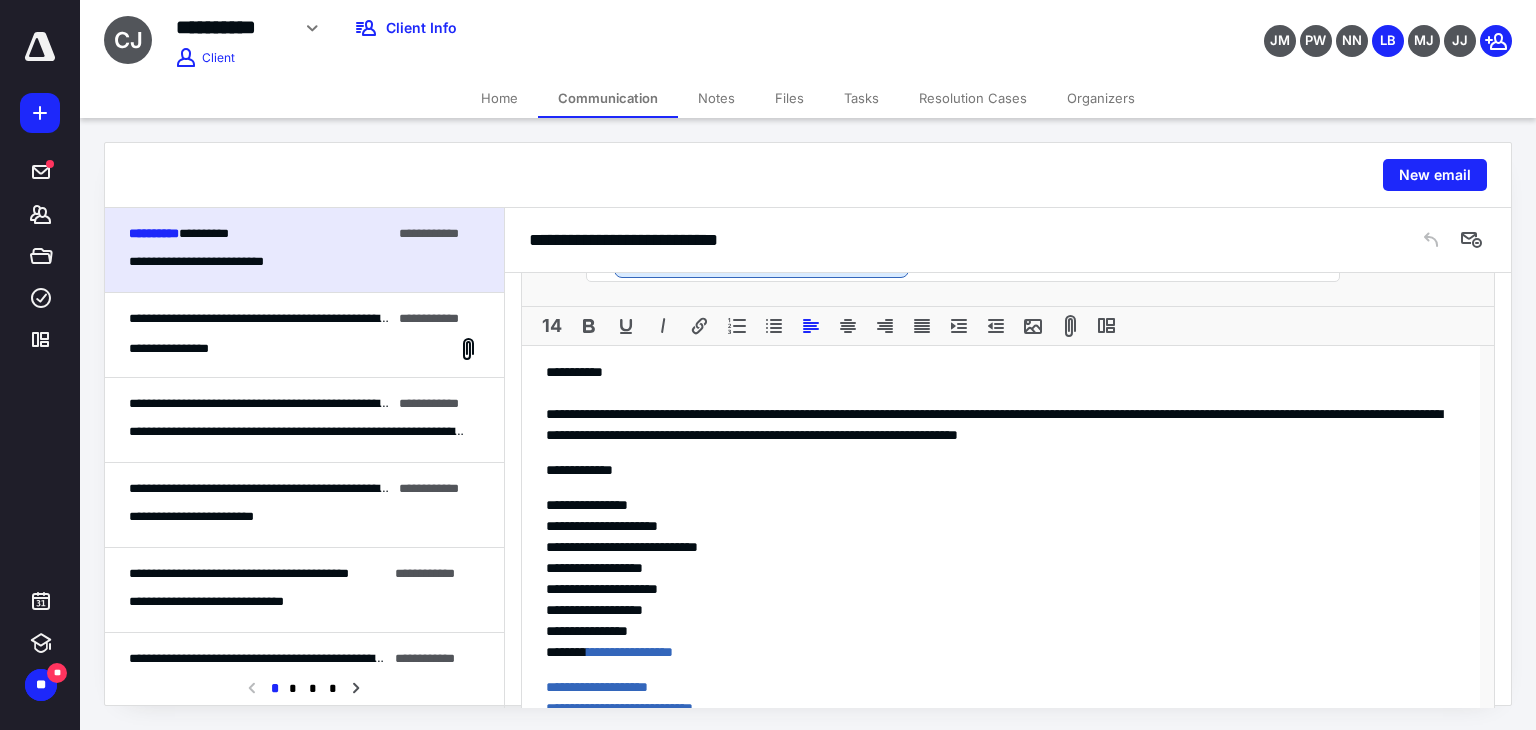 click on "**********" at bounding box center [1001, 705] 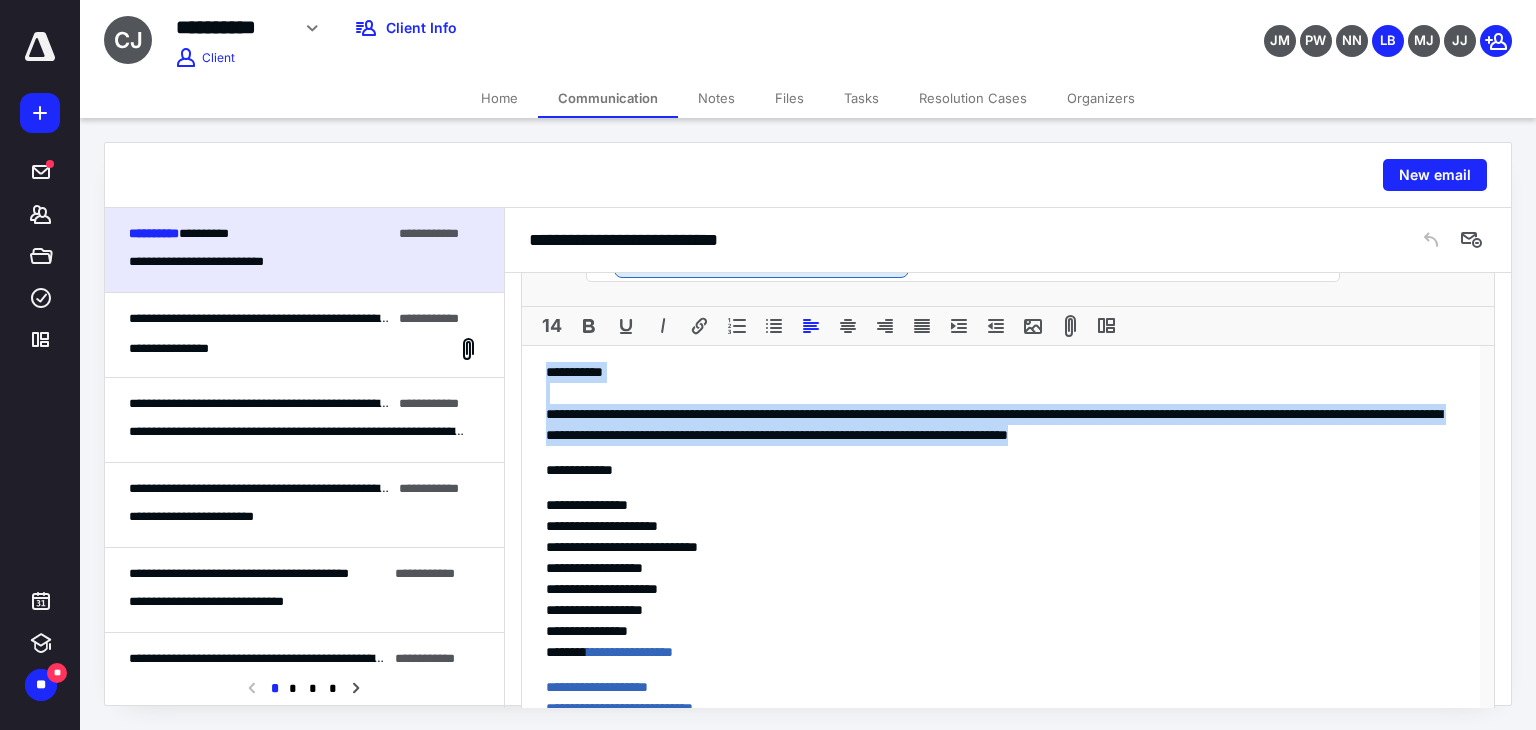 drag, startPoint x: 644, startPoint y: 450, endPoint x: 549, endPoint y: 368, distance: 125.49502 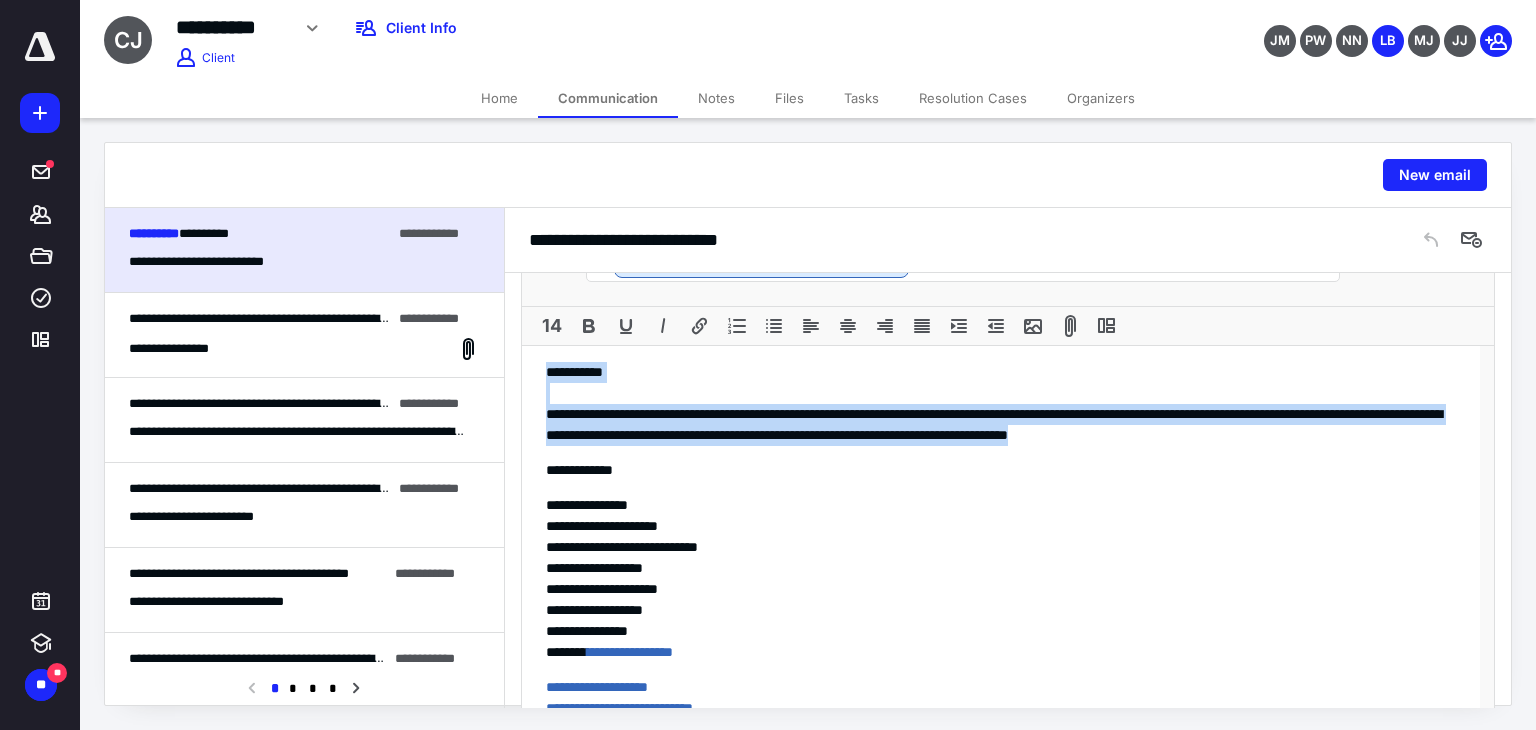 click at bounding box center [1001, 393] 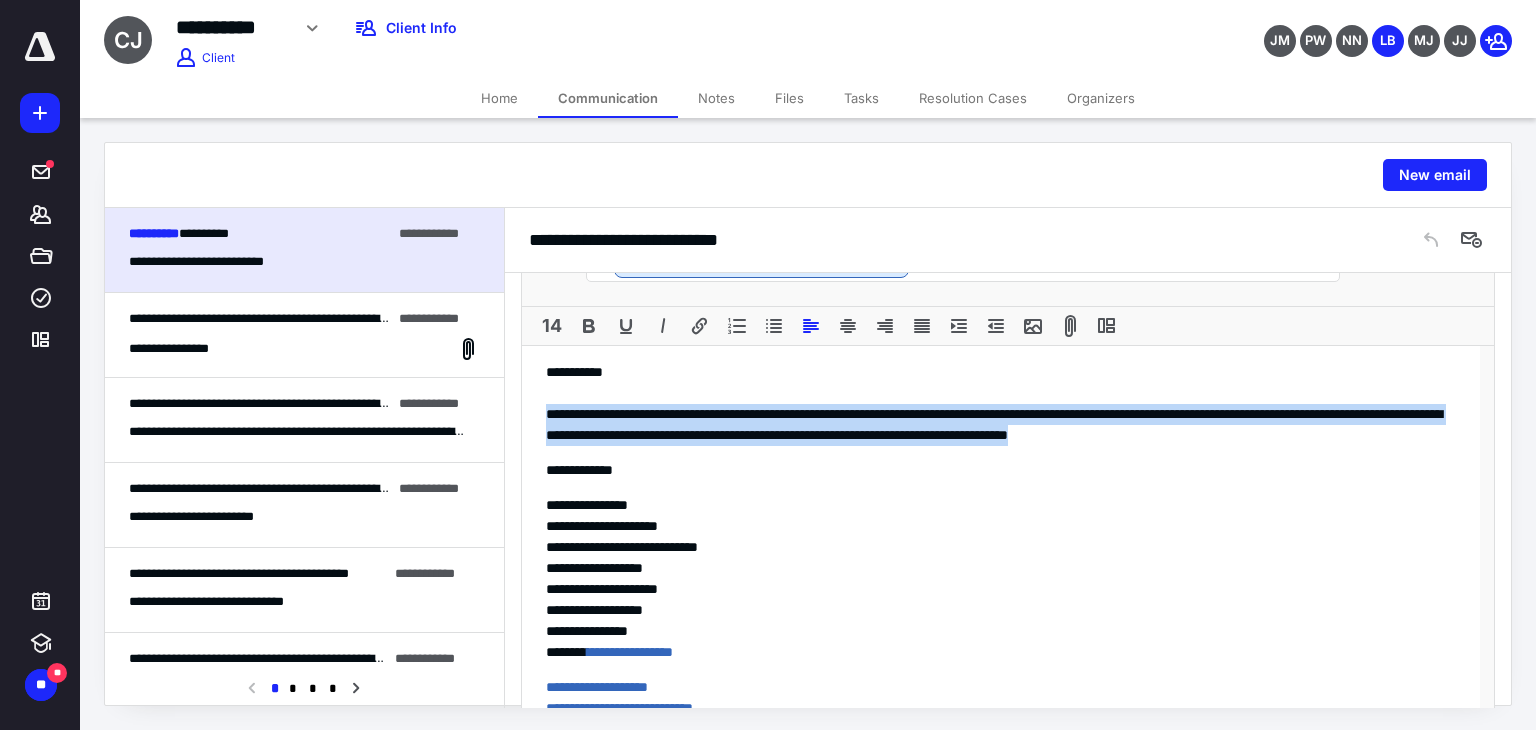 drag, startPoint x: 643, startPoint y: 453, endPoint x: 523, endPoint y: 416, distance: 125.57468 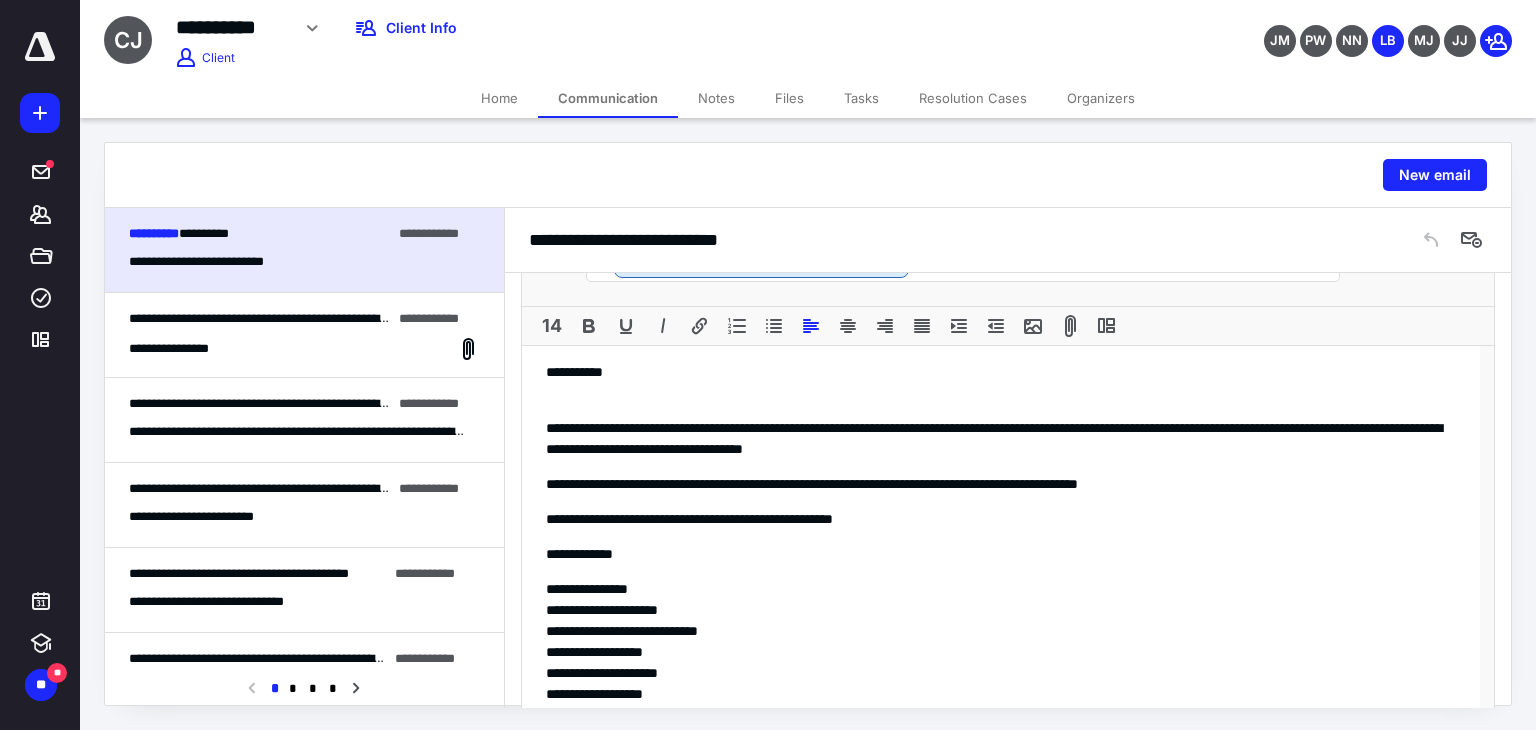 click at bounding box center [1001, 393] 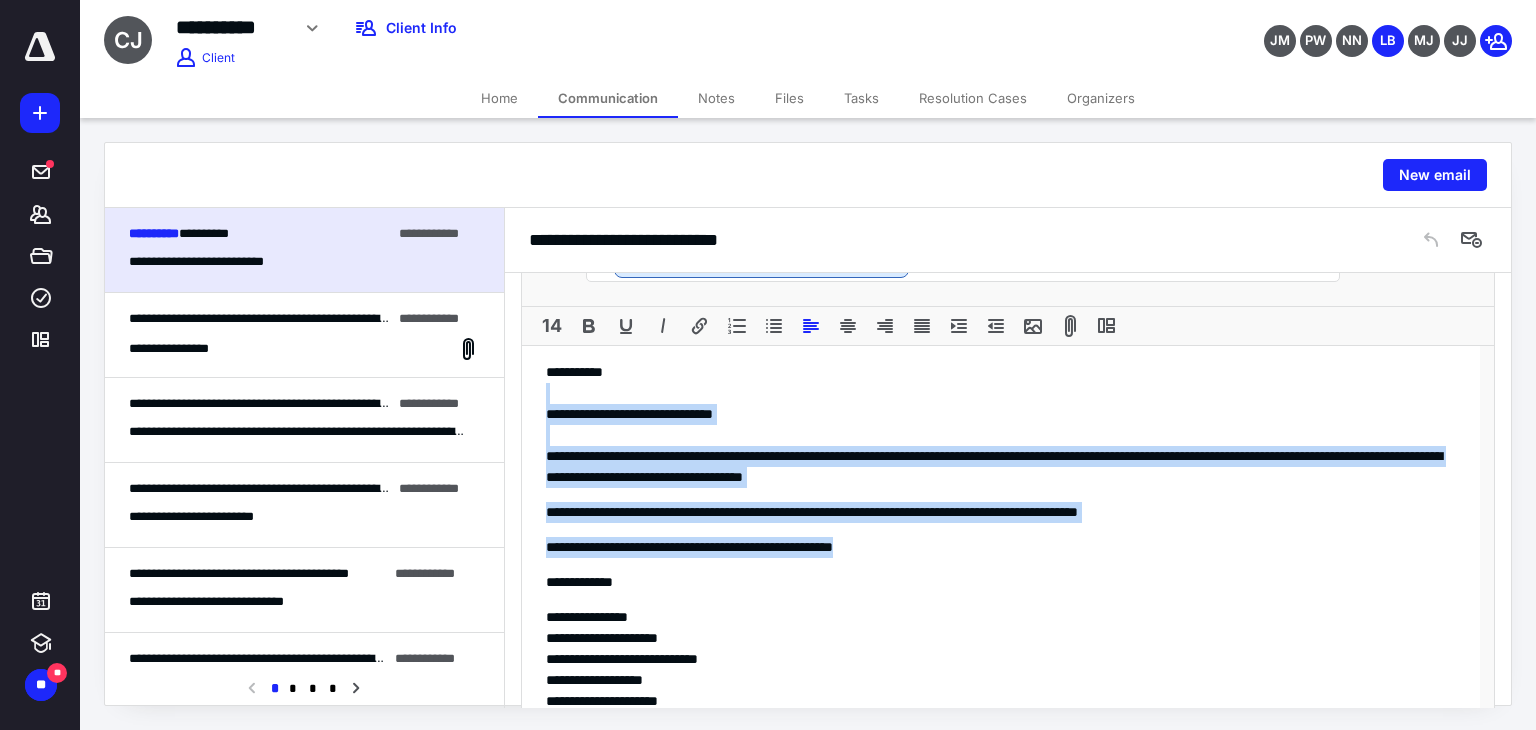 drag, startPoint x: 938, startPoint y: 551, endPoint x: 503, endPoint y: 401, distance: 460.13586 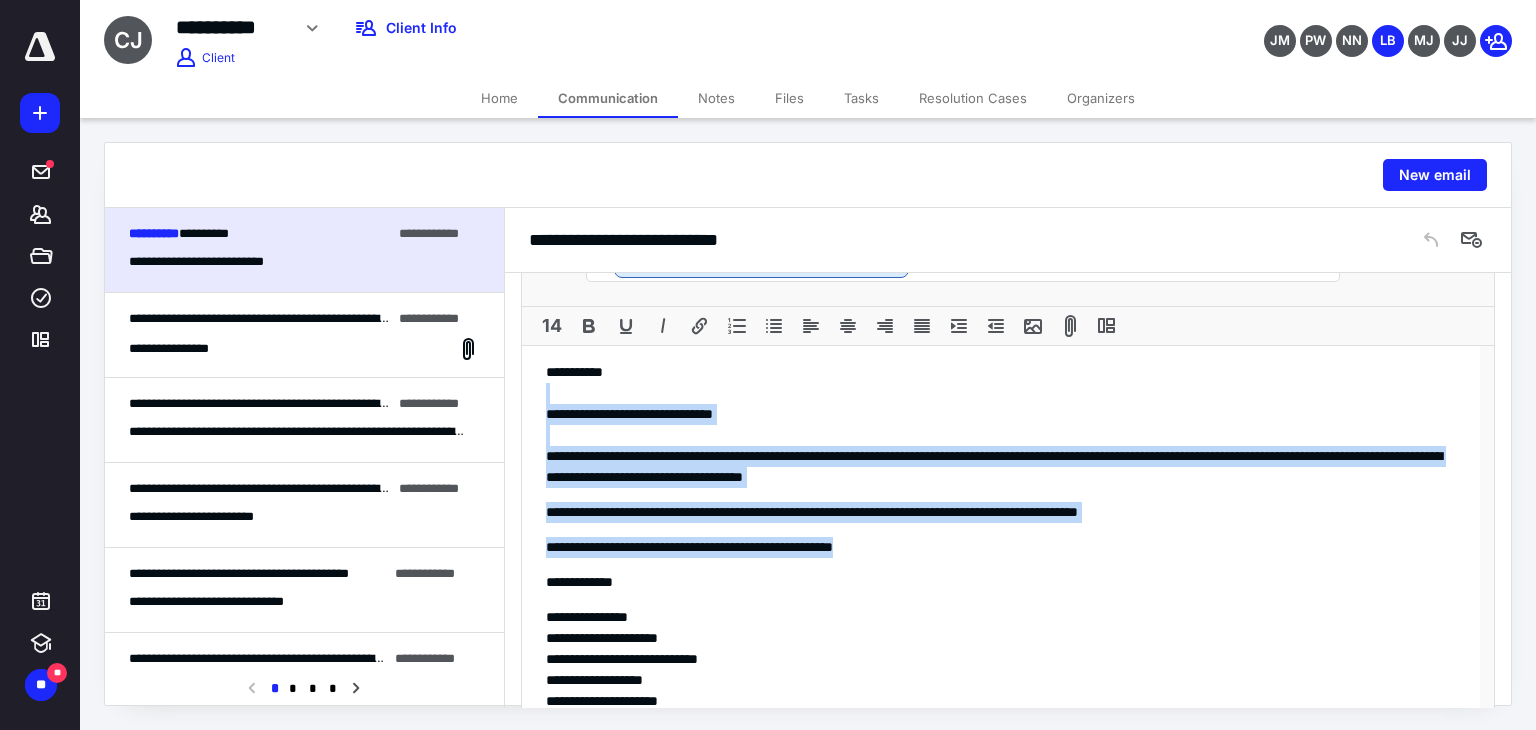 click on "**********" at bounding box center (1001, 467) 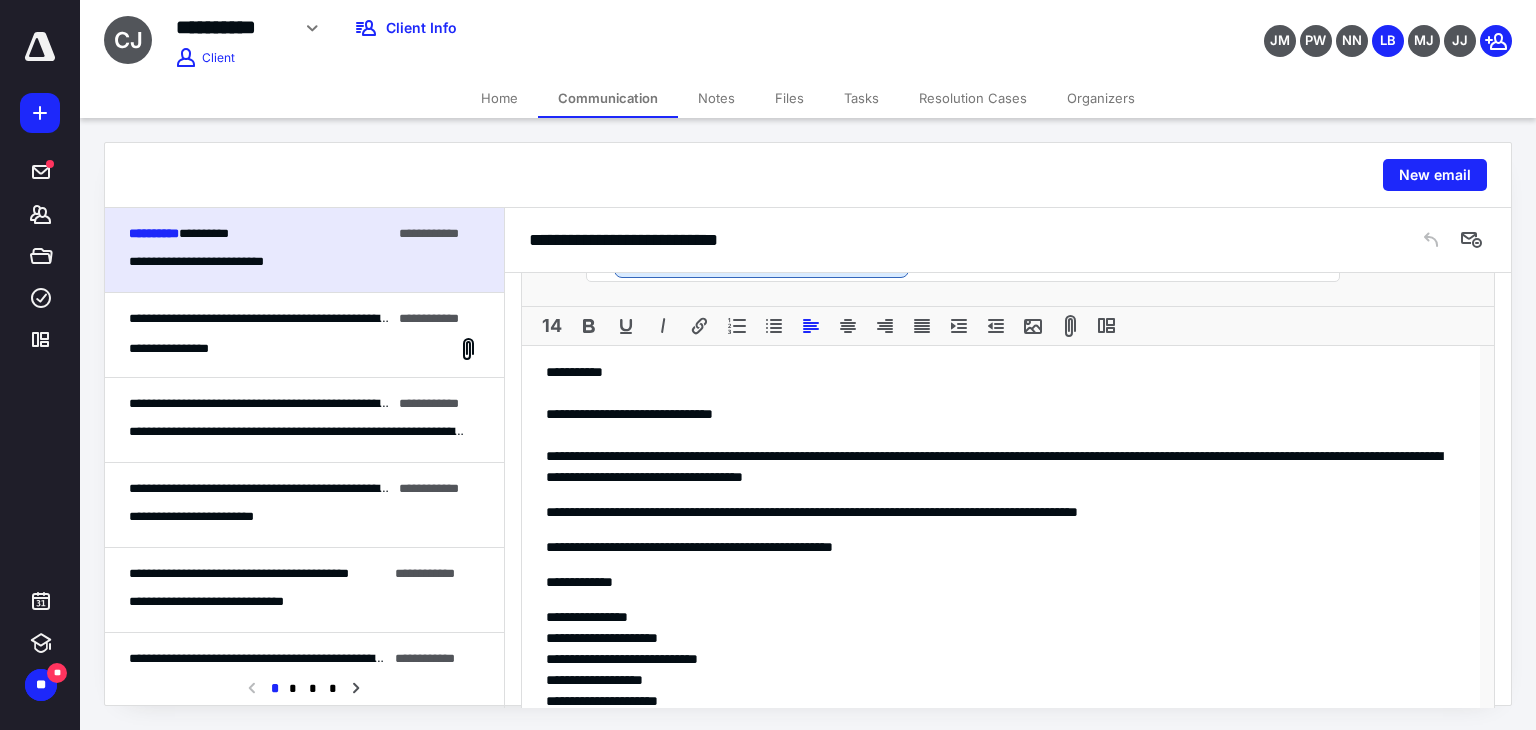 click on "**********" at bounding box center (1001, 547) 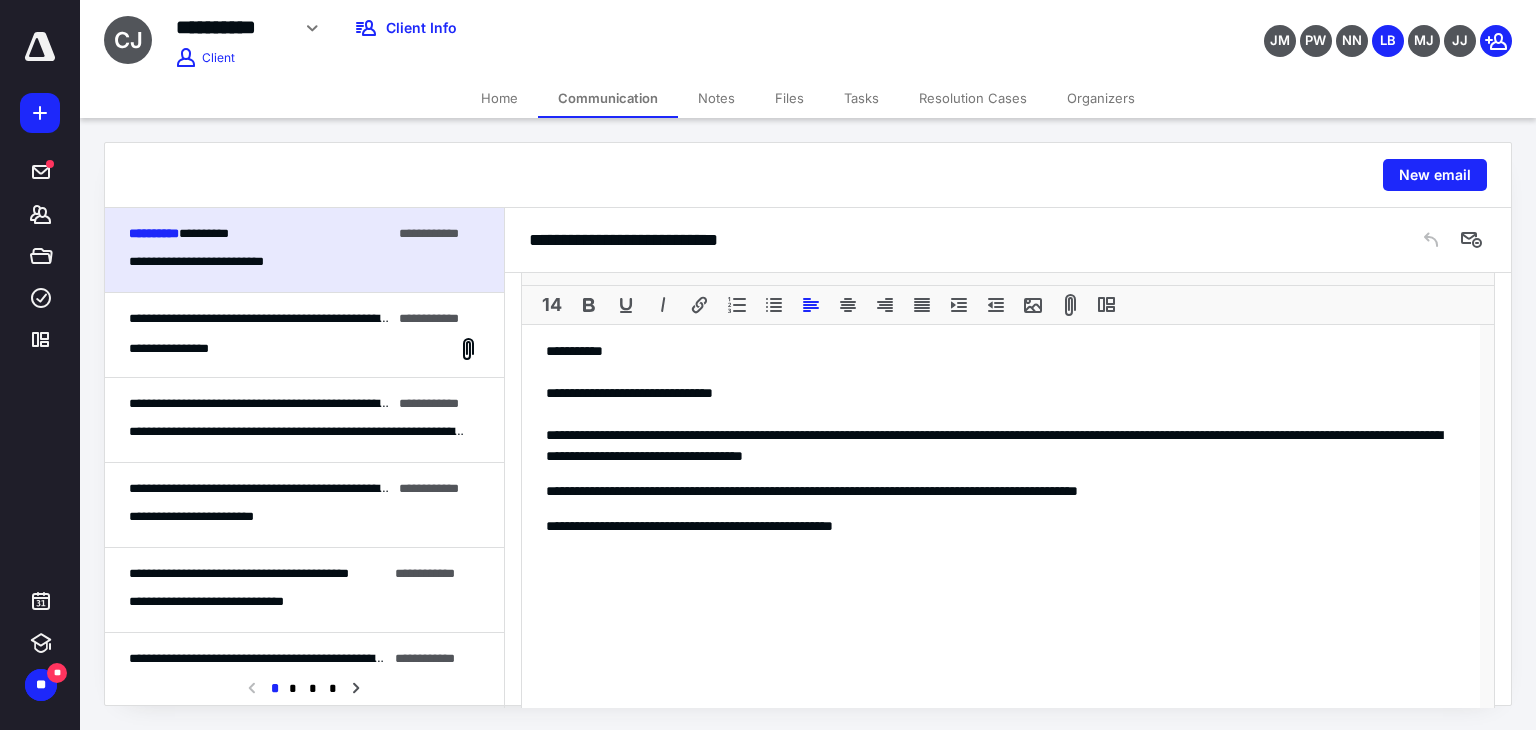 scroll, scrollTop: 1000, scrollLeft: 0, axis: vertical 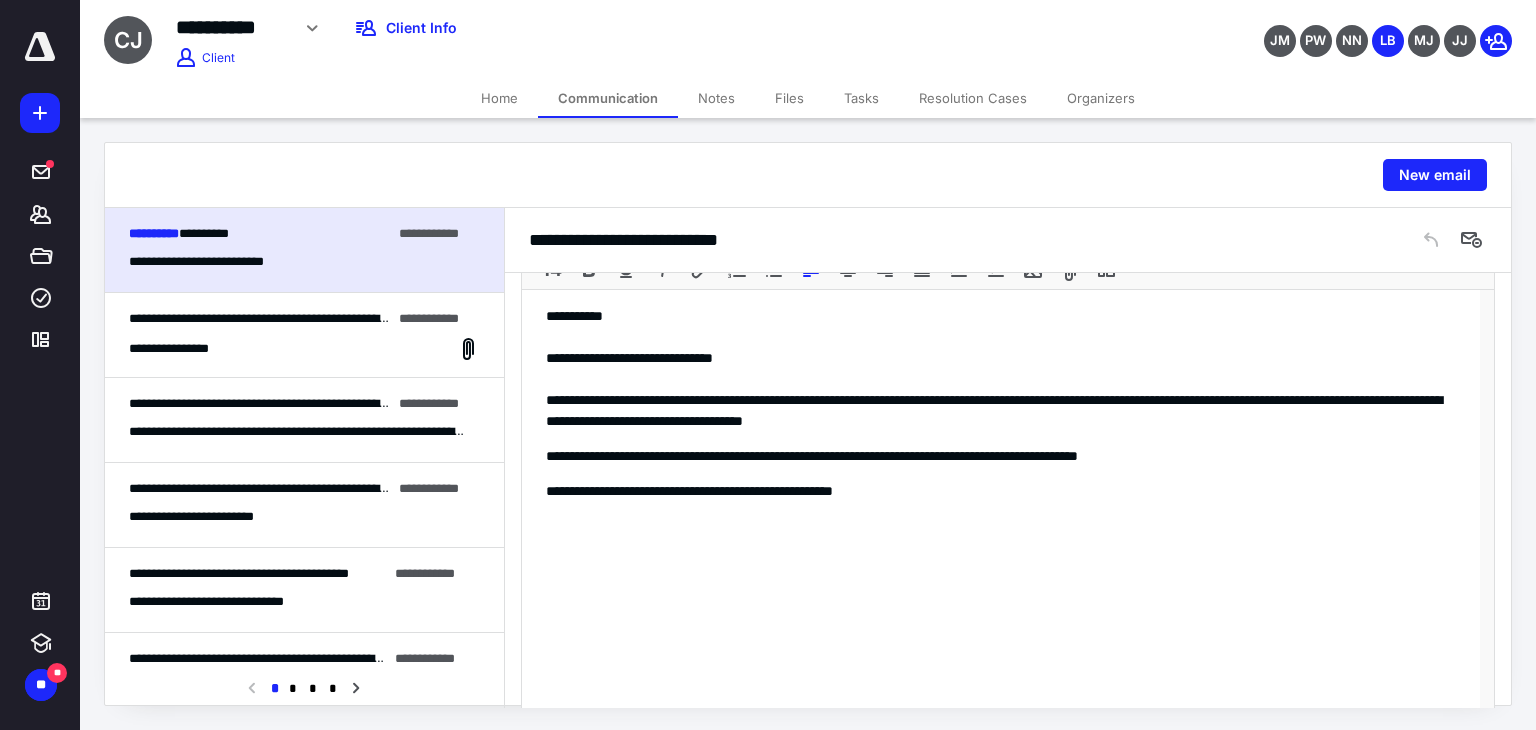 click on "**********" at bounding box center (1001, 859) 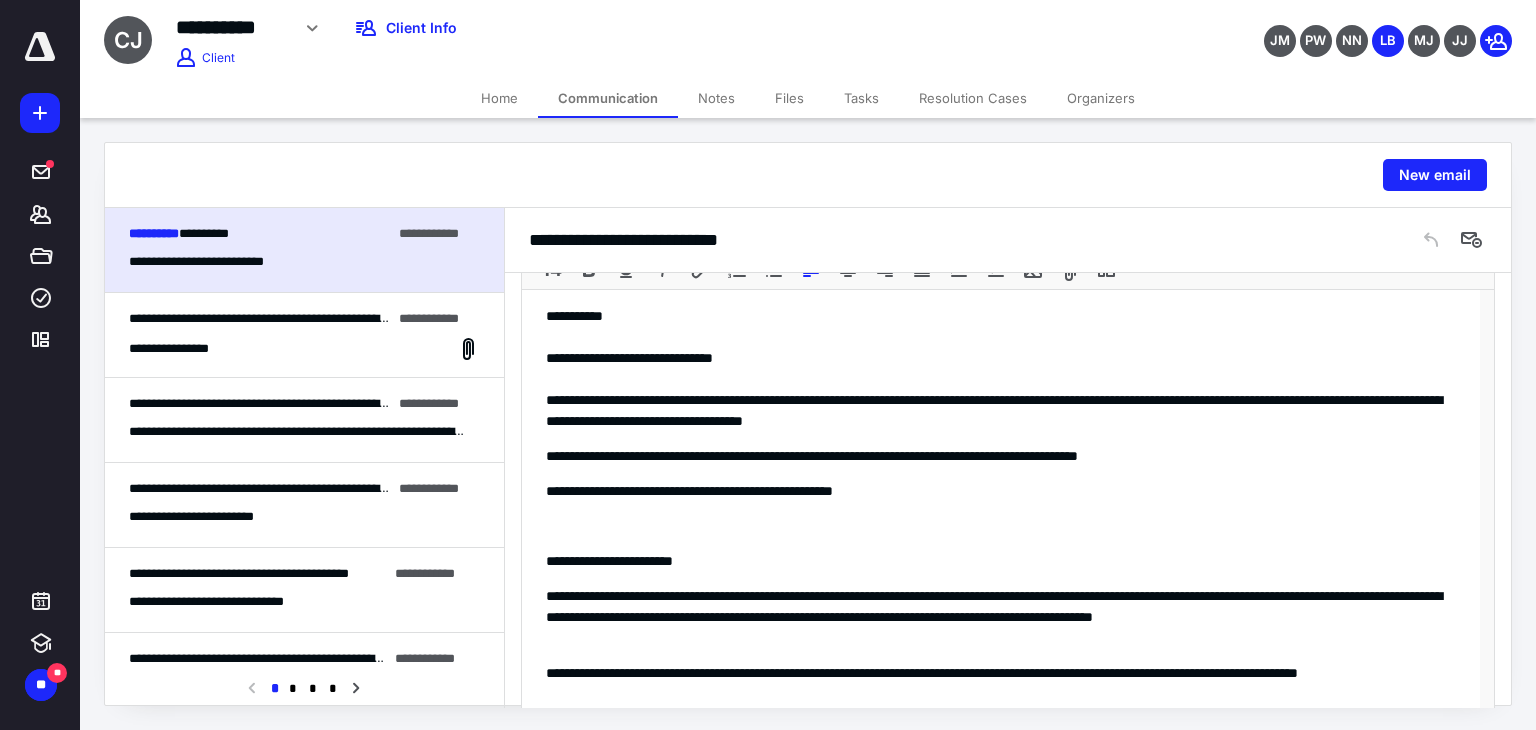 click on "**********" at bounding box center (1001, 411) 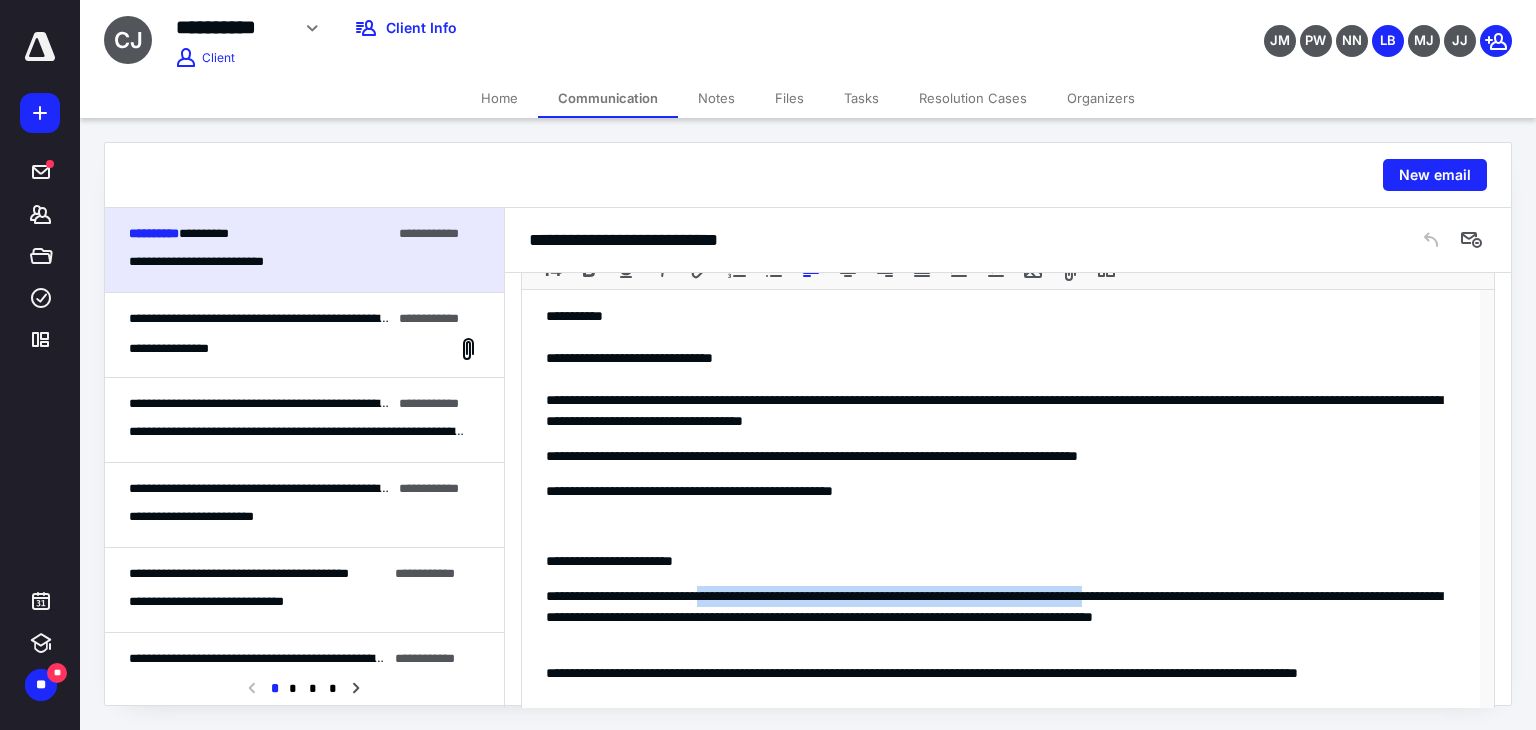 drag, startPoint x: 748, startPoint y: 594, endPoint x: 1260, endPoint y: 584, distance: 512.09766 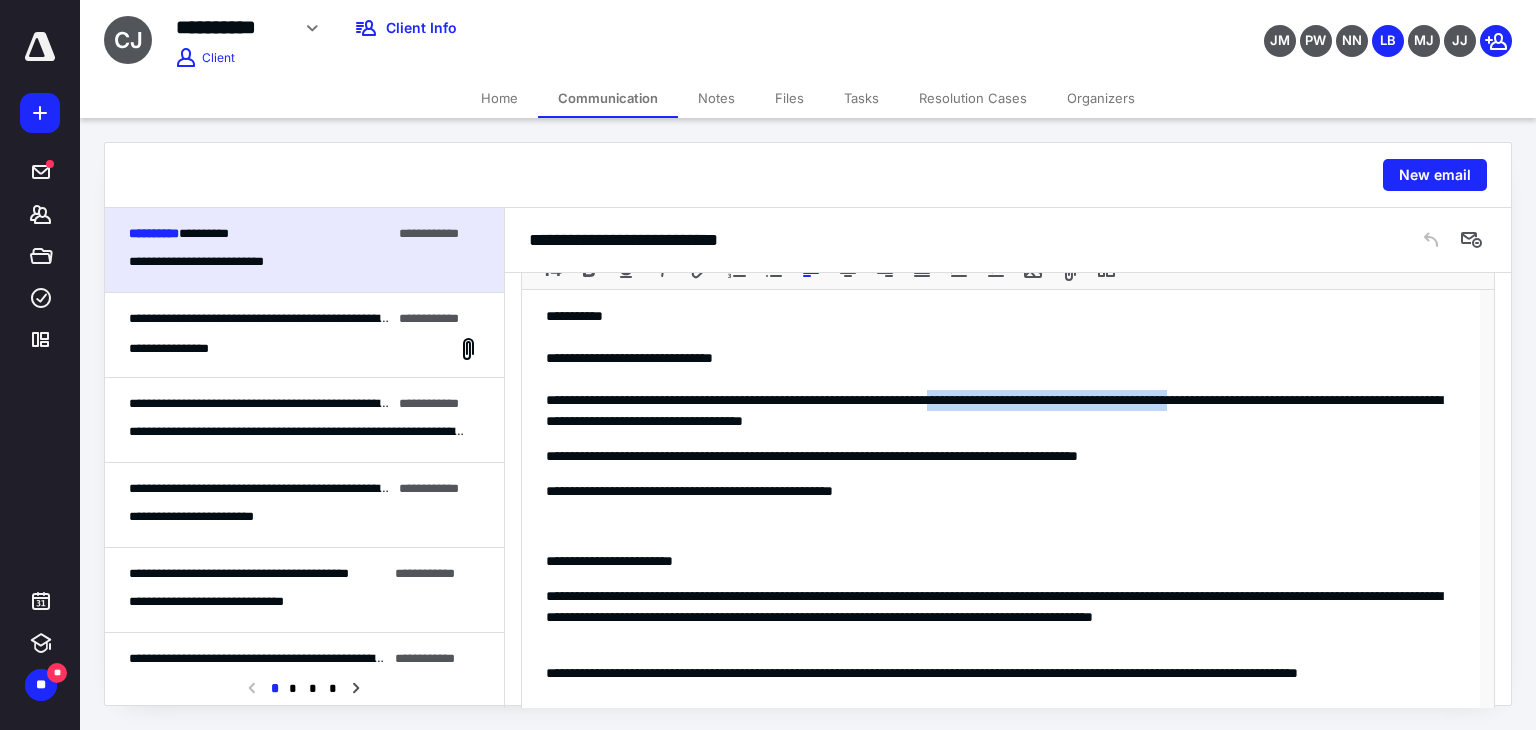 drag, startPoint x: 1058, startPoint y: 396, endPoint x: 1378, endPoint y: 405, distance: 320.12653 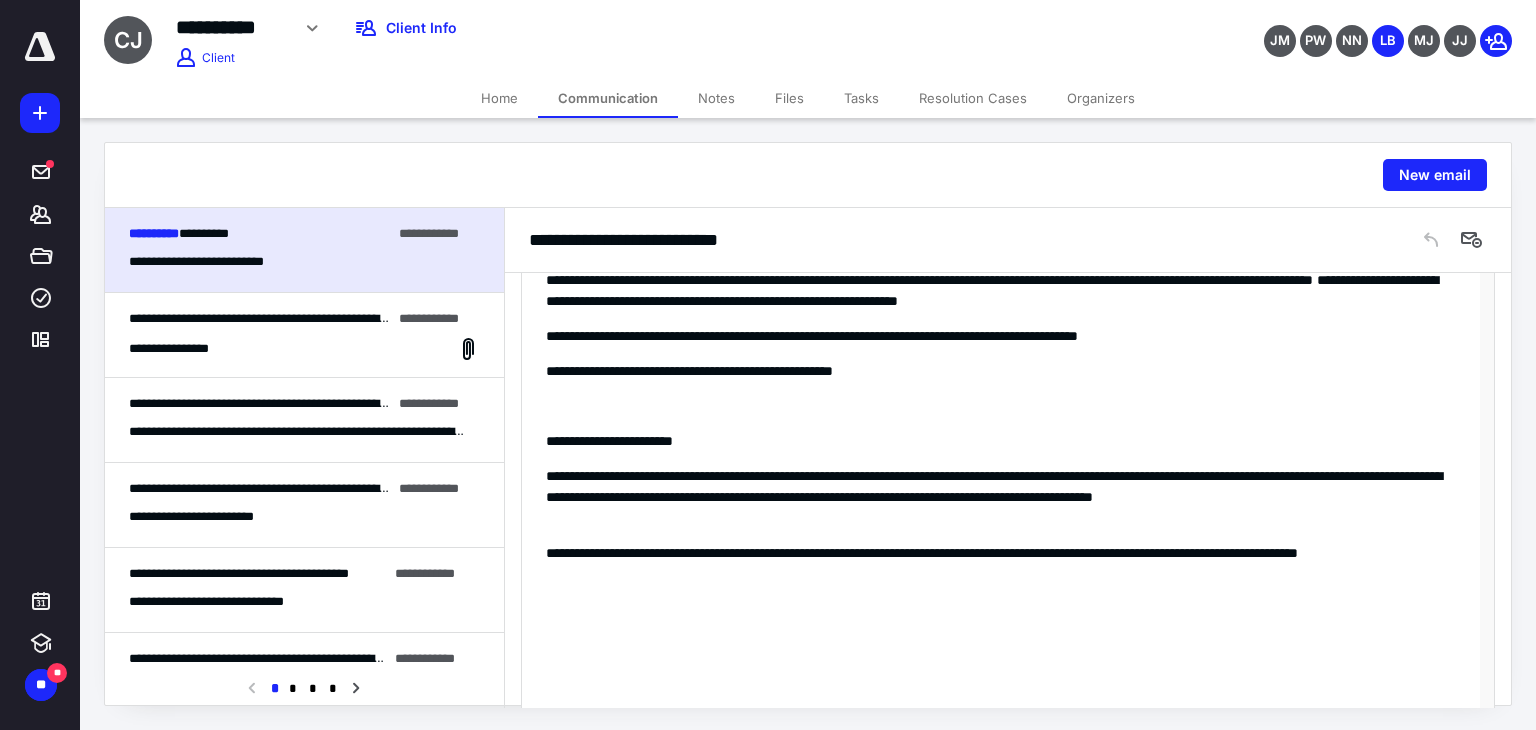 scroll, scrollTop: 1216, scrollLeft: 0, axis: vertical 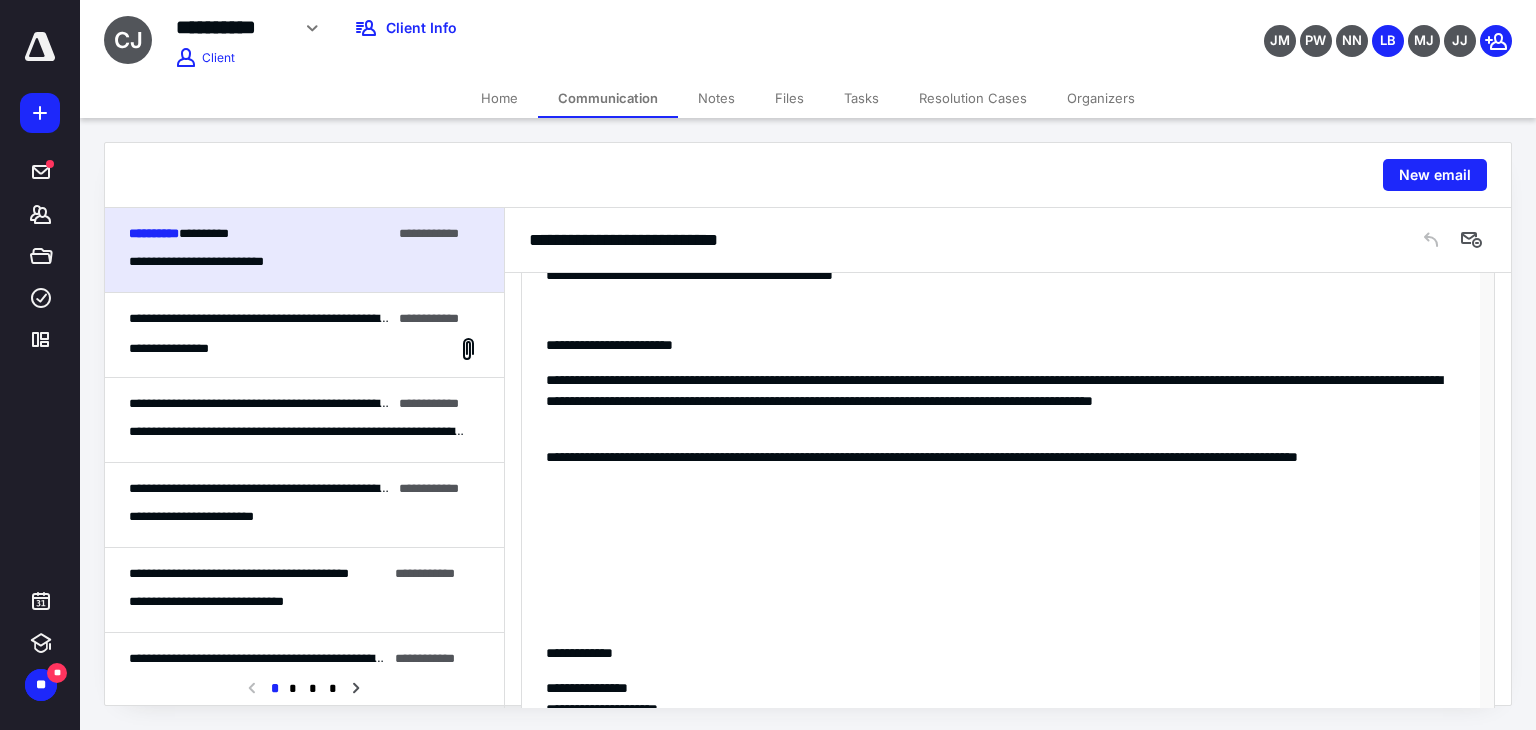 click at bounding box center [1001, 513] 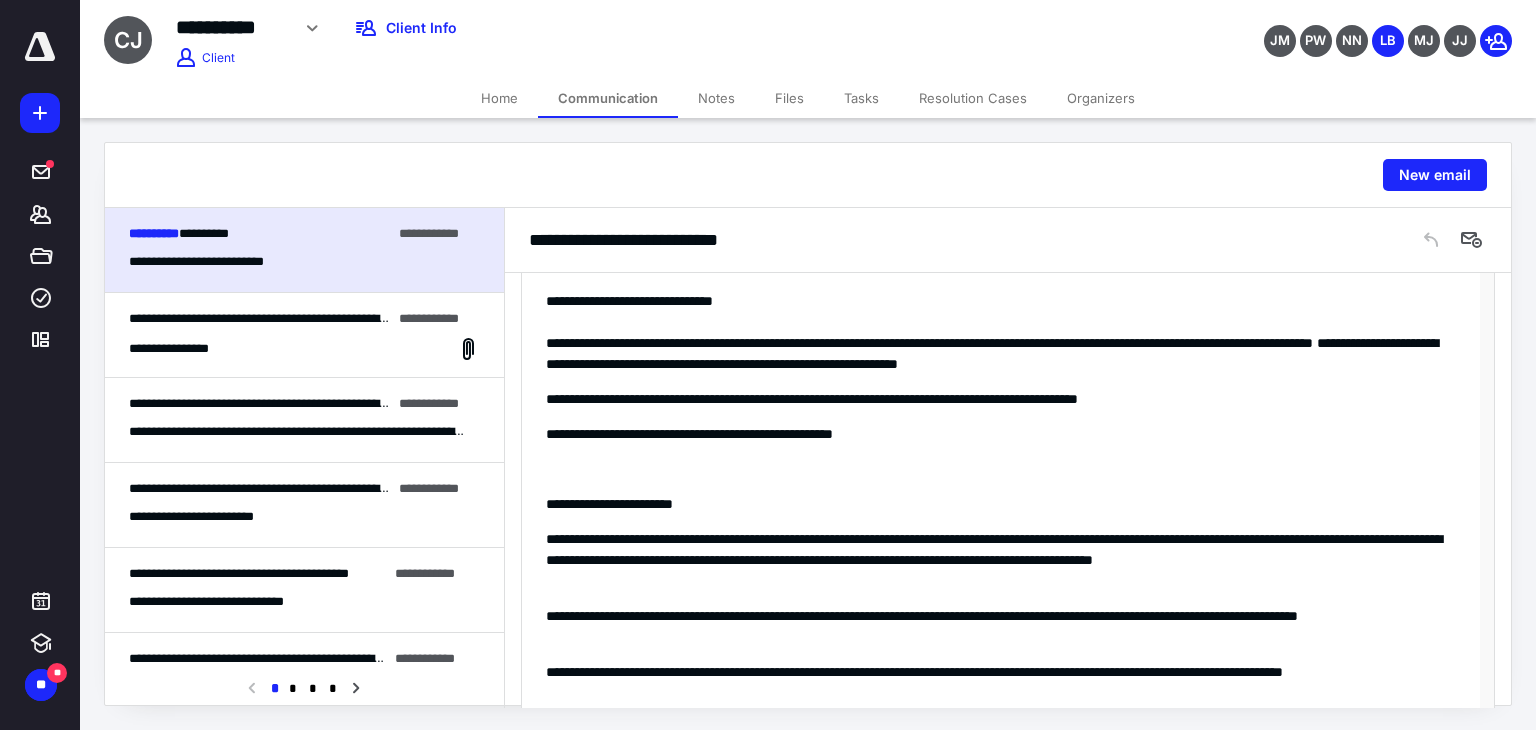 scroll, scrollTop: 1055, scrollLeft: 0, axis: vertical 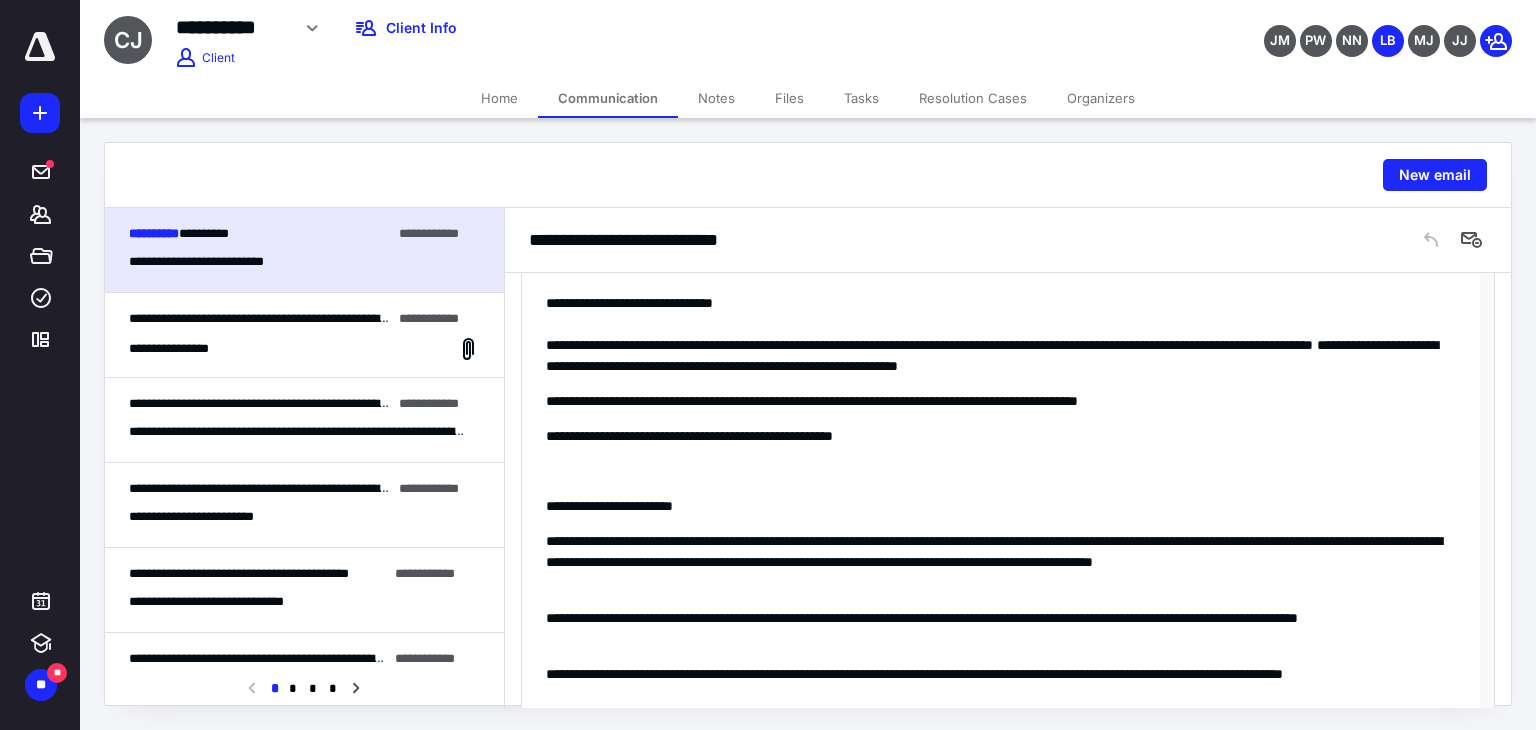 click on "**********" at bounding box center (1001, 356) 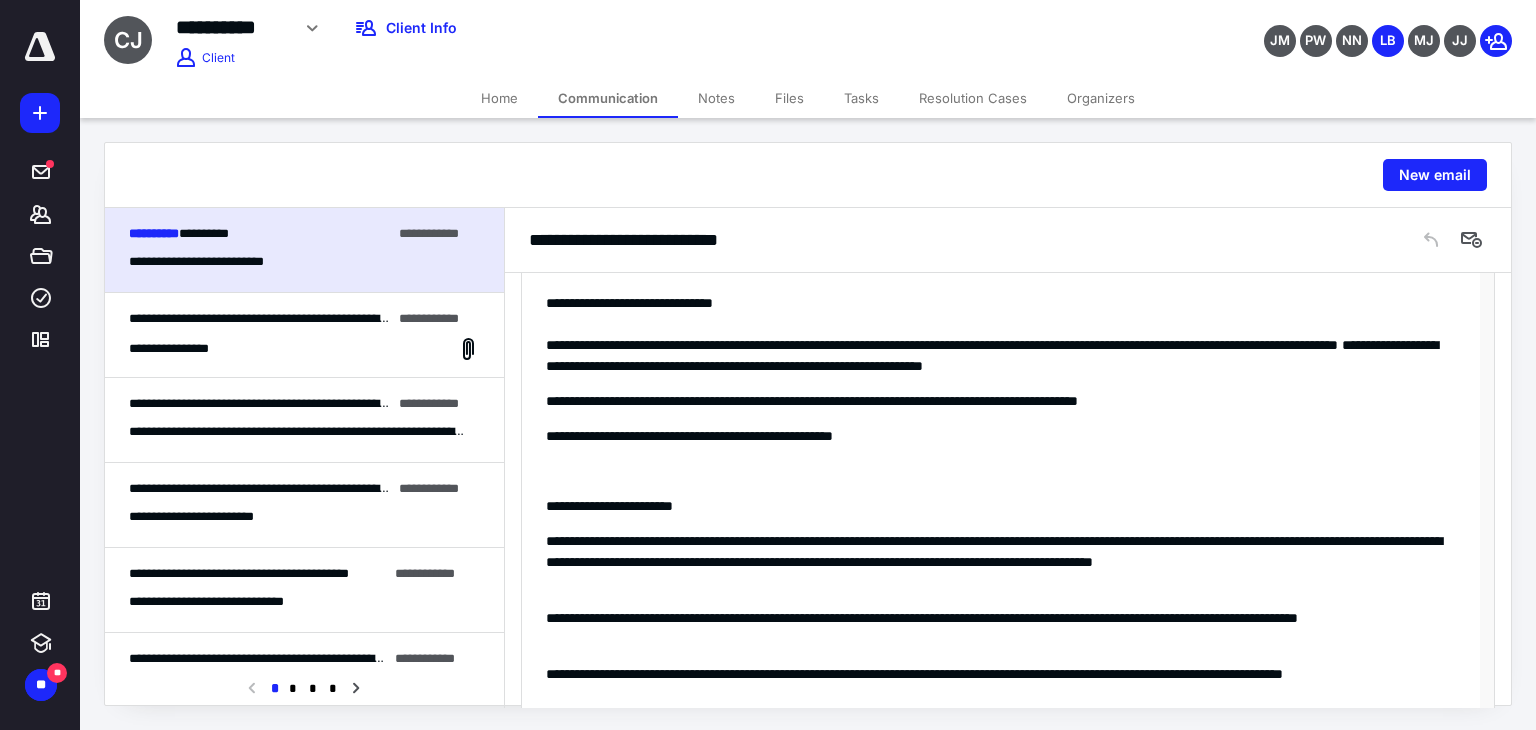 click on "**********" at bounding box center (1001, 356) 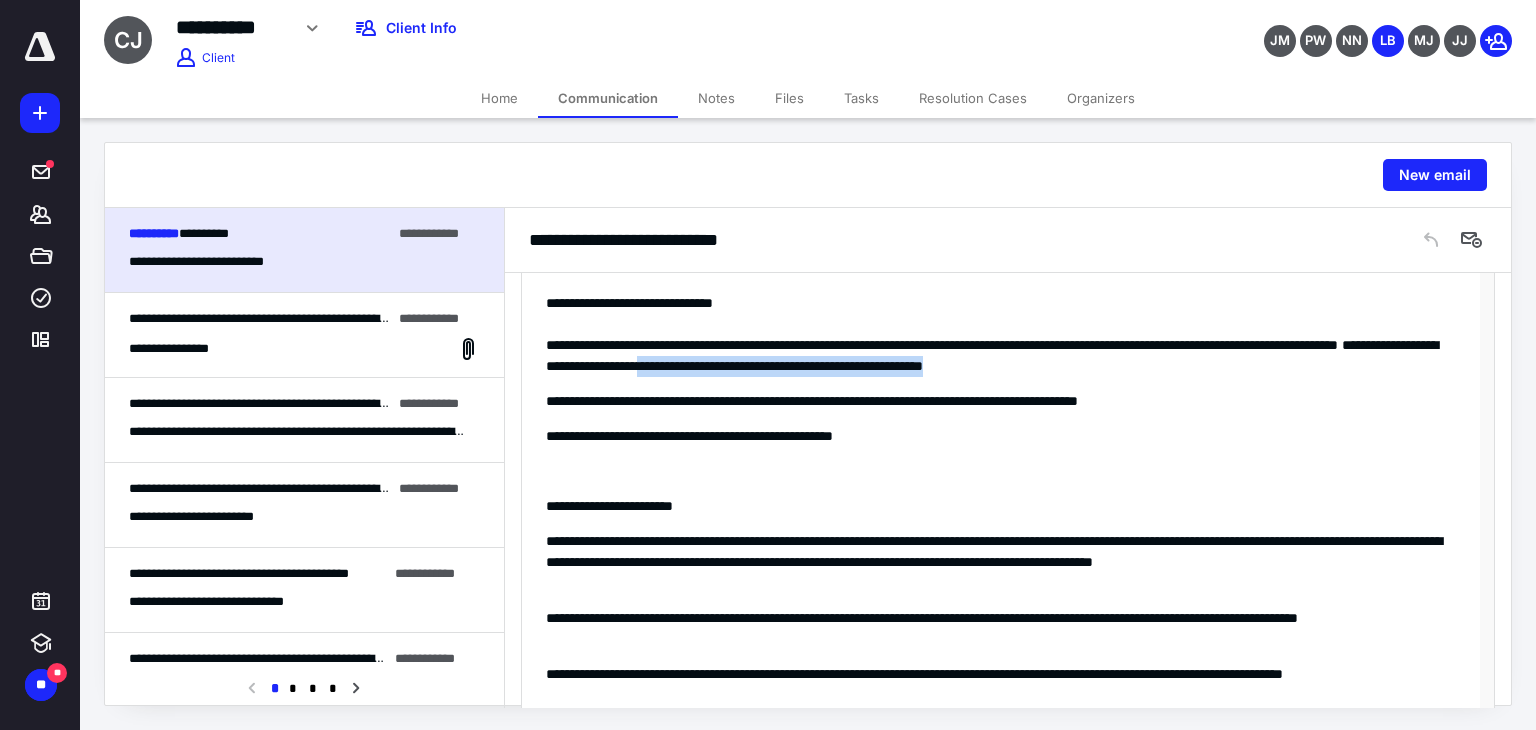drag, startPoint x: 1349, startPoint y: 370, endPoint x: 948, endPoint y: 365, distance: 401.03116 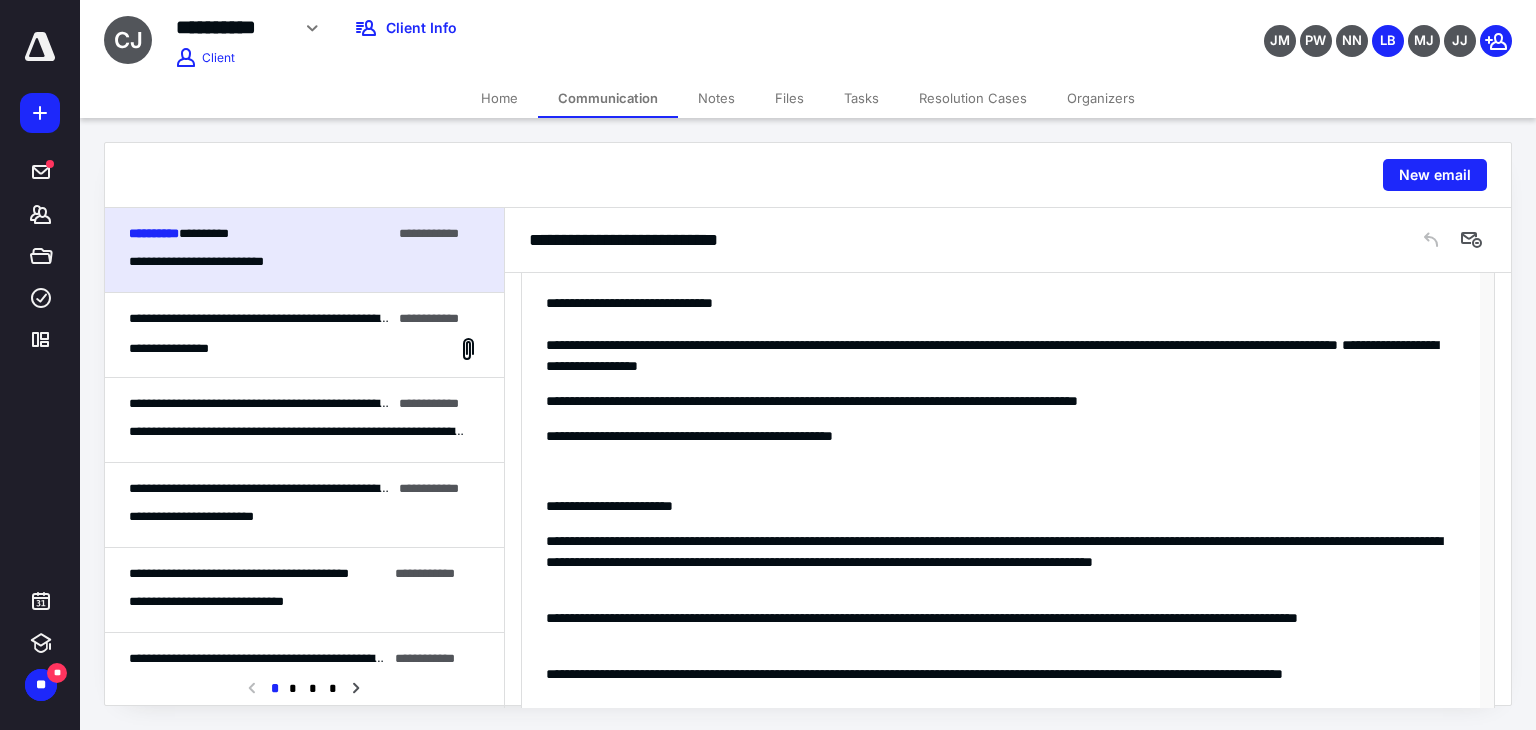 click on "**********" at bounding box center [1001, 898] 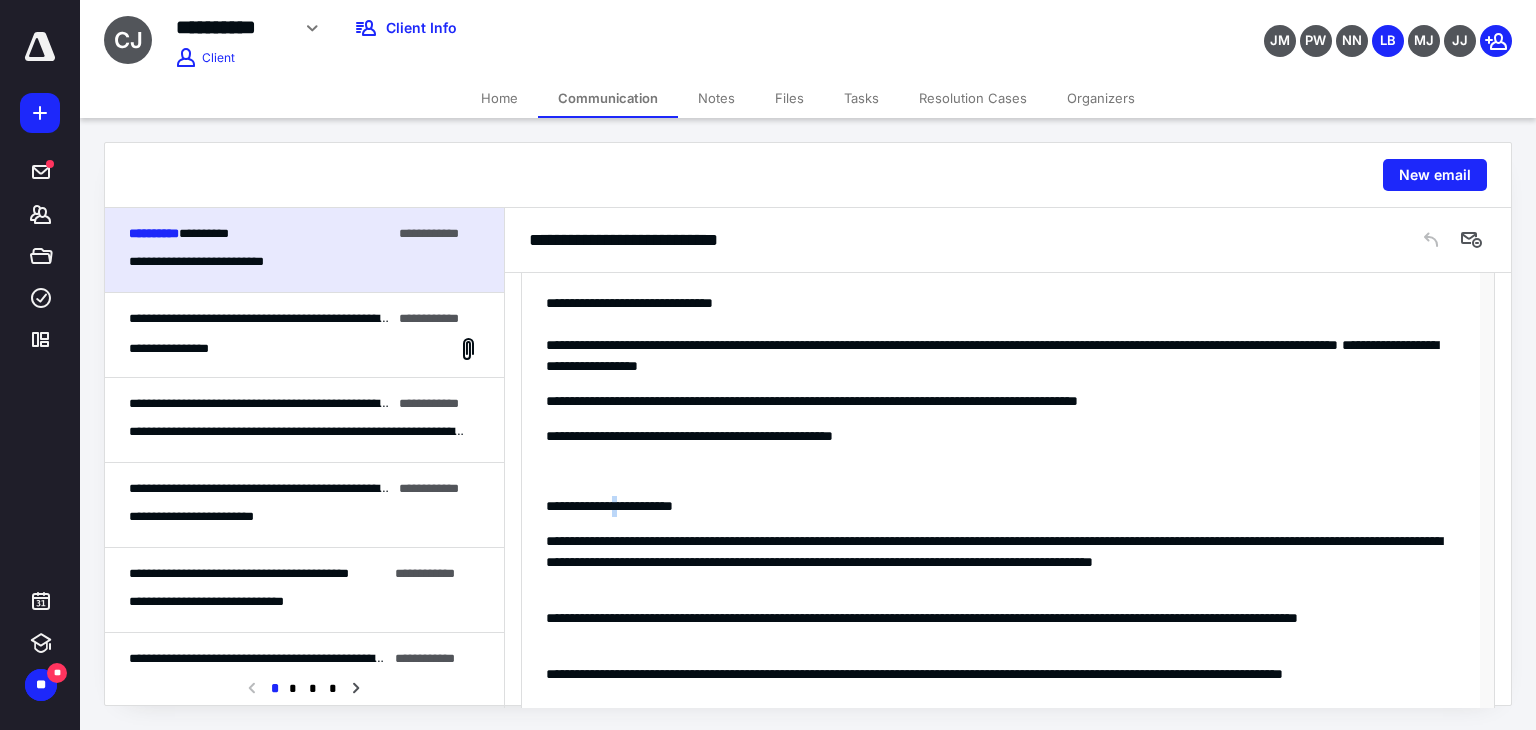 click on "**********" at bounding box center (1001, 898) 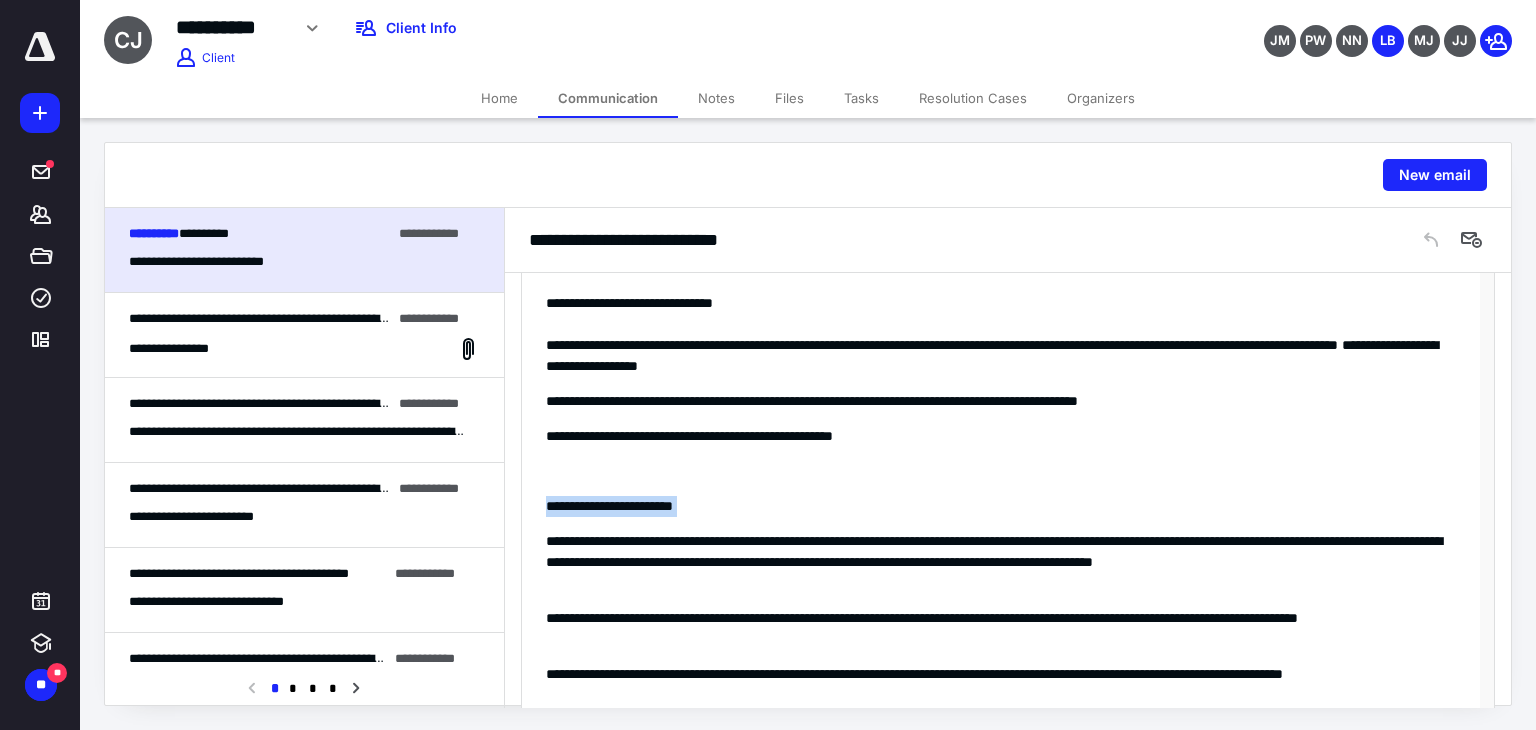 click on "**********" at bounding box center (1001, 898) 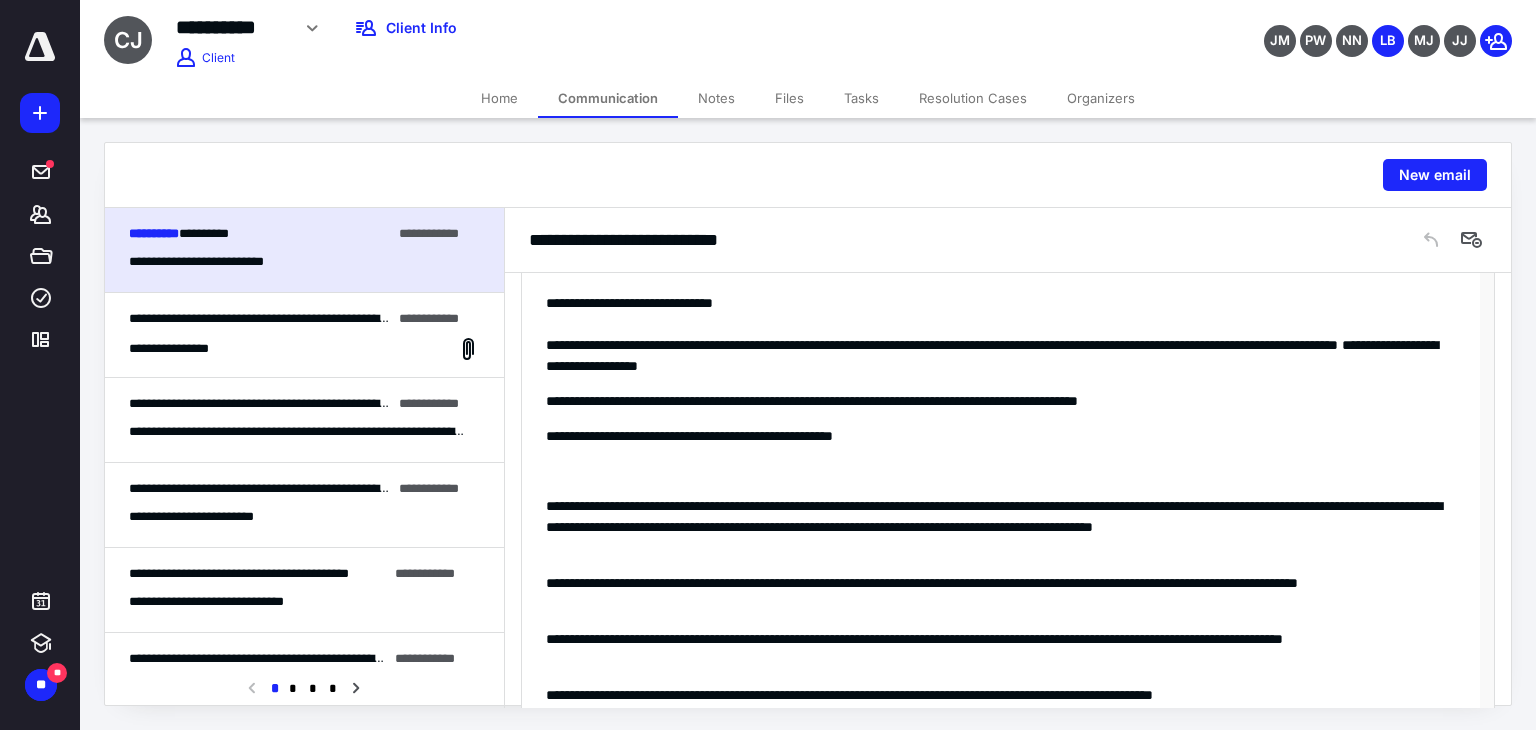 click on "**********" at bounding box center [1001, 303] 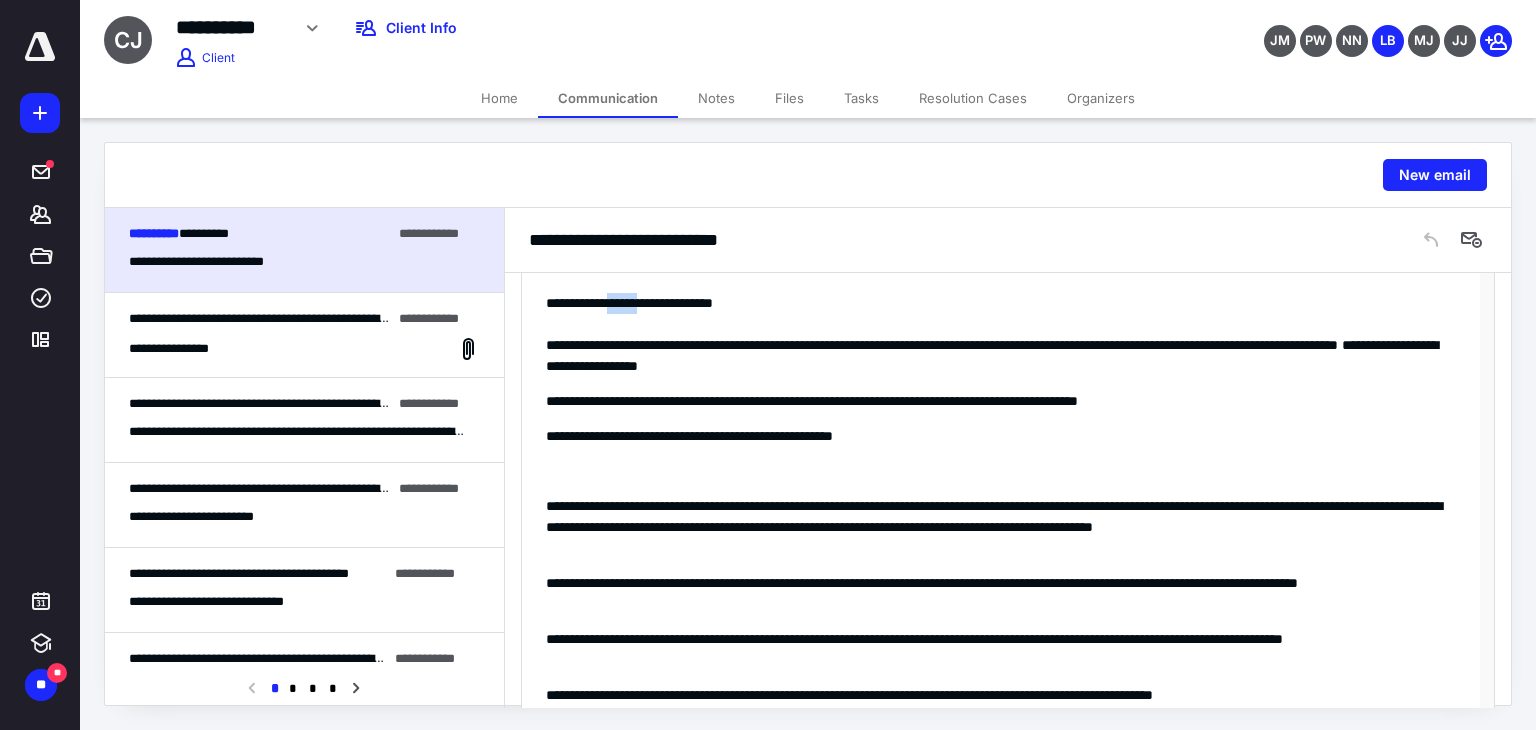 click on "**********" at bounding box center [1001, 303] 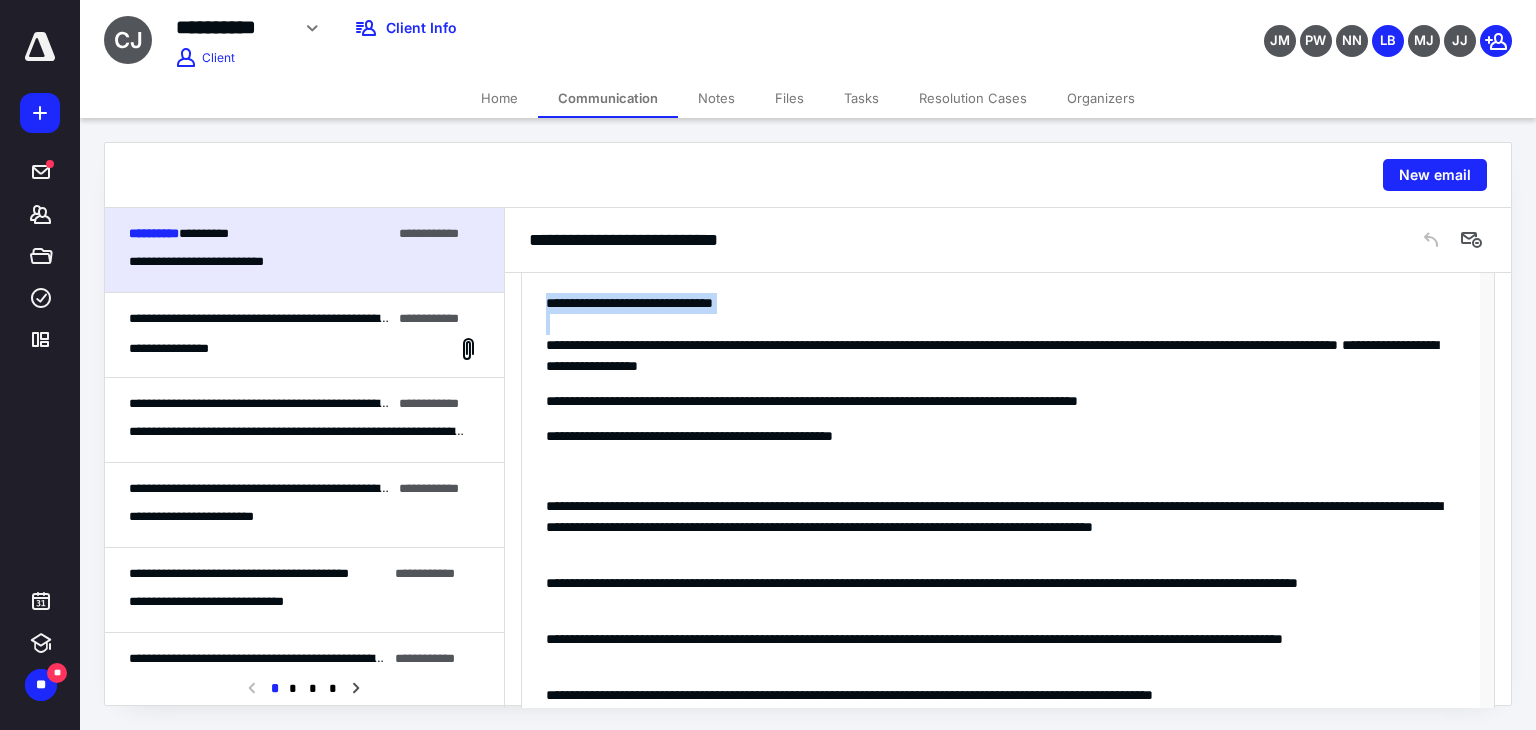 click on "**********" at bounding box center [1001, 303] 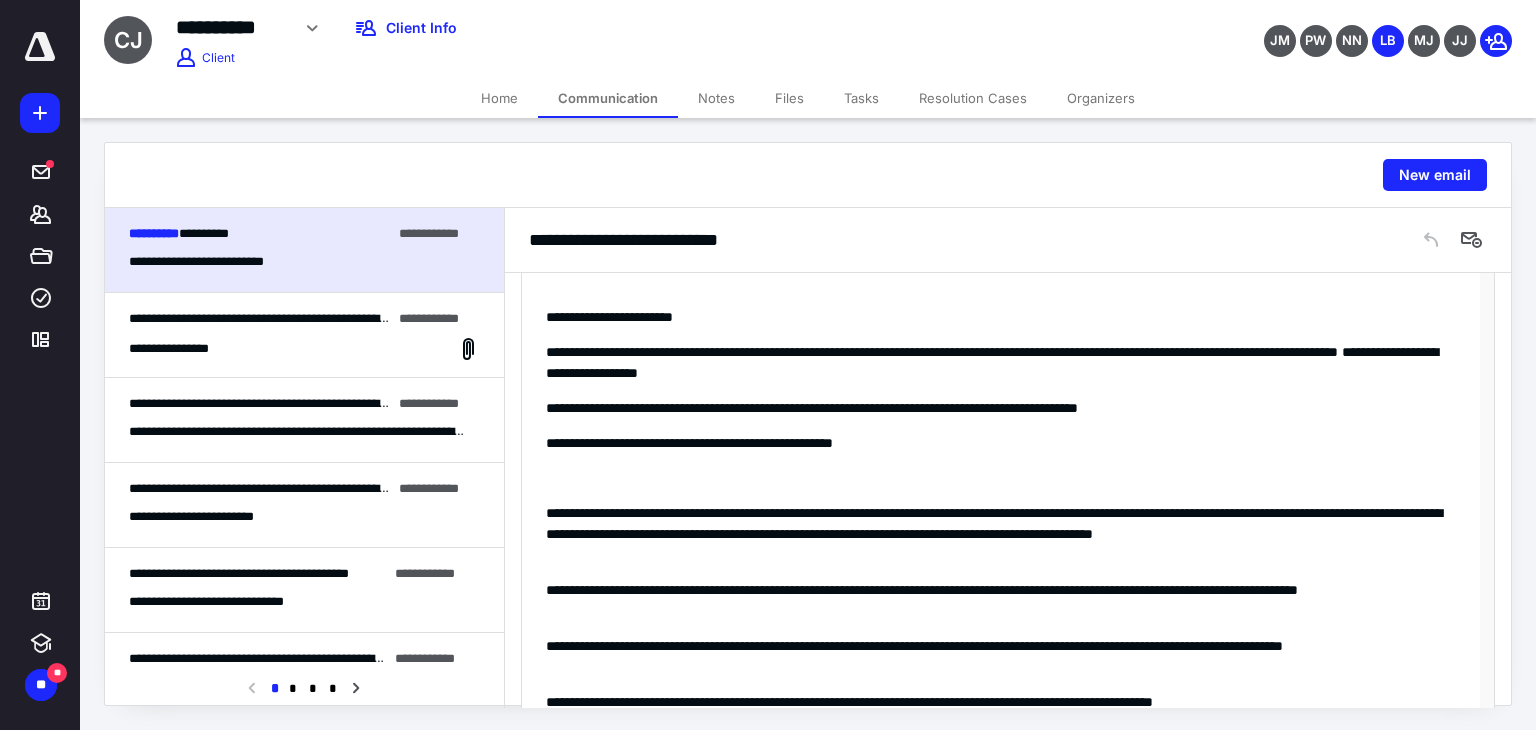 click on "**********" at bounding box center [1001, 363] 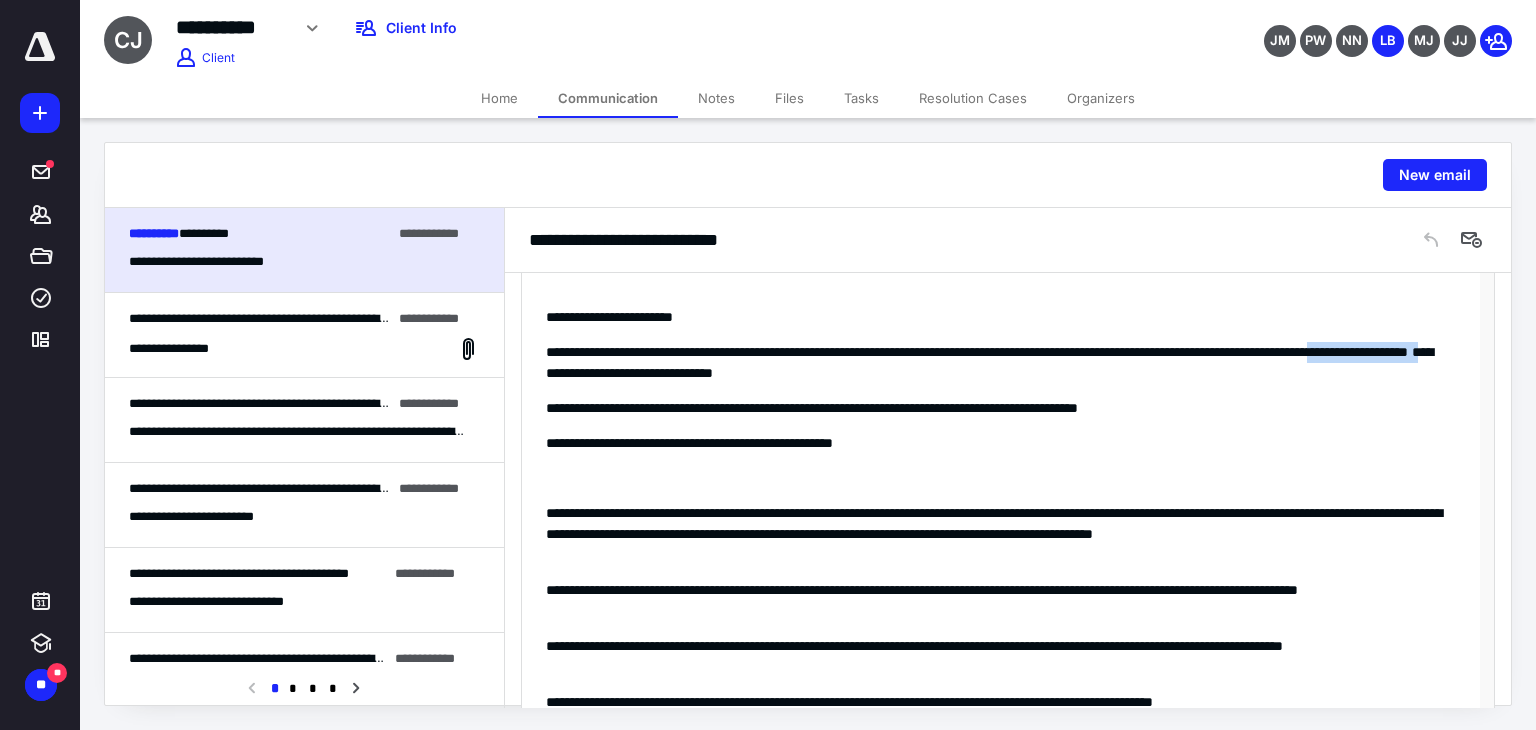 drag, startPoint x: 814, startPoint y: 369, endPoint x: 671, endPoint y: 369, distance: 143 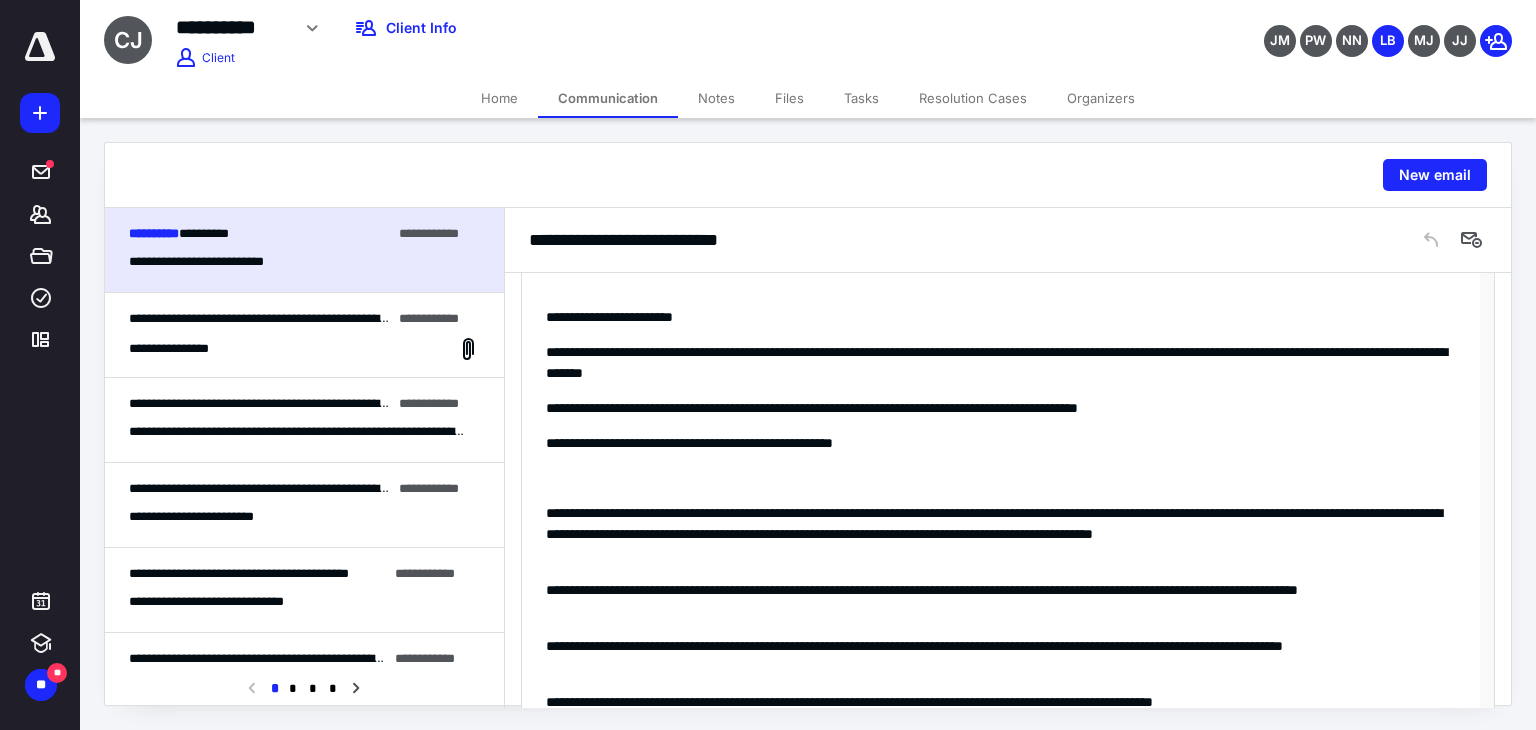 click on "**********" at bounding box center [1001, 363] 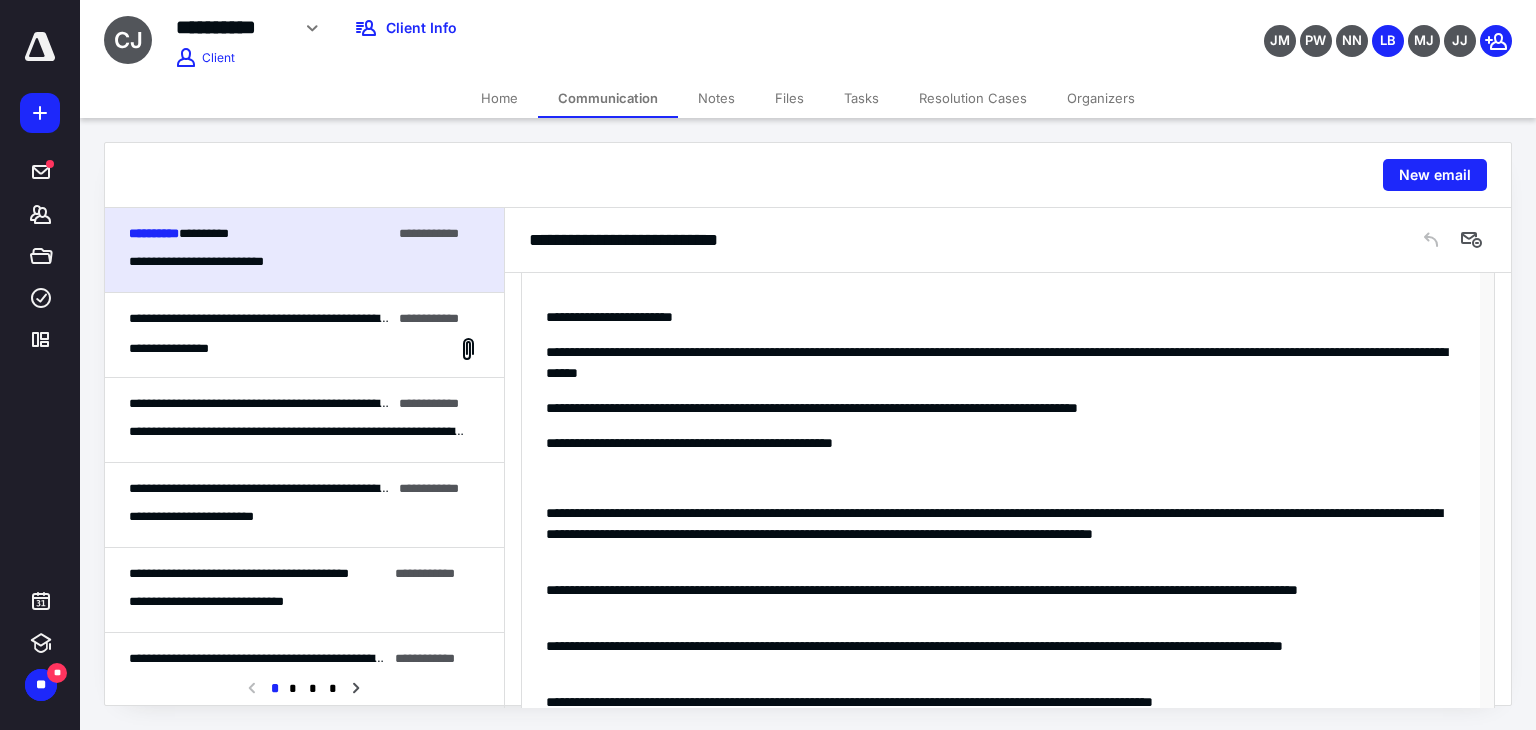 click on "**********" at bounding box center [1001, 363] 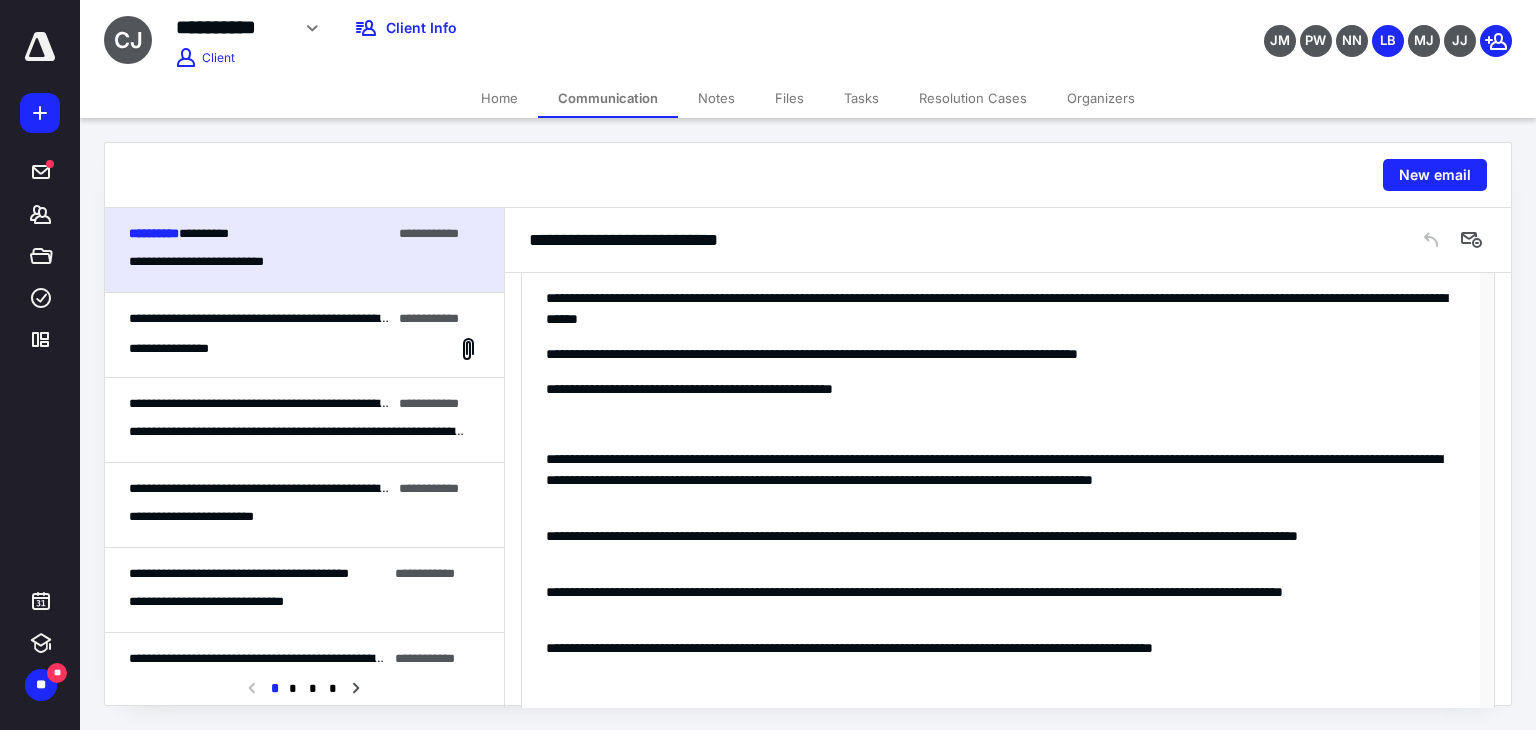 scroll, scrollTop: 1108, scrollLeft: 0, axis: vertical 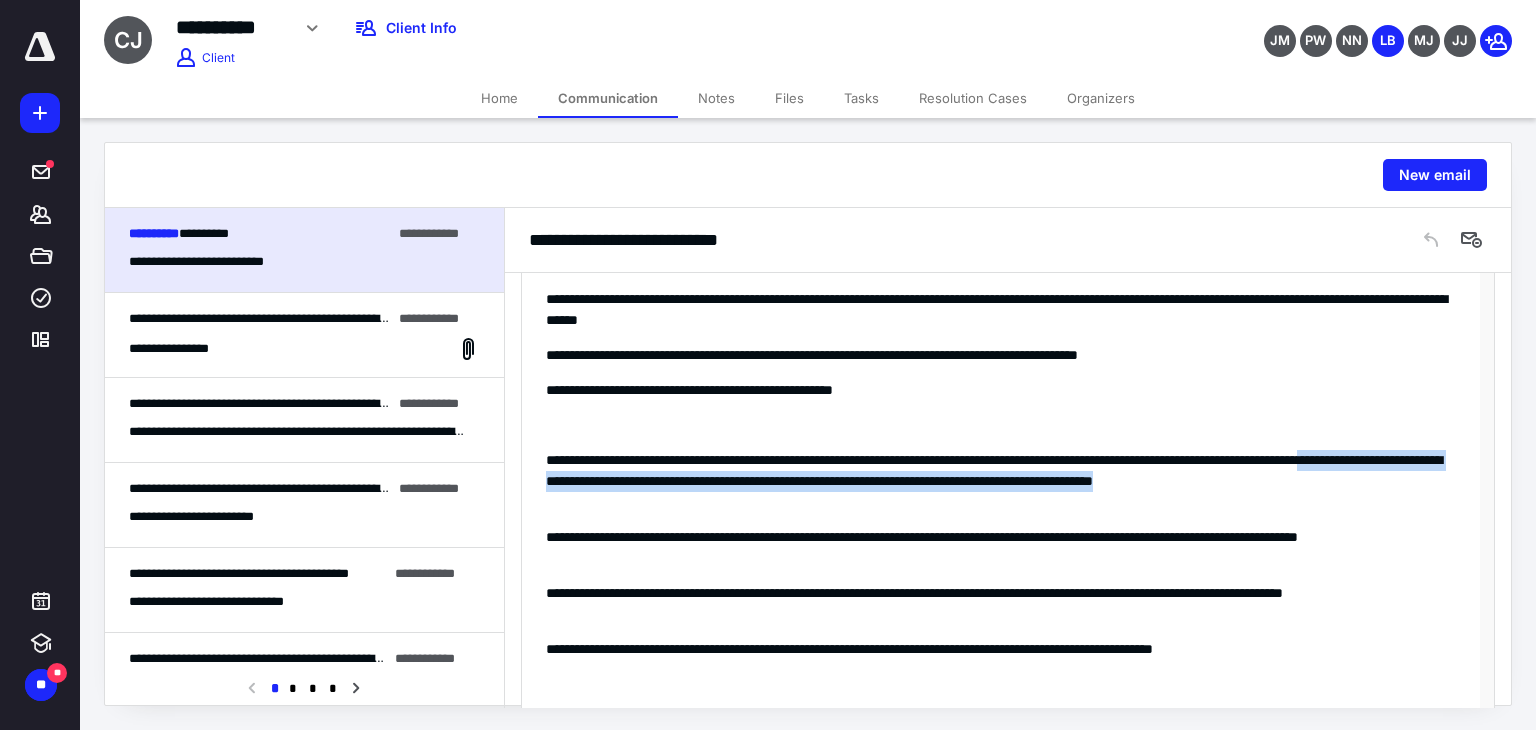 drag, startPoint x: 657, startPoint y: 477, endPoint x: 709, endPoint y: 500, distance: 56.859474 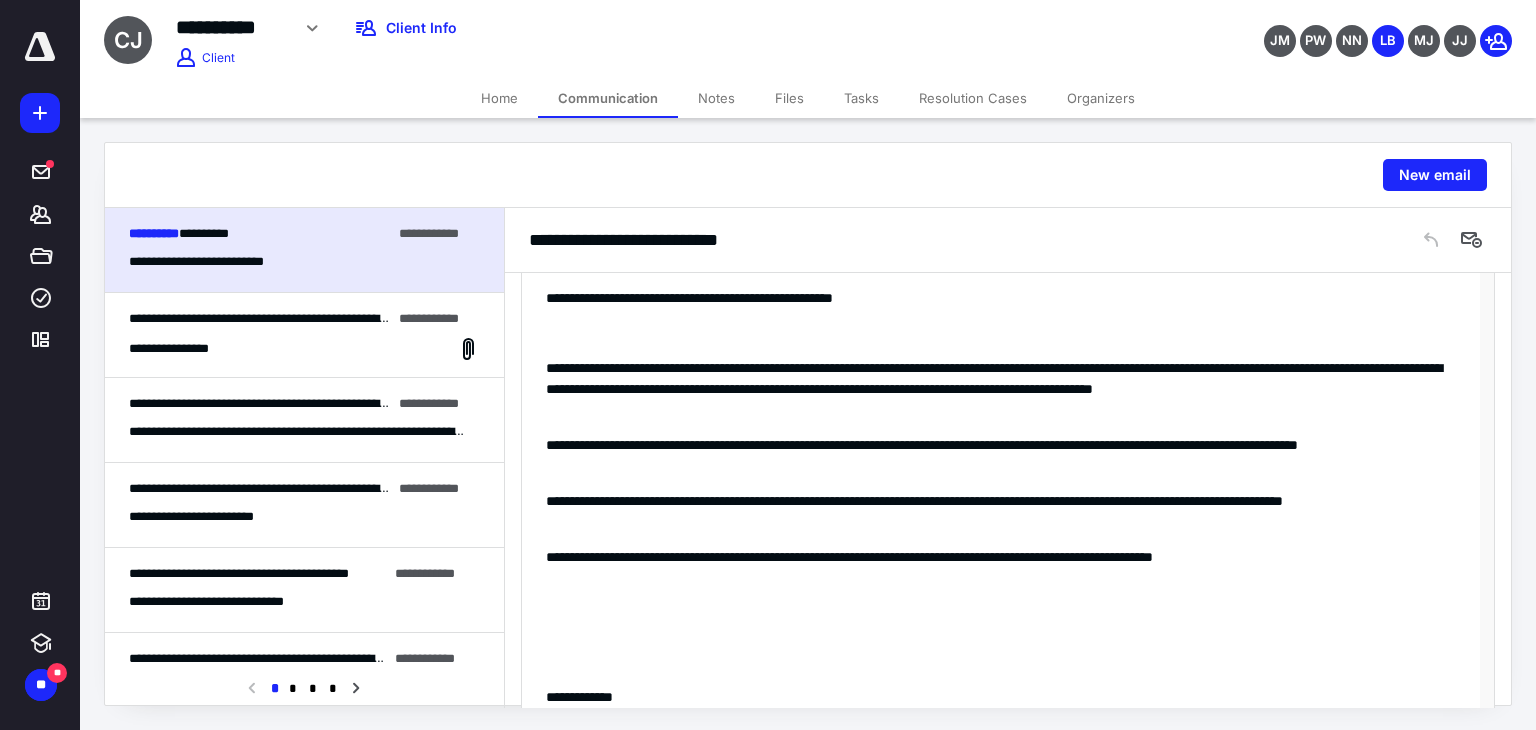 scroll, scrollTop: 1229, scrollLeft: 0, axis: vertical 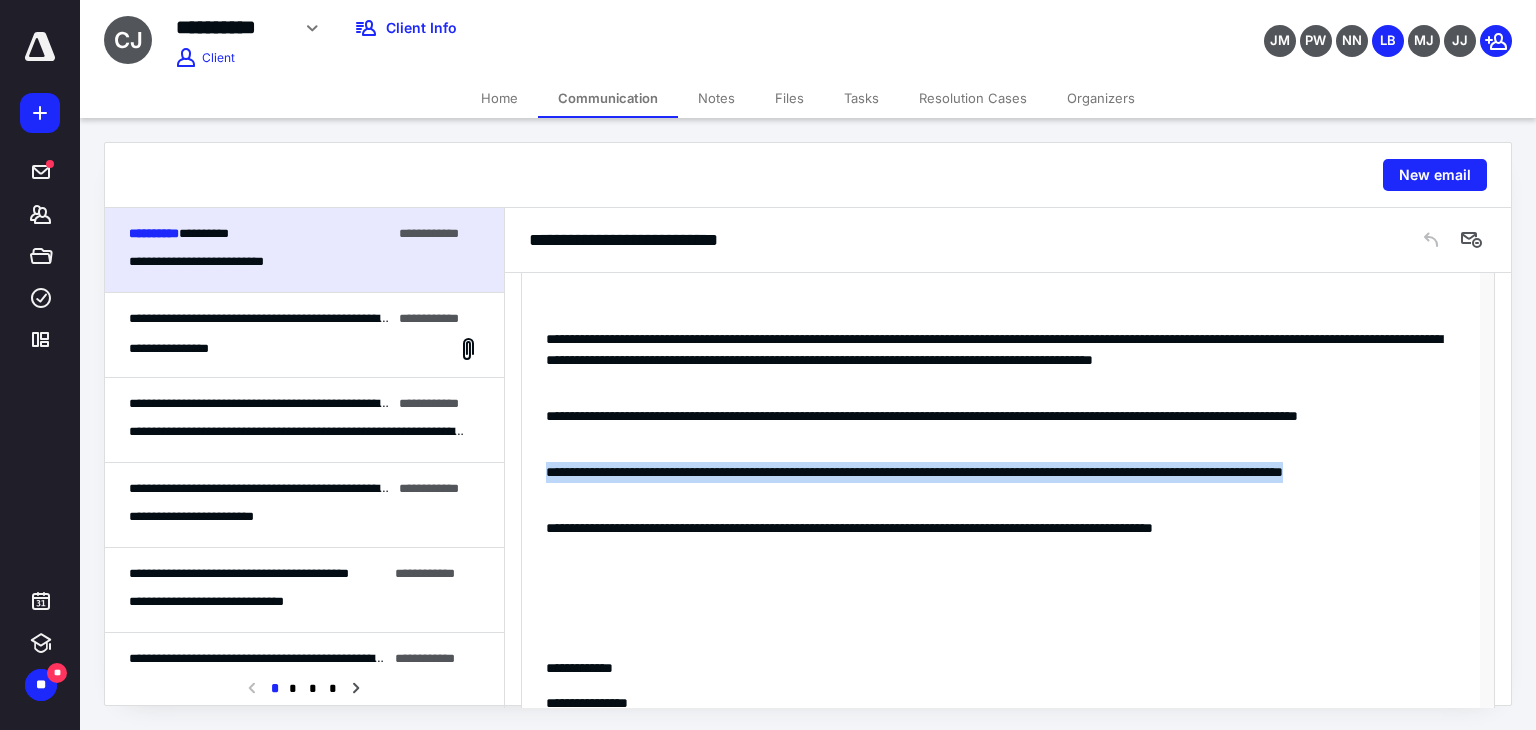 drag, startPoint x: 540, startPoint y: 464, endPoint x: 656, endPoint y: 495, distance: 120.070816 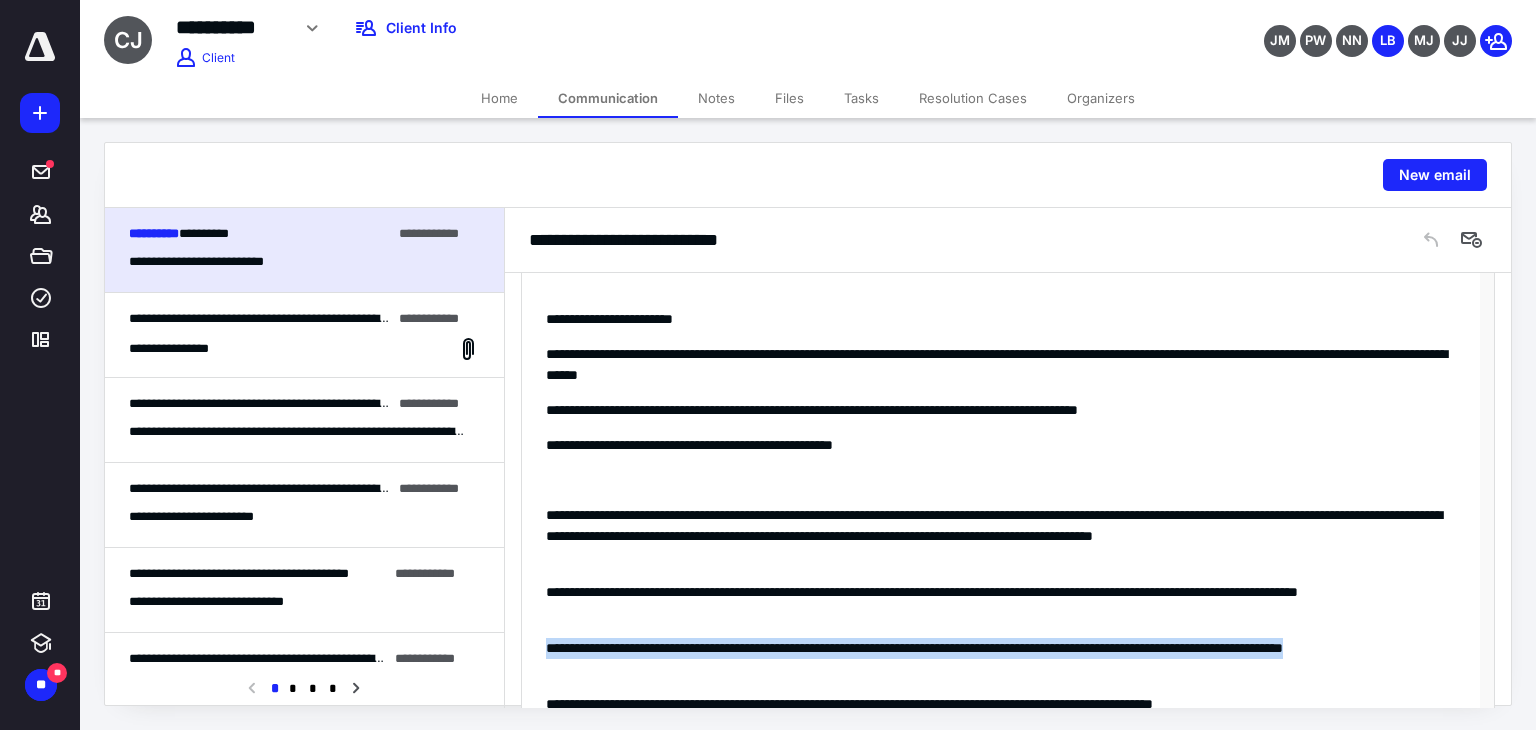 scroll, scrollTop: 1052, scrollLeft: 0, axis: vertical 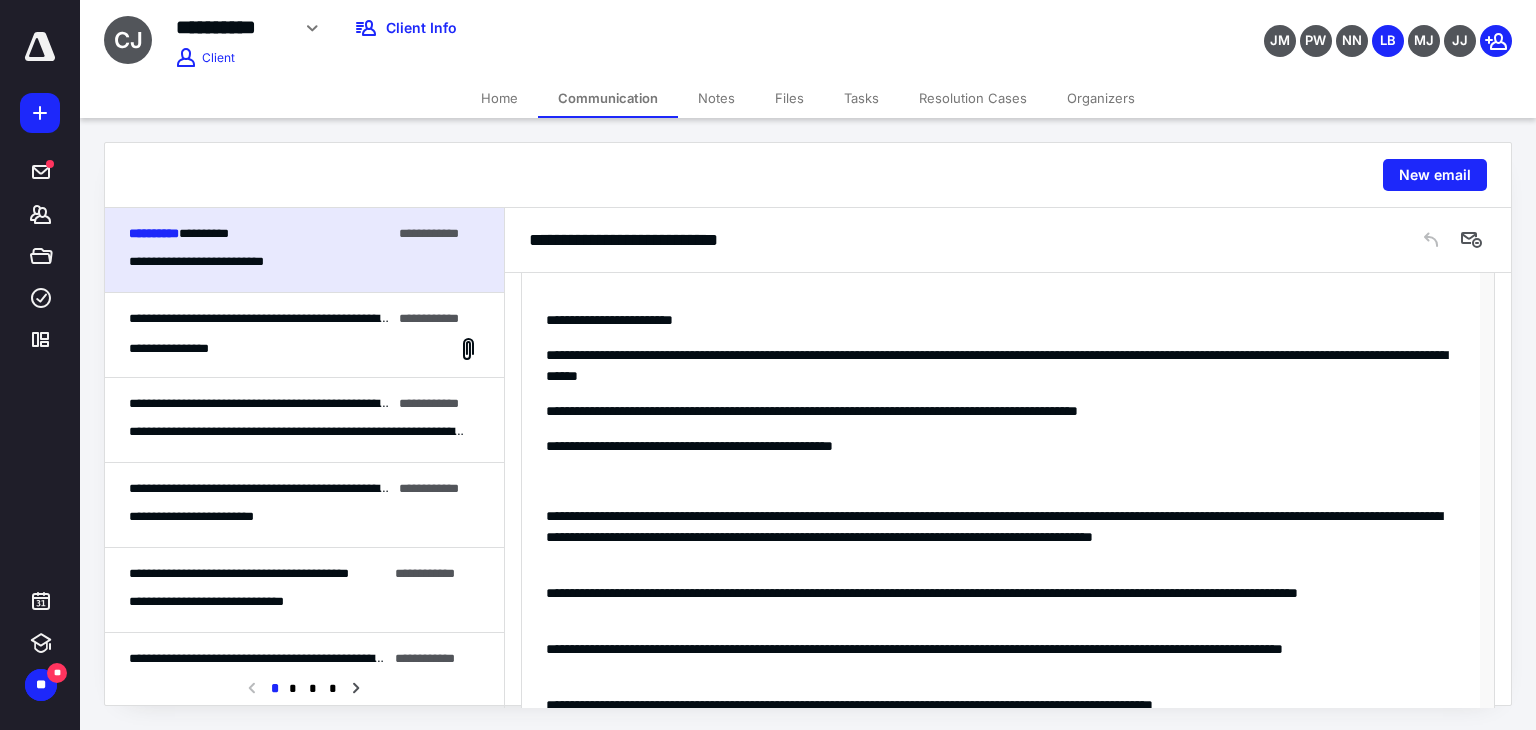 click on "**********" at bounding box center [1001, 366] 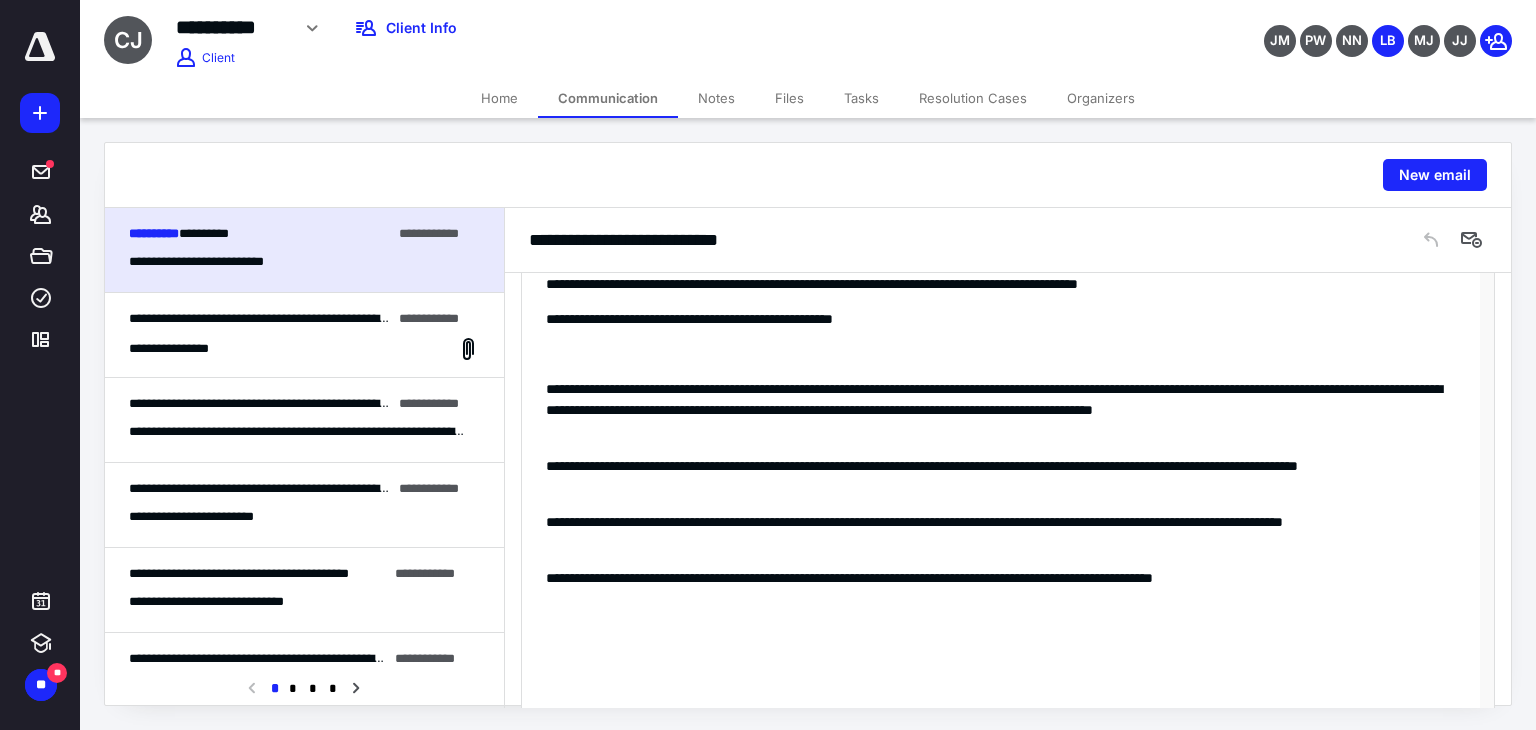 scroll, scrollTop: 1200, scrollLeft: 0, axis: vertical 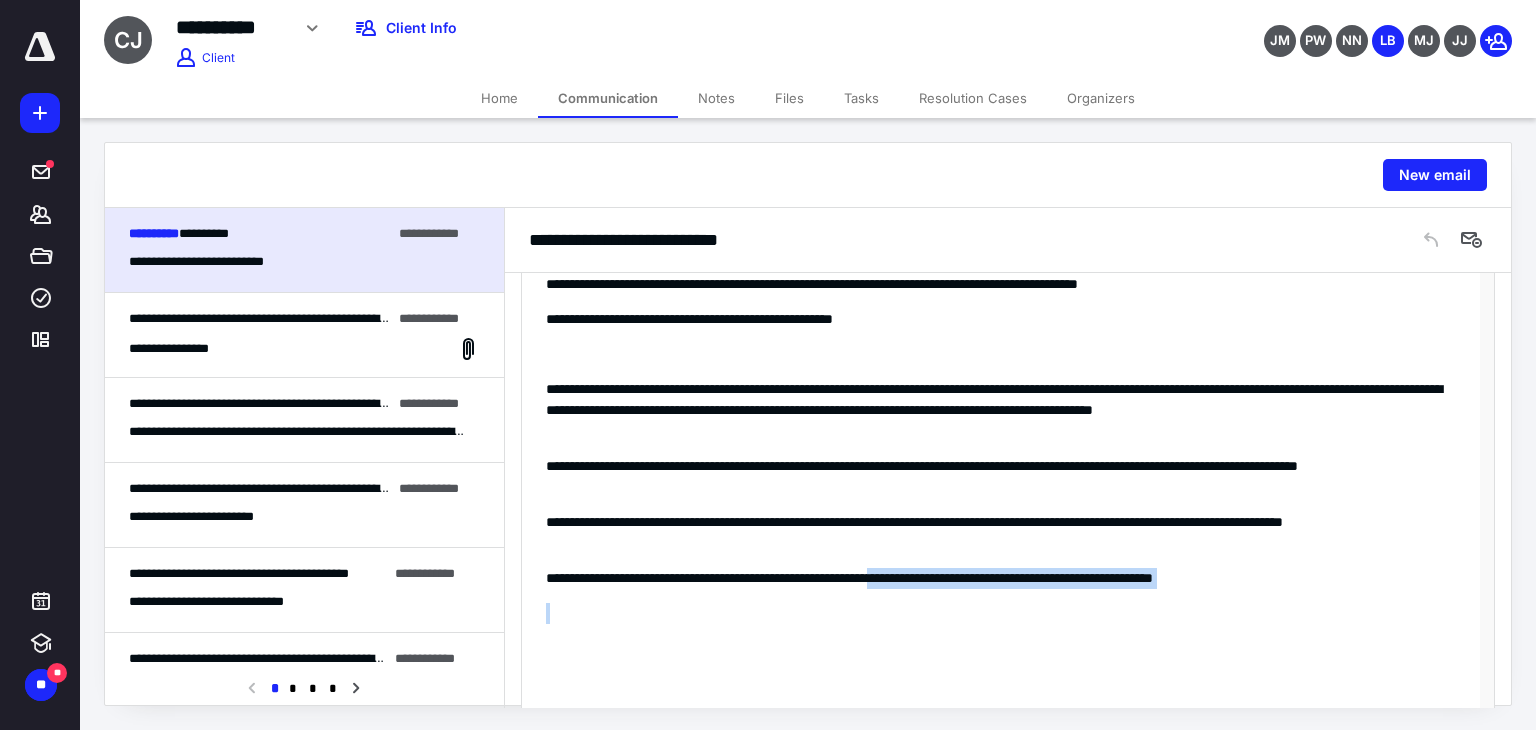 drag, startPoint x: 994, startPoint y: 576, endPoint x: 1362, endPoint y: 589, distance: 368.22955 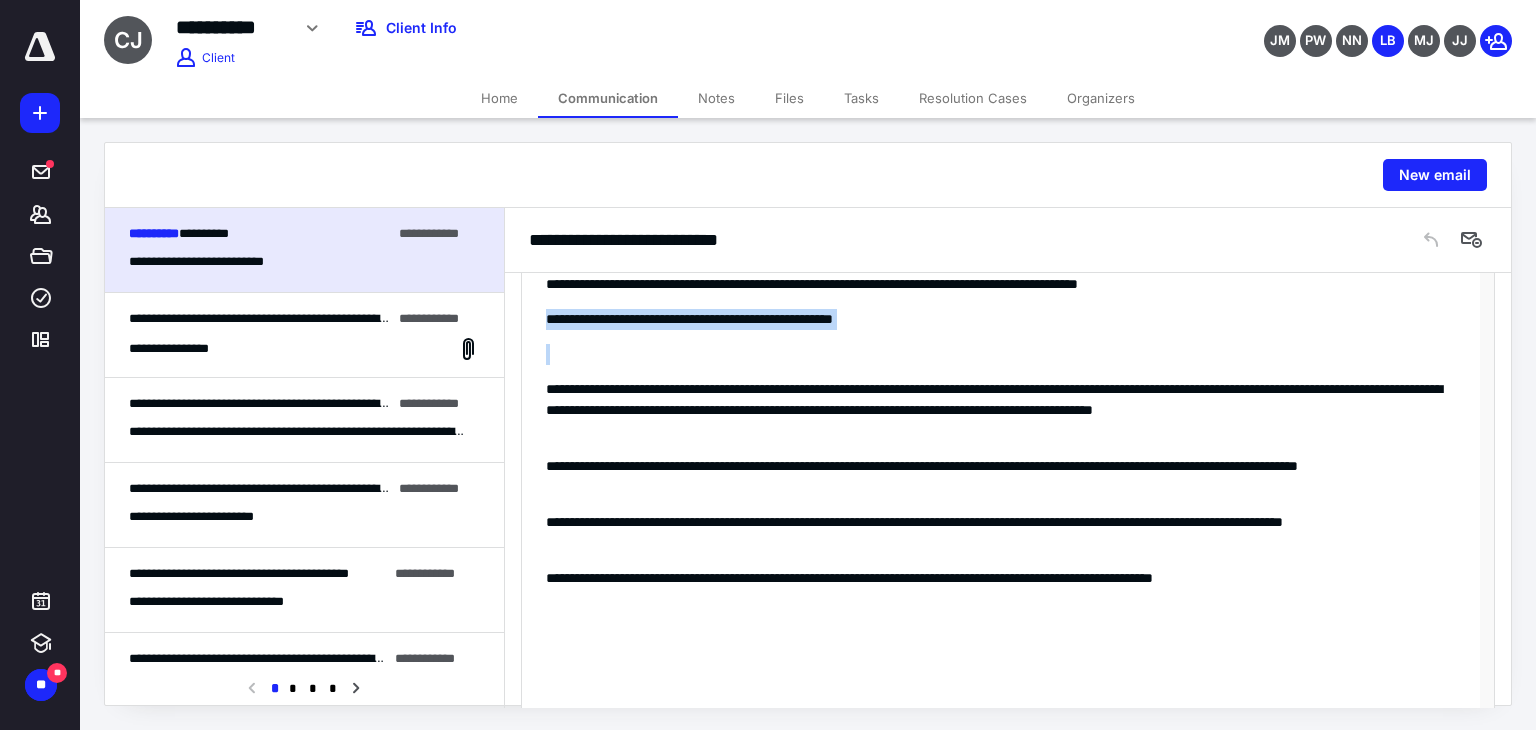 drag, startPoint x: 543, startPoint y: 313, endPoint x: 915, endPoint y: 353, distance: 374.14435 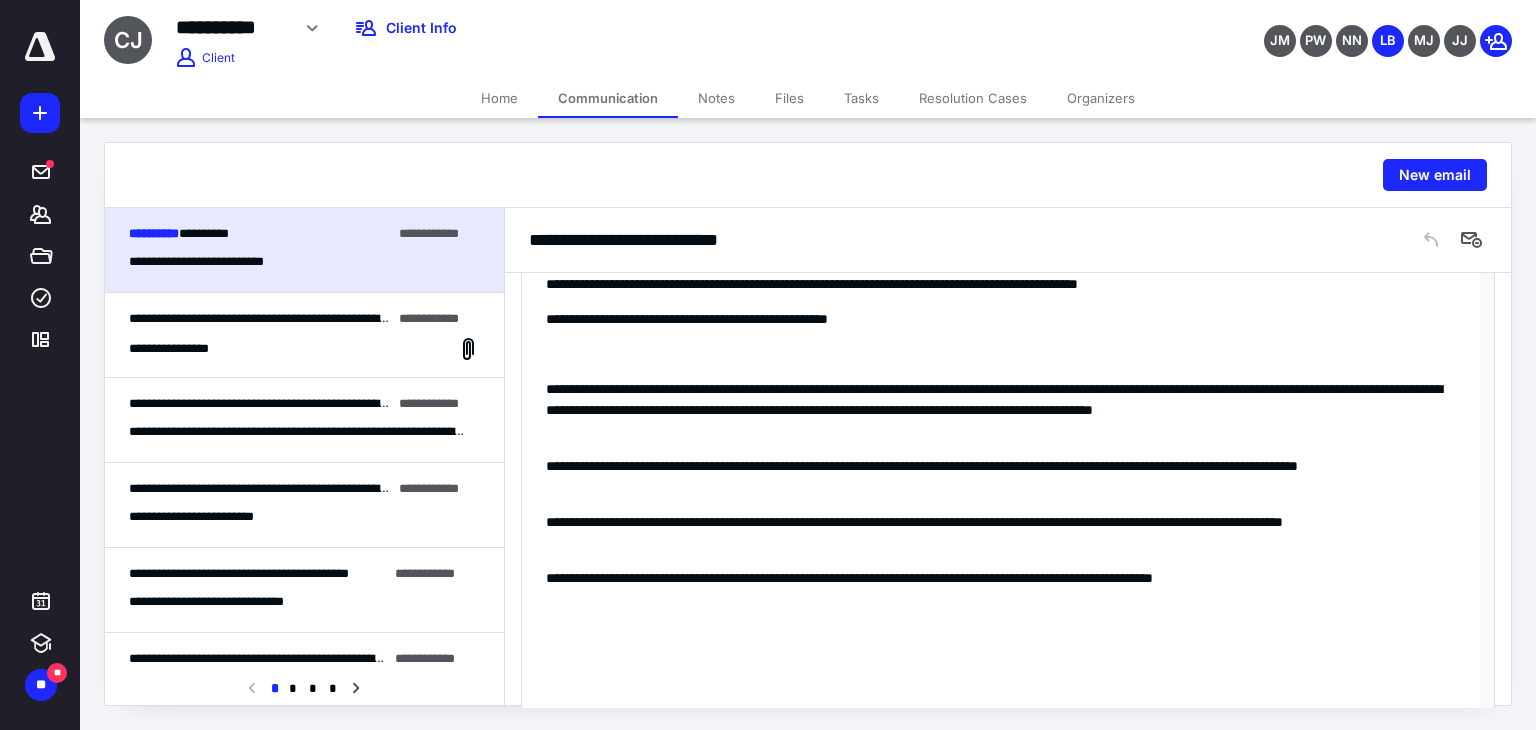 click on "**********" at bounding box center (1001, 319) 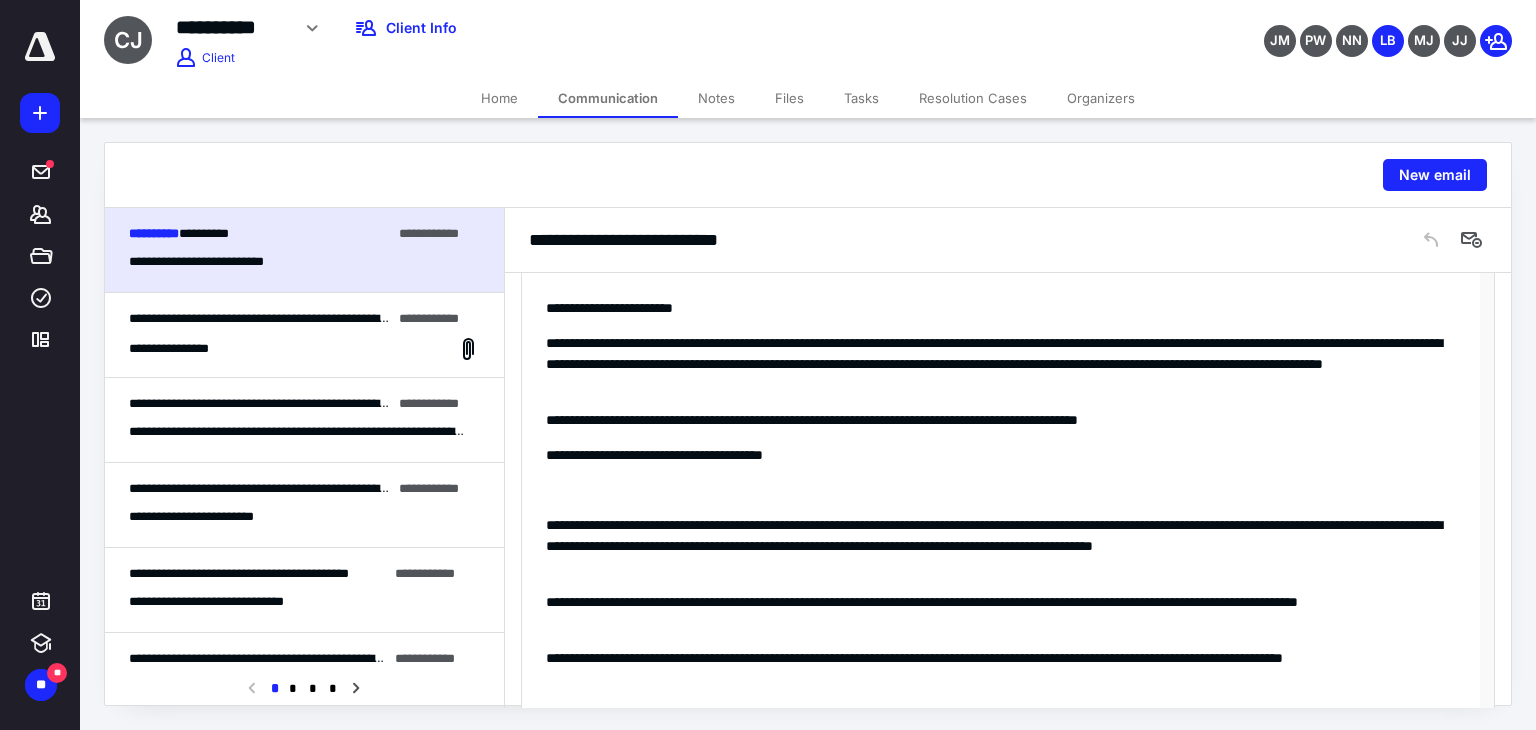 scroll, scrollTop: 1063, scrollLeft: 0, axis: vertical 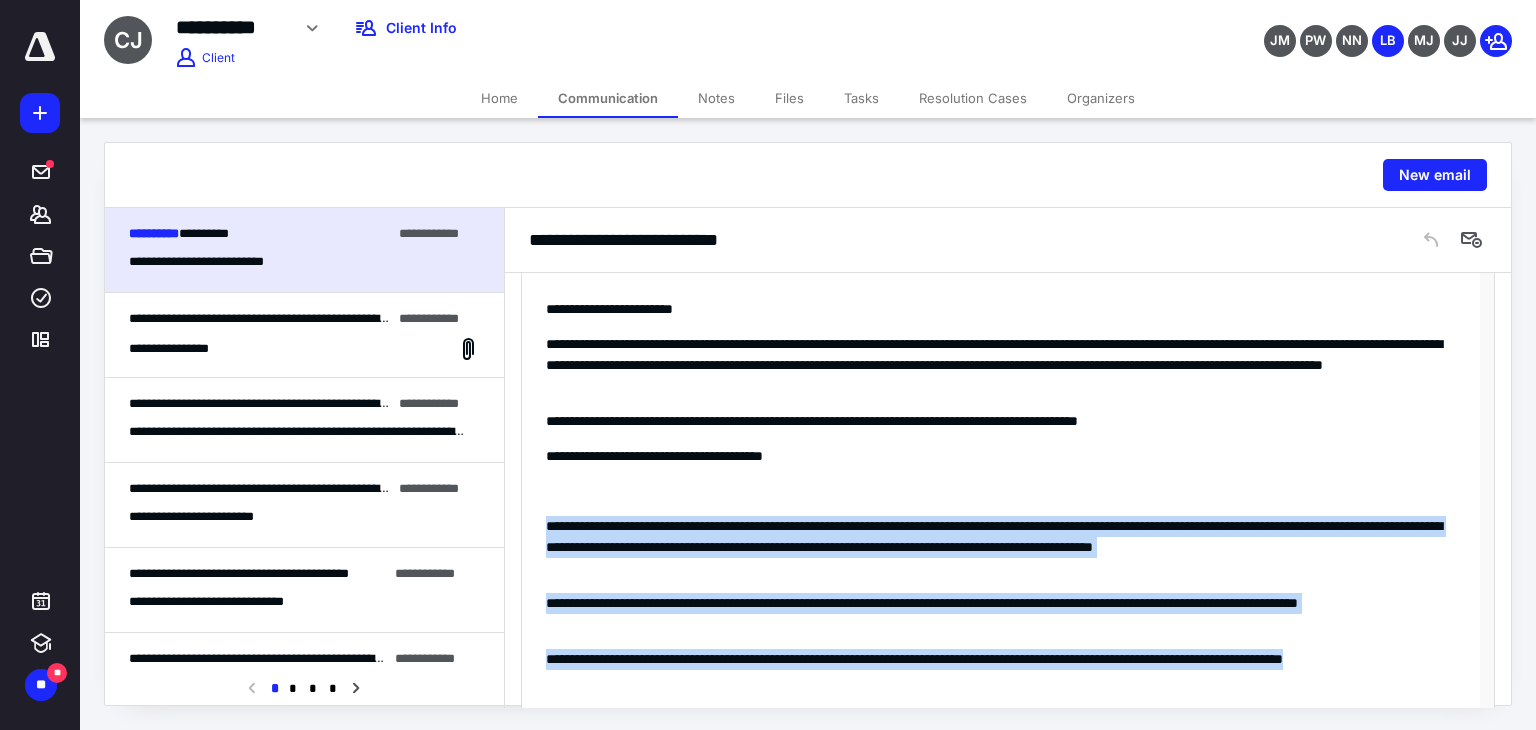 drag, startPoint x: 543, startPoint y: 520, endPoint x: 691, endPoint y: 676, distance: 215.03488 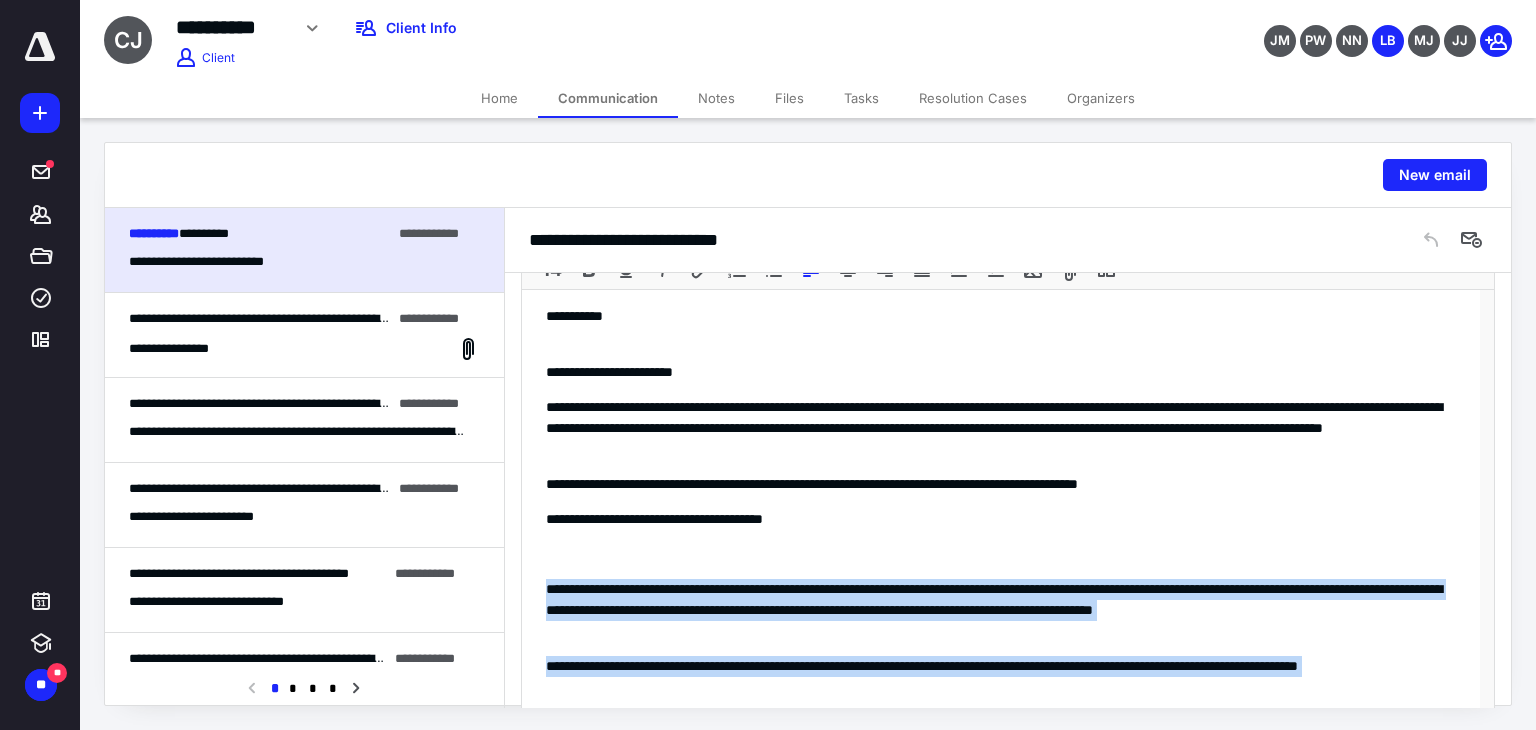 scroll, scrollTop: 1000, scrollLeft: 0, axis: vertical 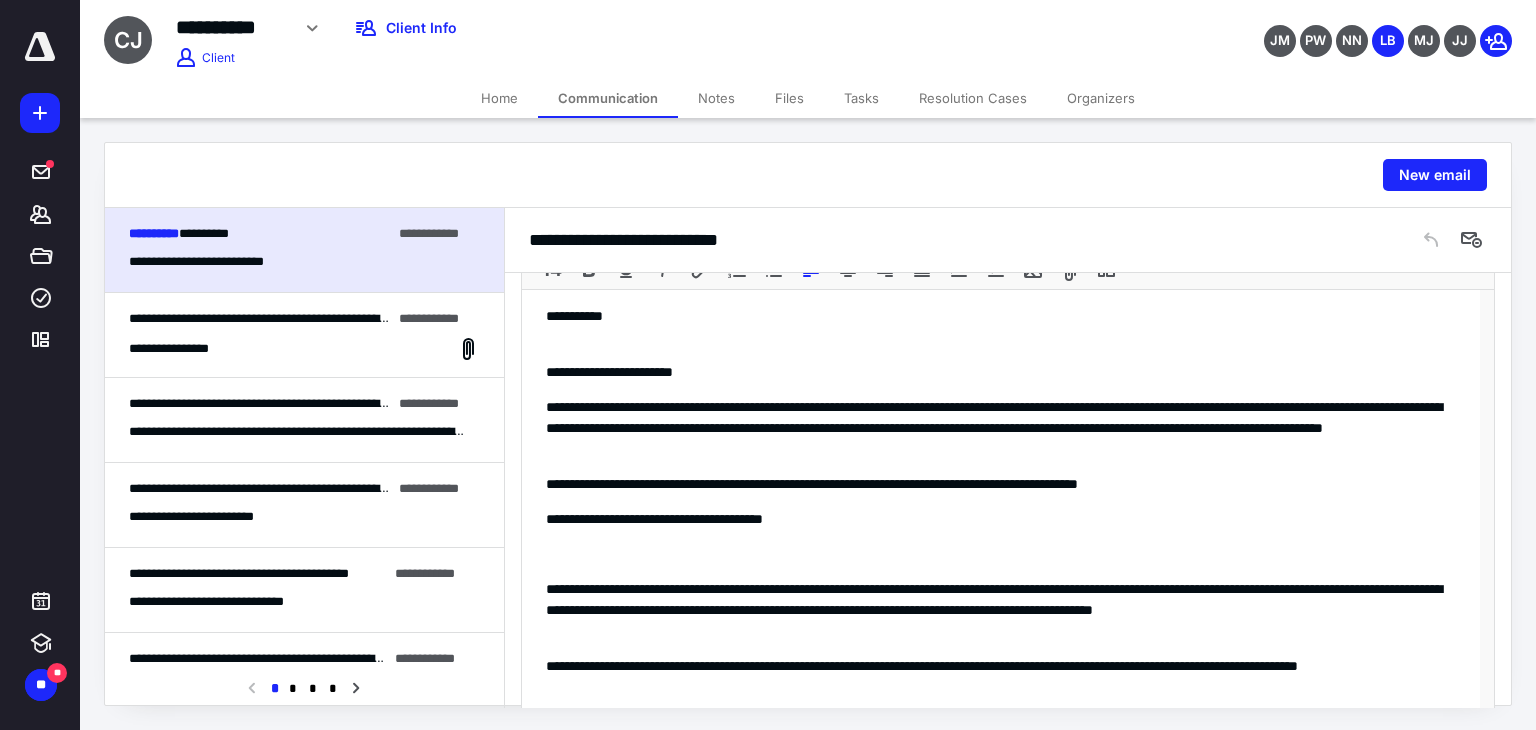 click on "**********" at bounding box center (1001, 484) 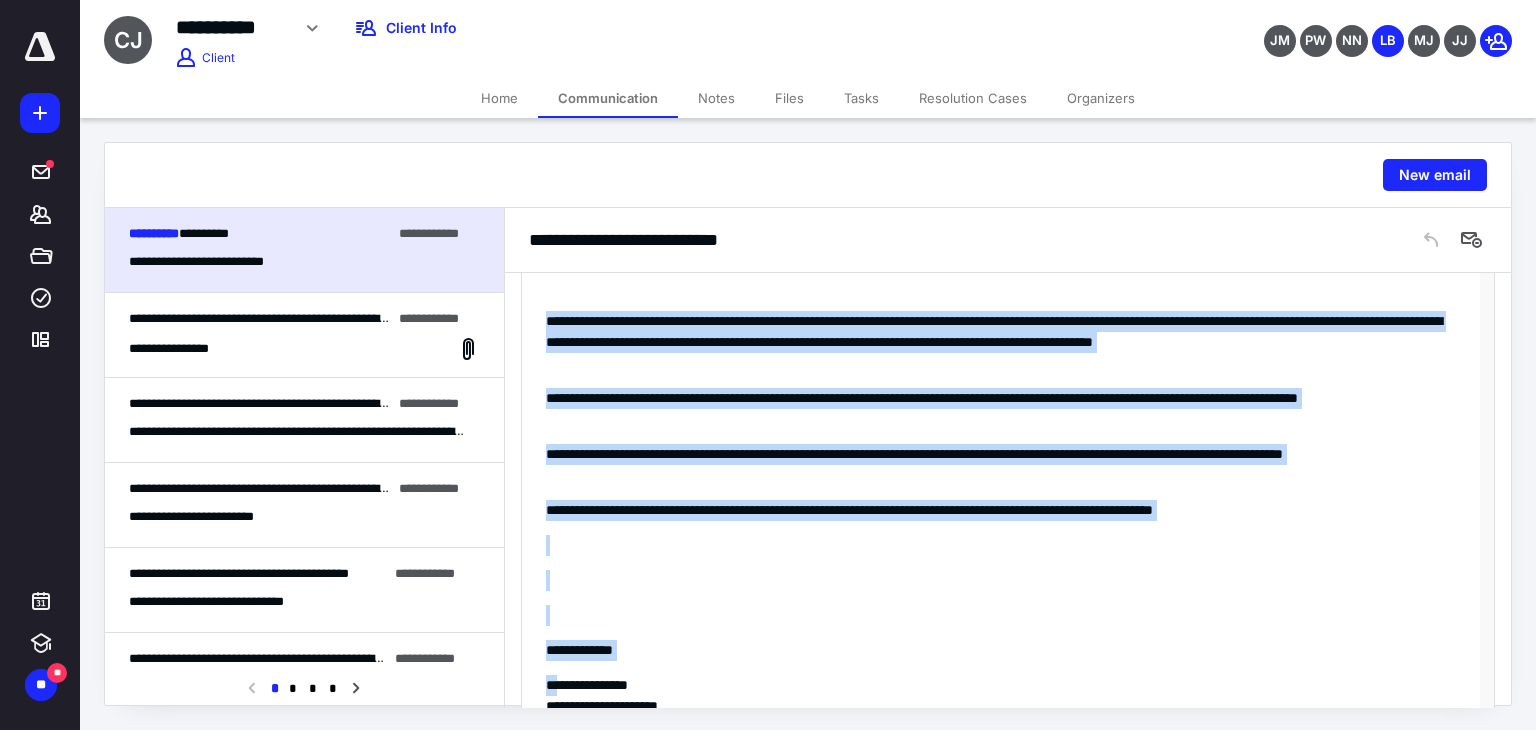 drag, startPoint x: 538, startPoint y: 584, endPoint x: 560, endPoint y: 707, distance: 124.95199 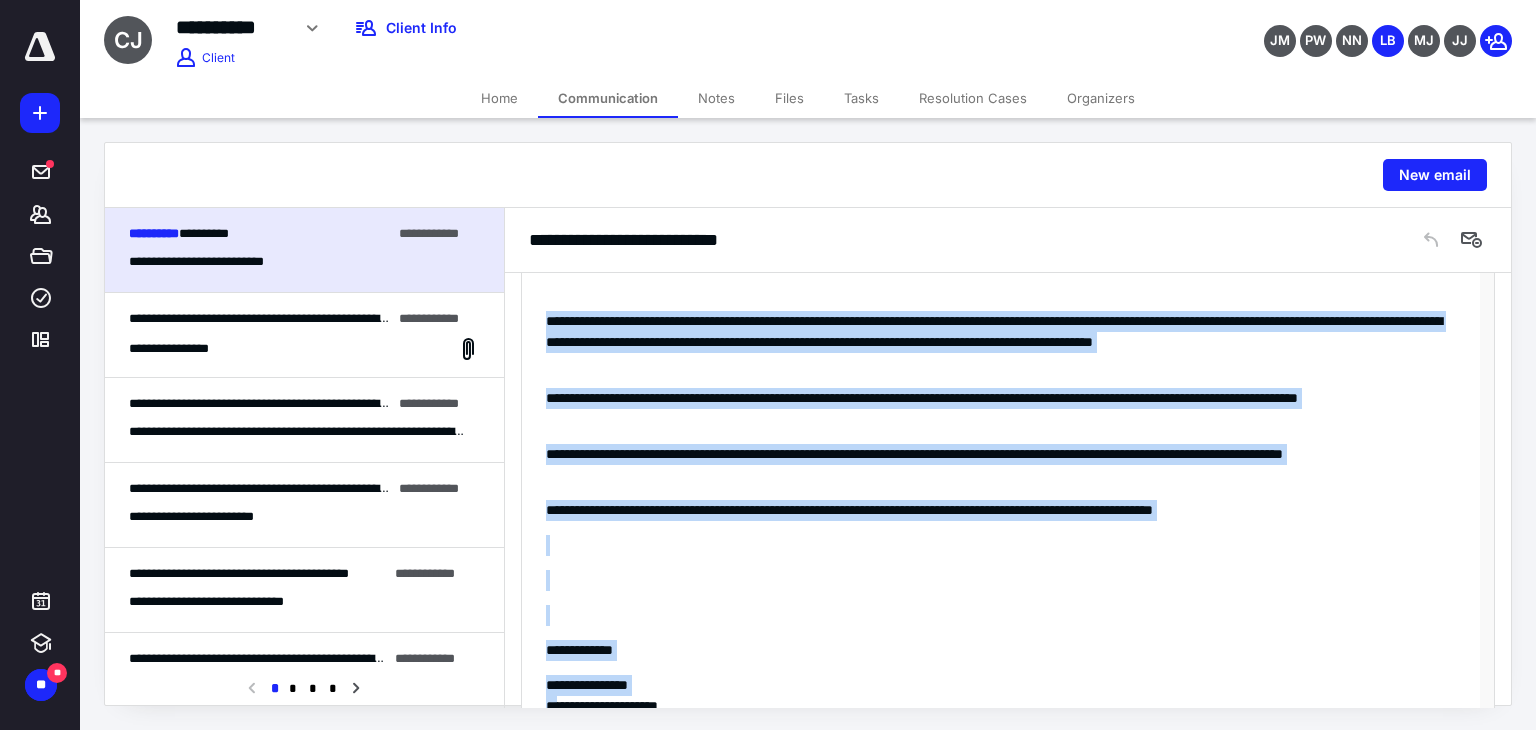 scroll, scrollTop: 1285, scrollLeft: 0, axis: vertical 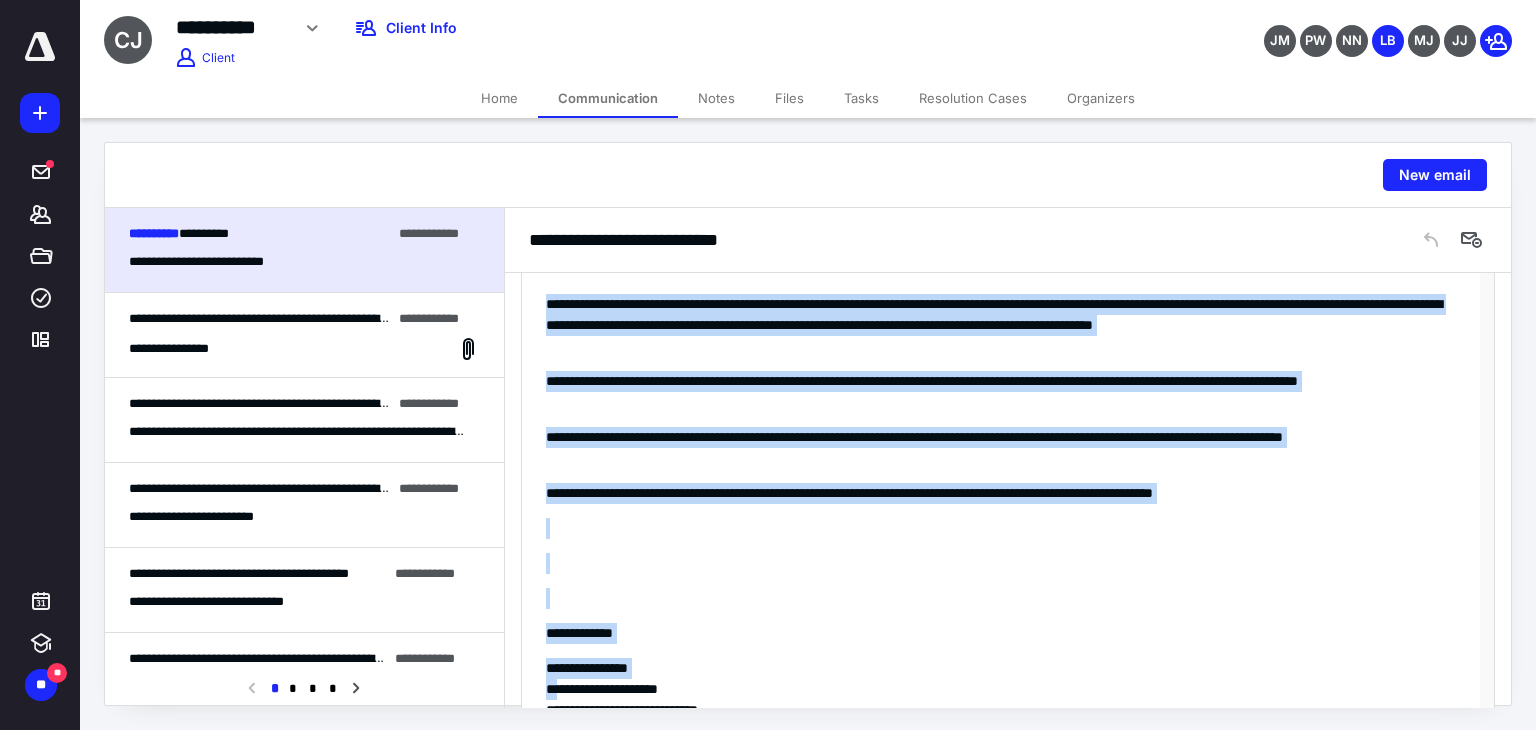 click at bounding box center (1001, 598) 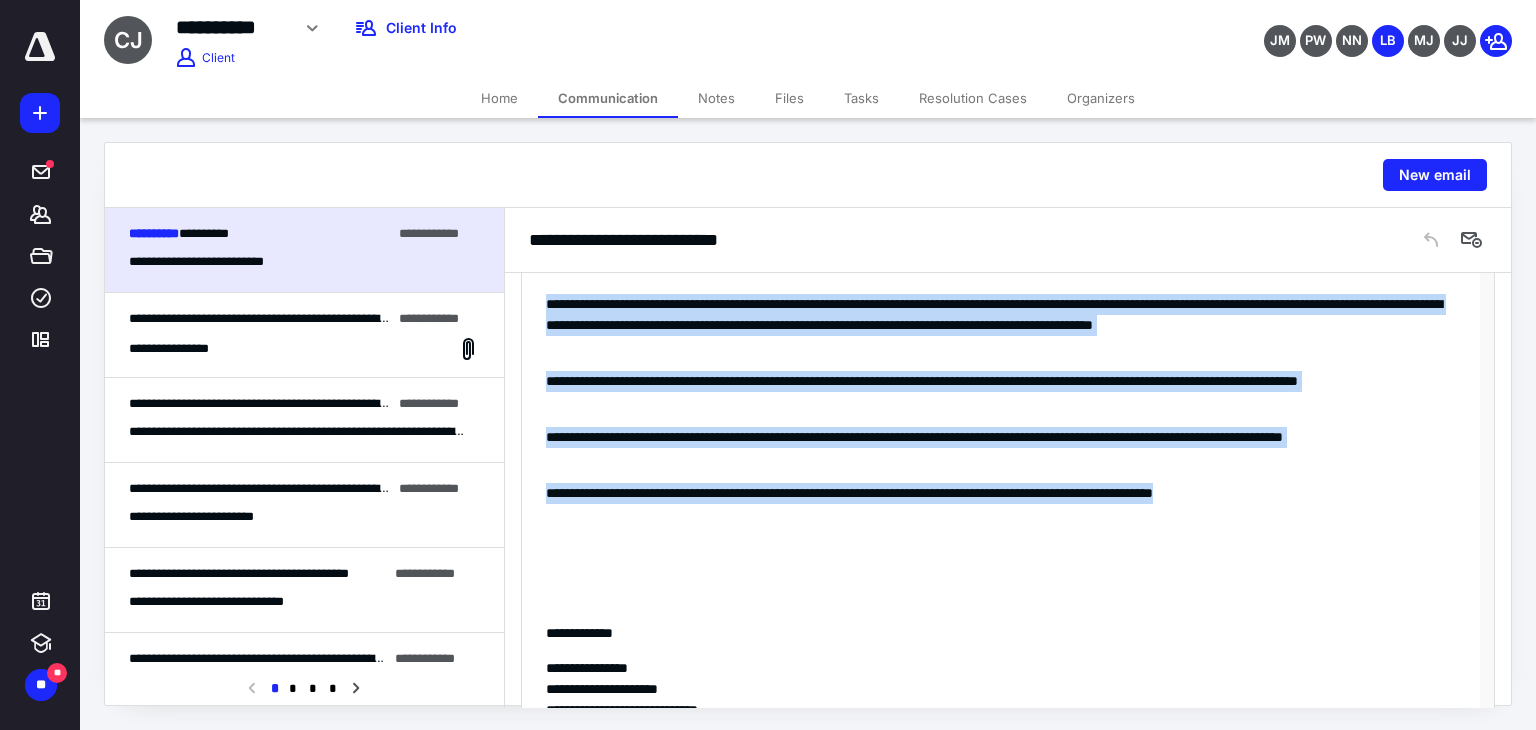 drag, startPoint x: 1364, startPoint y: 497, endPoint x: 472, endPoint y: 303, distance: 912.85266 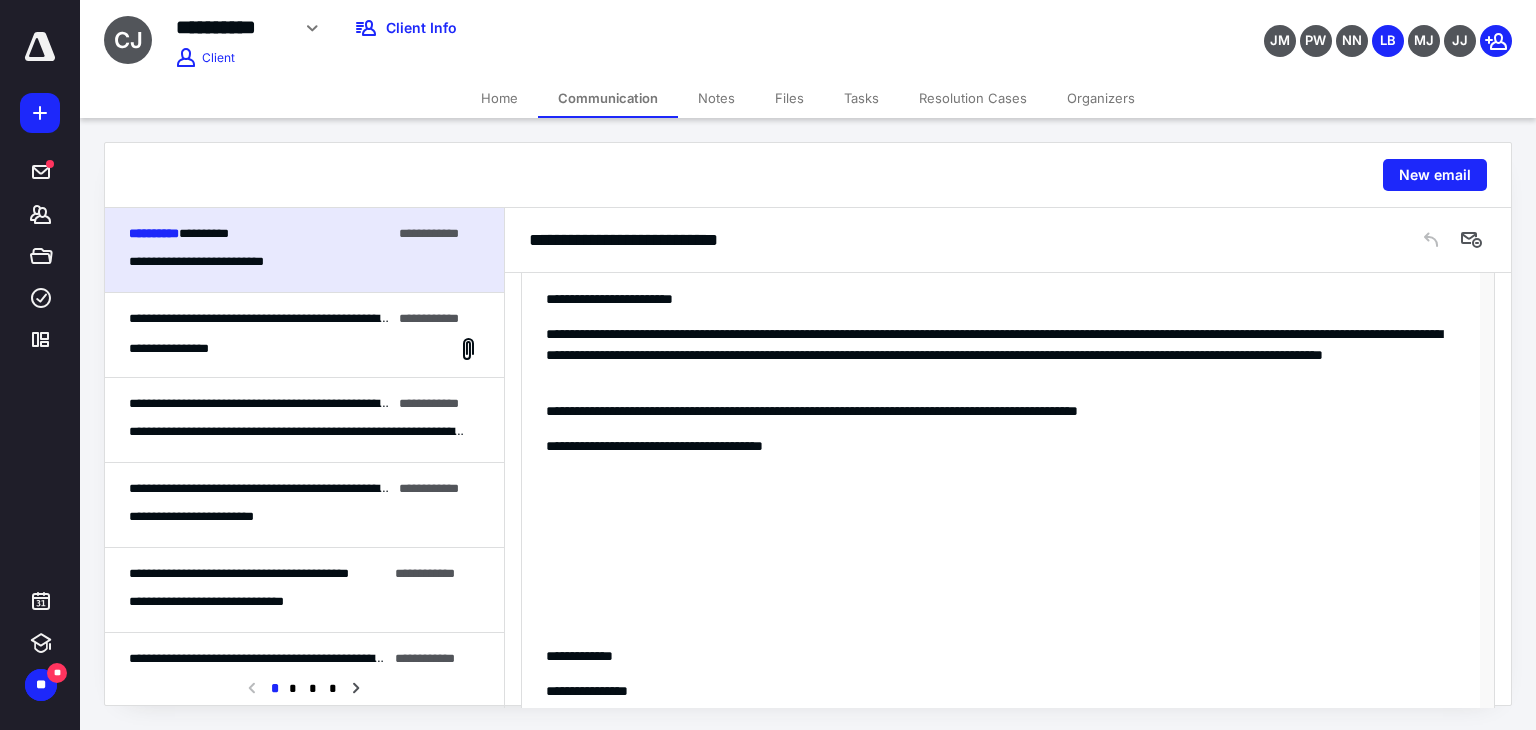 scroll, scrollTop: 1074, scrollLeft: 0, axis: vertical 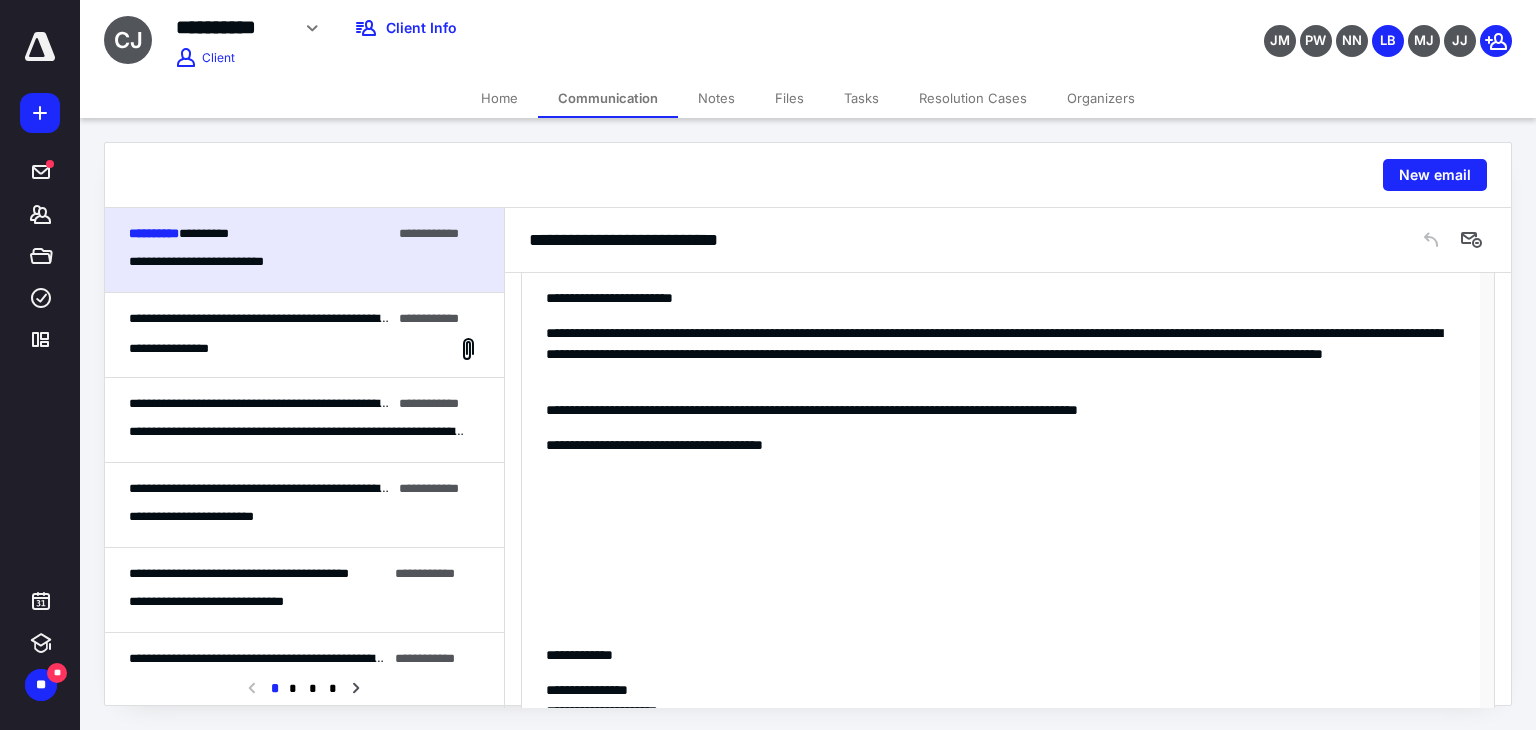 click on "**********" at bounding box center (1001, 410) 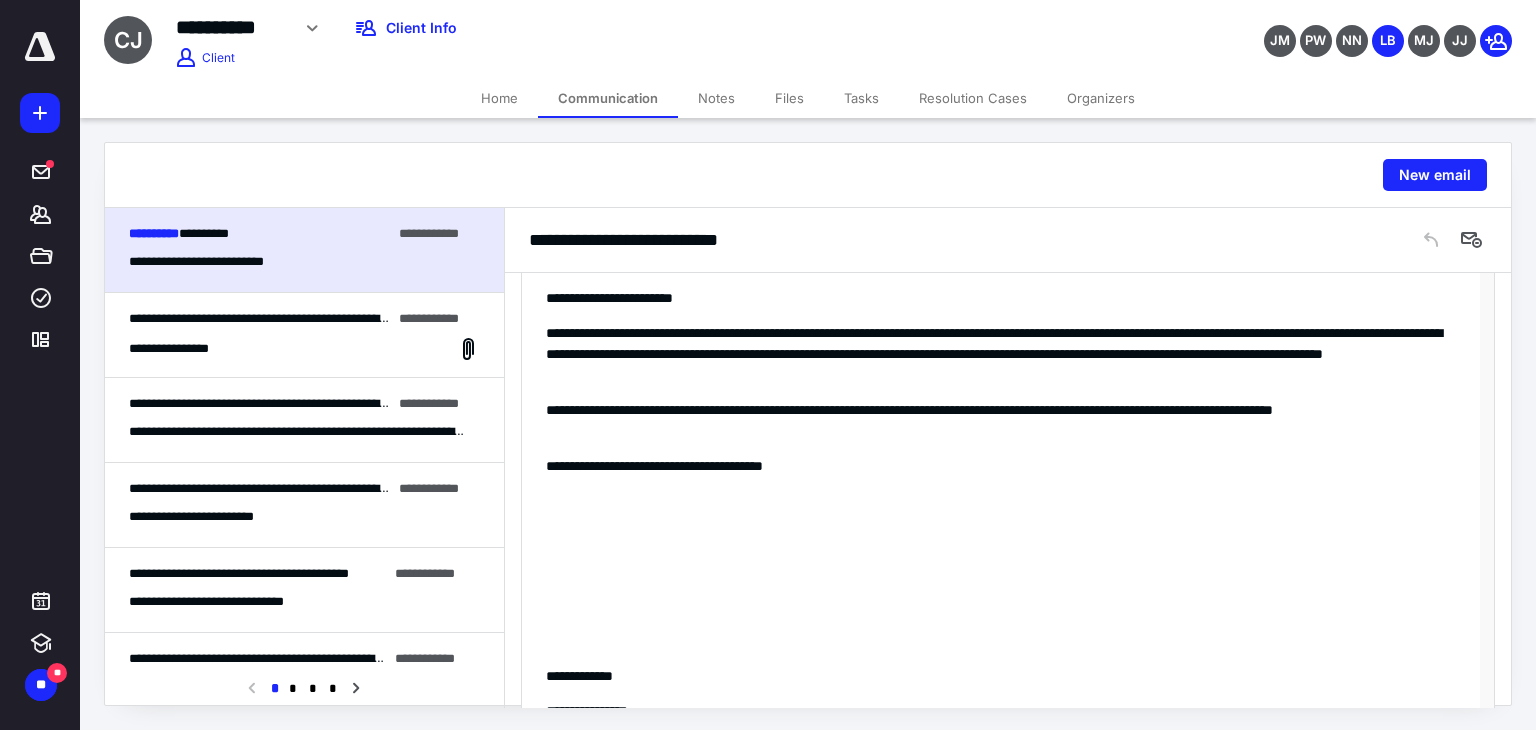 click on "**********" at bounding box center (1001, 421) 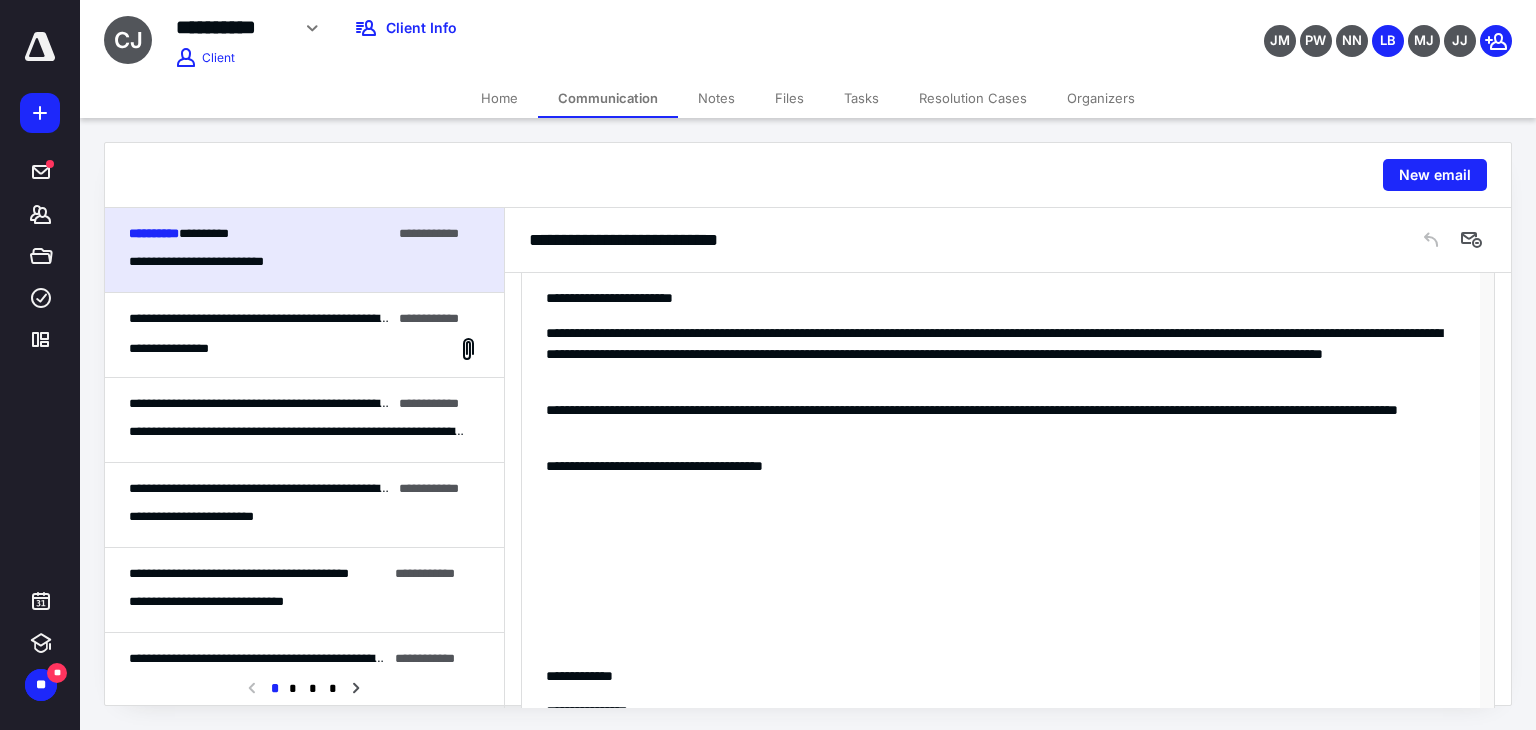 click on "**********" at bounding box center [1001, 421] 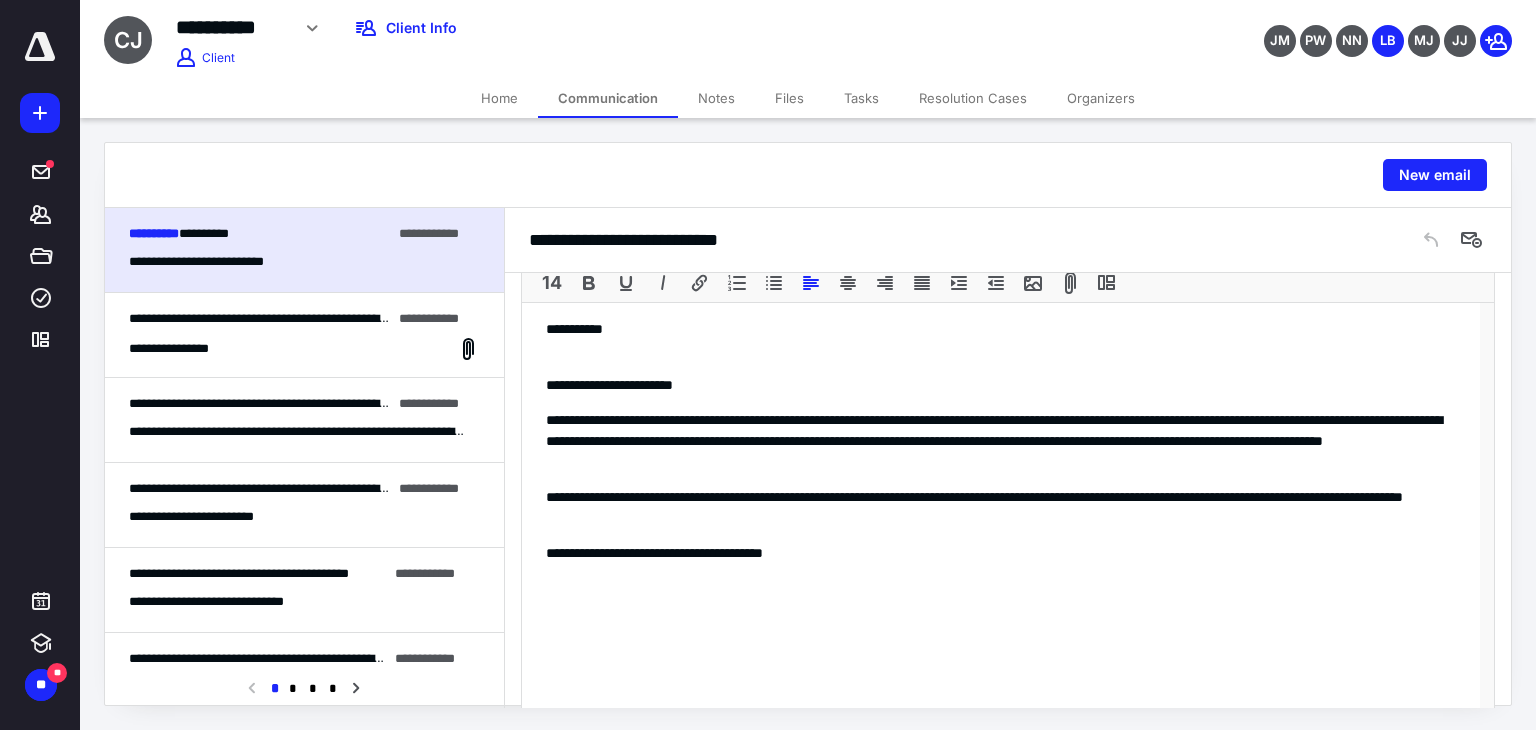 scroll, scrollTop: 988, scrollLeft: 0, axis: vertical 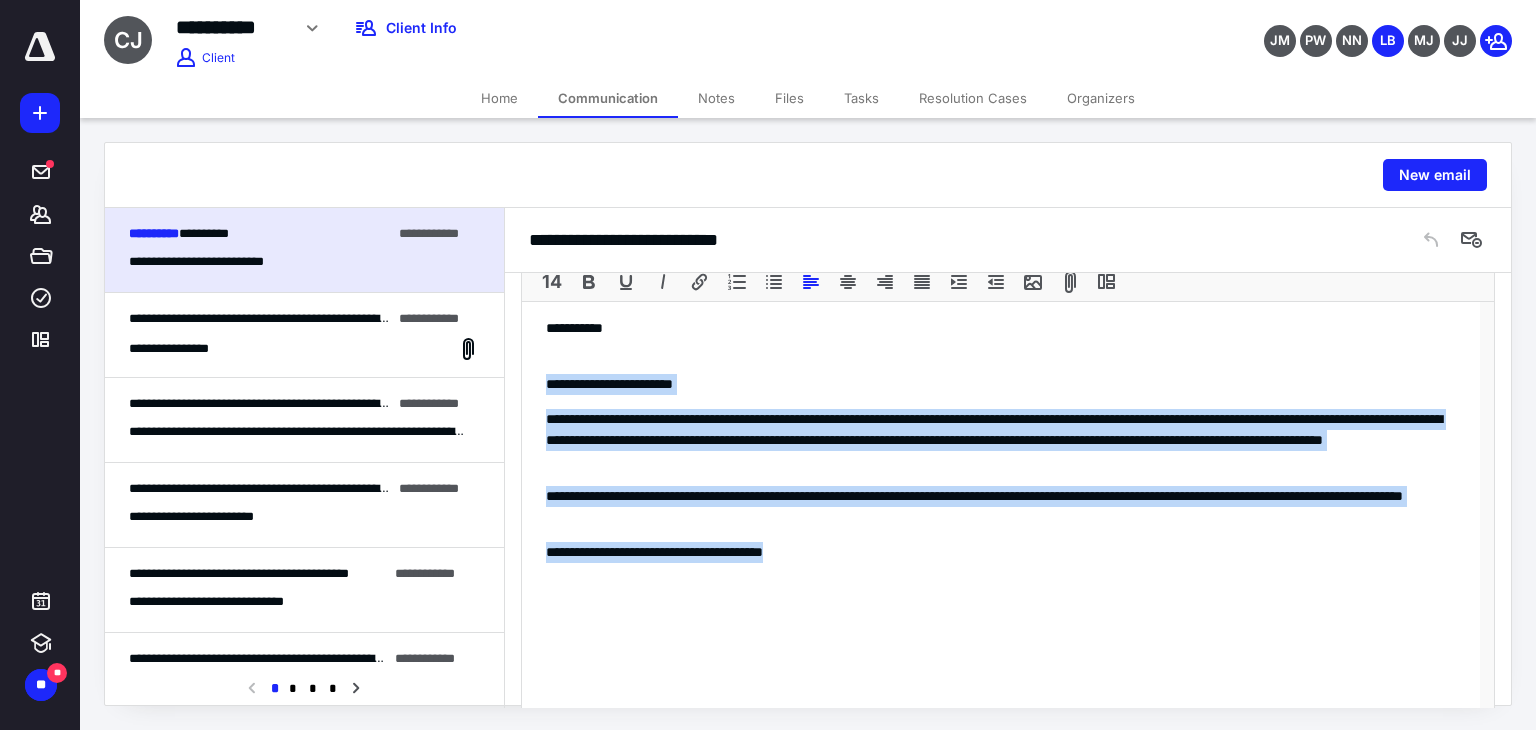 drag, startPoint x: 832, startPoint y: 549, endPoint x: 522, endPoint y: 377, distance: 354.51938 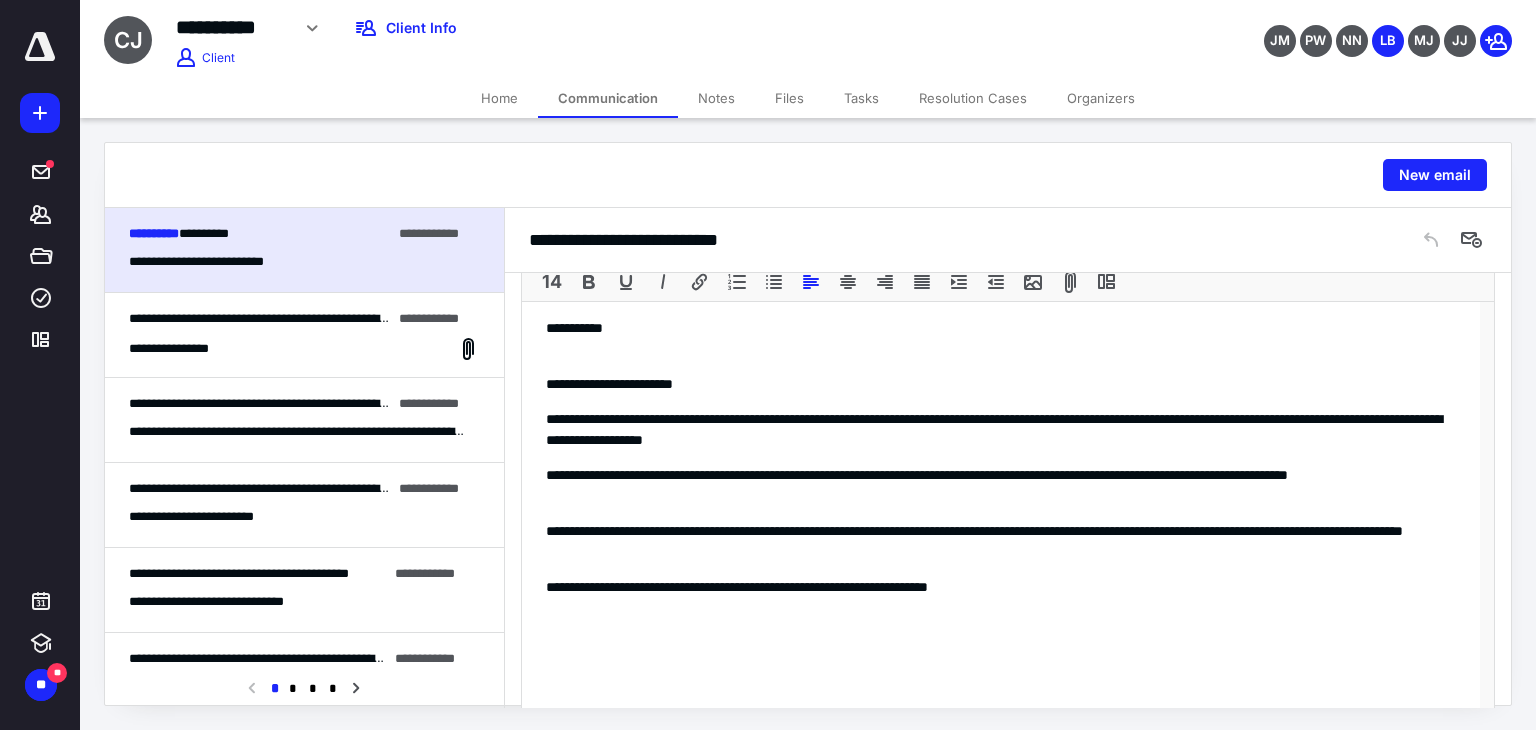 click at bounding box center (1001, 349) 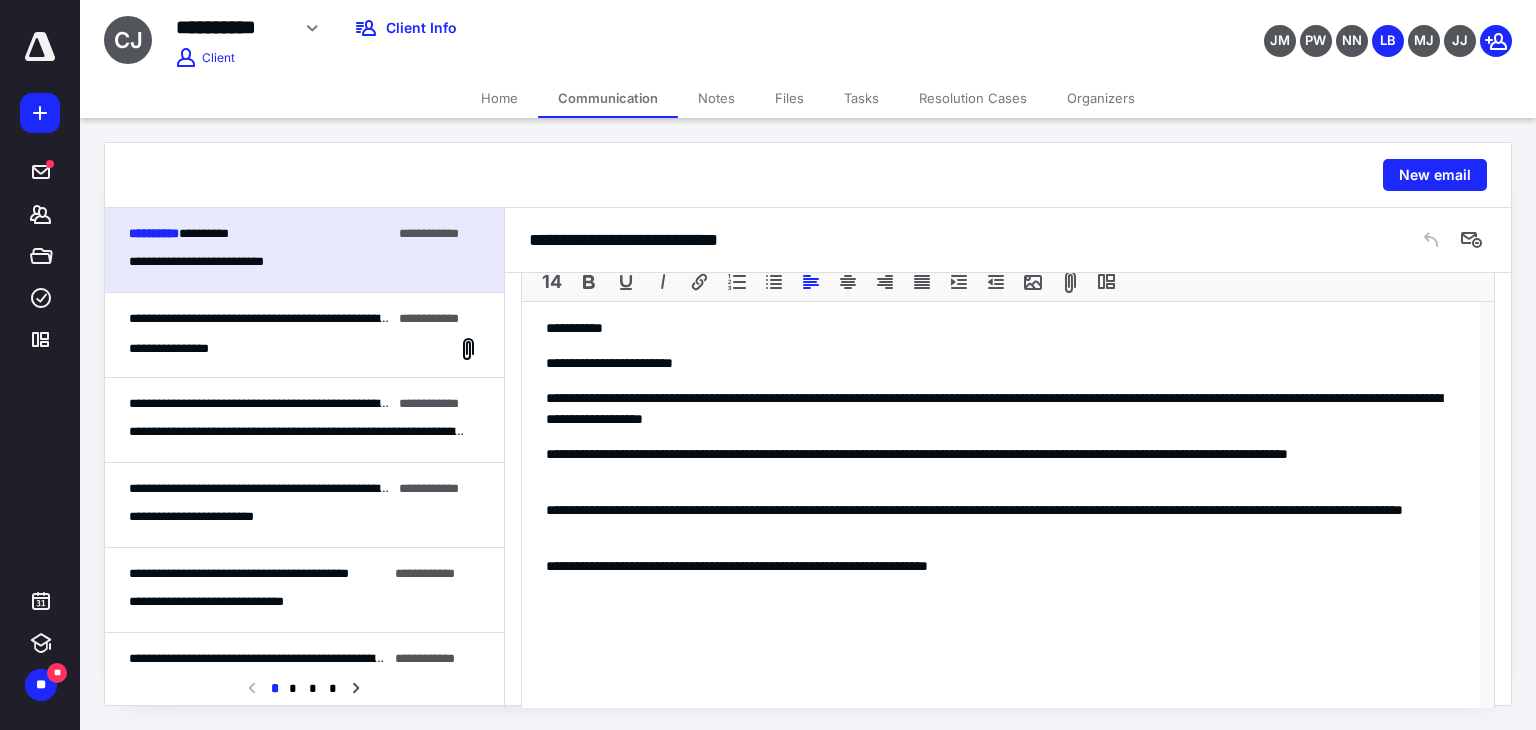 click on "**********" at bounding box center (1001, 465) 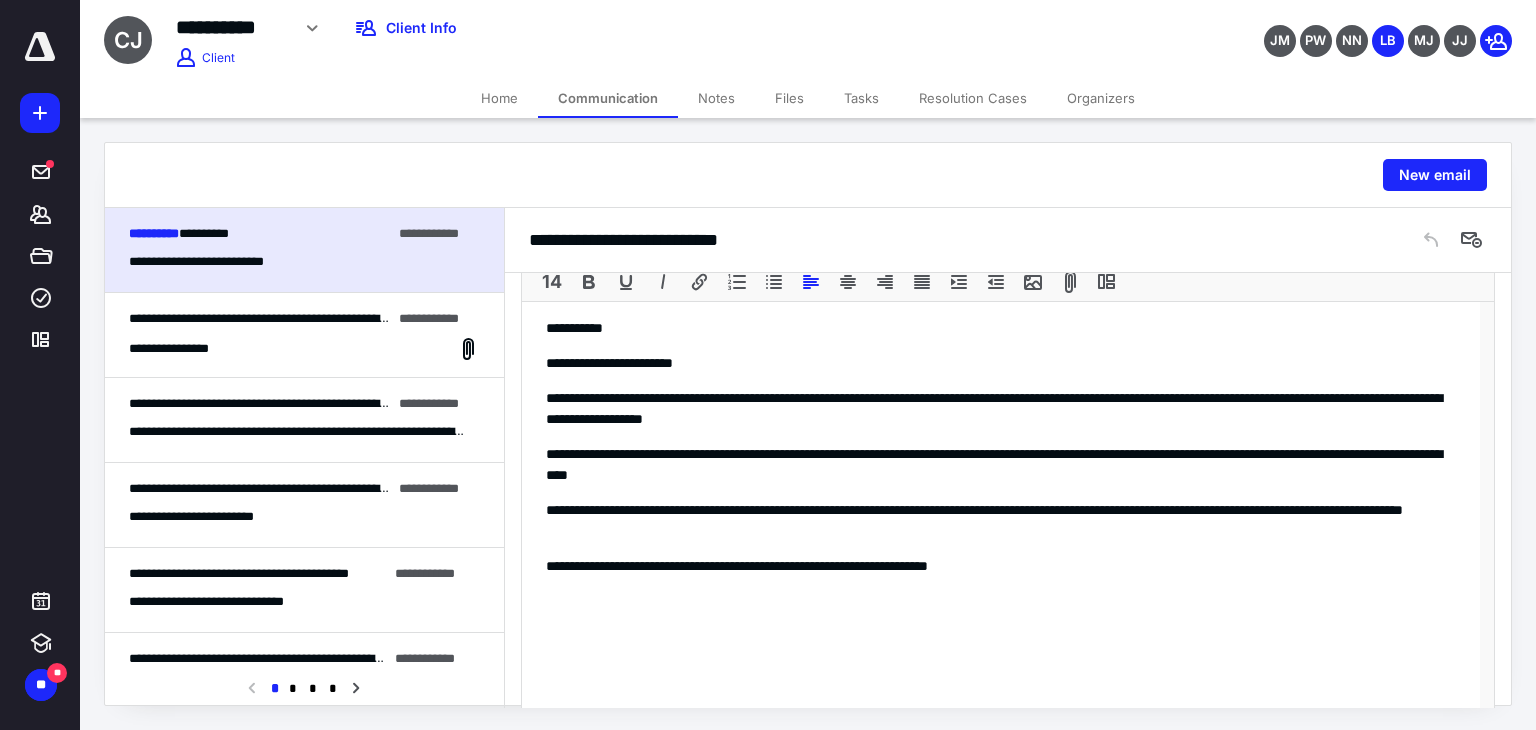 click on "**********" at bounding box center [1001, 465] 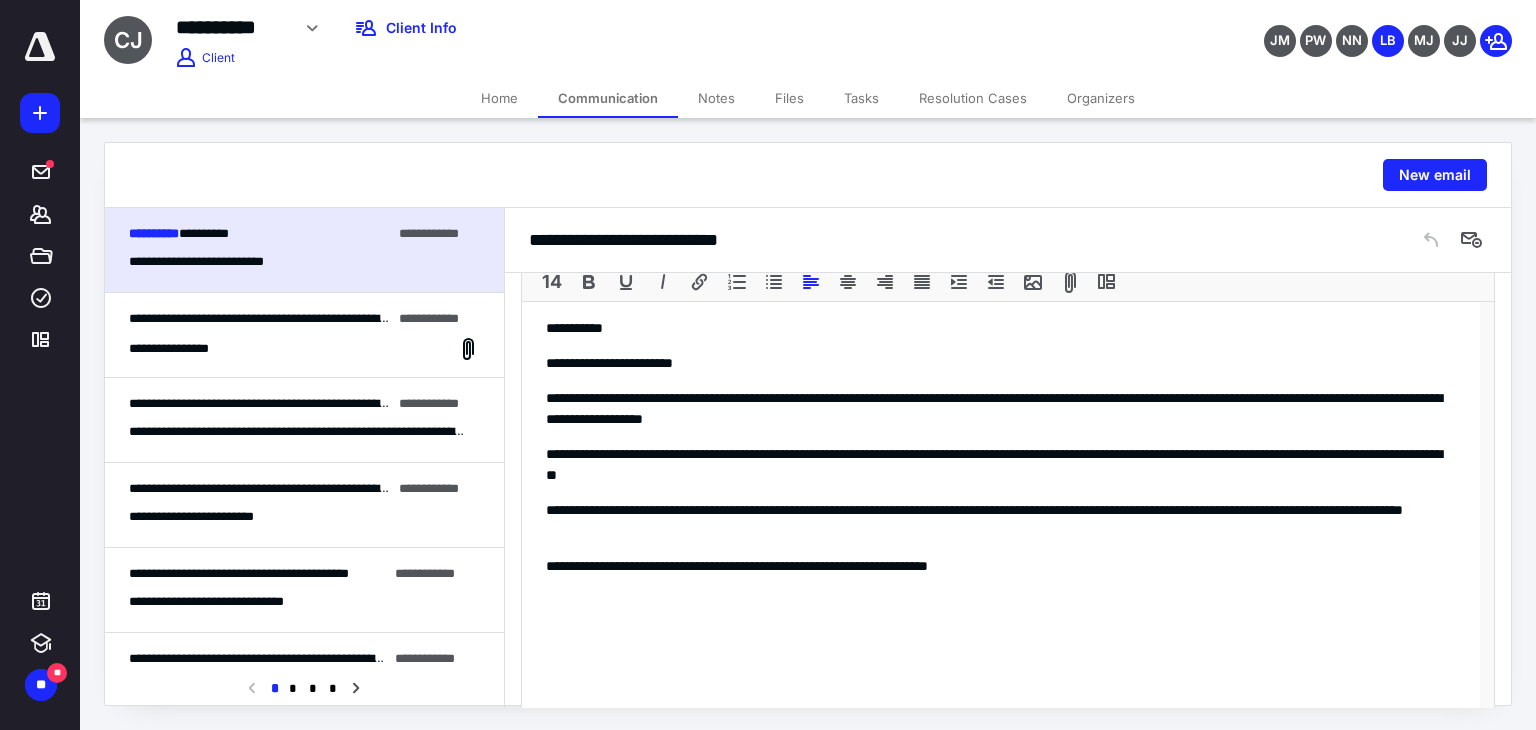 click on "**********" at bounding box center [1001, 465] 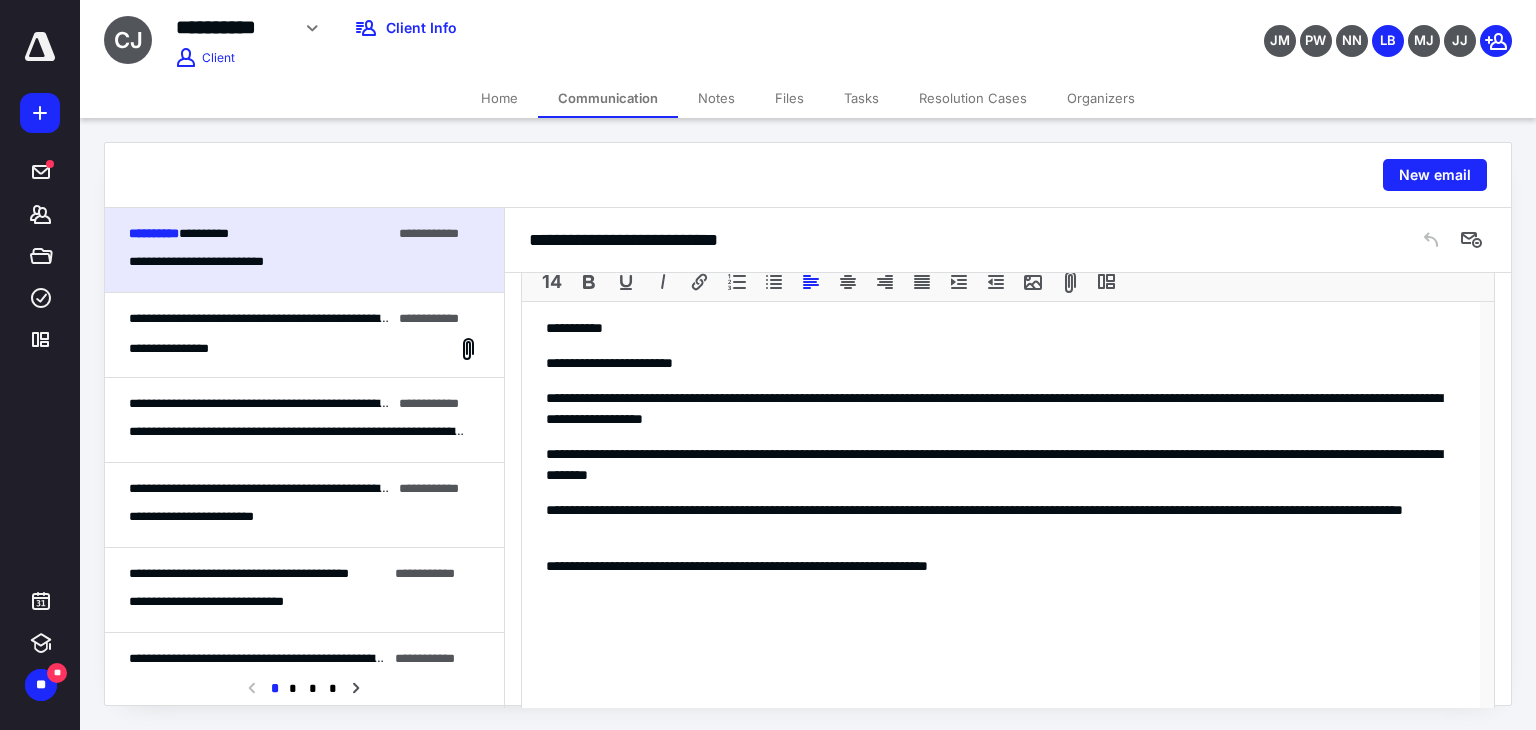 click on "**********" at bounding box center [1001, 465] 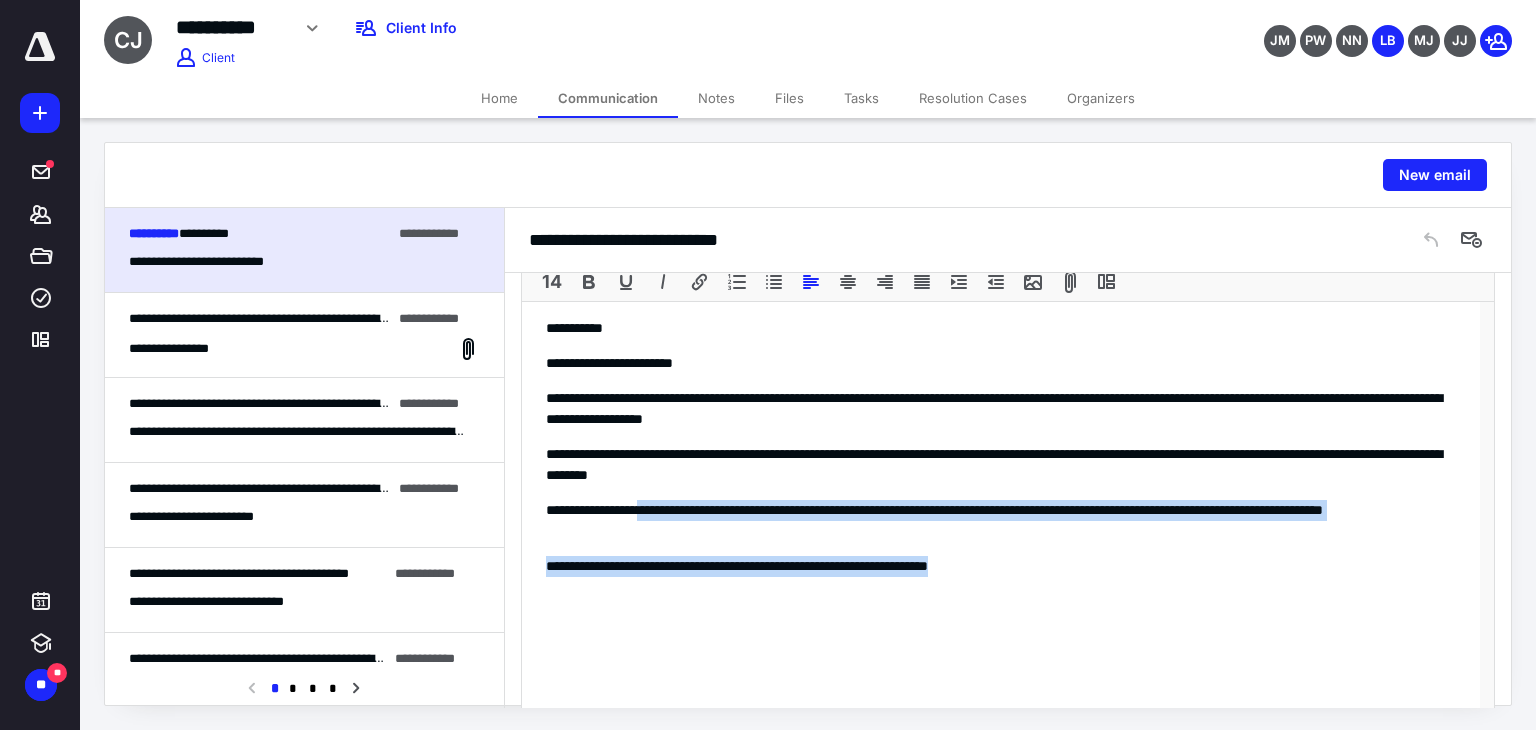 drag, startPoint x: 1056, startPoint y: 562, endPoint x: 688, endPoint y: 516, distance: 370.86386 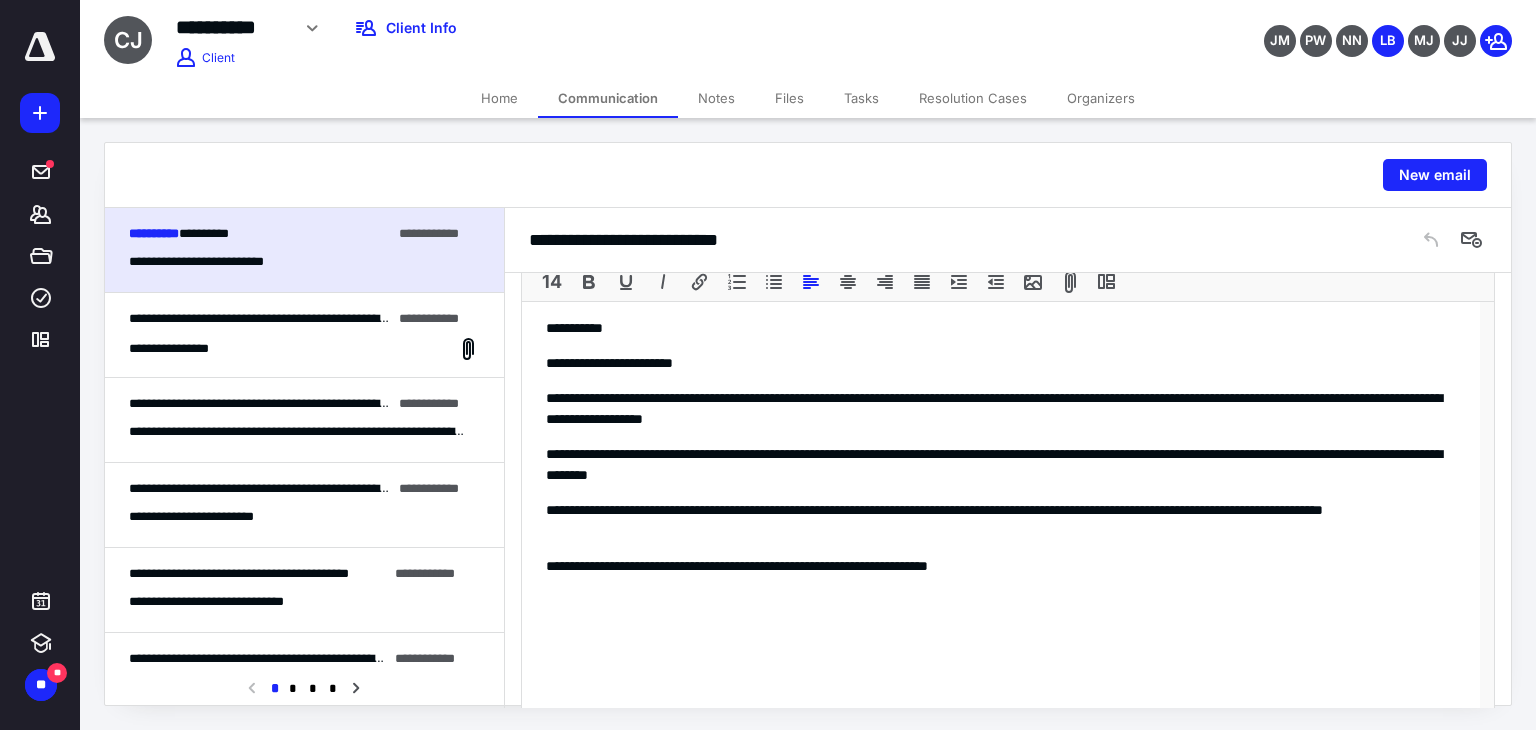 click on "**********" at bounding box center [1001, 566] 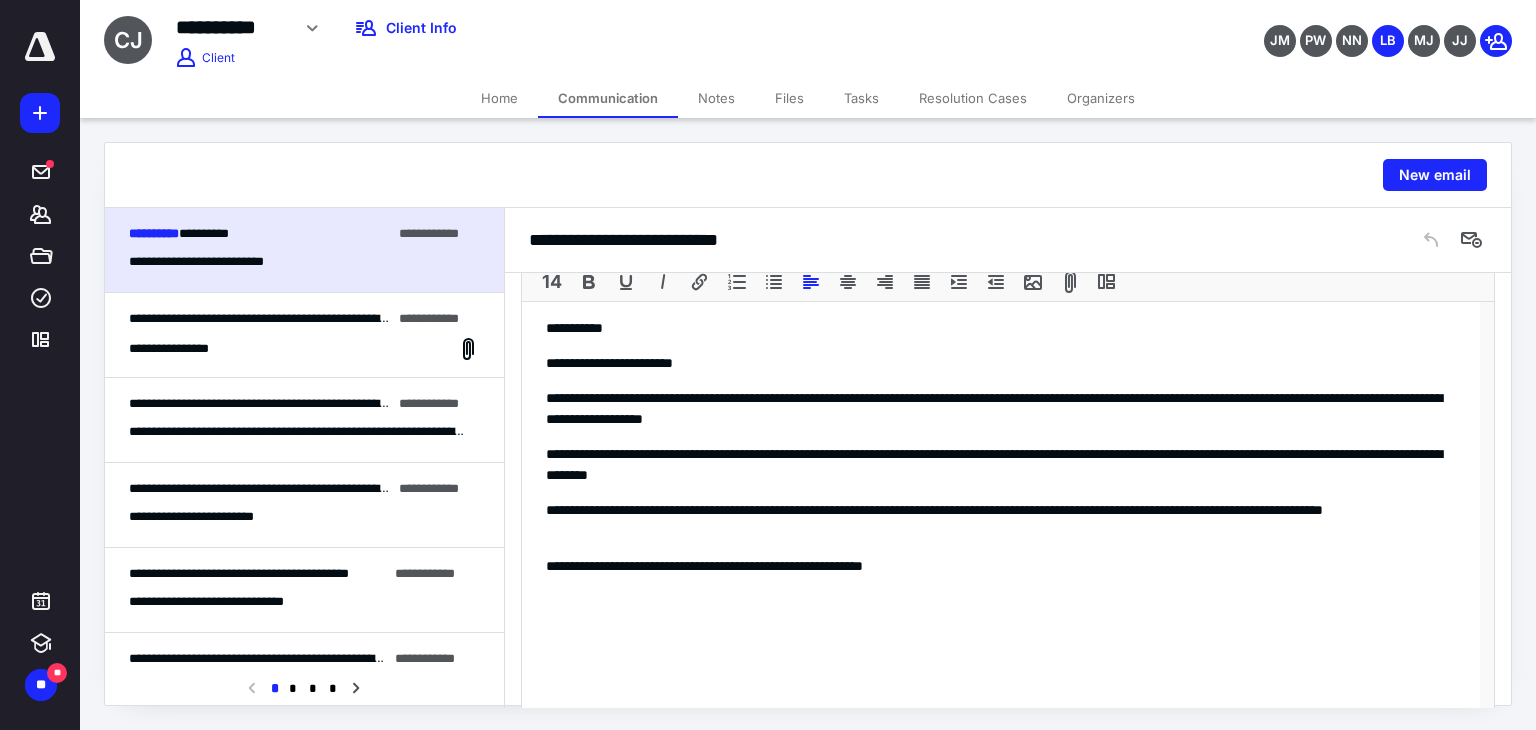 click on "**********" at bounding box center [1001, 521] 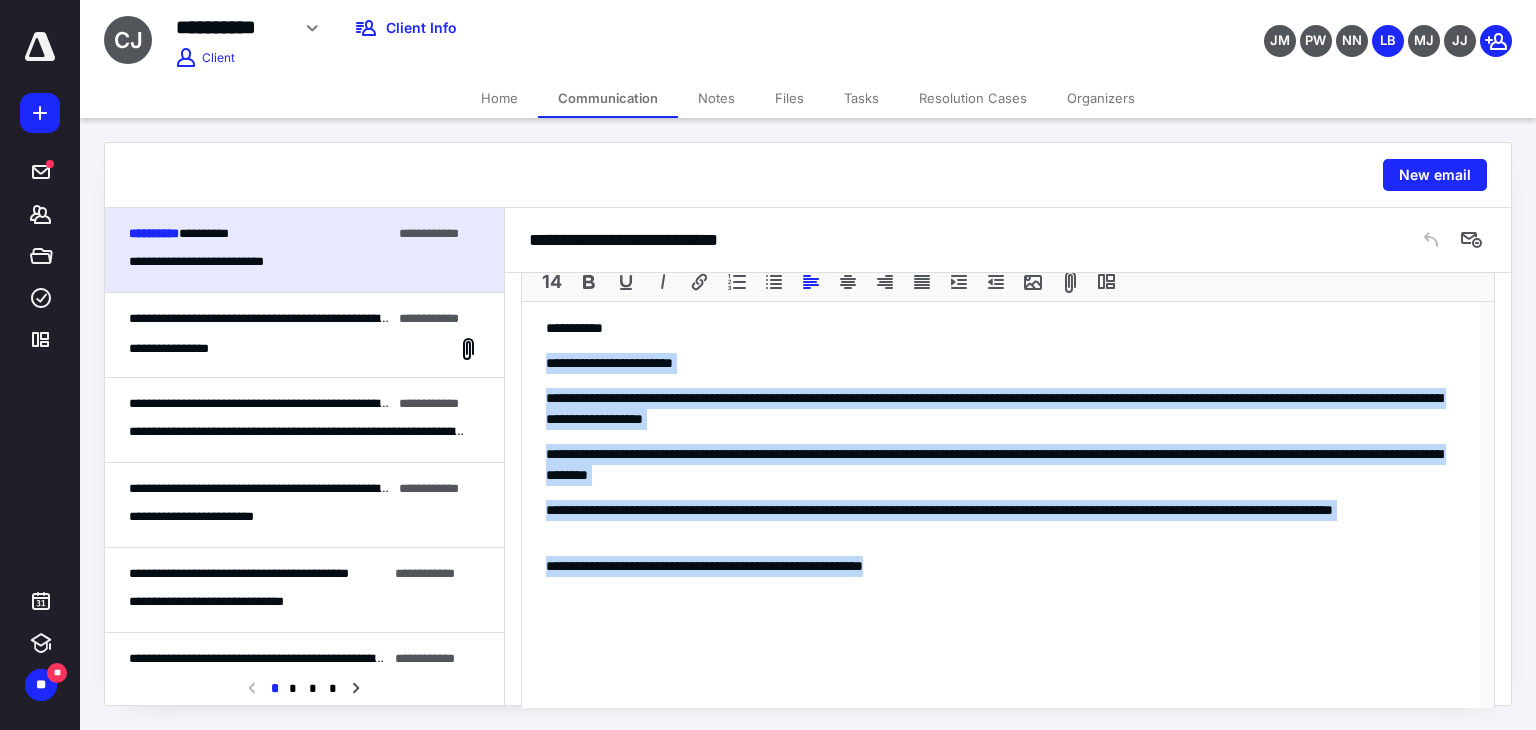 drag, startPoint x: 962, startPoint y: 562, endPoint x: 490, endPoint y: 360, distance: 513.4082 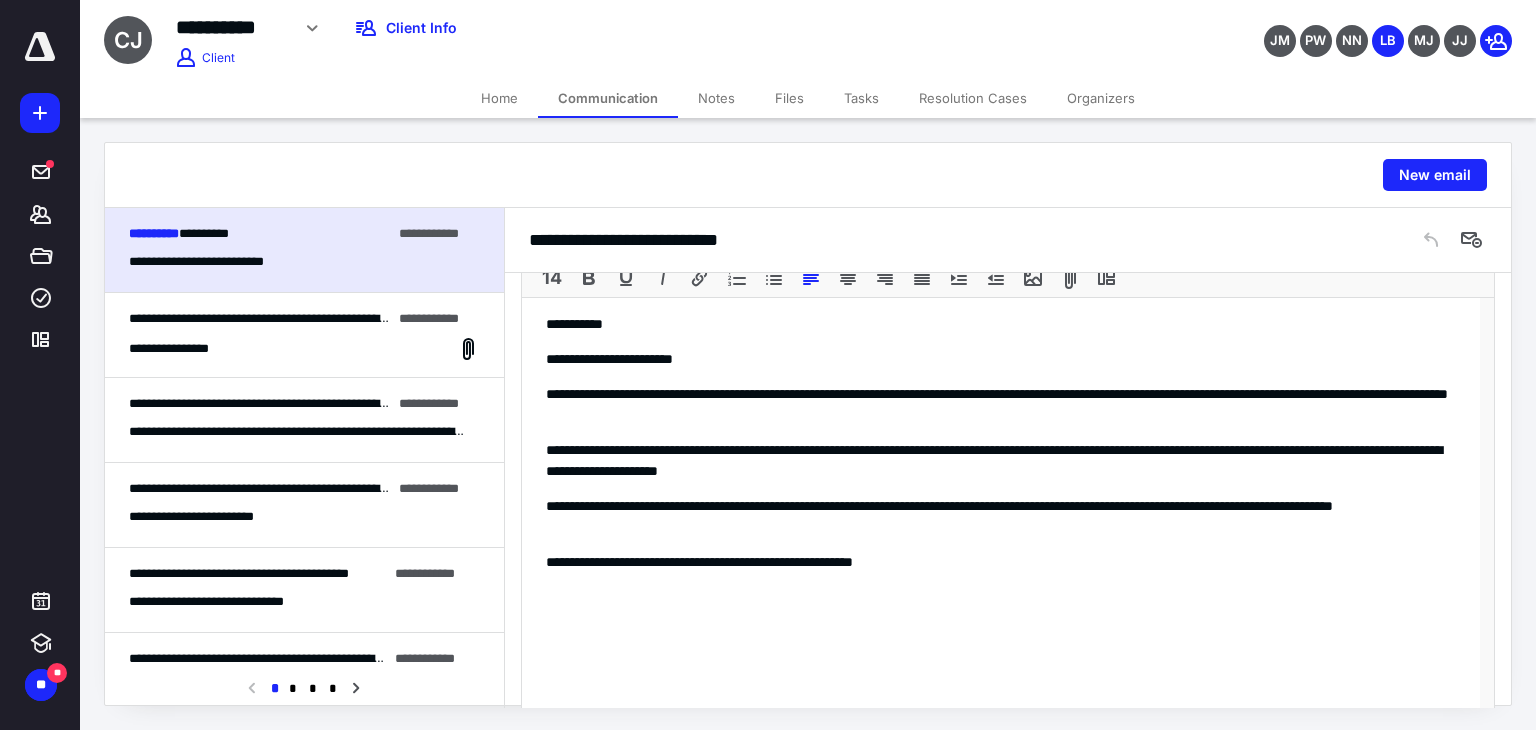 scroll, scrollTop: 986, scrollLeft: 0, axis: vertical 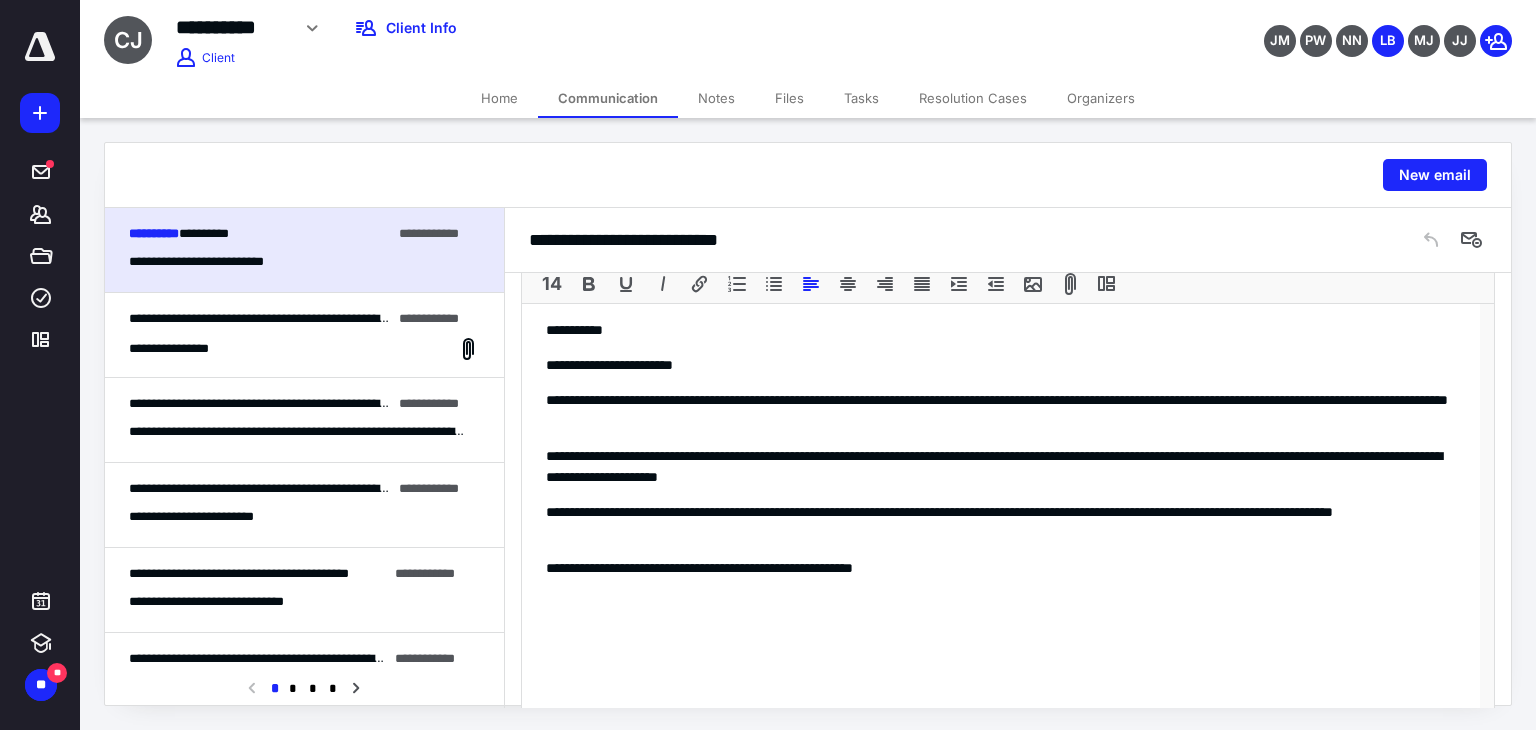 click on "**********" at bounding box center (1001, 467) 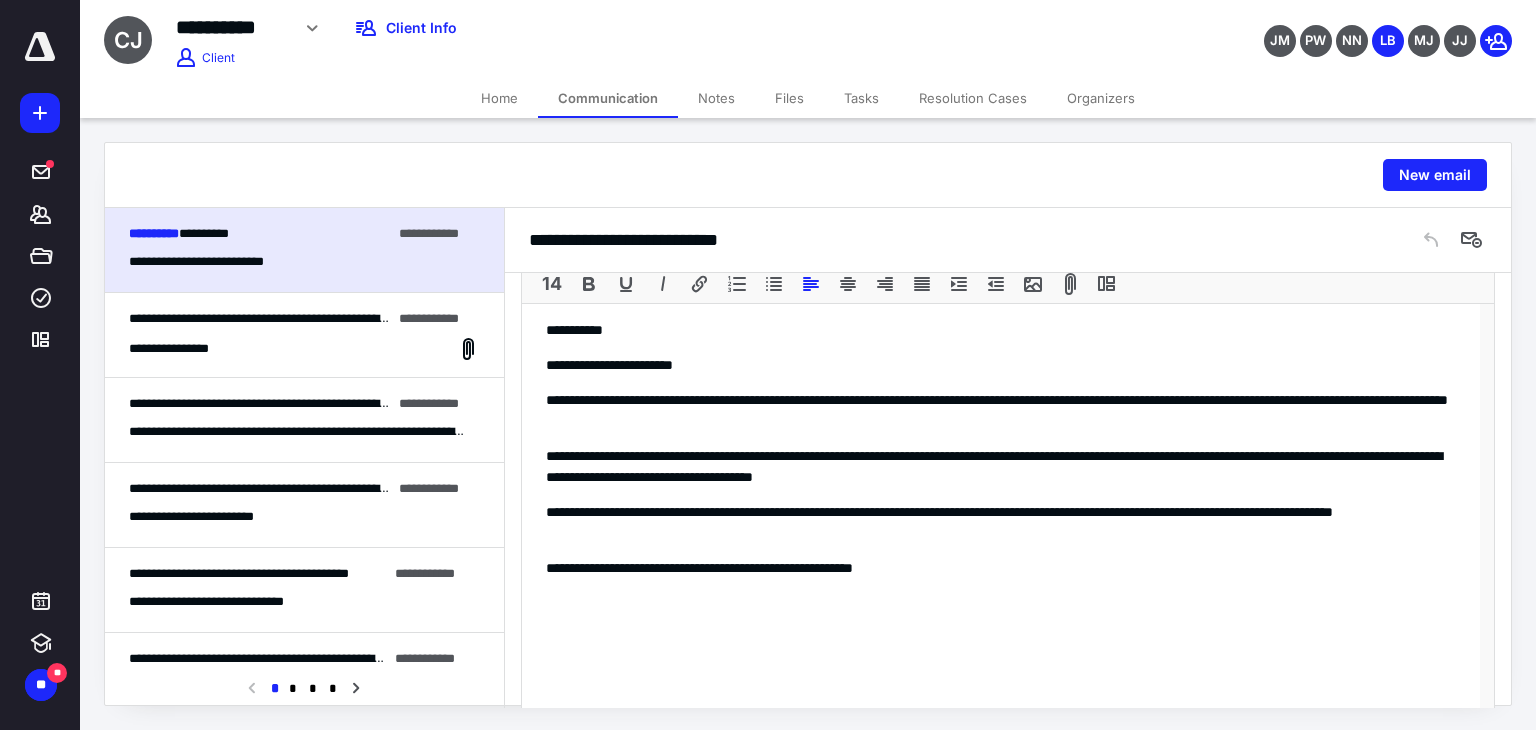 click on "**********" at bounding box center [1001, 467] 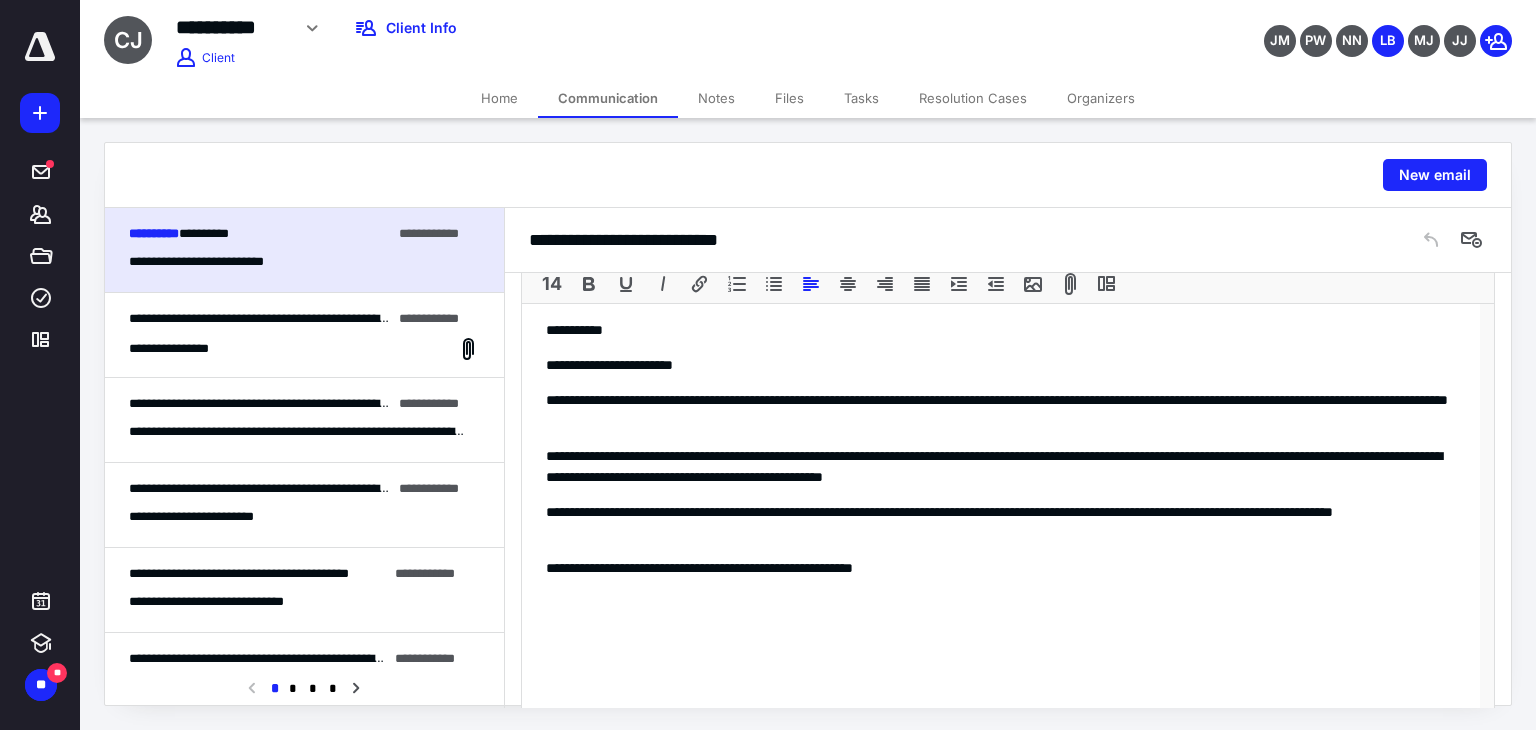 click on "**********" at bounding box center [1001, 467] 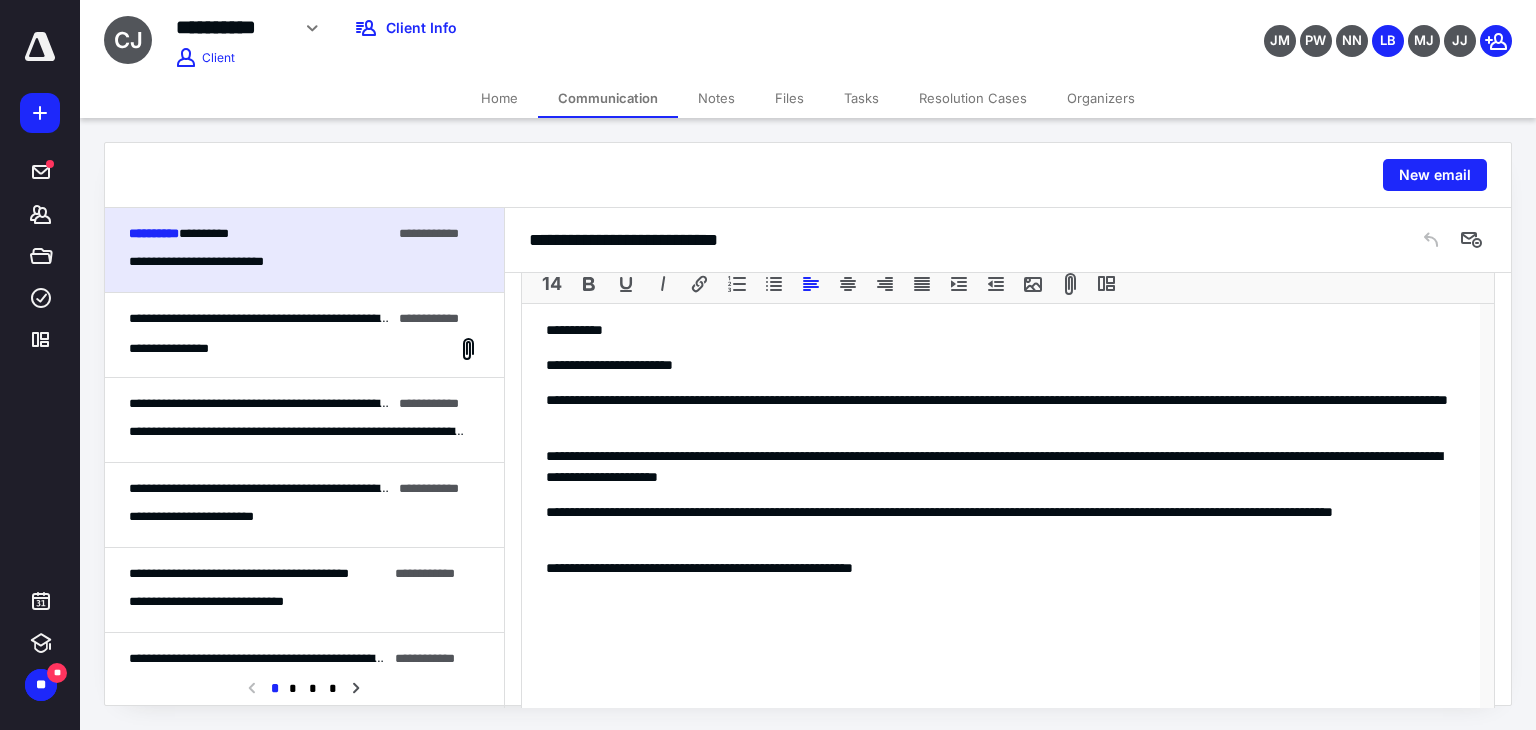 click on "**********" at bounding box center [1001, 467] 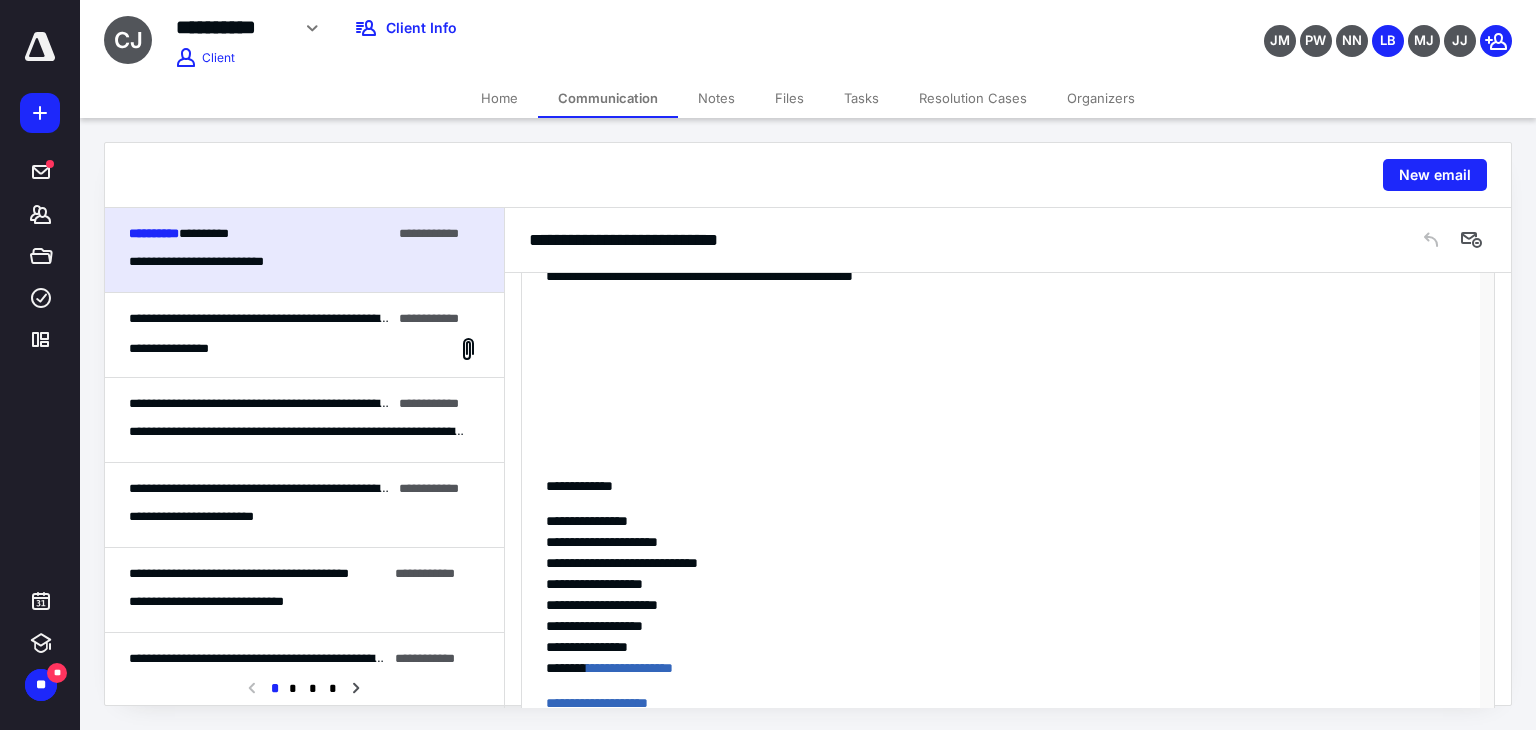 scroll, scrollTop: 1214, scrollLeft: 0, axis: vertical 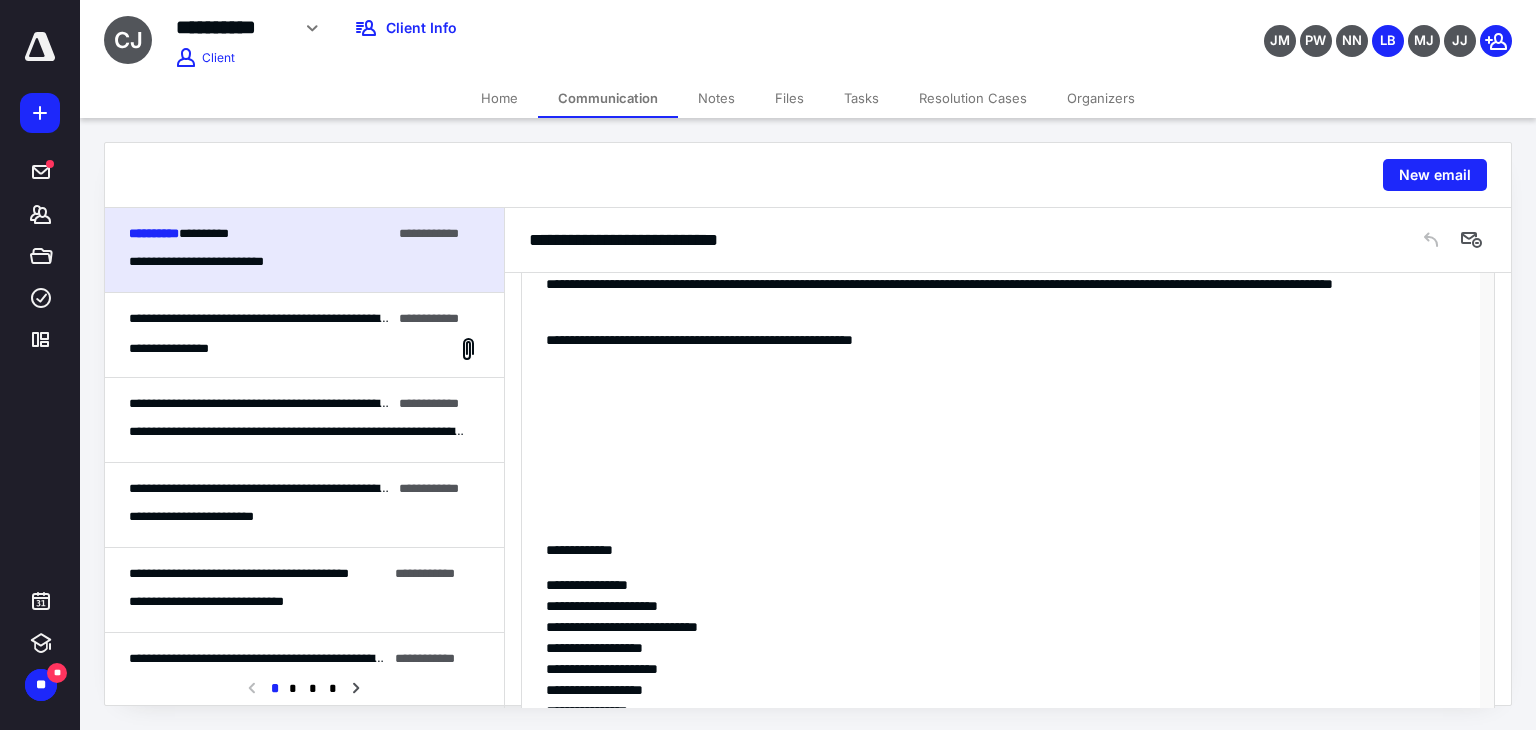 click at bounding box center [1001, 515] 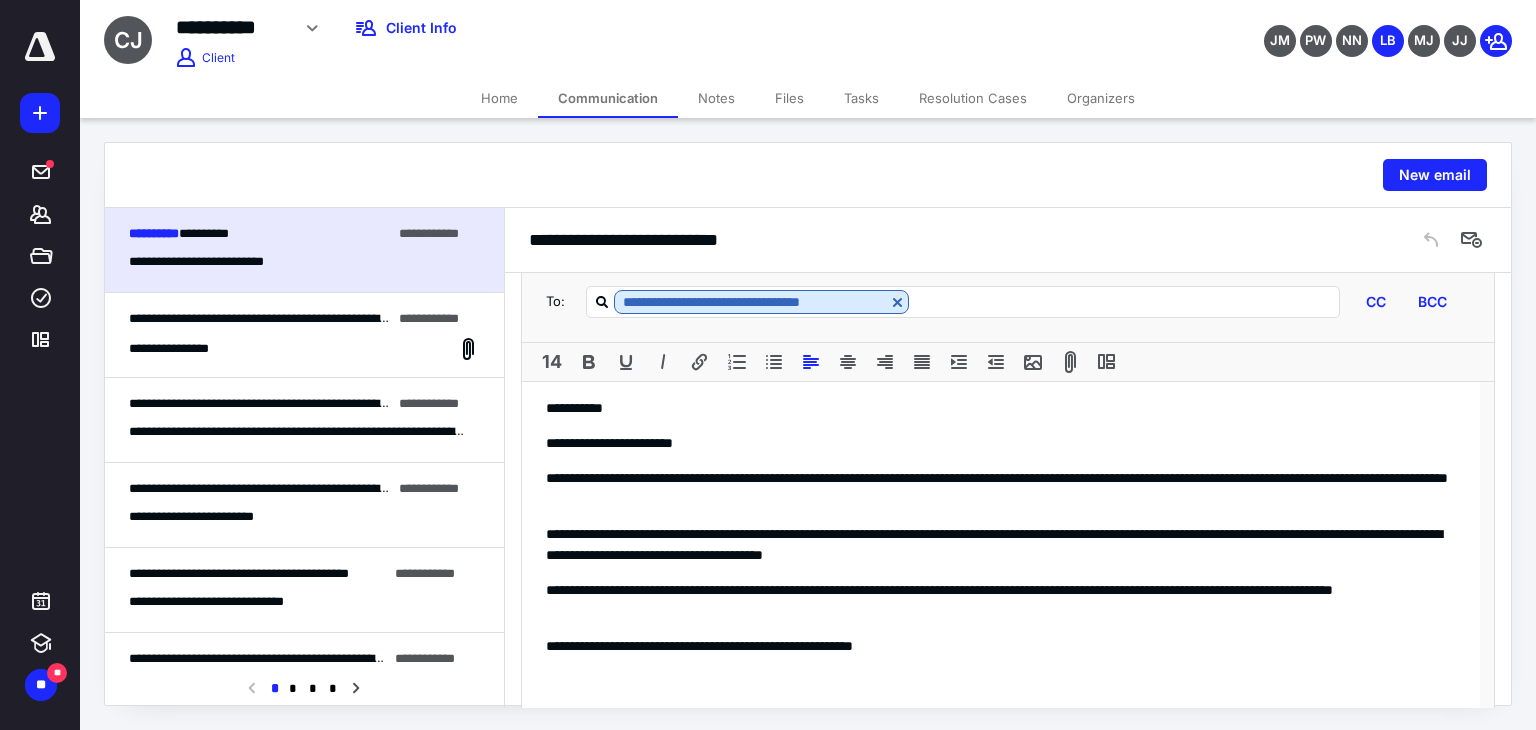 scroll, scrollTop: 917, scrollLeft: 0, axis: vertical 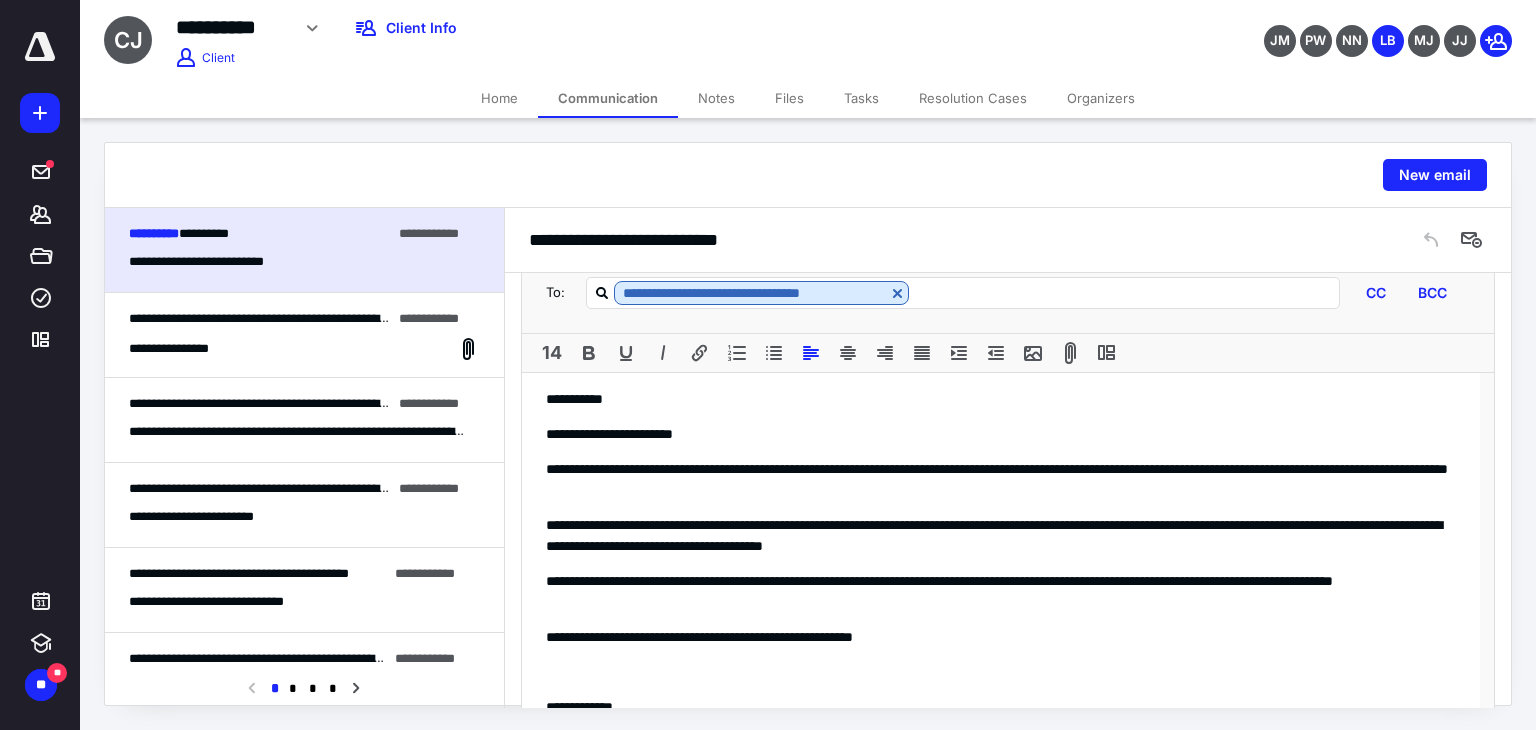 click on "**********" at bounding box center (1001, 480) 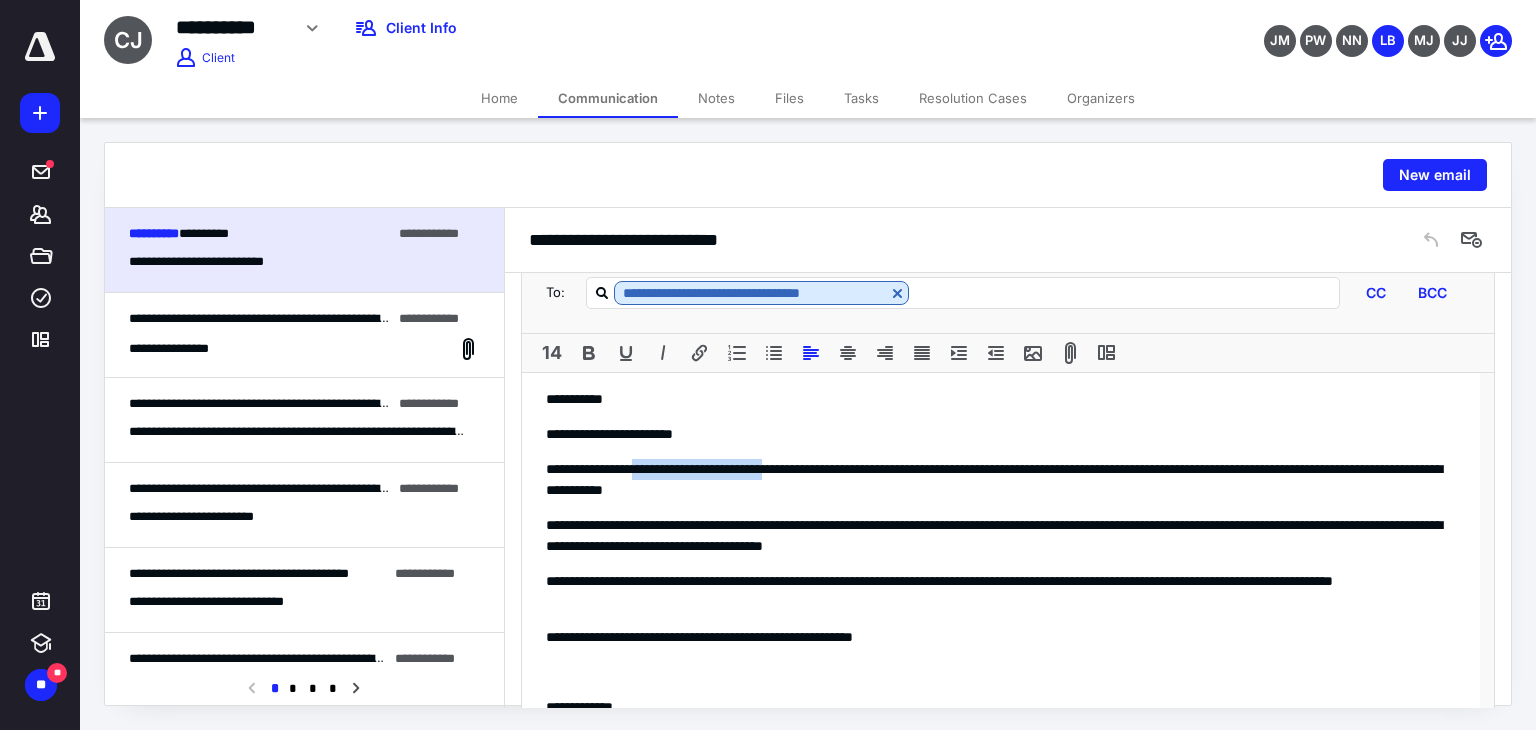 drag, startPoint x: 837, startPoint y: 469, endPoint x: 659, endPoint y: 469, distance: 178 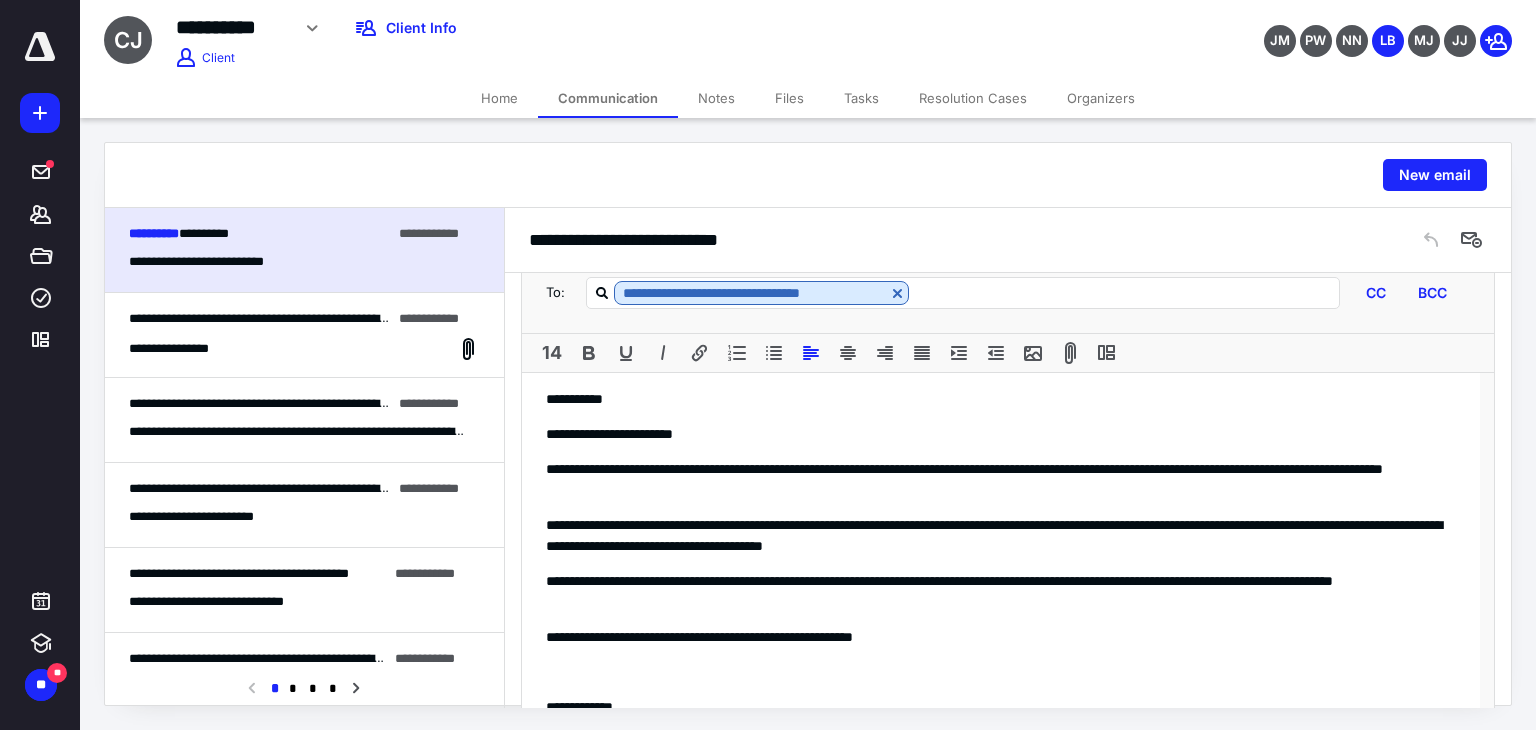 click on "**********" at bounding box center [1001, 480] 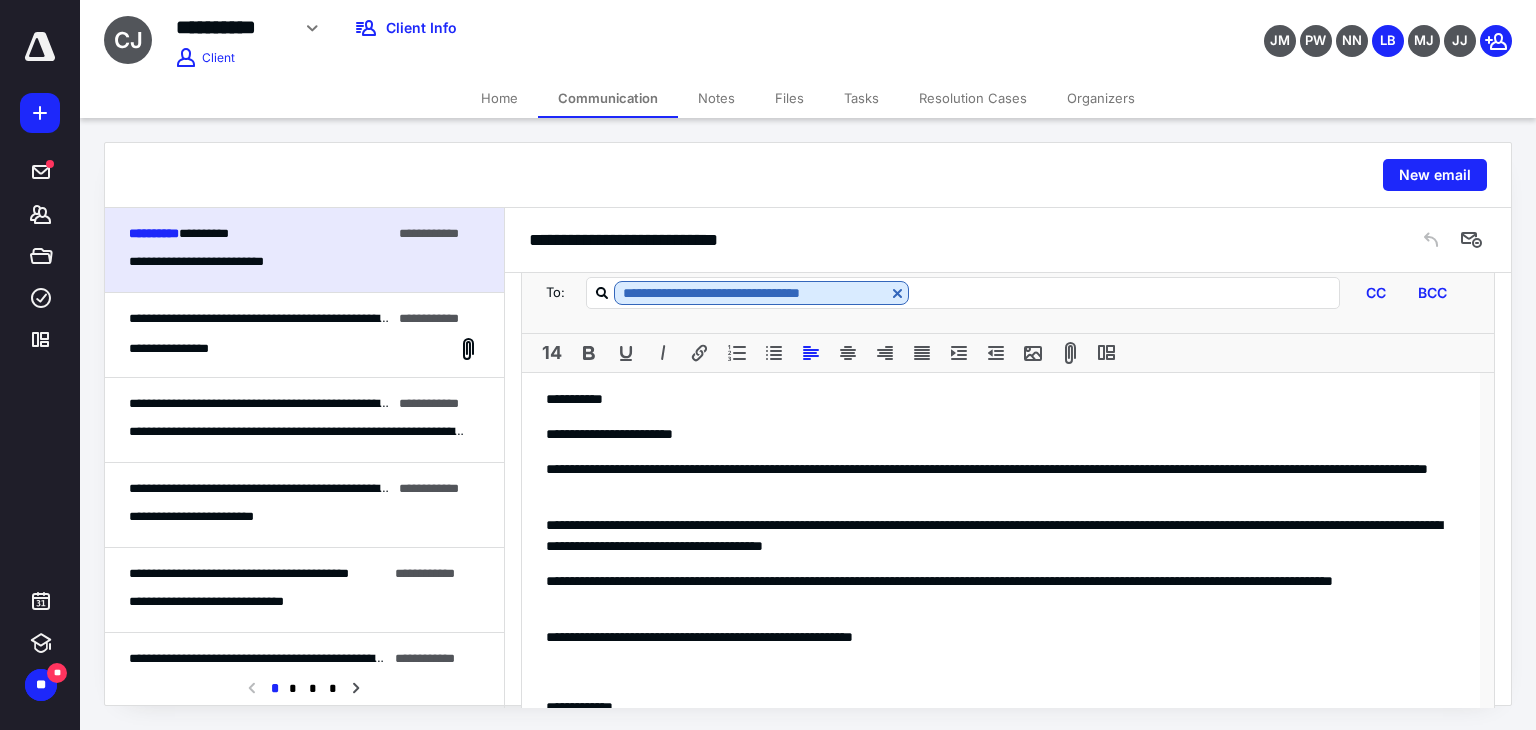 click on "**********" at bounding box center [1001, 637] 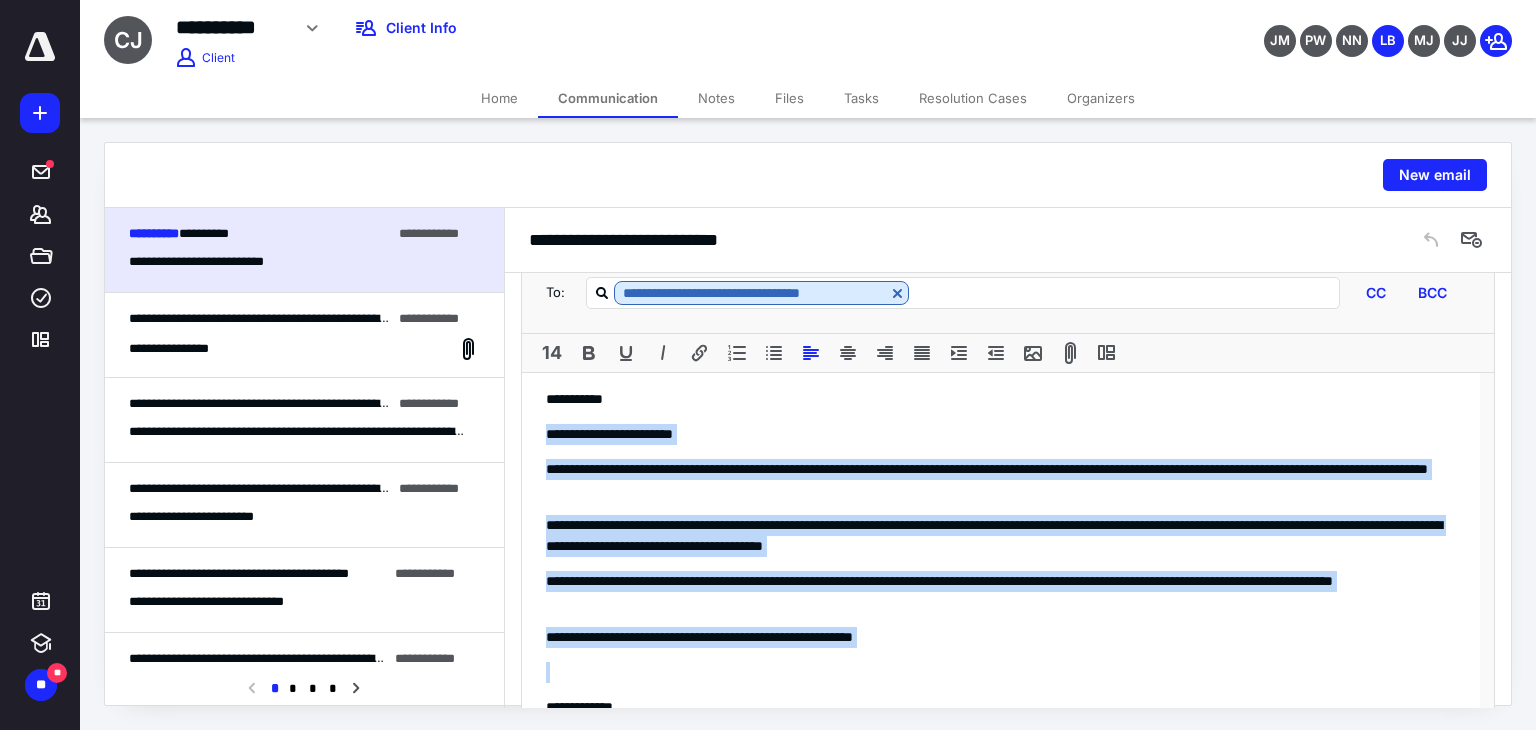 drag, startPoint x: 954, startPoint y: 638, endPoint x: 529, endPoint y: 416, distance: 479.48828 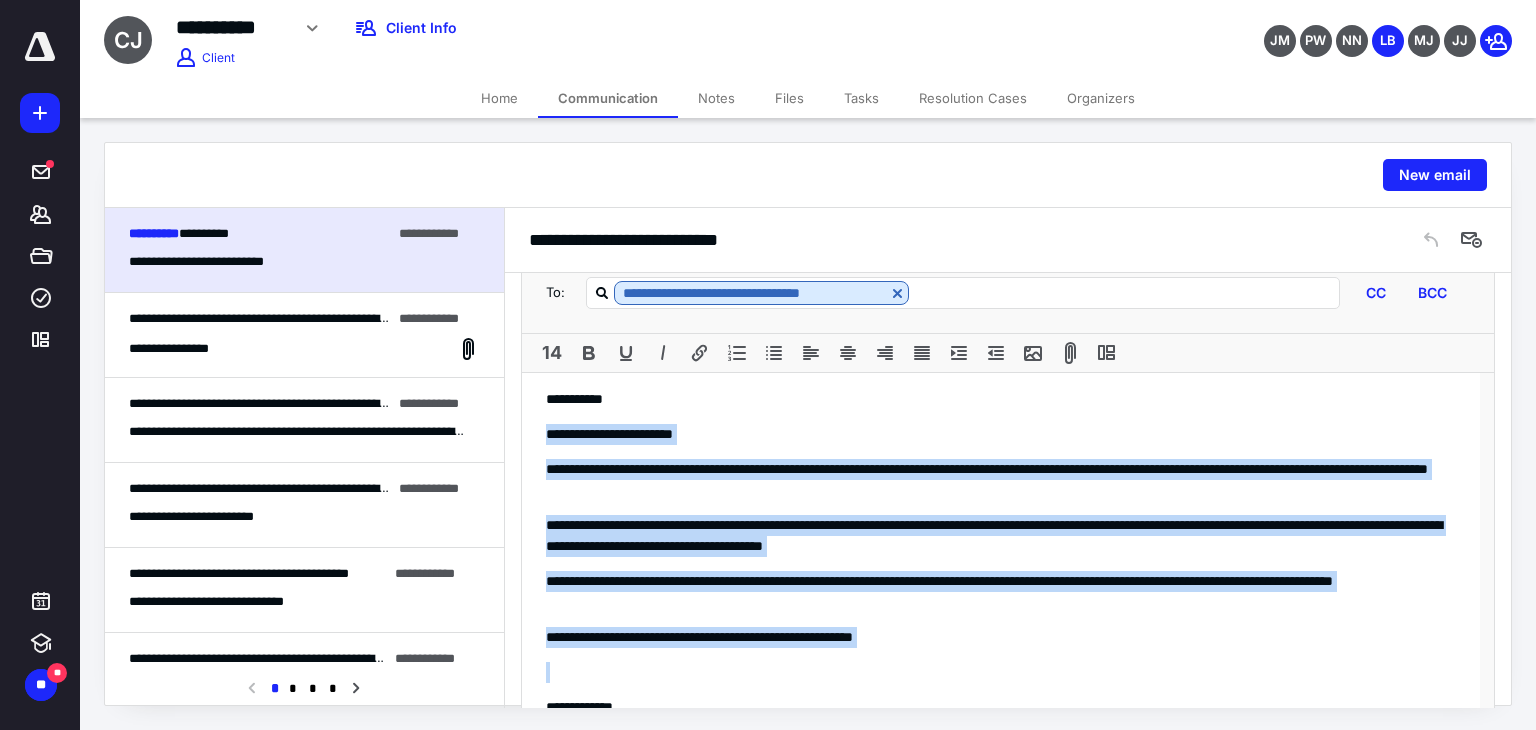 click on "**********" at bounding box center [1001, 480] 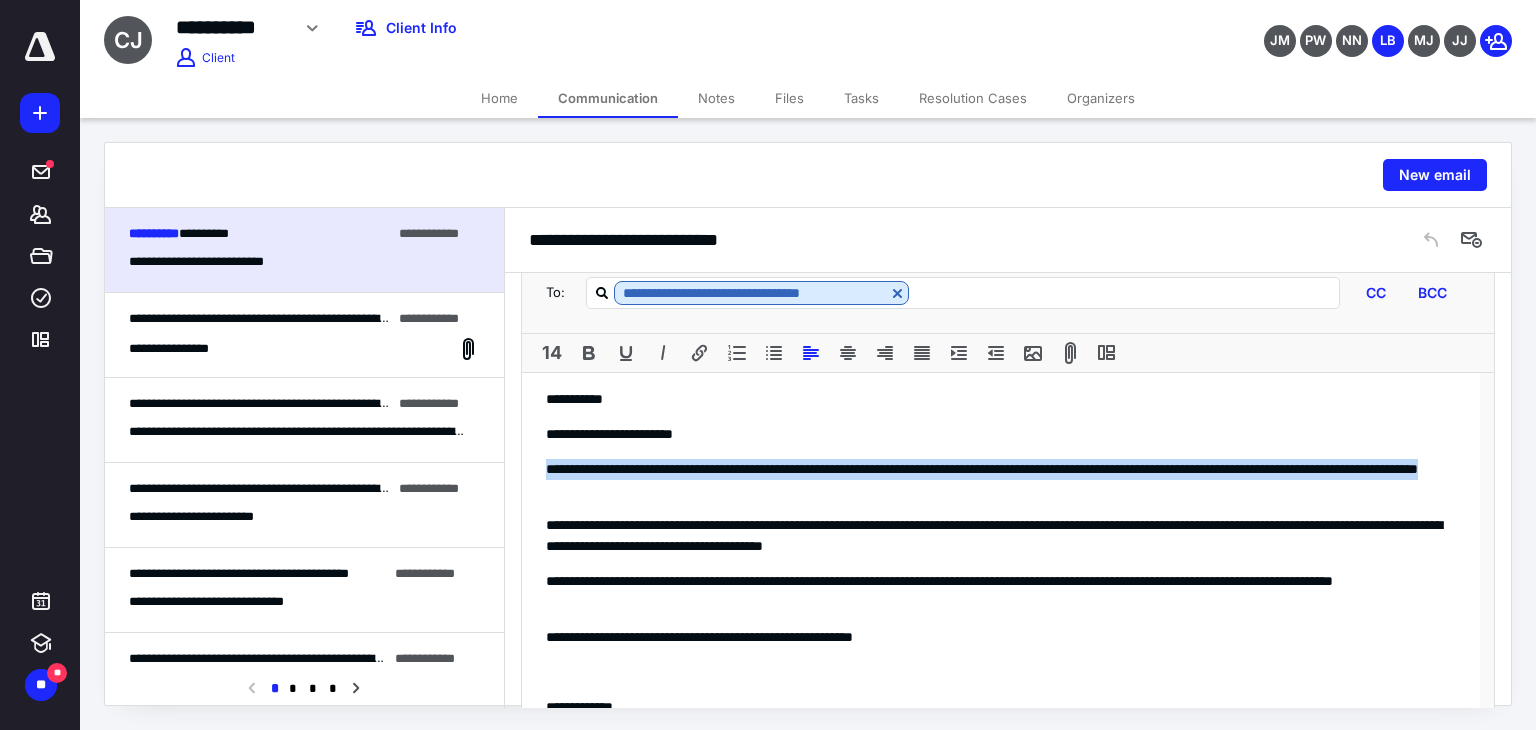 drag, startPoint x: 547, startPoint y: 466, endPoint x: 876, endPoint y: 489, distance: 329.80298 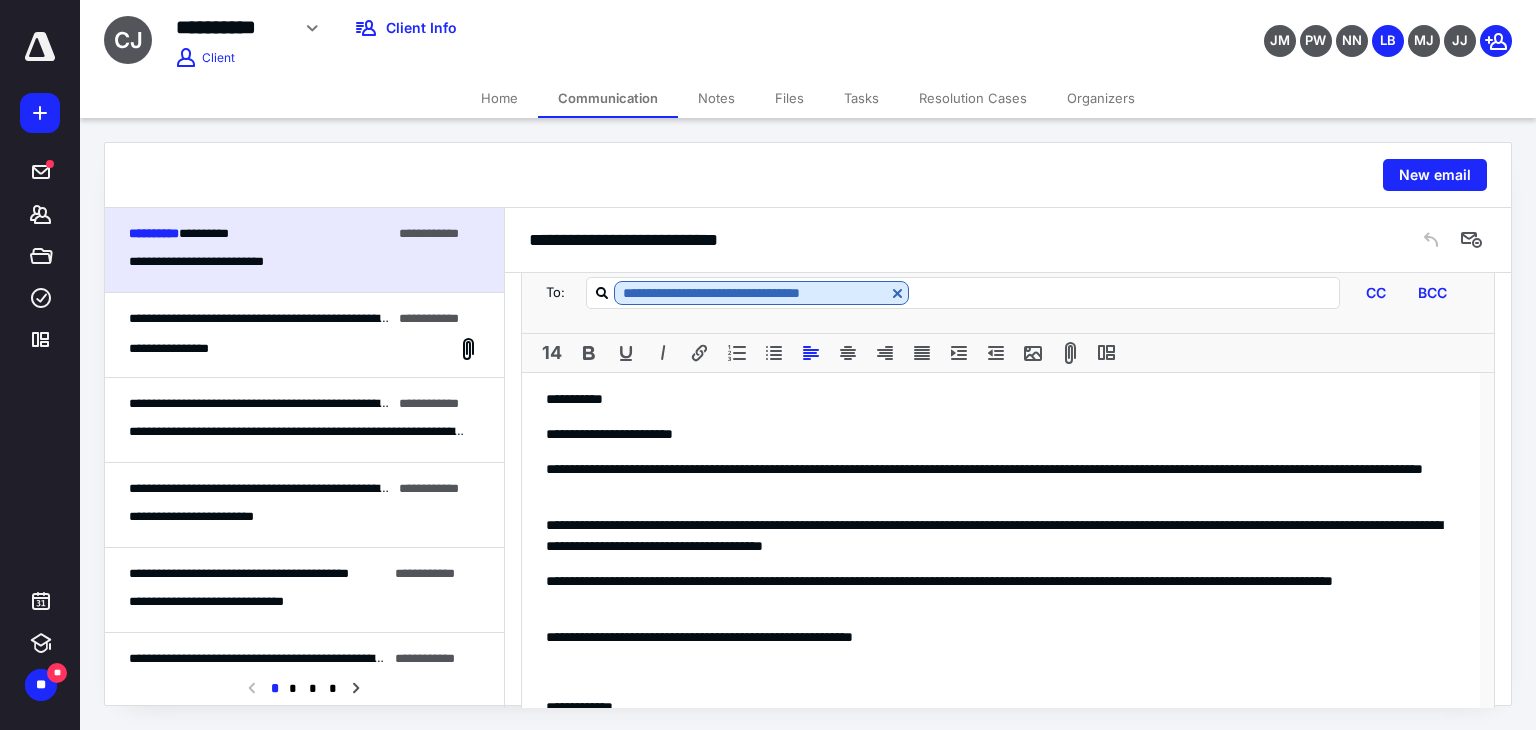 click on "**********" at bounding box center [1001, 536] 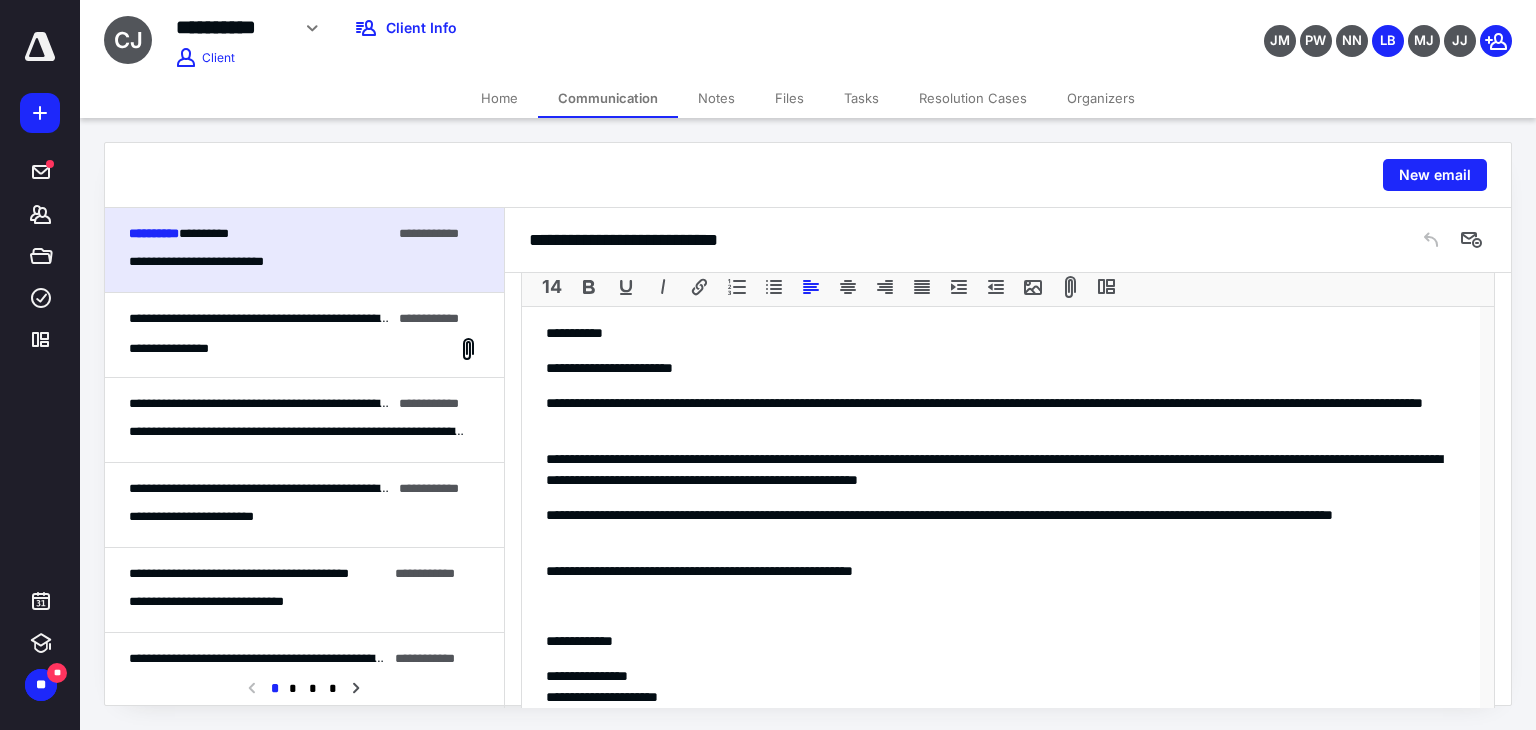 scroll, scrollTop: 984, scrollLeft: 0, axis: vertical 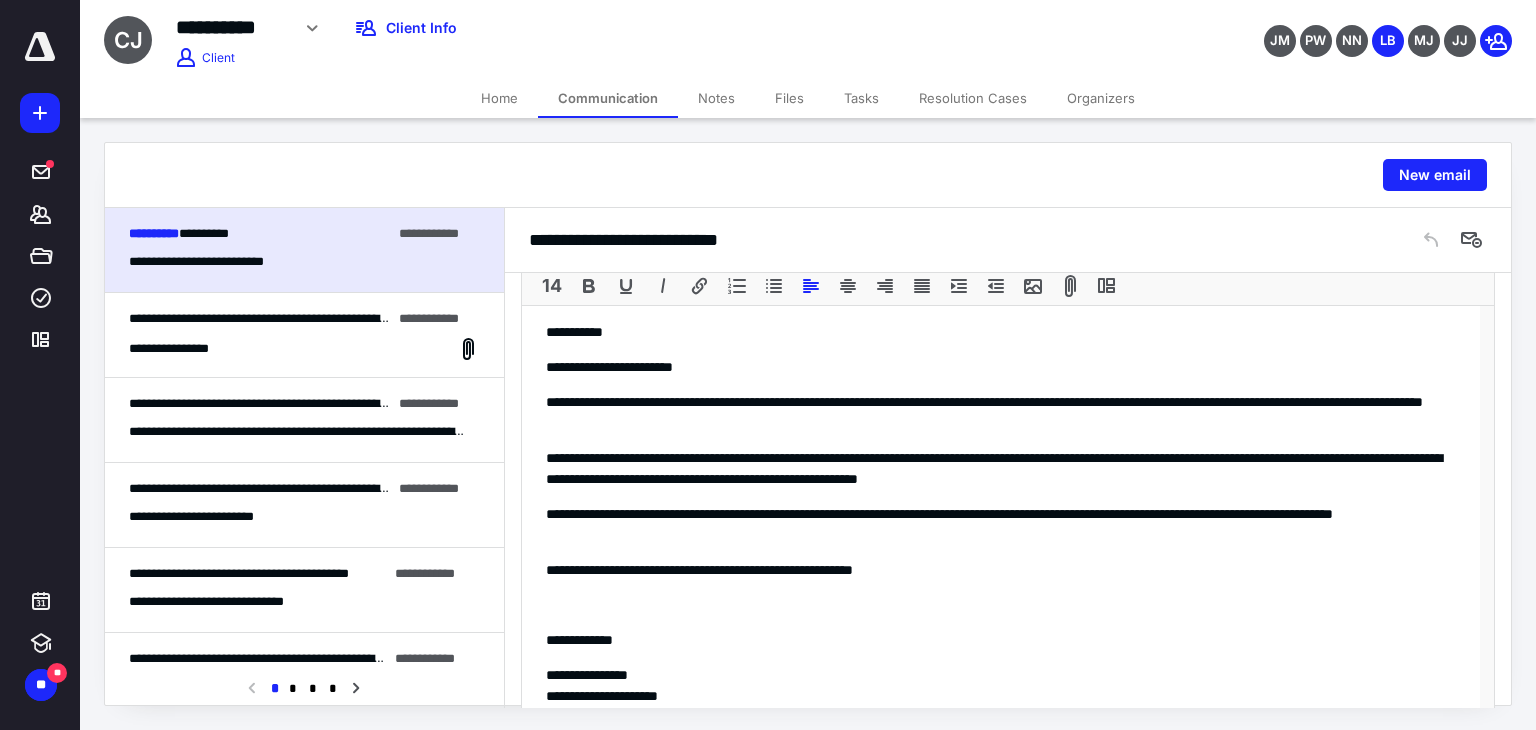 click at bounding box center [1001, 605] 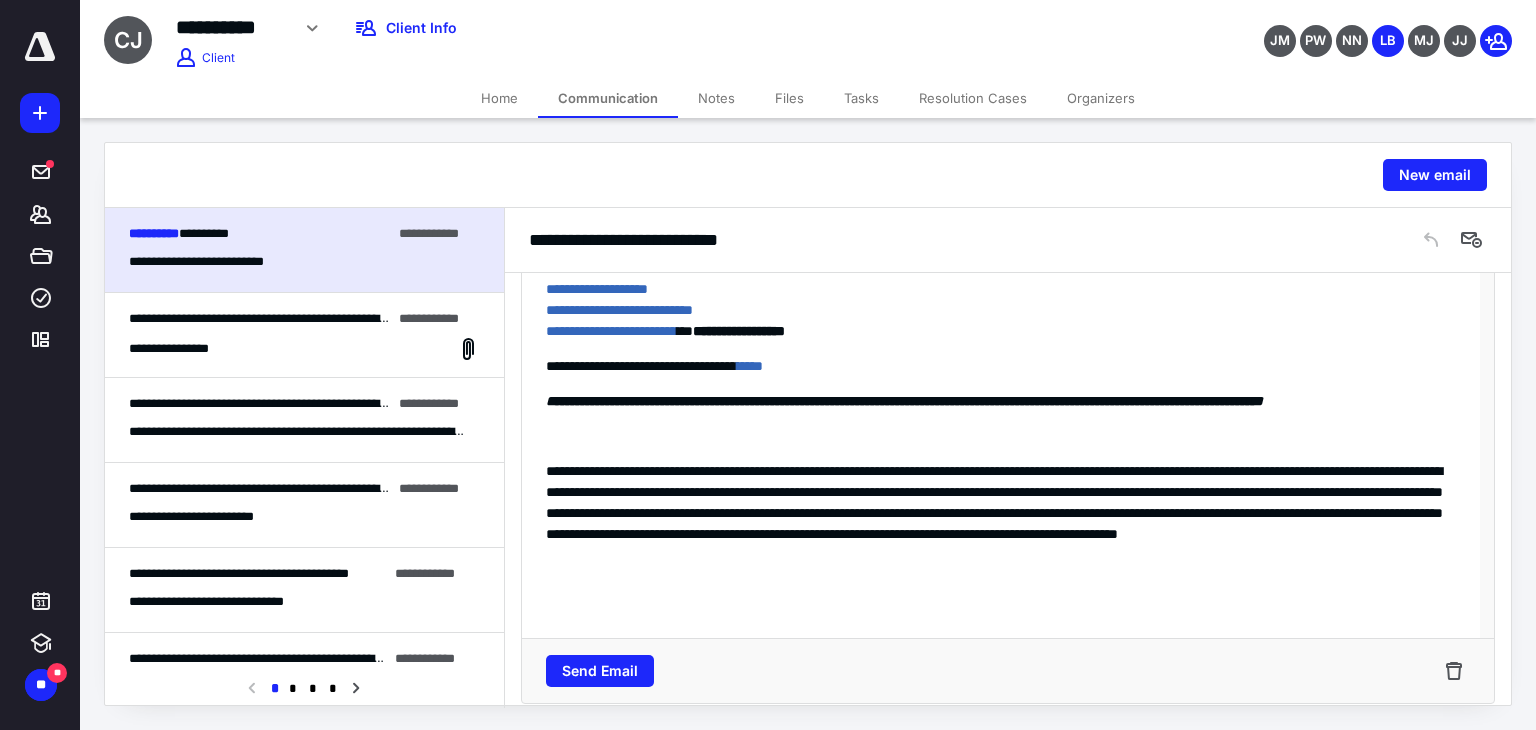 scroll, scrollTop: 1527, scrollLeft: 0, axis: vertical 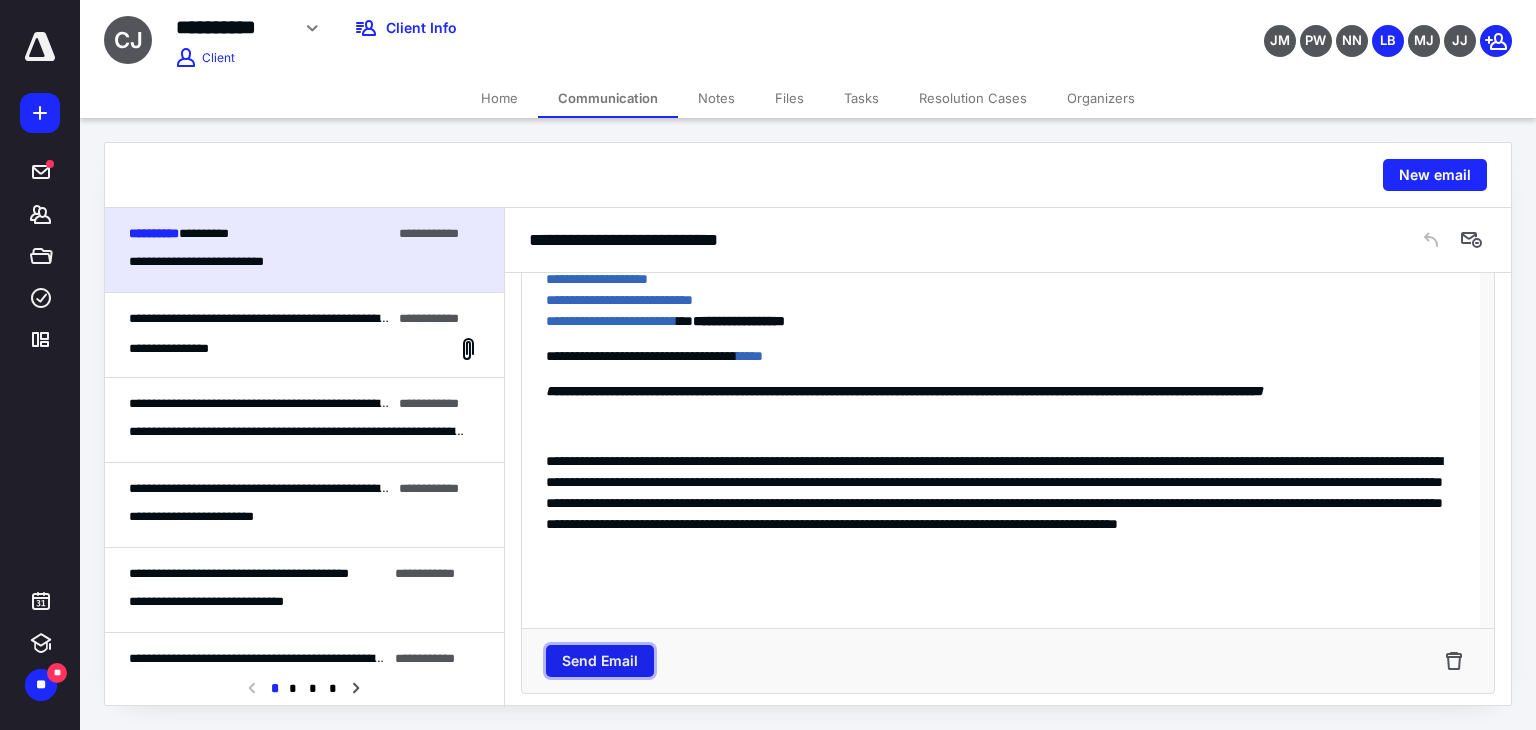 click on "Send Email" at bounding box center [600, 661] 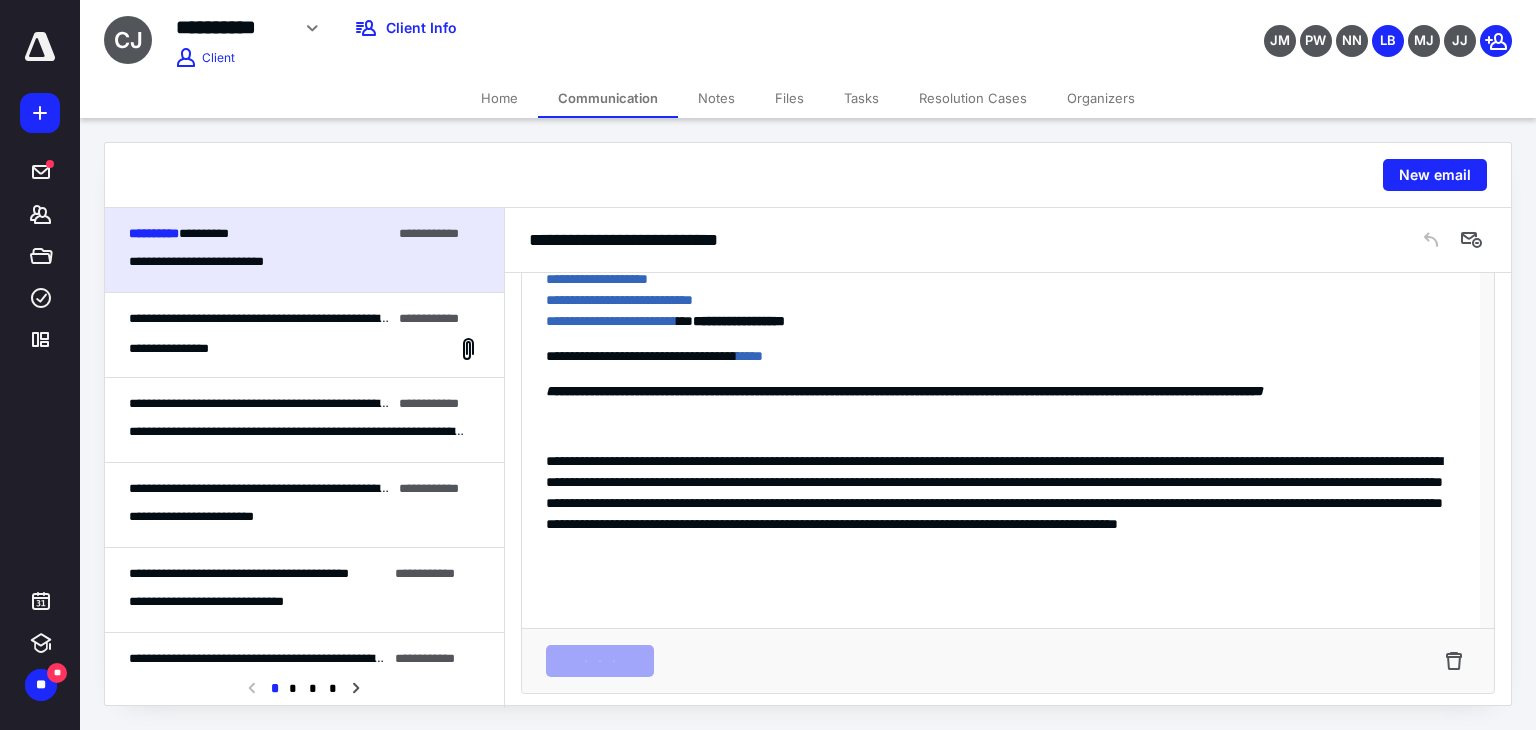 scroll, scrollTop: 444, scrollLeft: 0, axis: vertical 